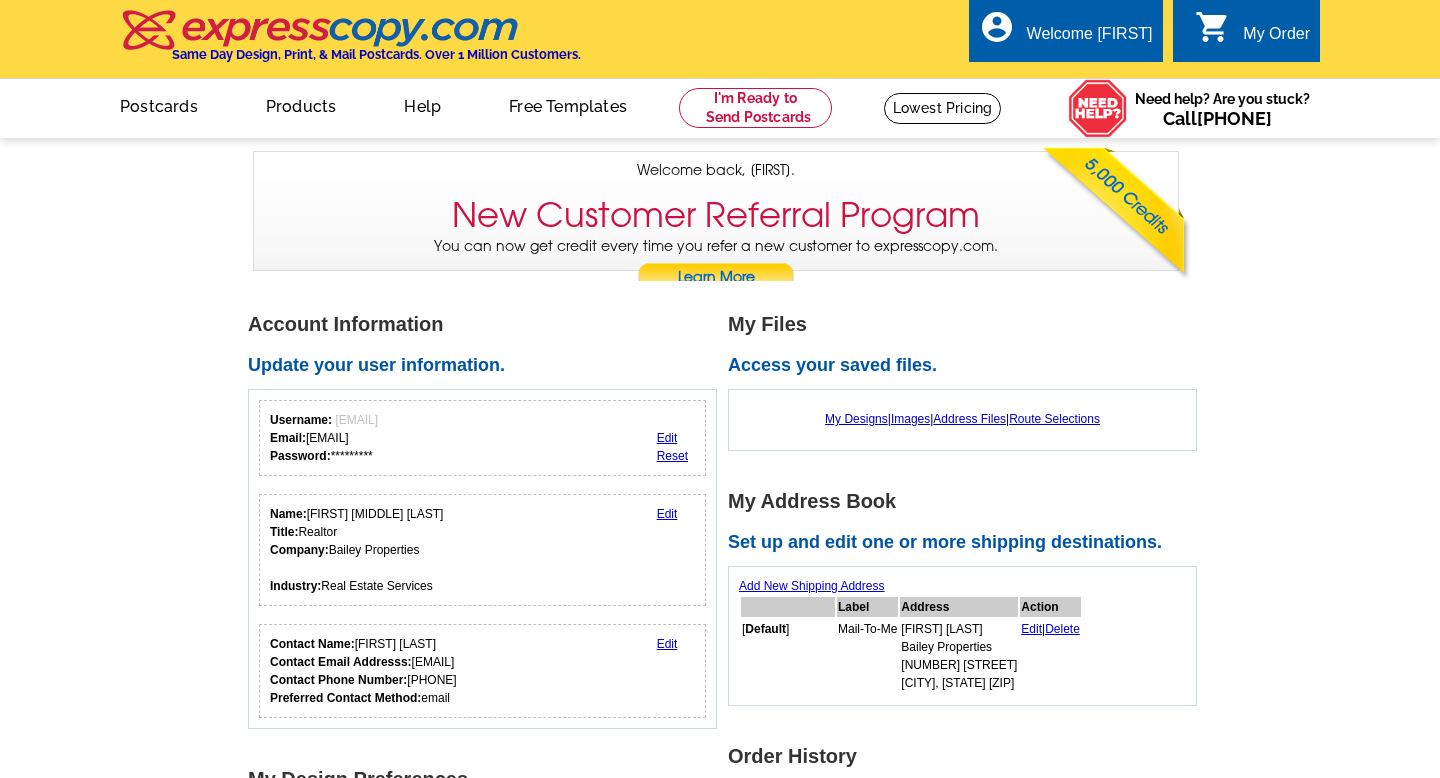 scroll, scrollTop: 0, scrollLeft: 0, axis: both 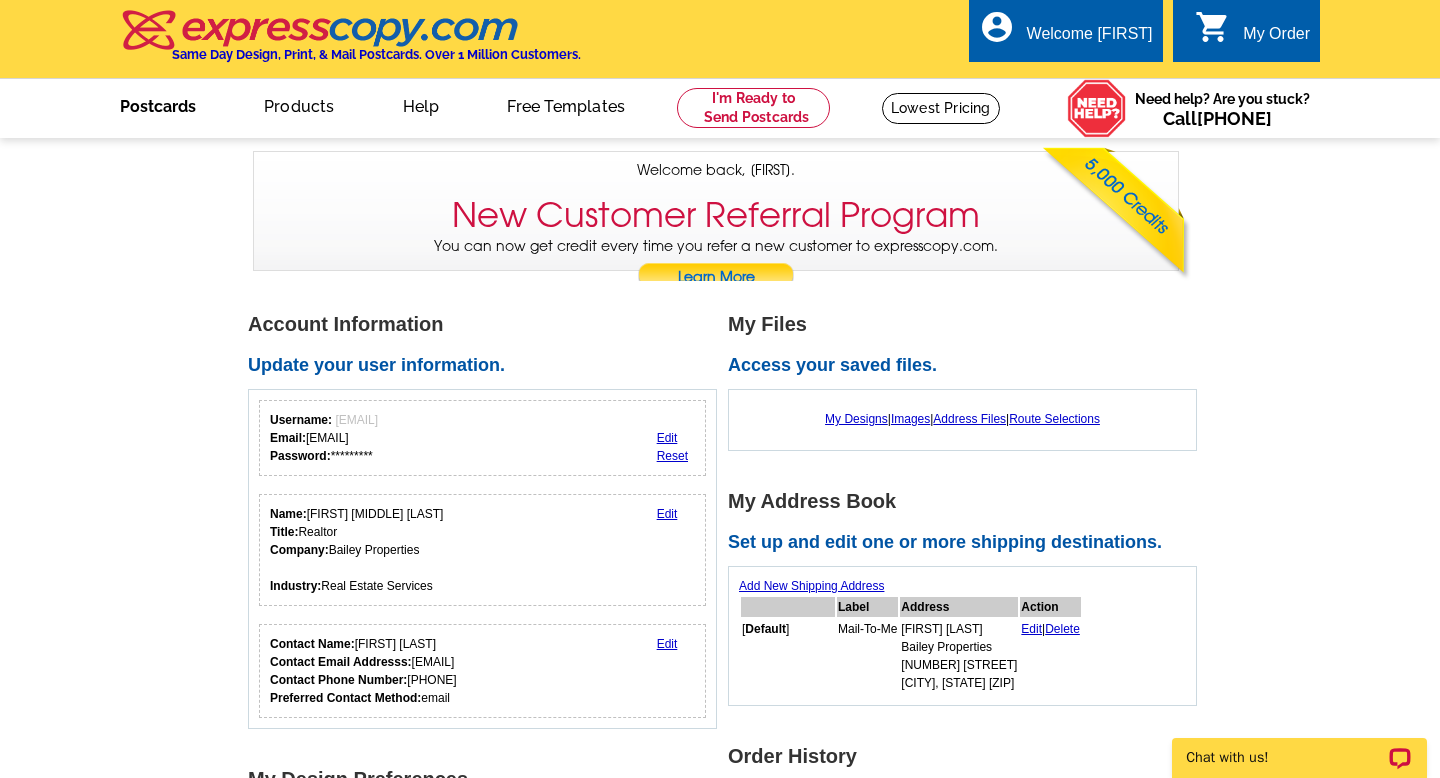 click on "Postcards" at bounding box center (158, 104) 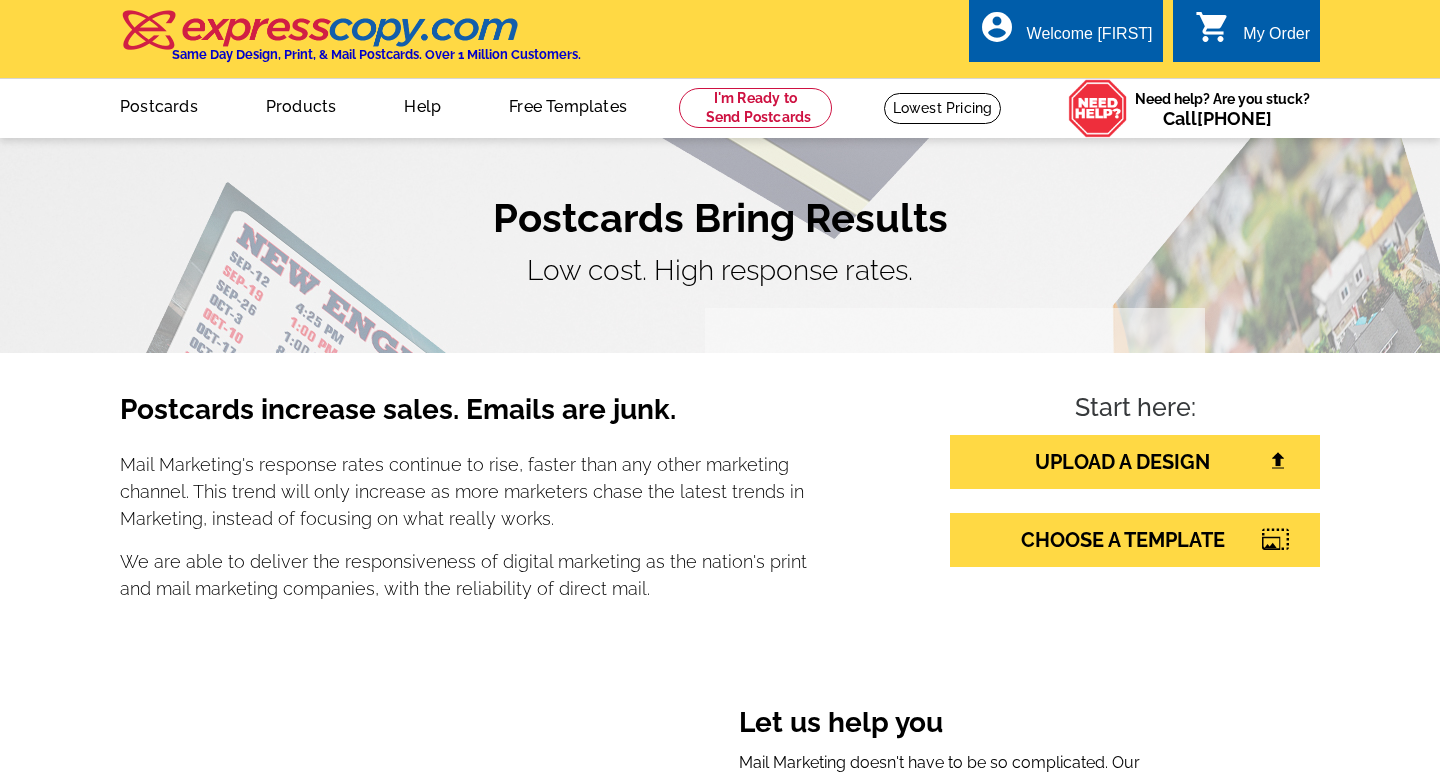scroll, scrollTop: 0, scrollLeft: 0, axis: both 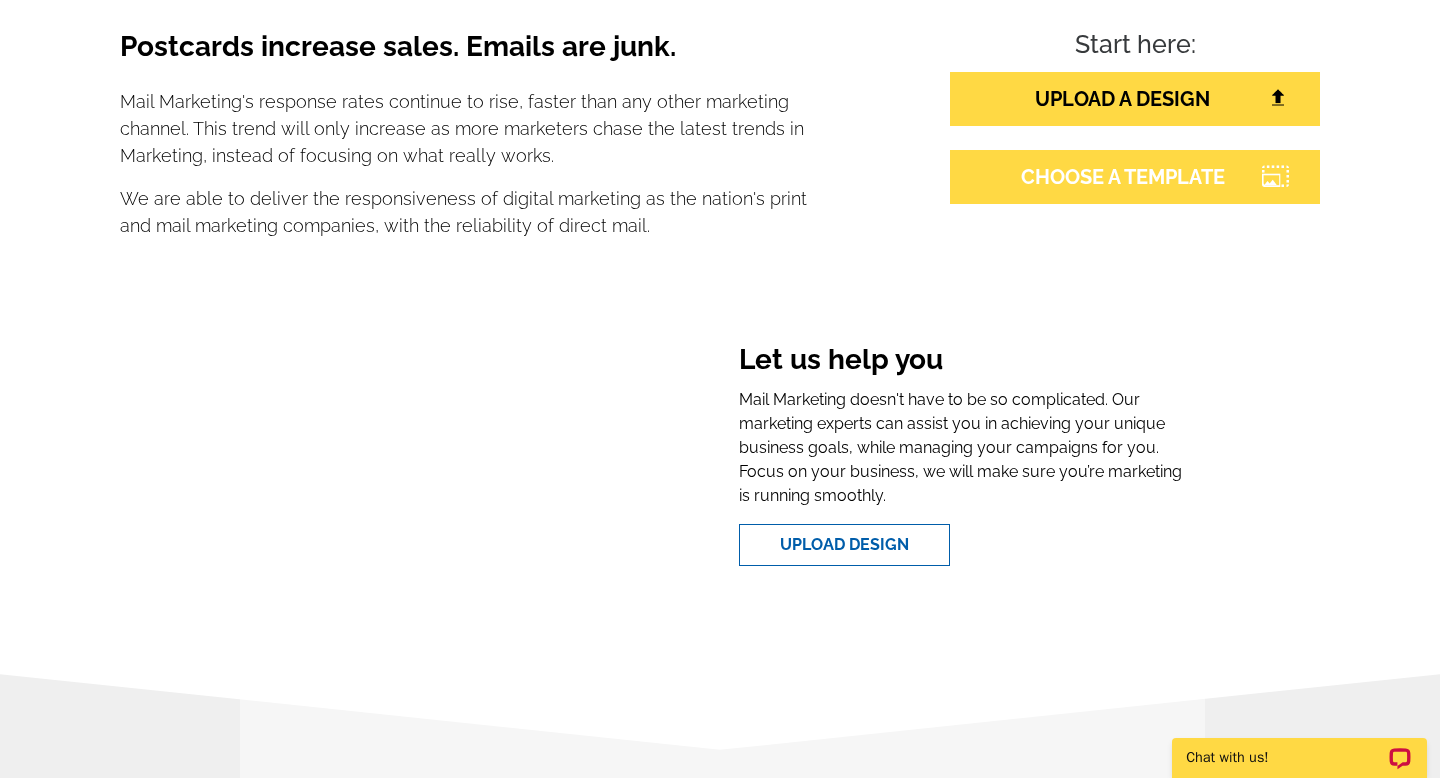 click on "CHOOSE
A TEMPLATE" at bounding box center (1135, 177) 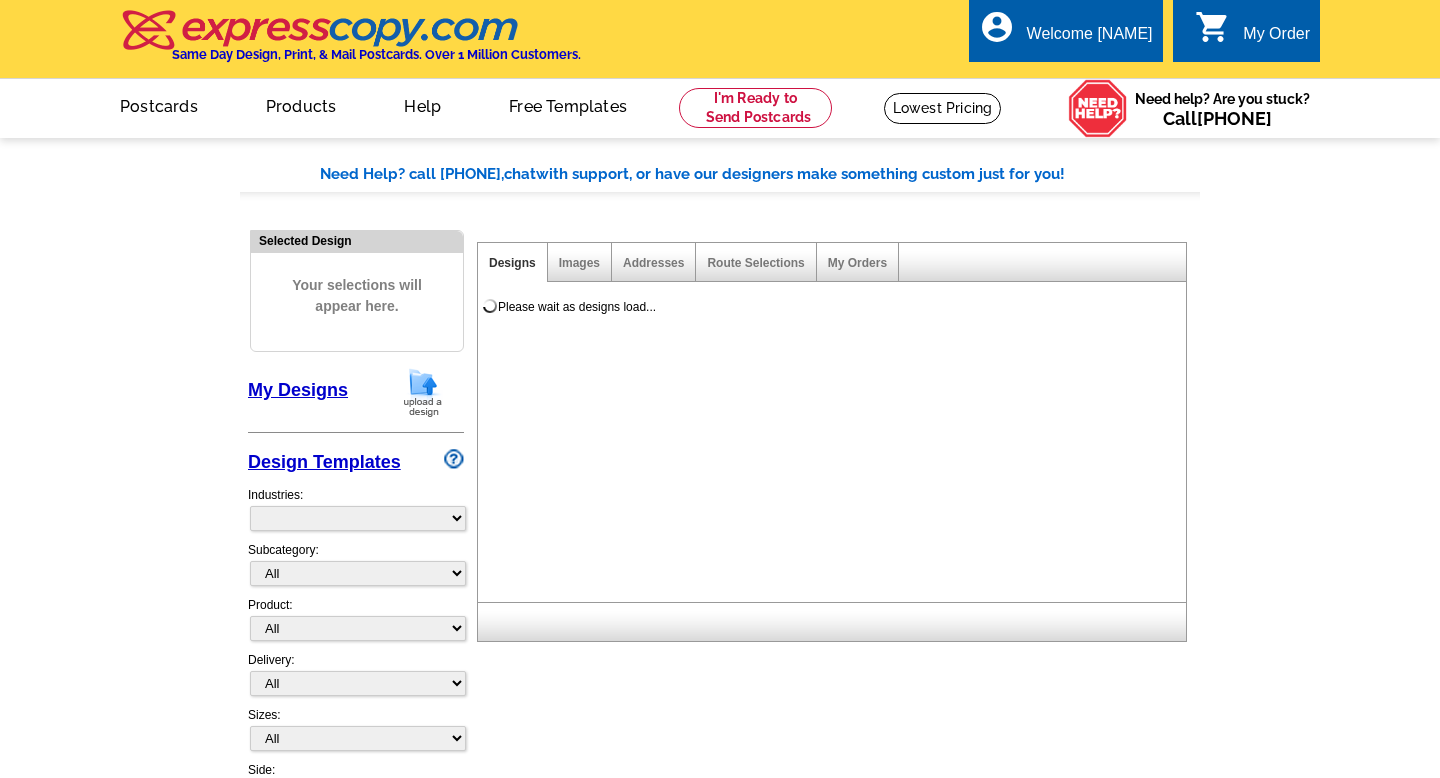 scroll, scrollTop: 0, scrollLeft: 0, axis: both 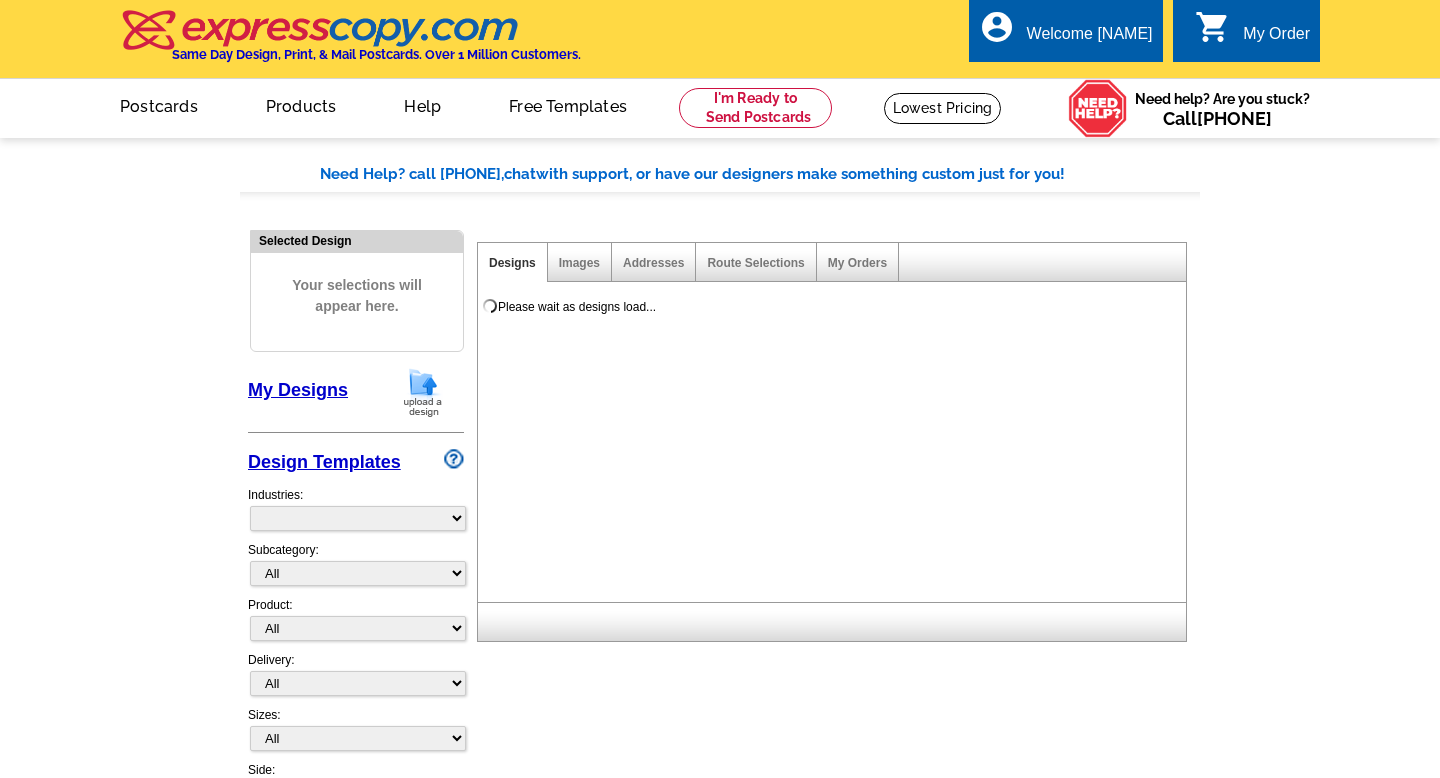 select on "785" 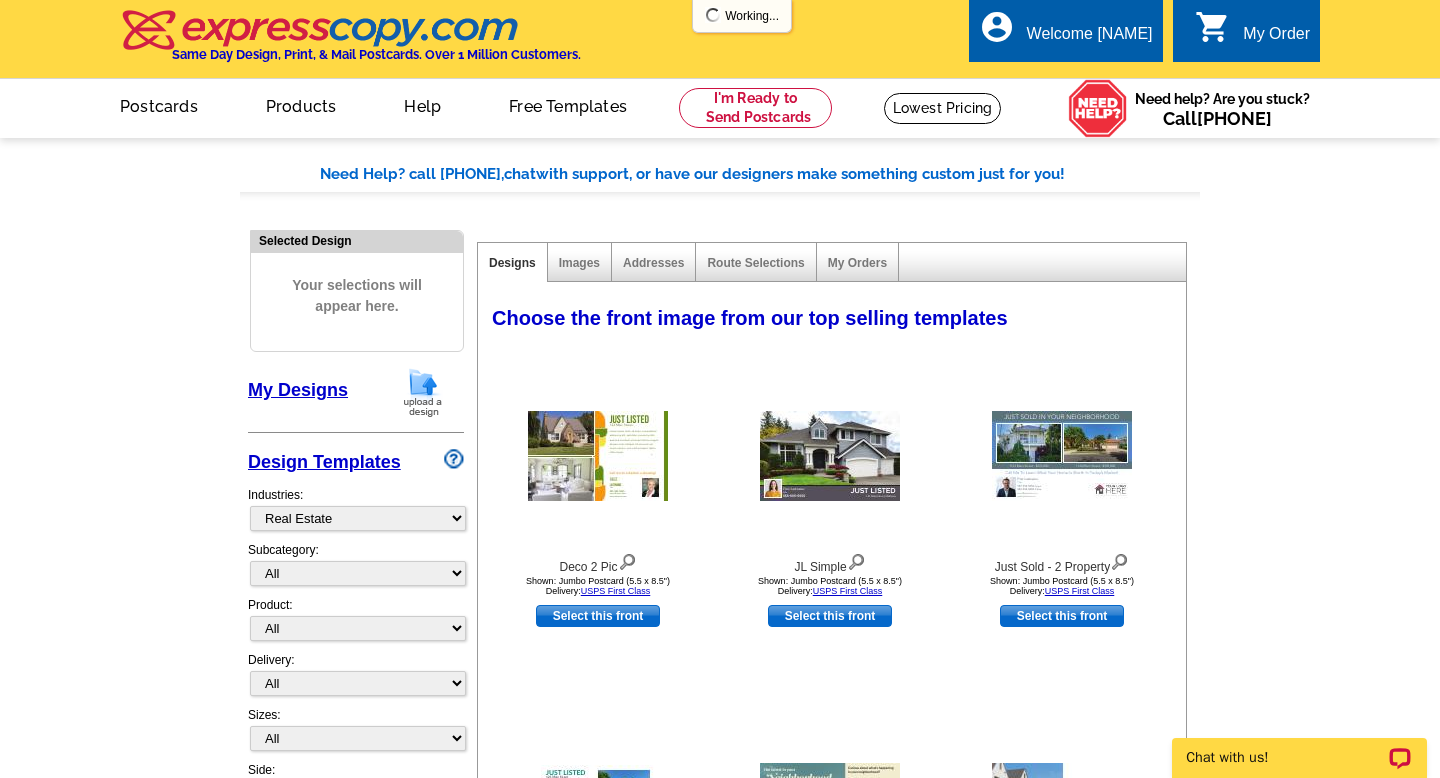 scroll, scrollTop: 0, scrollLeft: 0, axis: both 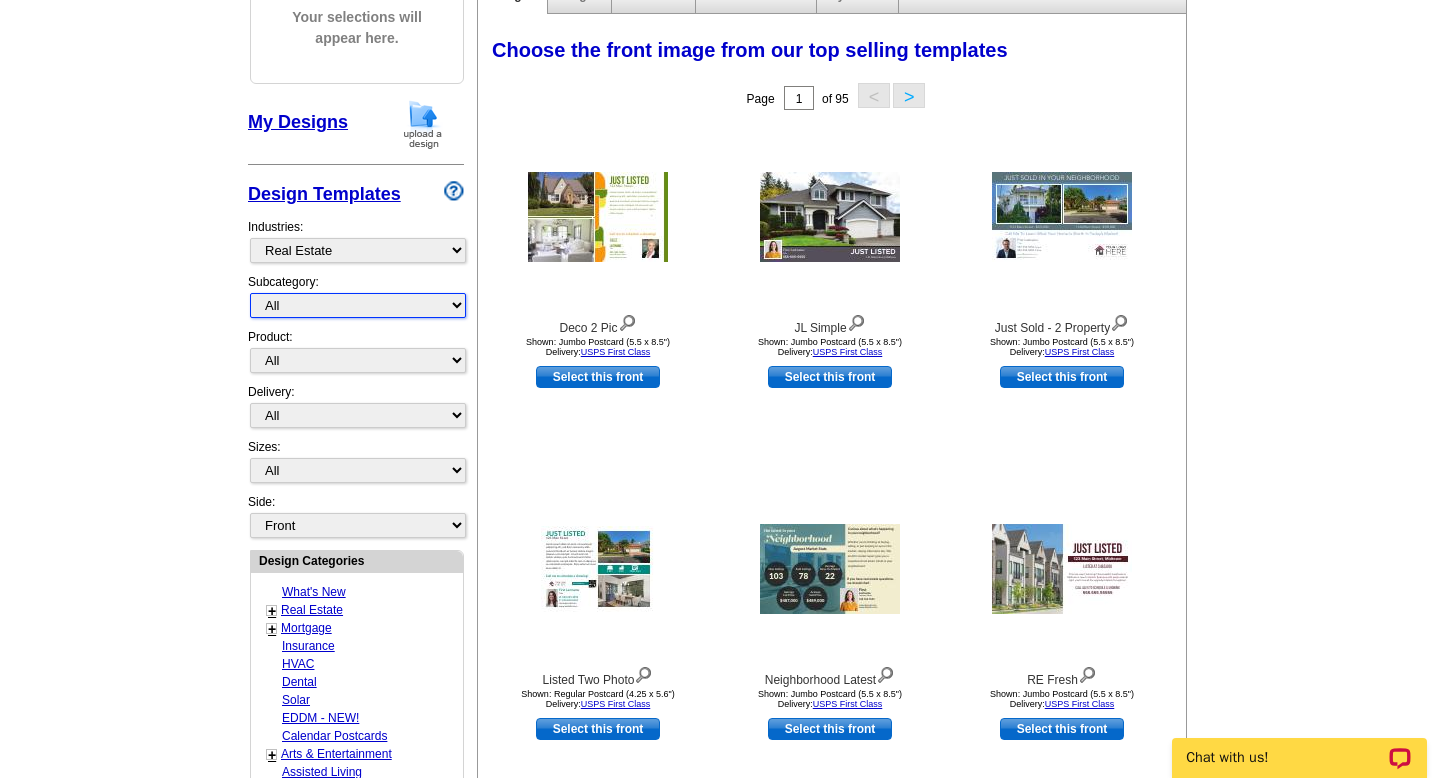 click on "All RE/MAX® Referrals Keller Williams® Berkshire Hathaway Home Services Century 21 Commercial Real Estate QR Code Cards 1st Time Home Buyer Distressed Homeowners Social Networking Farming Just Listed Just Sold Open House Market Report" at bounding box center (358, 305) 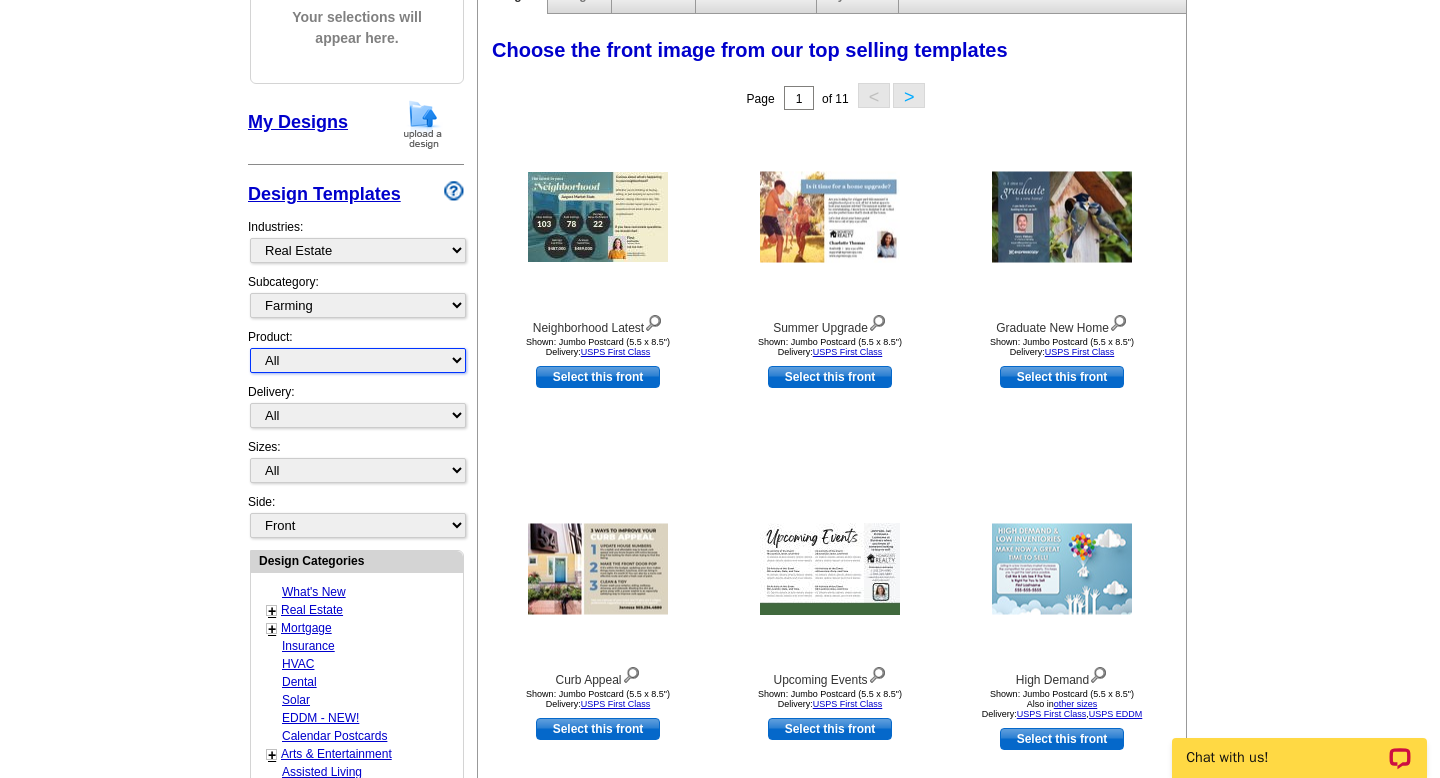 click on "All
Postcards
Letters and flyers
Business Cards
Door Hangers
Greeting Cards" at bounding box center (358, 360) 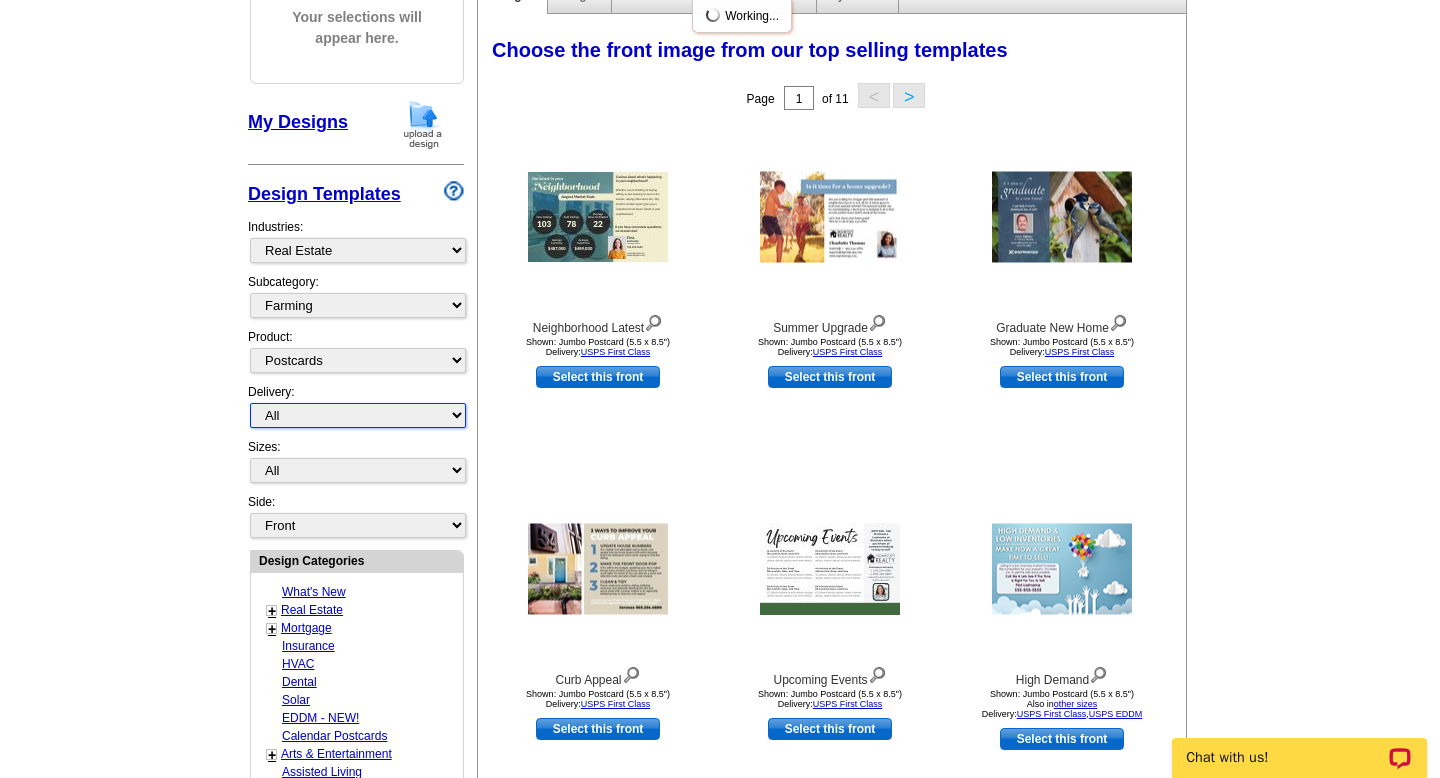 click on "All
First Class Mail
Shipped to Me
EDDM Save 66% on Postage" at bounding box center [358, 415] 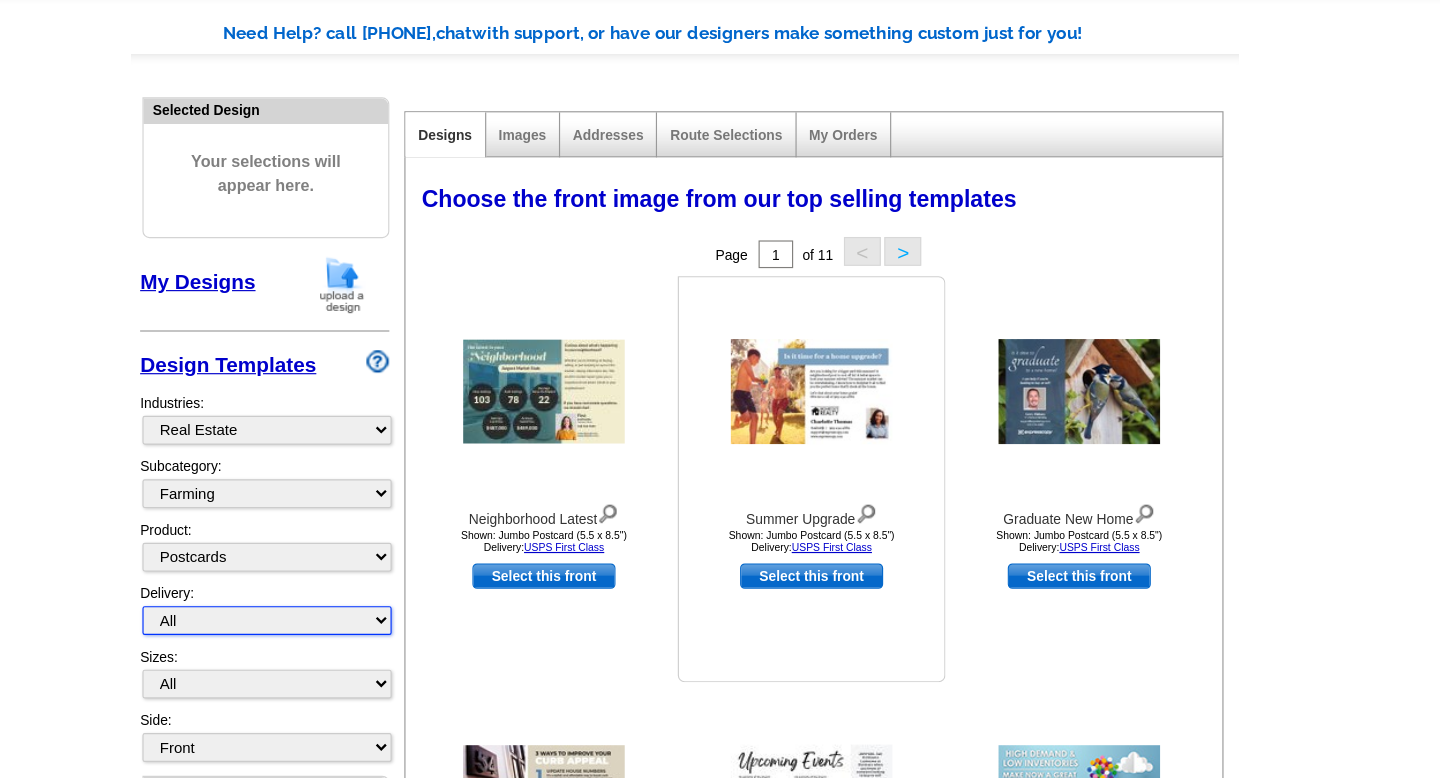 scroll, scrollTop: 0, scrollLeft: 0, axis: both 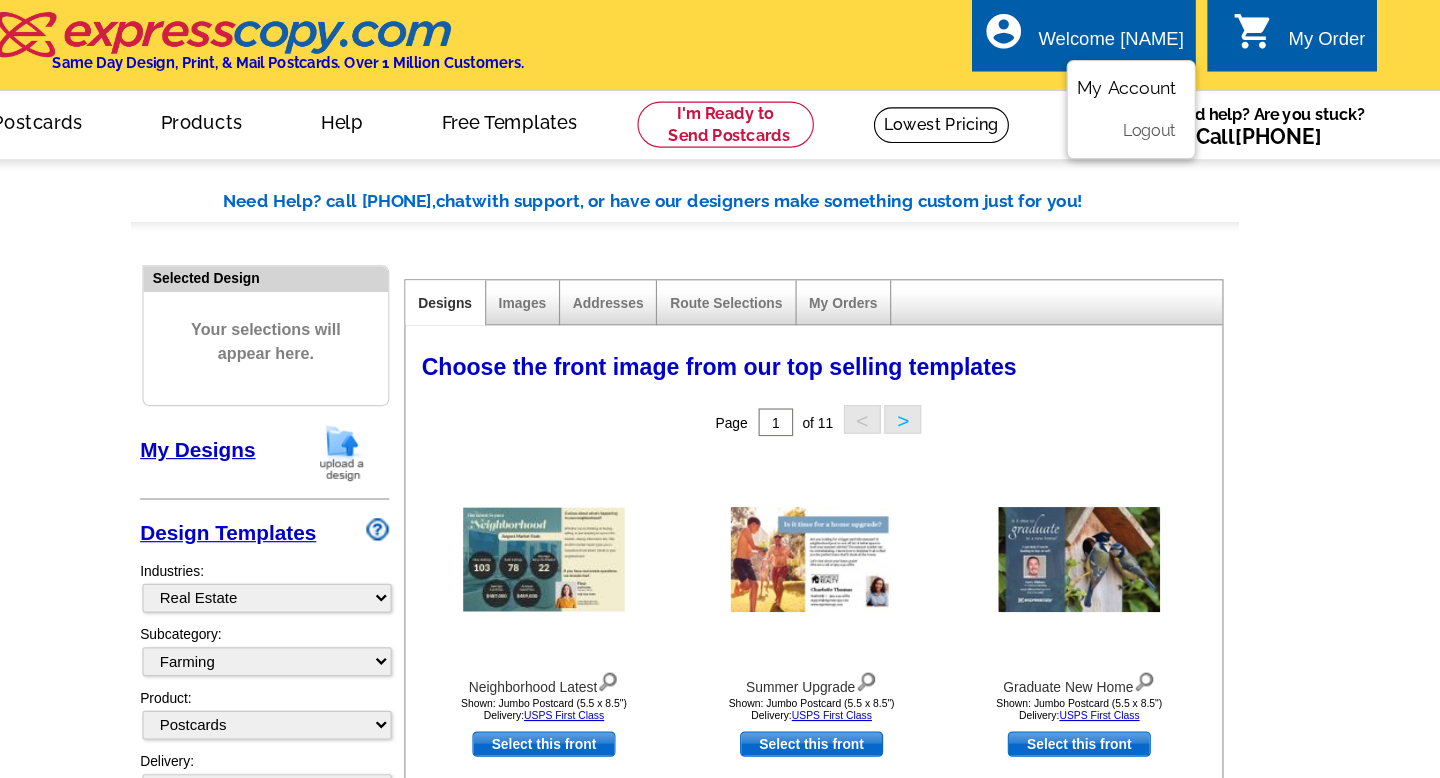click on "My Account" at bounding box center (1103, 77) 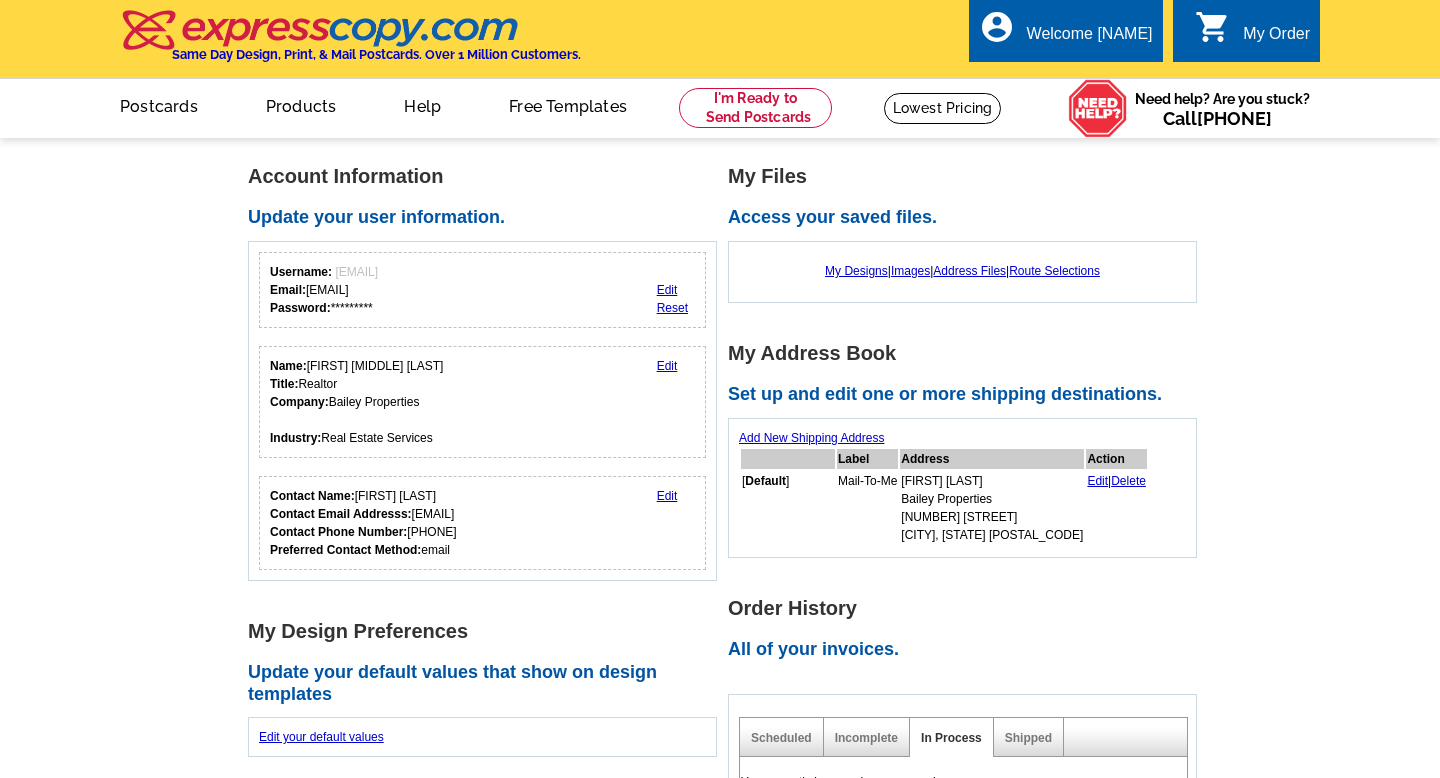 scroll, scrollTop: 0, scrollLeft: 0, axis: both 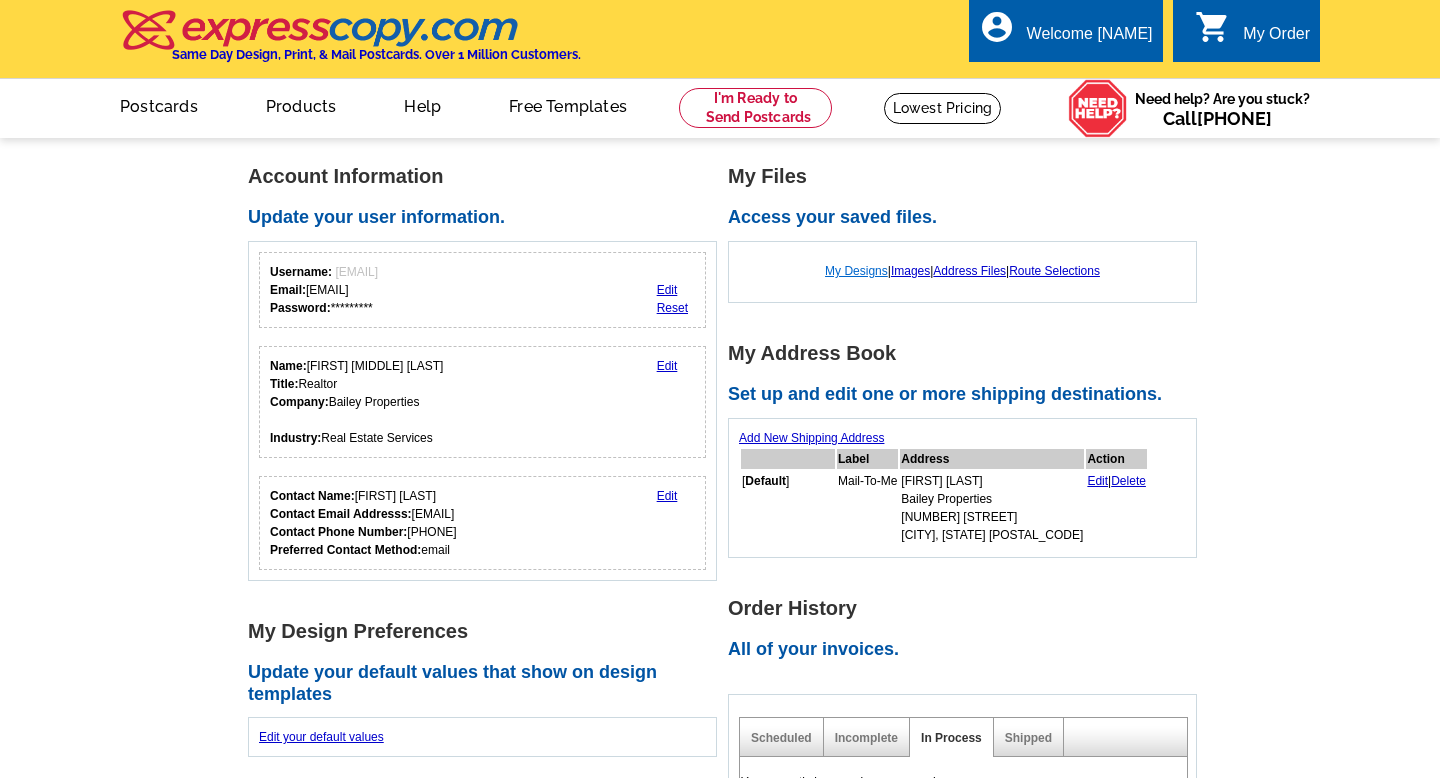 click on "My Designs" at bounding box center (856, 271) 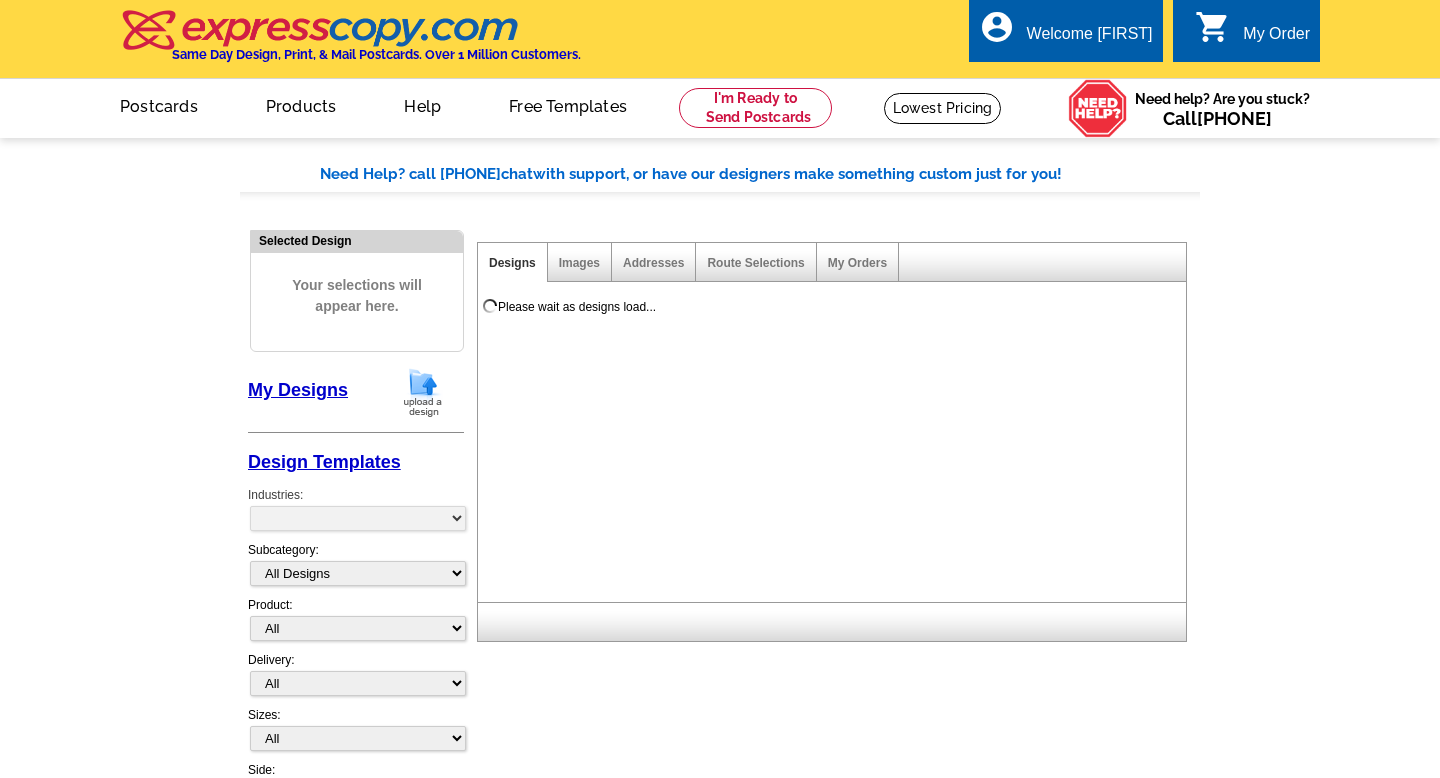 scroll, scrollTop: 0, scrollLeft: 0, axis: both 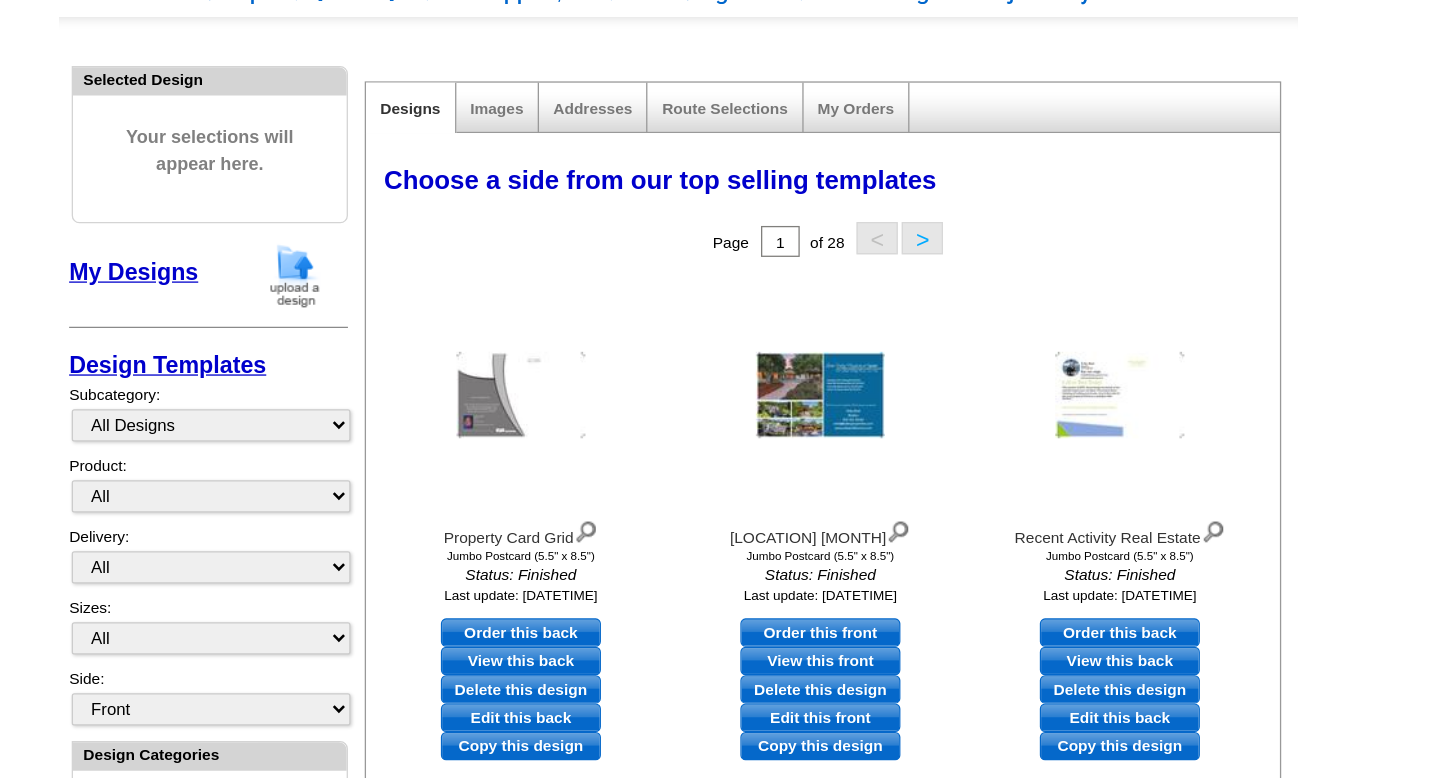 click on ">" at bounding box center (909, 184) 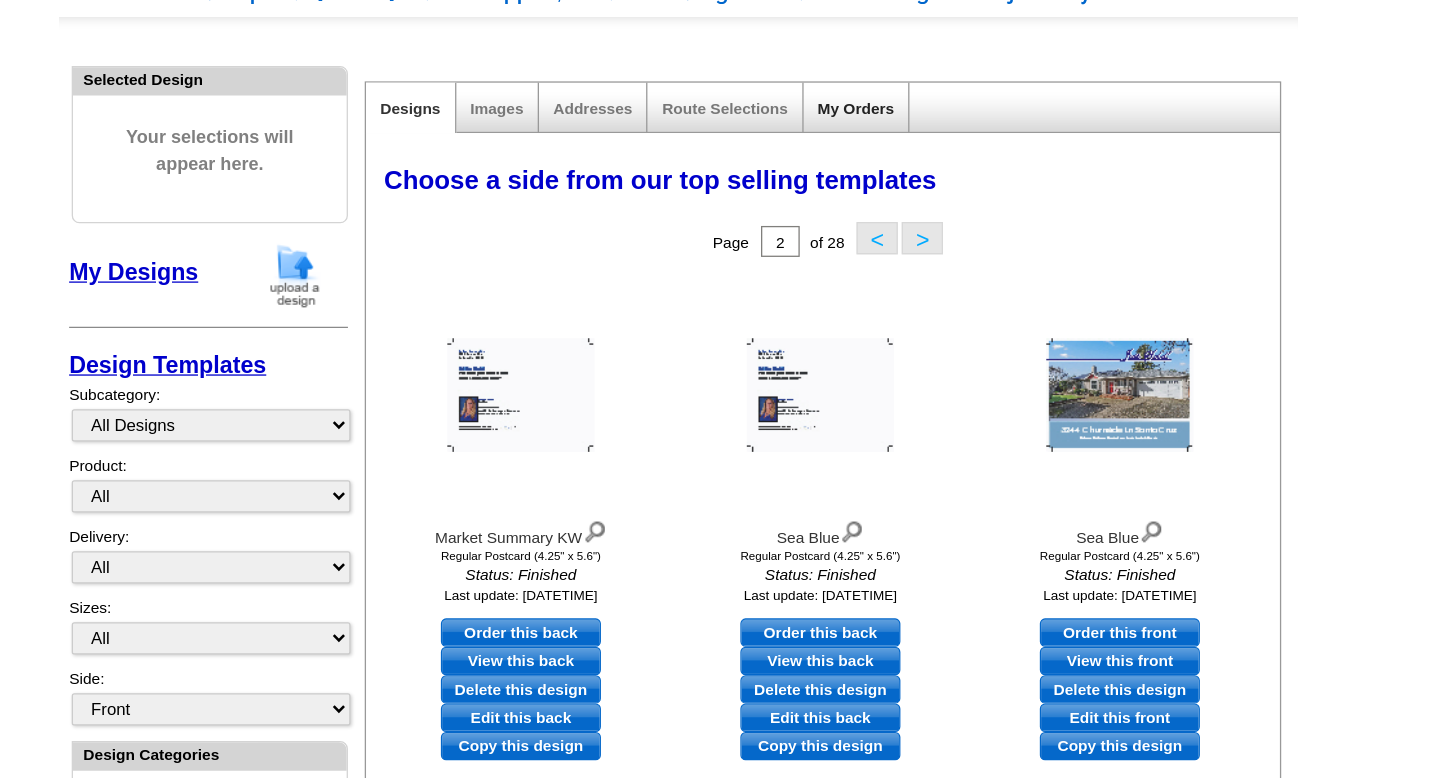 click on "My Orders" at bounding box center (857, 84) 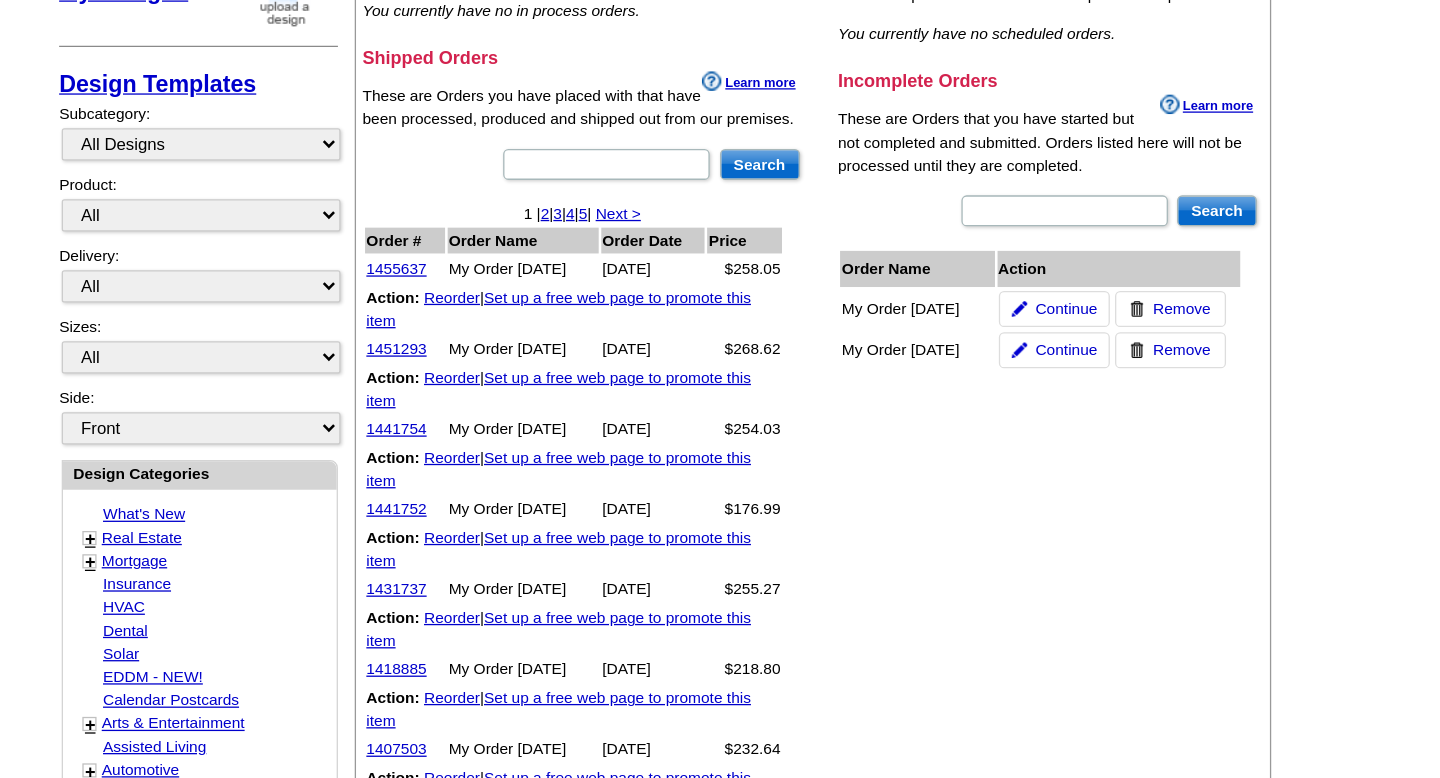 scroll, scrollTop: 393, scrollLeft: 0, axis: vertical 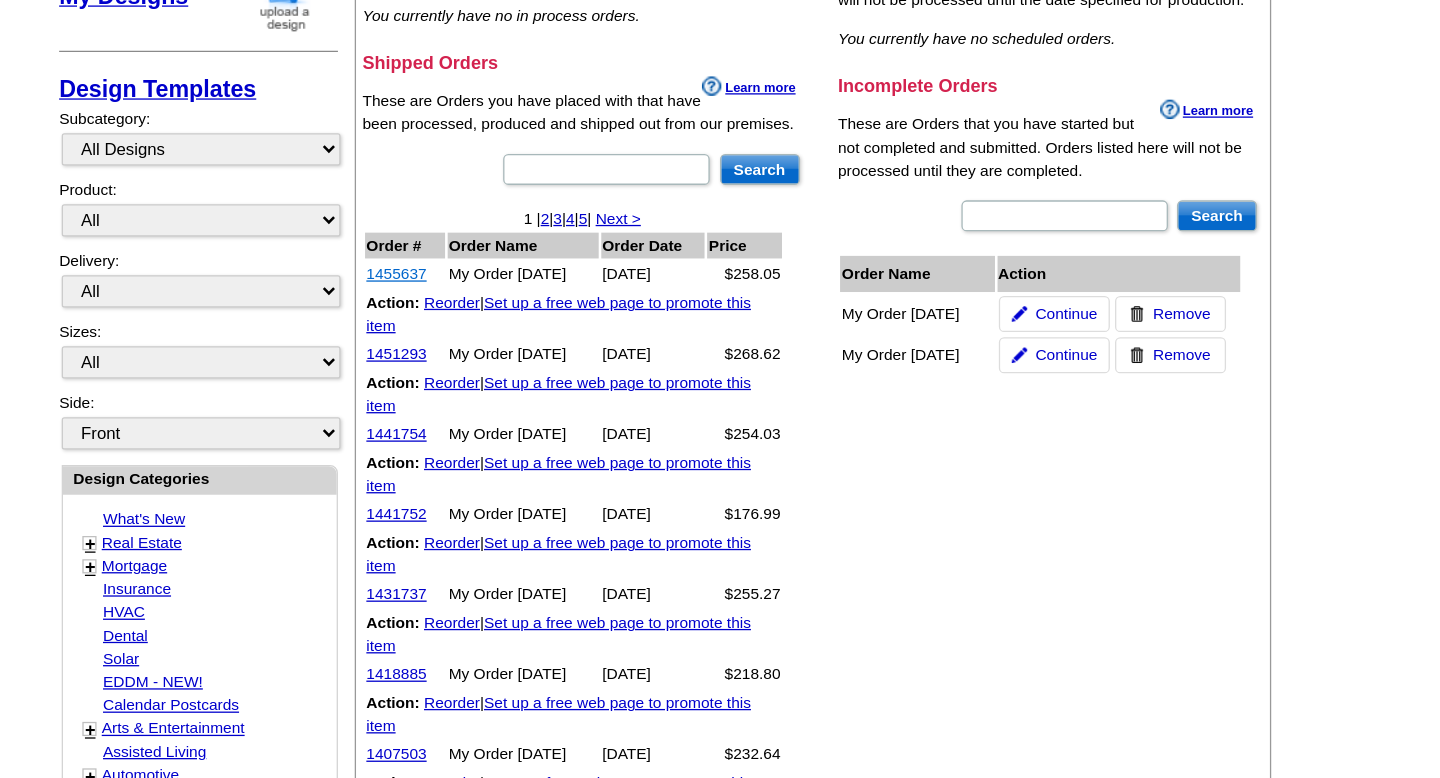 click on "1455637" at bounding box center [509, 212] 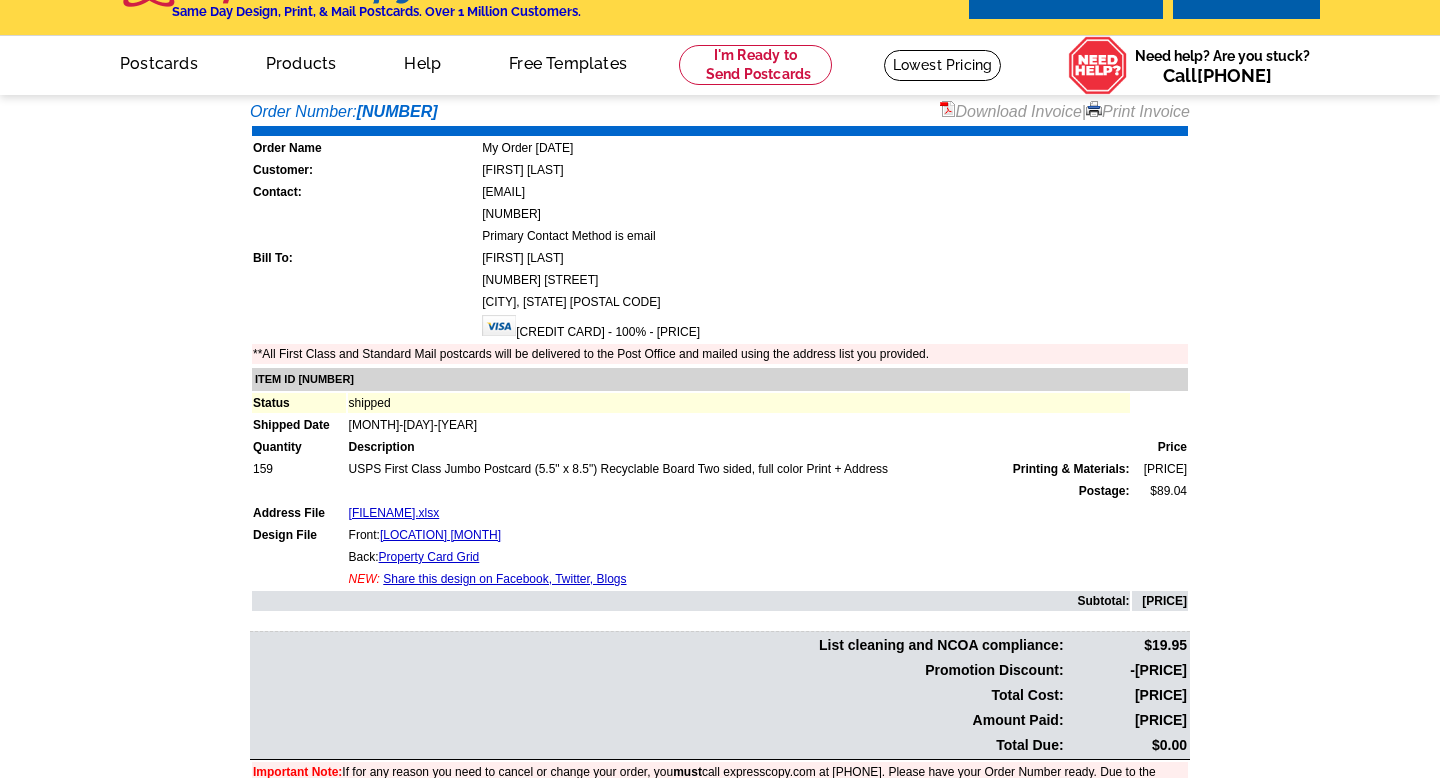 scroll, scrollTop: 77, scrollLeft: 0, axis: vertical 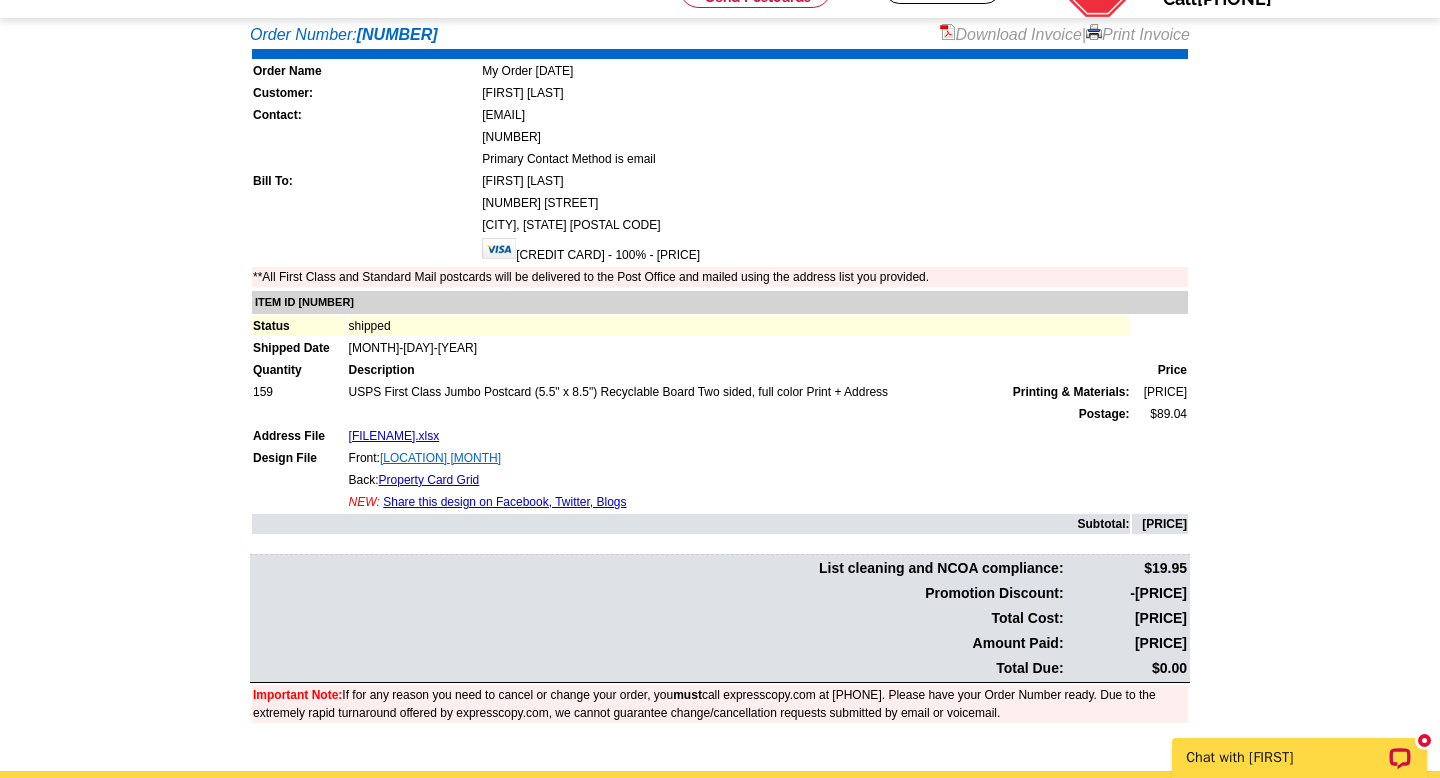 click on "Larkin Valley October" at bounding box center [440, 458] 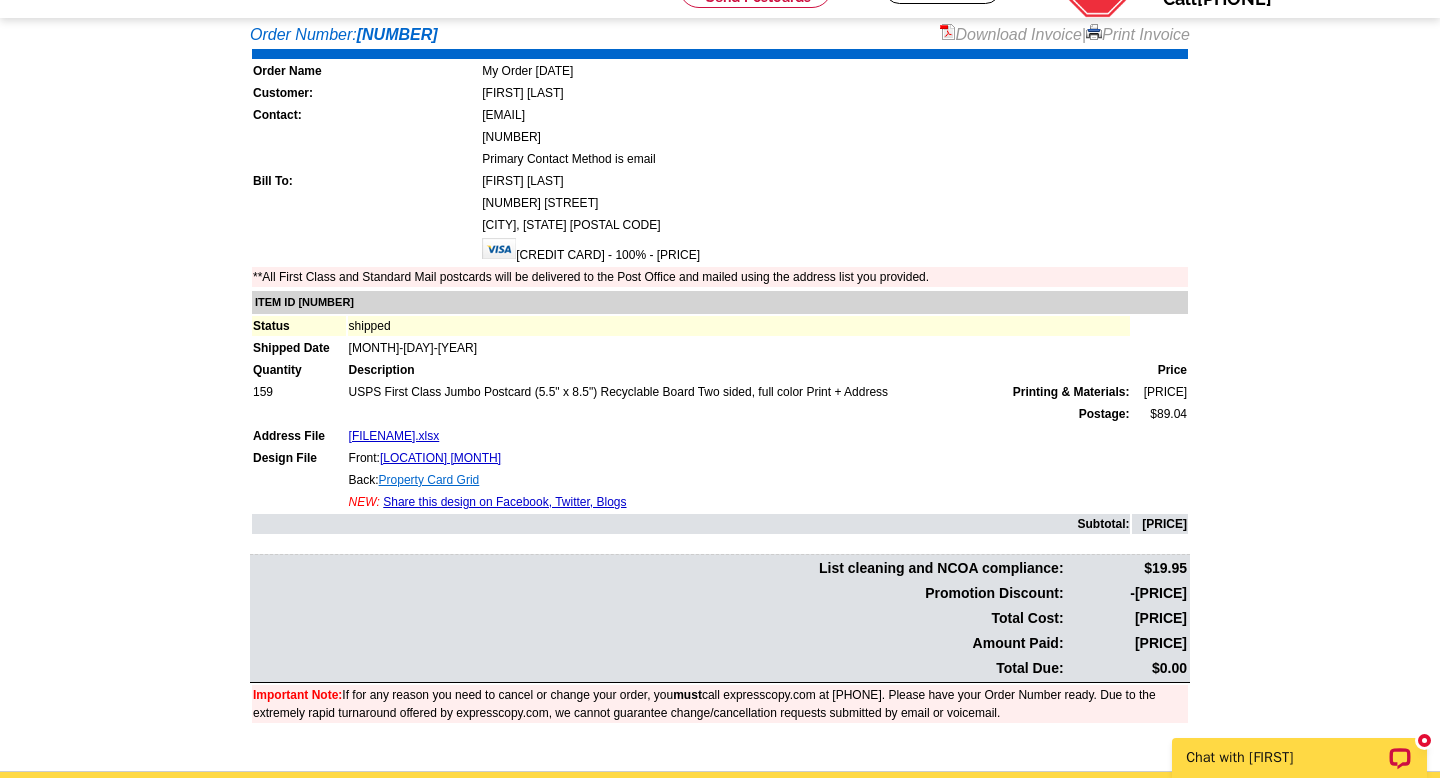 click on "Property Card Grid" at bounding box center (429, 480) 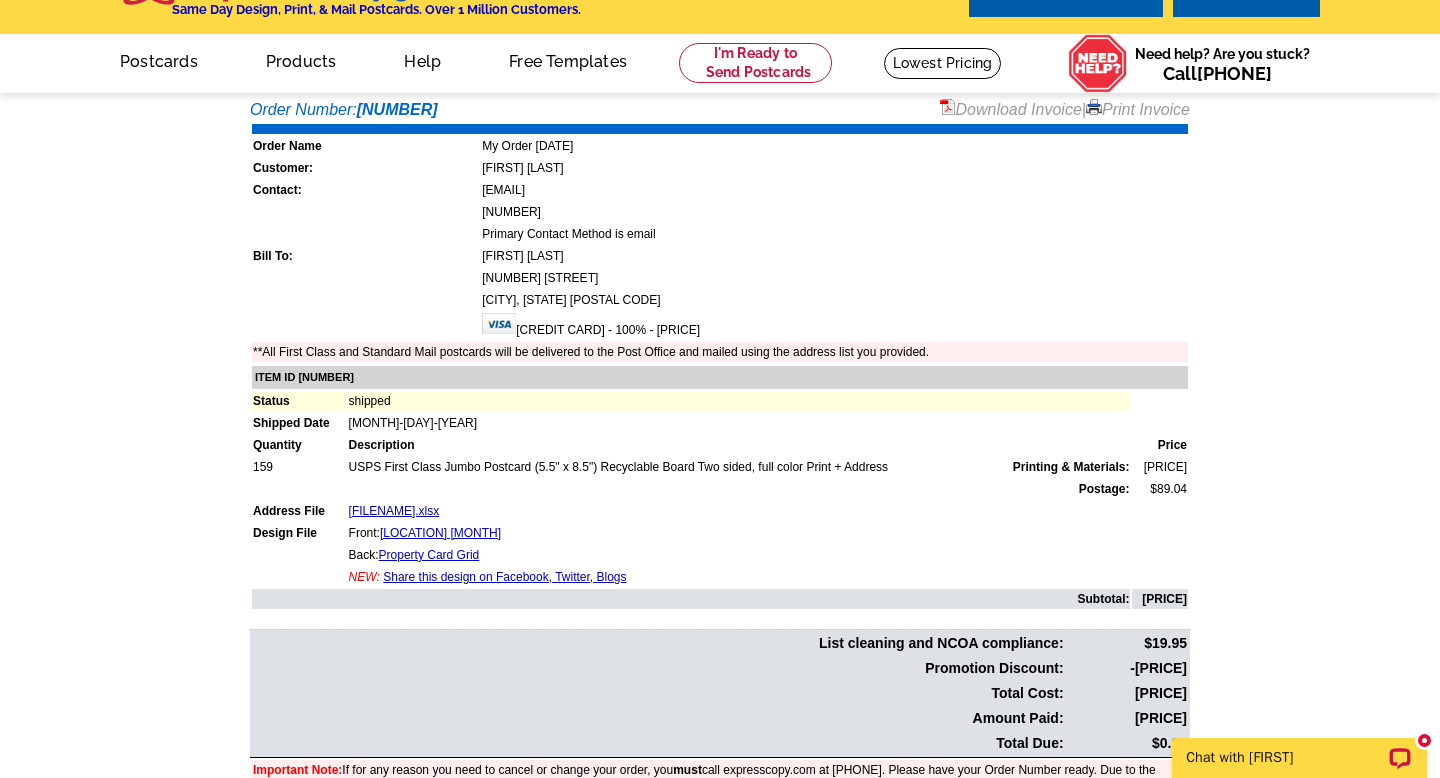 scroll, scrollTop: 0, scrollLeft: 0, axis: both 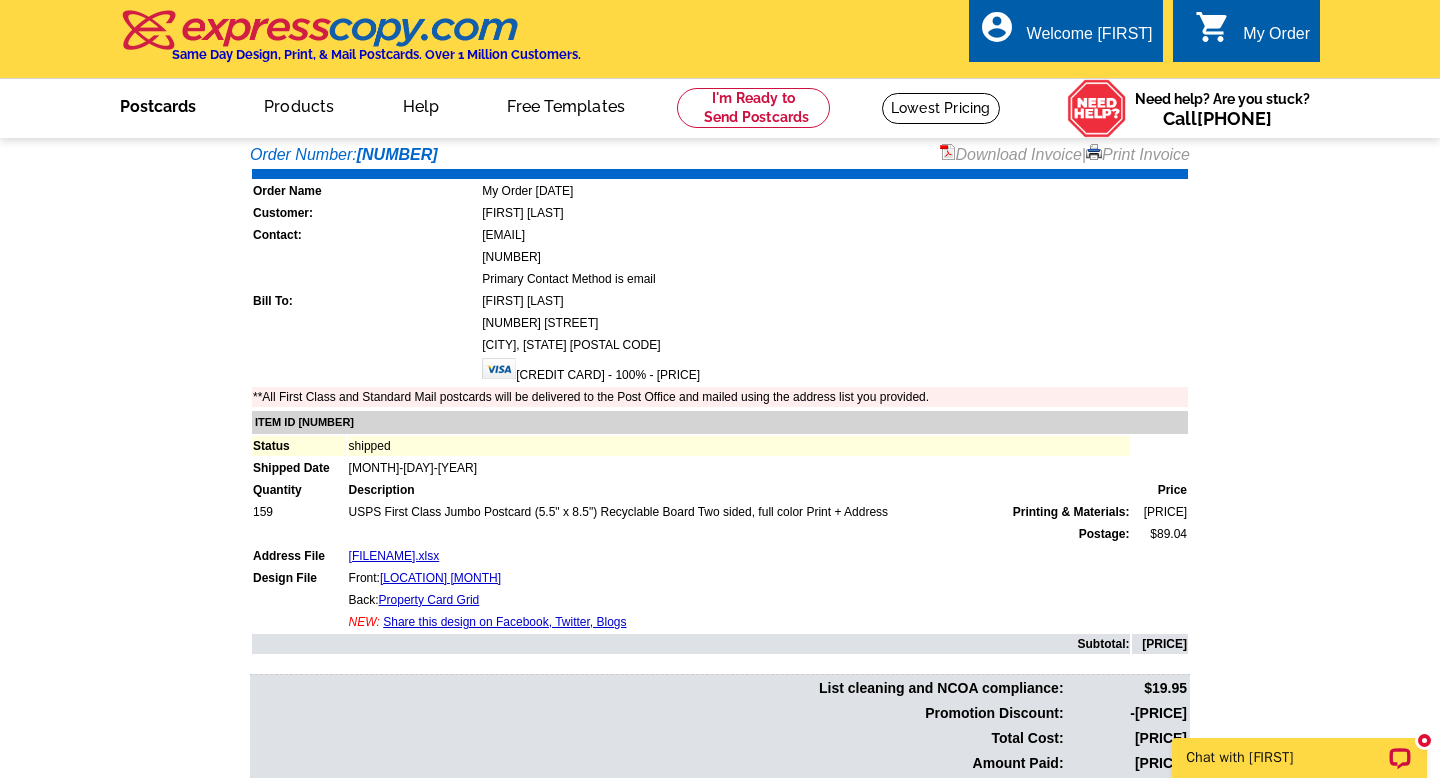 click on "Postcards" at bounding box center (158, 104) 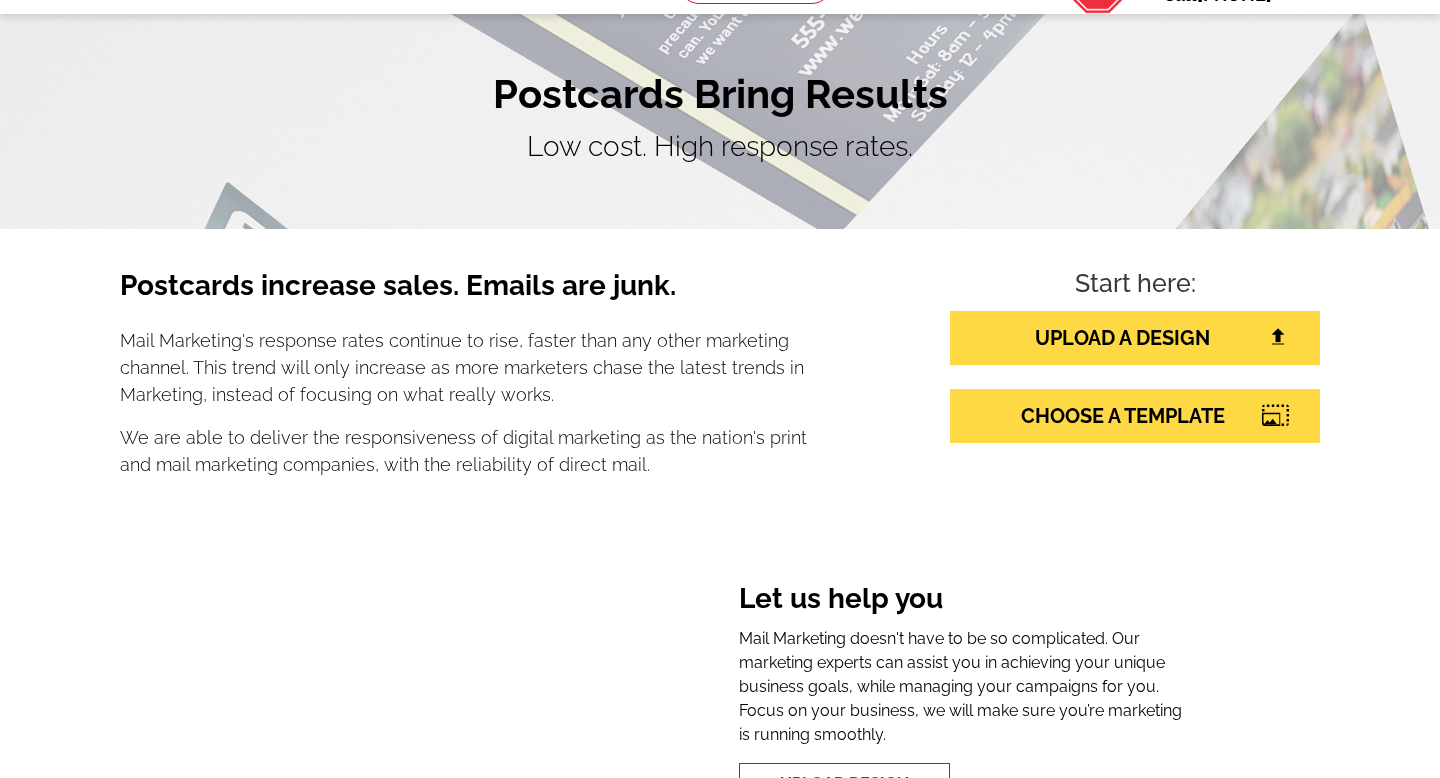 scroll, scrollTop: 153, scrollLeft: 0, axis: vertical 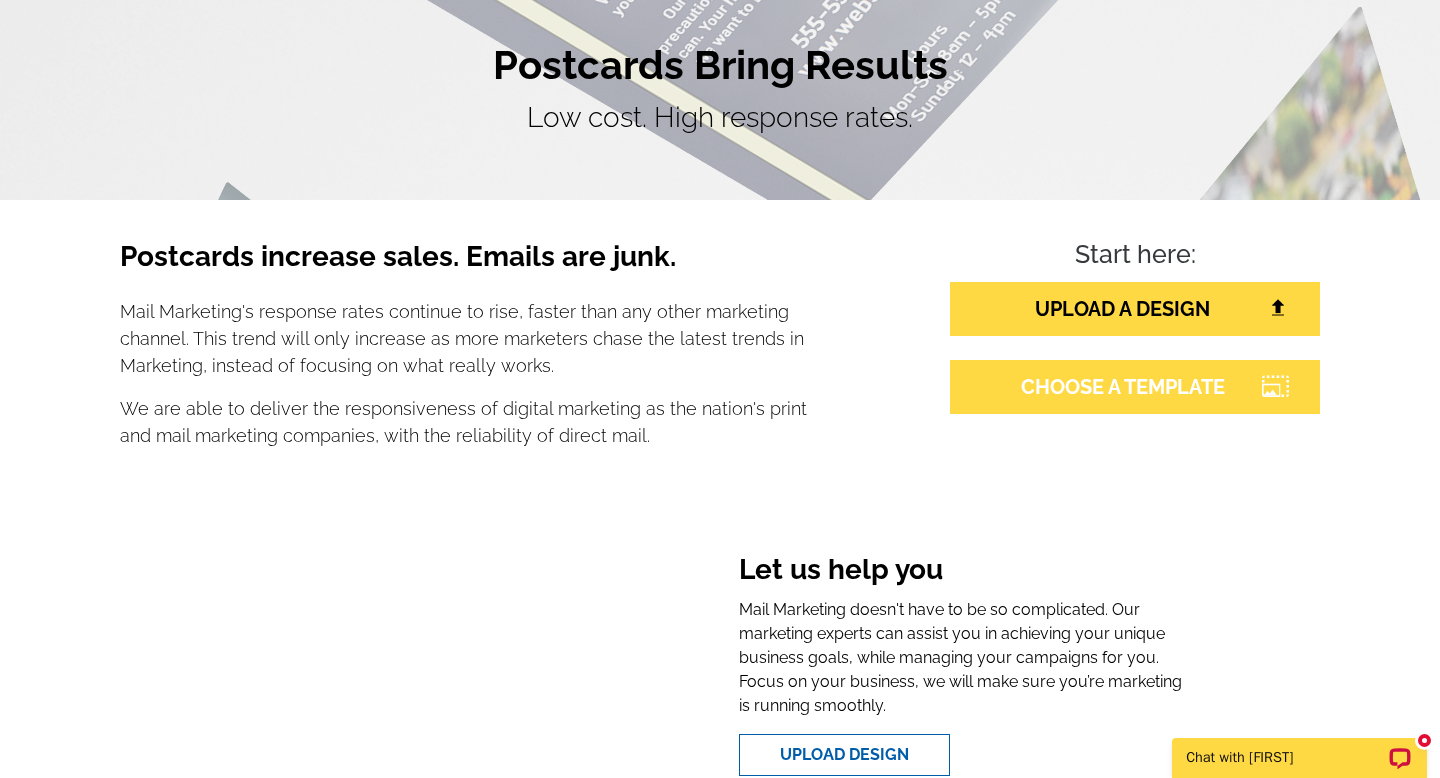 click on "CHOOSE
A TEMPLATE" at bounding box center (1135, 387) 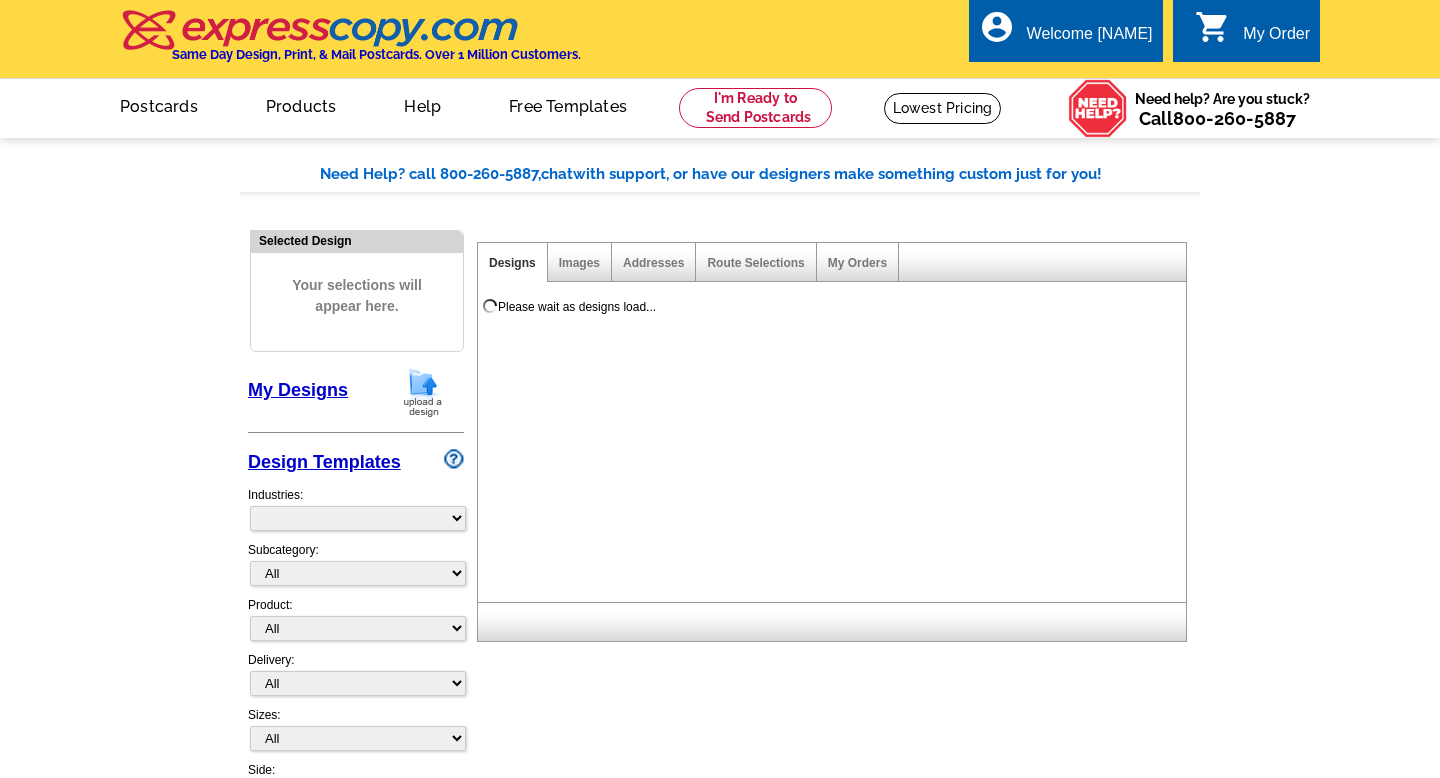 scroll, scrollTop: 0, scrollLeft: 0, axis: both 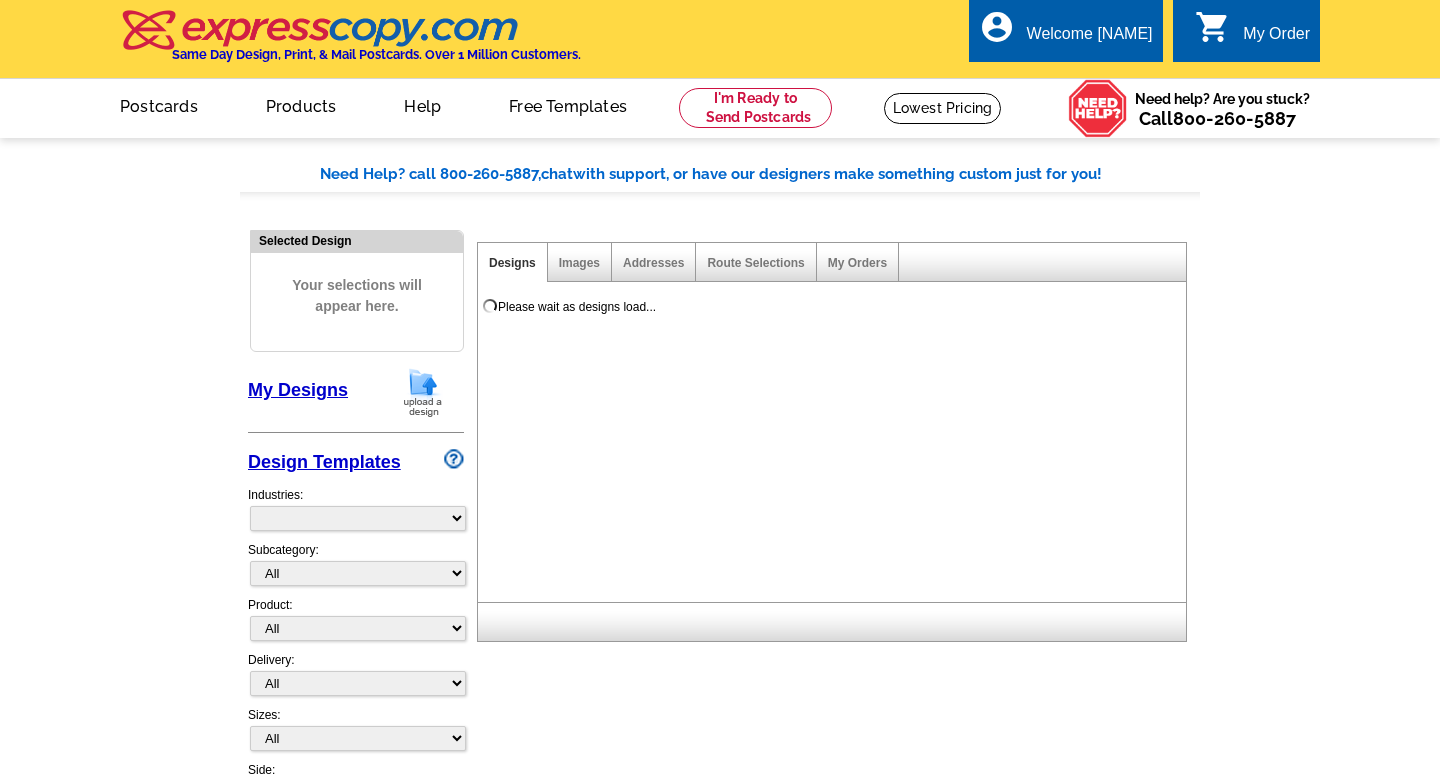 select on "785" 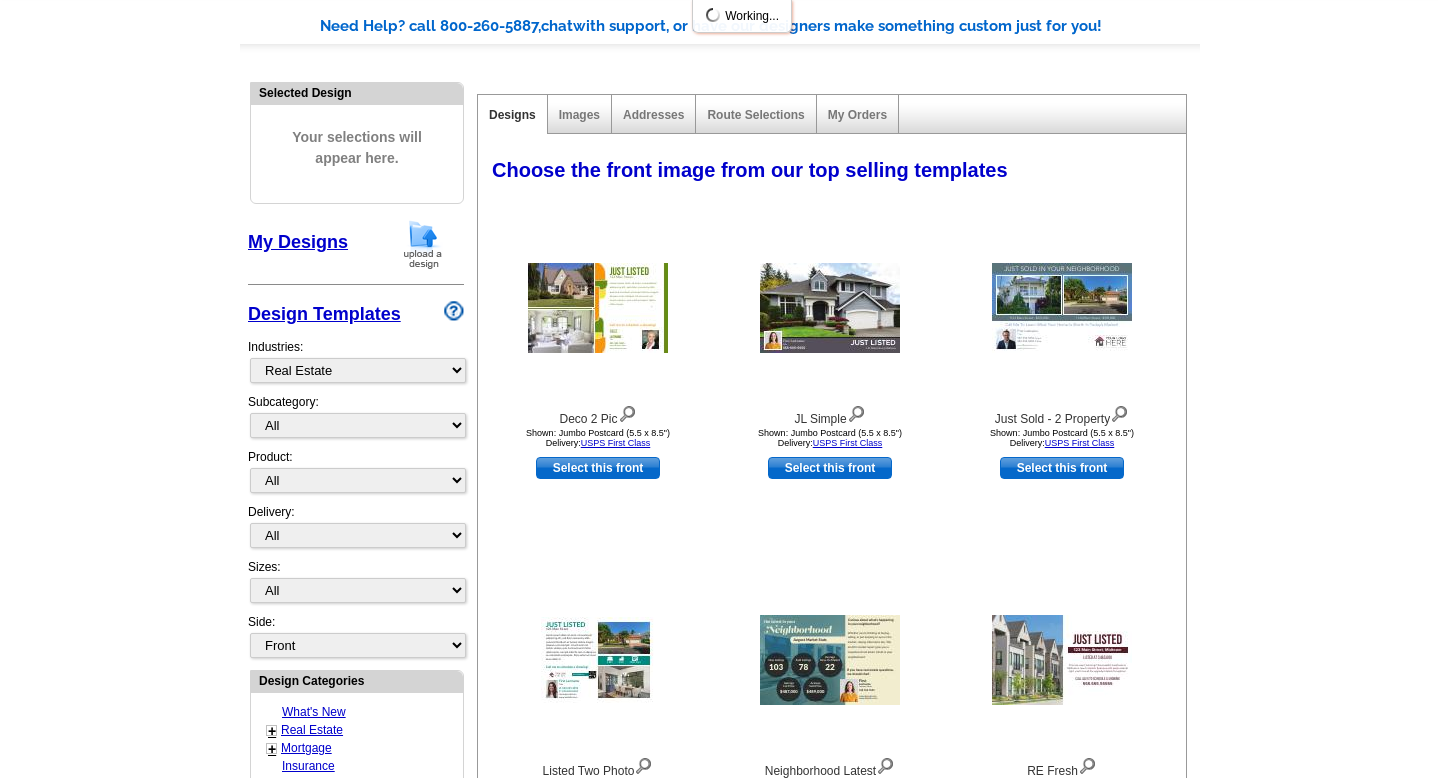 scroll, scrollTop: 192, scrollLeft: 0, axis: vertical 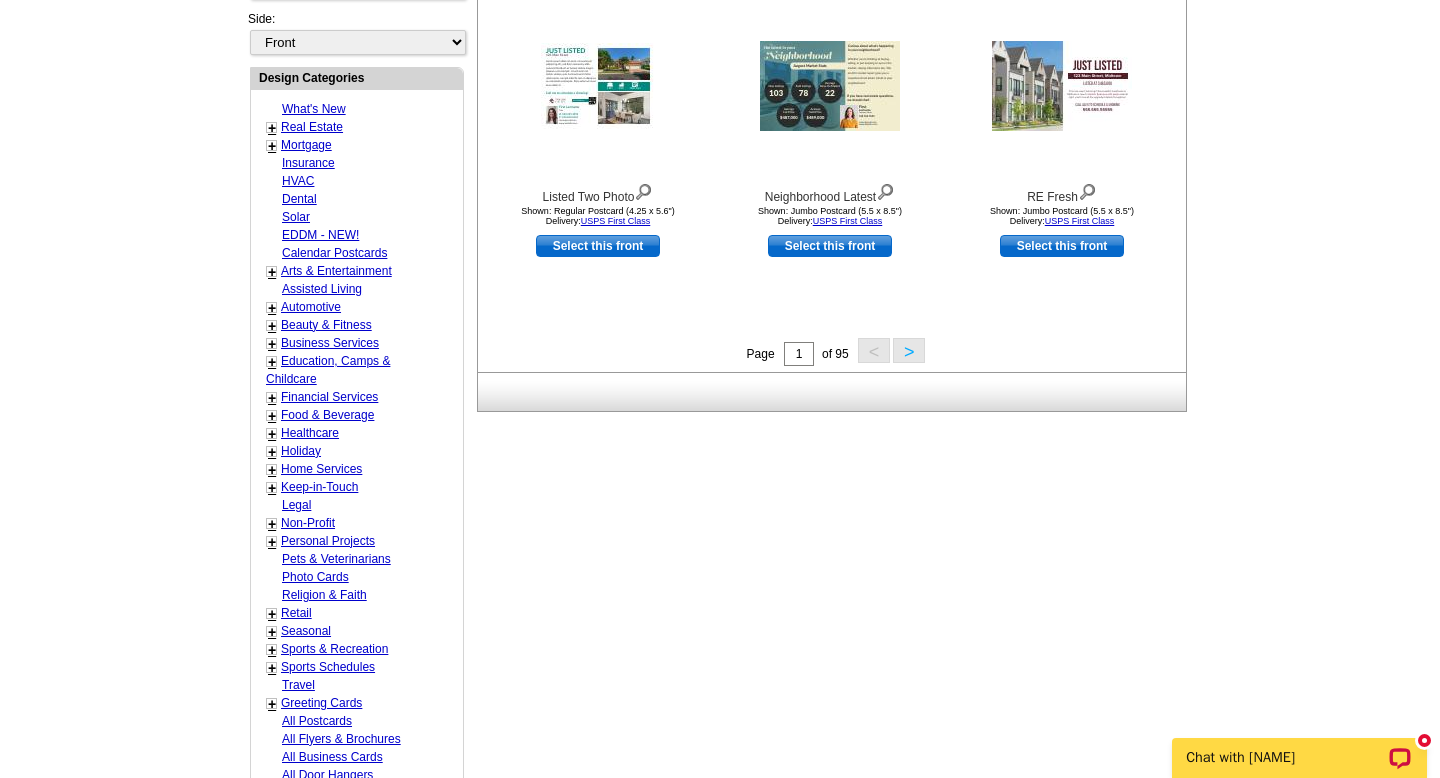 click on ">" at bounding box center (909, 350) 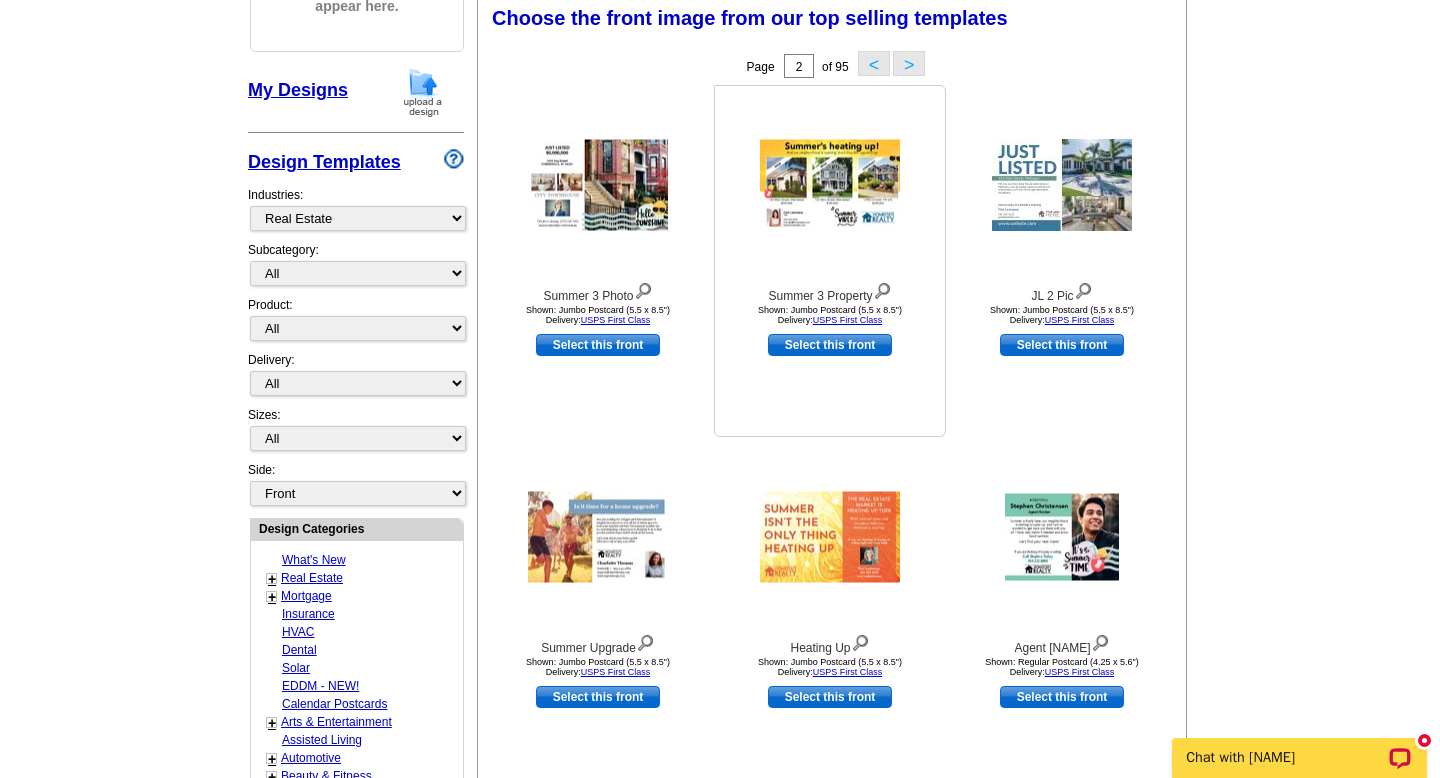 scroll, scrollTop: 294, scrollLeft: 0, axis: vertical 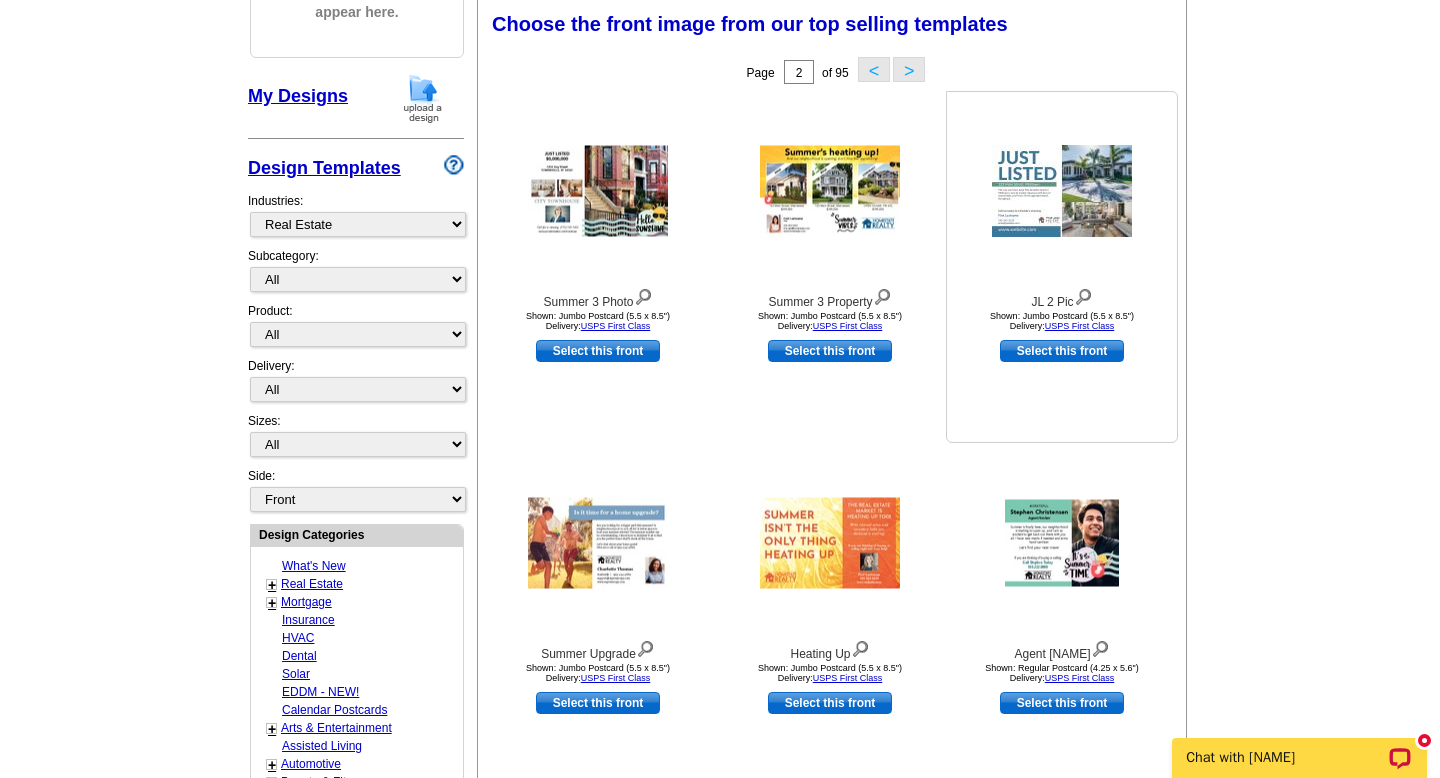 click on "Select this front" at bounding box center [1062, 351] 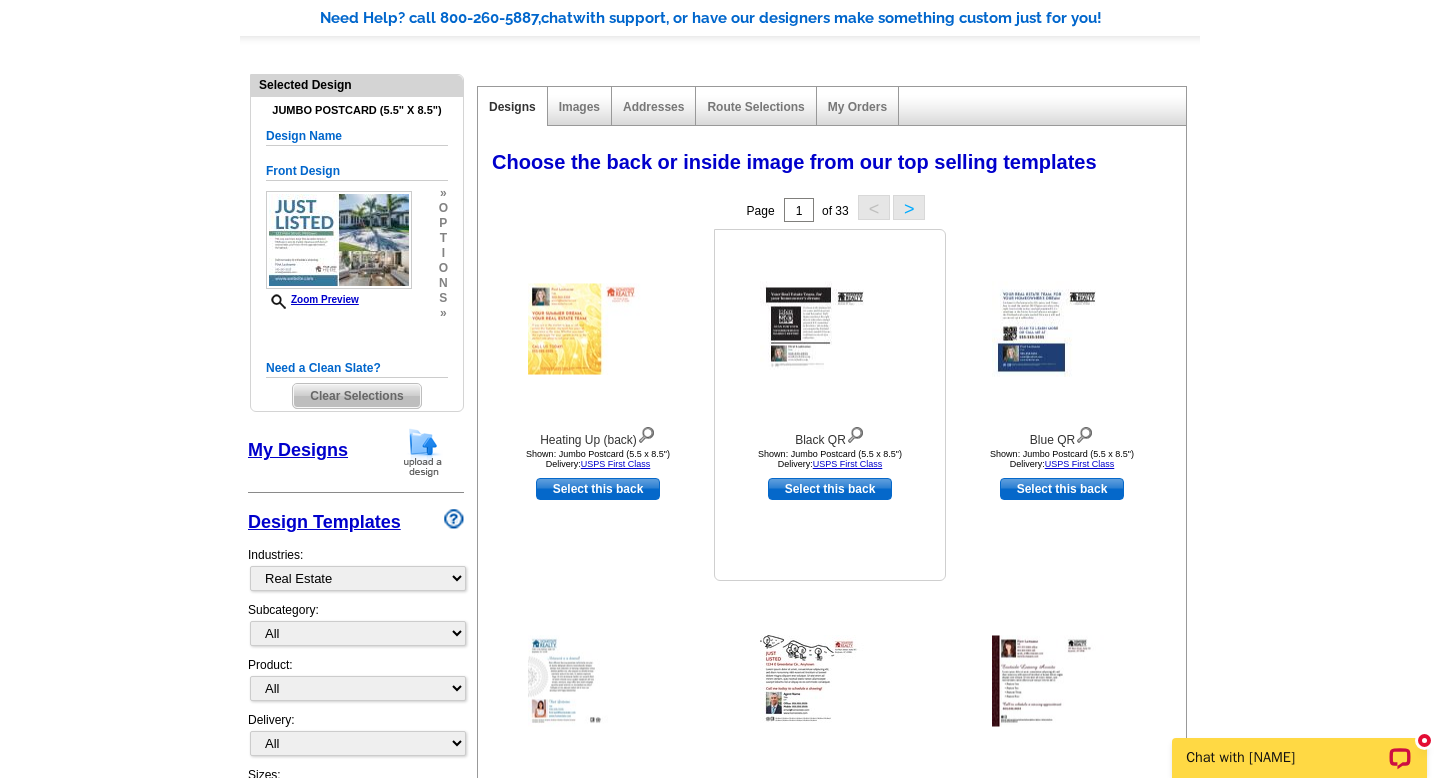 scroll, scrollTop: 88, scrollLeft: 0, axis: vertical 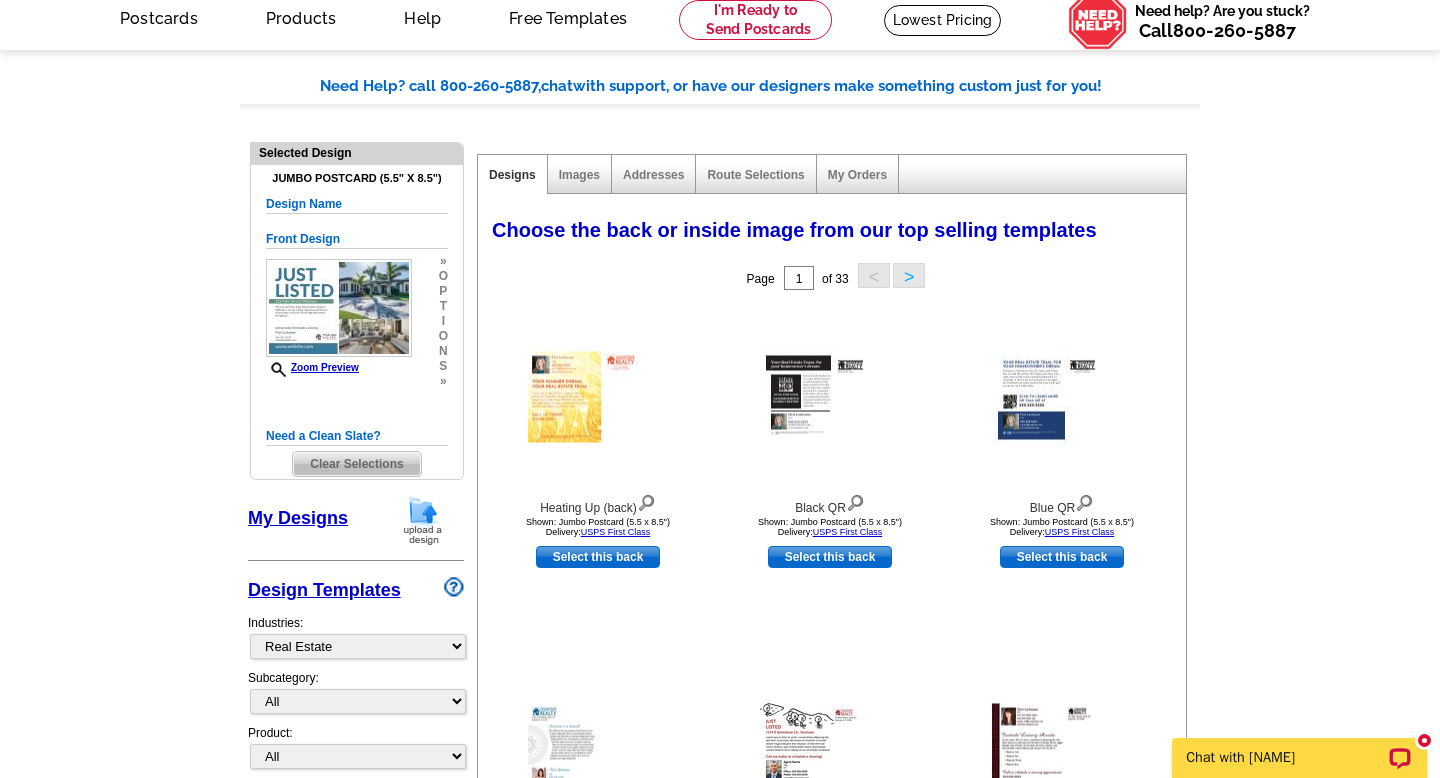 click on "My Designs" at bounding box center [298, 518] 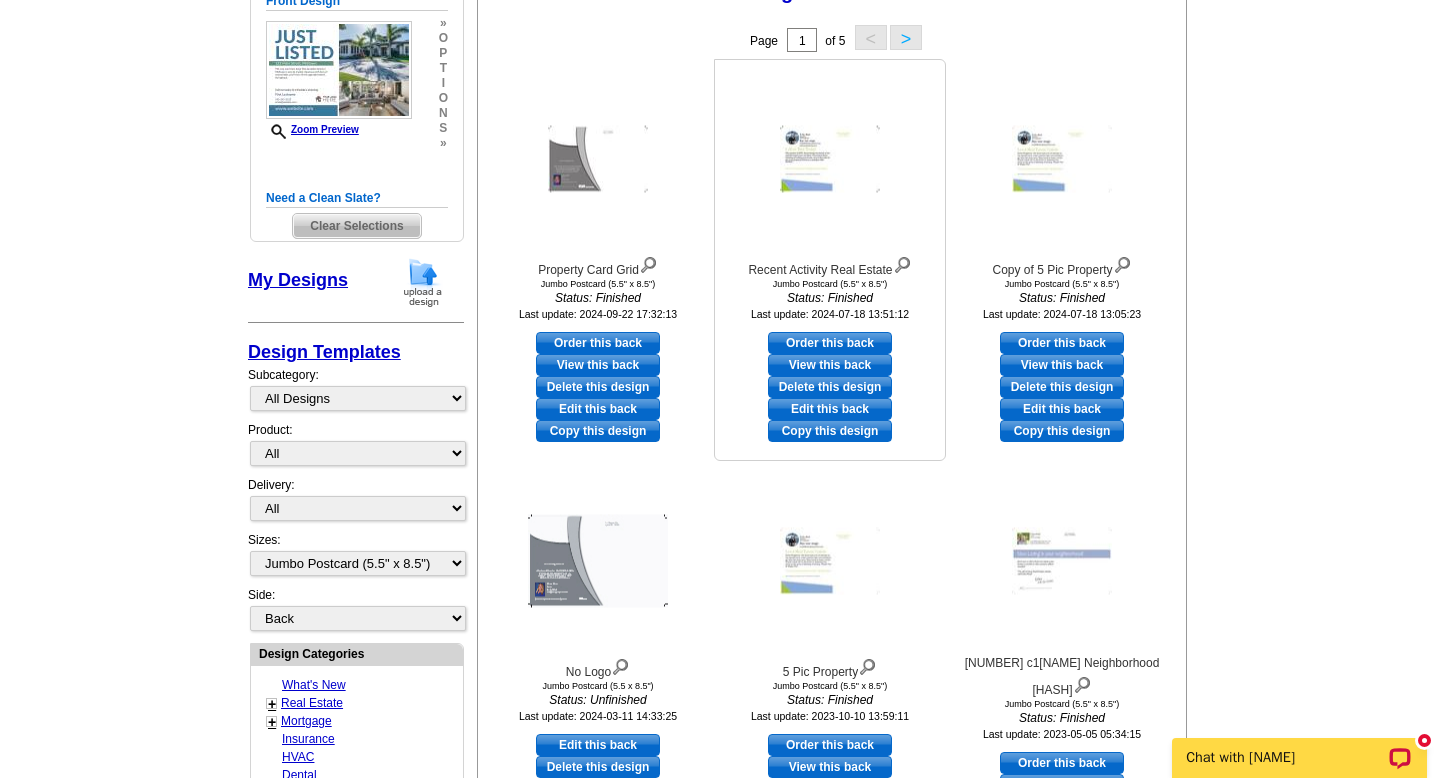 scroll, scrollTop: 328, scrollLeft: 0, axis: vertical 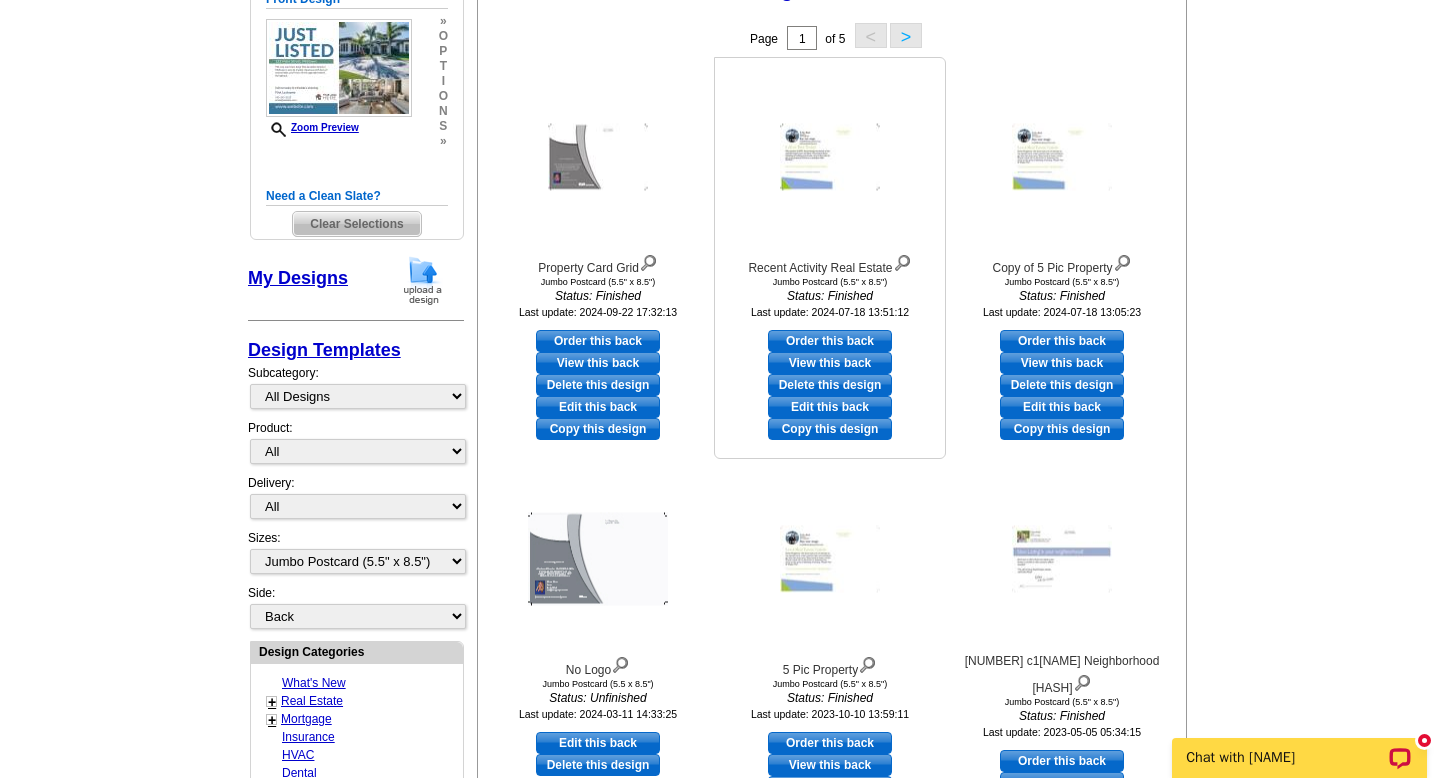 click on "Order this back" at bounding box center (830, 341) 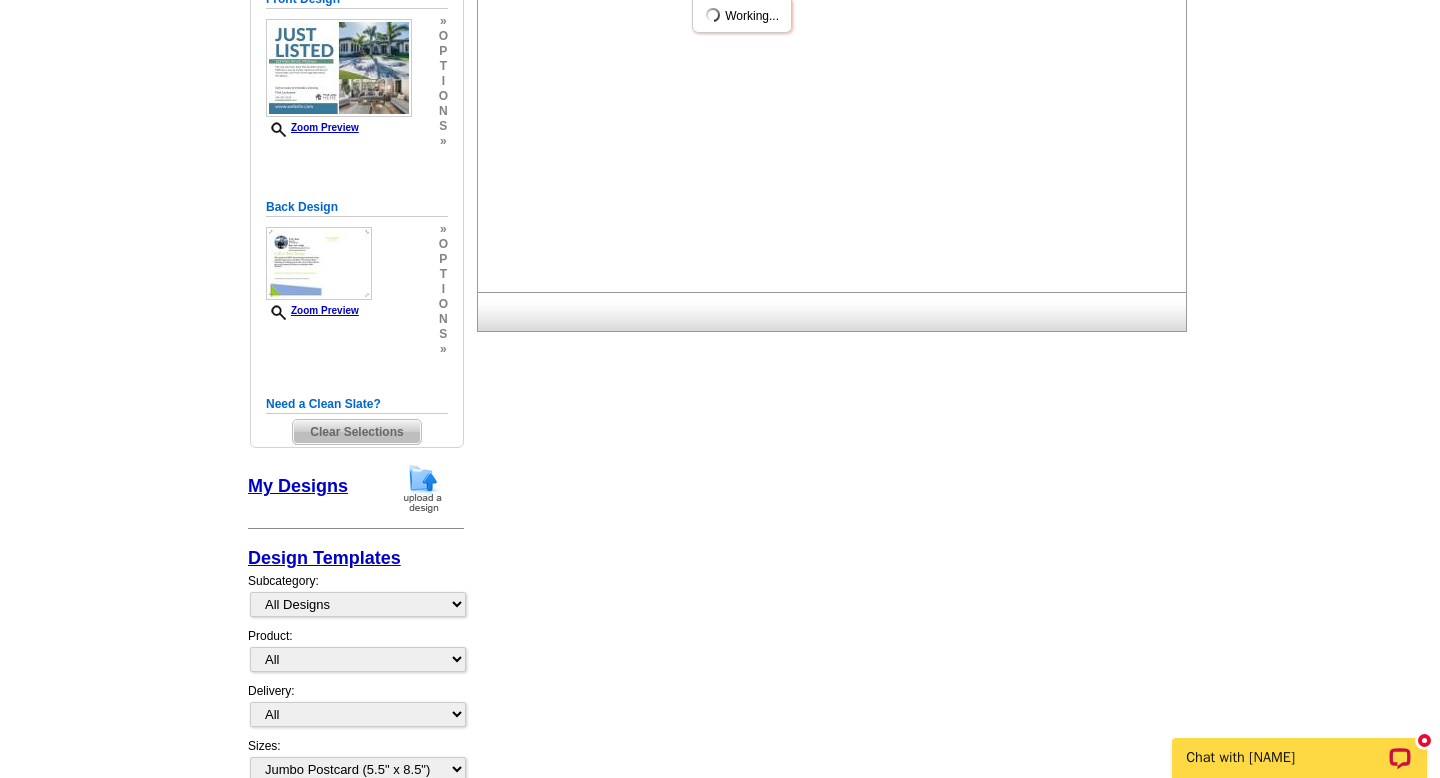 scroll, scrollTop: 0, scrollLeft: 0, axis: both 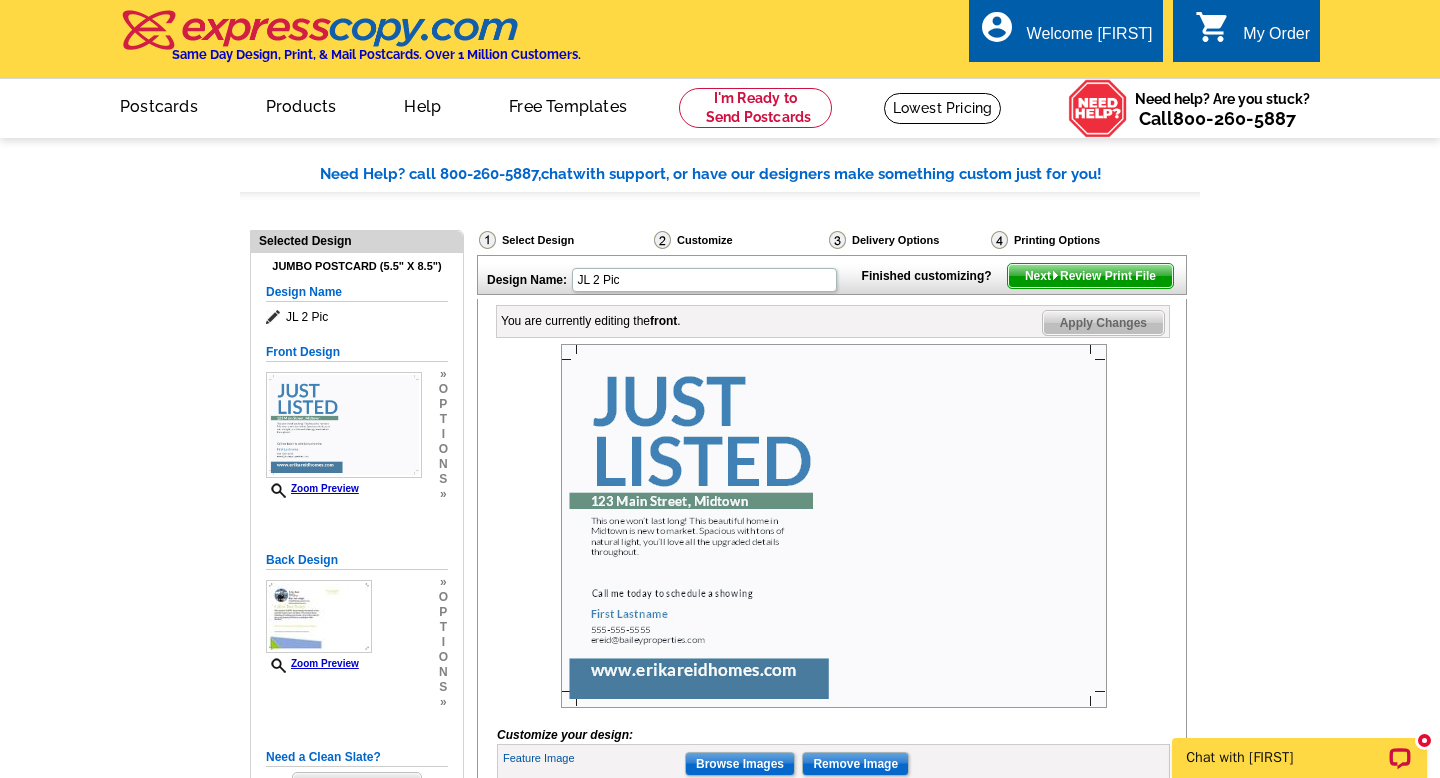 click at bounding box center (834, 526) 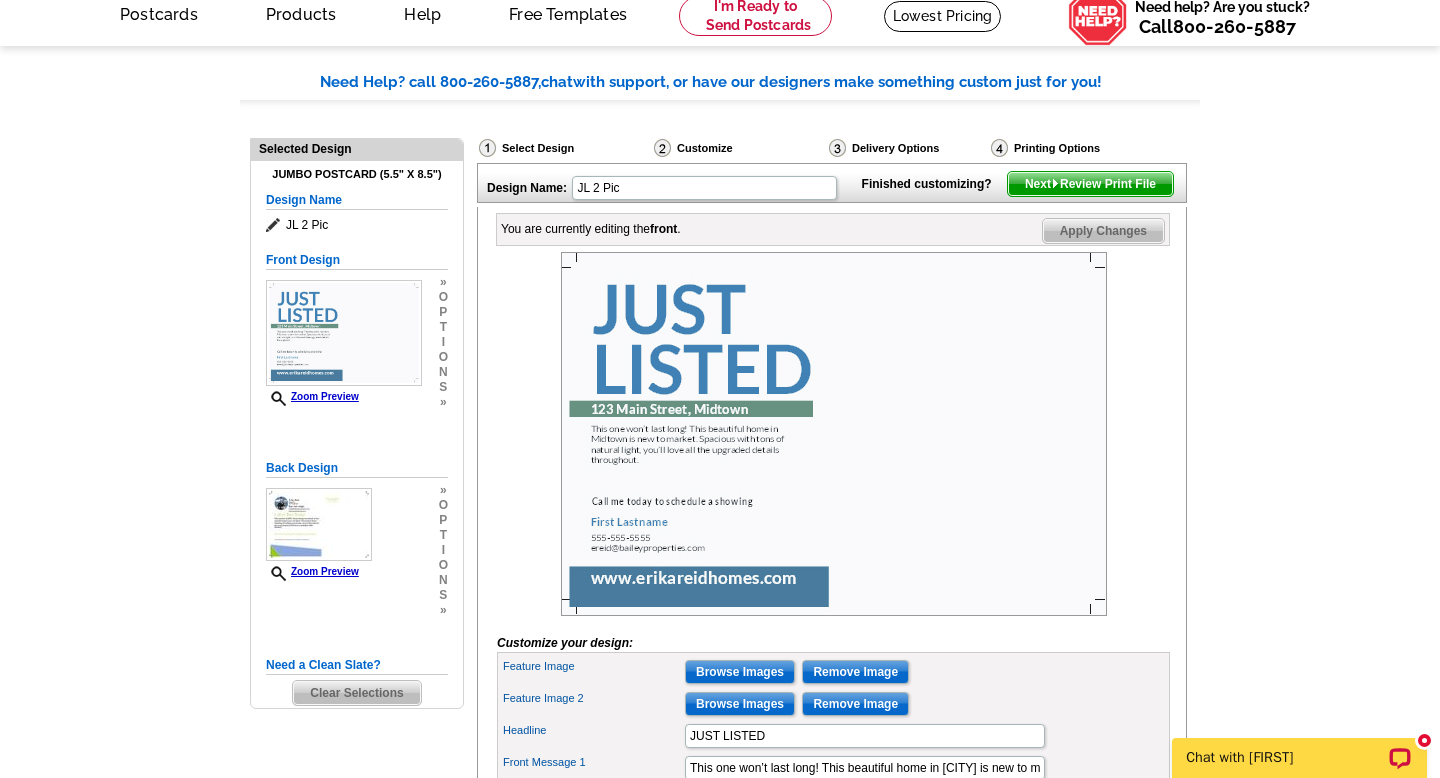 scroll, scrollTop: 95, scrollLeft: 0, axis: vertical 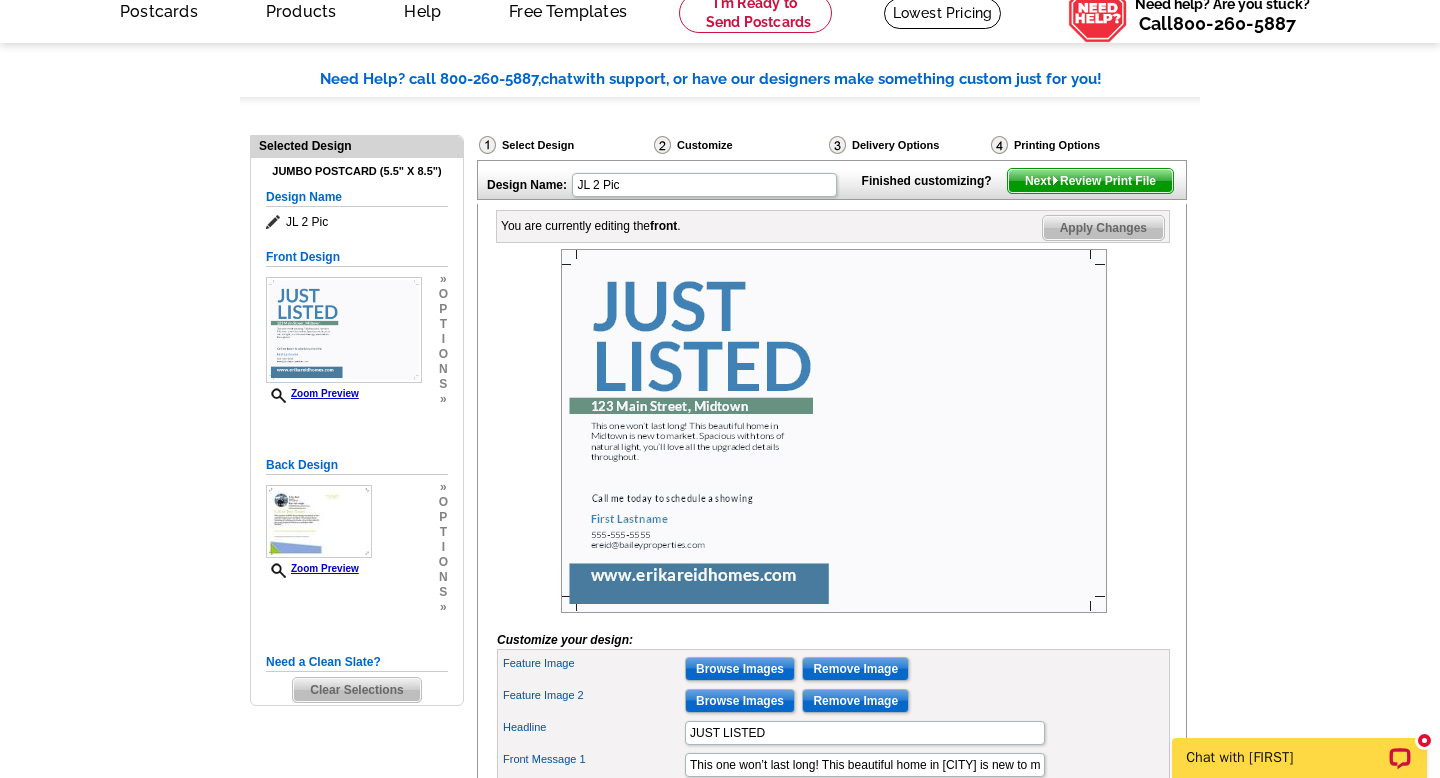 click at bounding box center [834, 431] 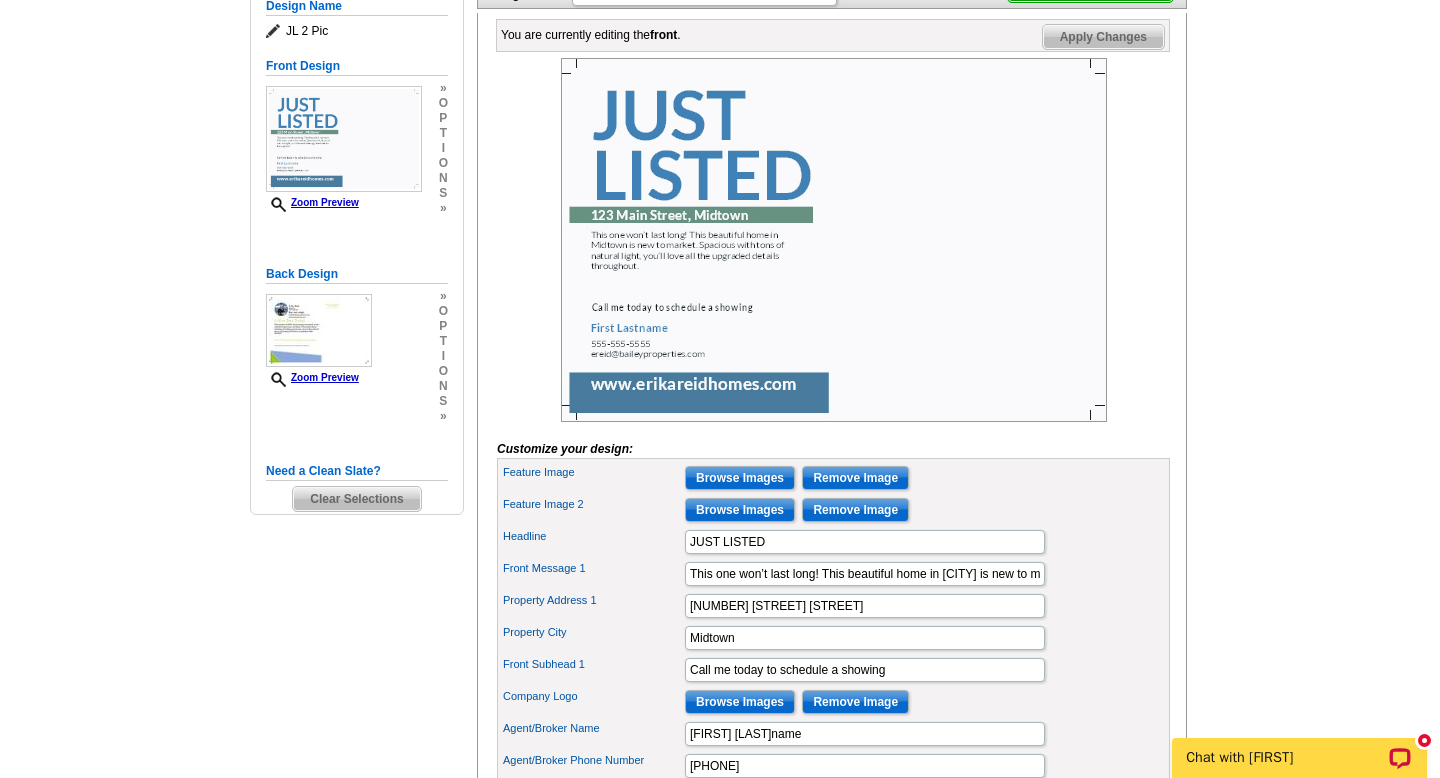 scroll, scrollTop: 291, scrollLeft: 0, axis: vertical 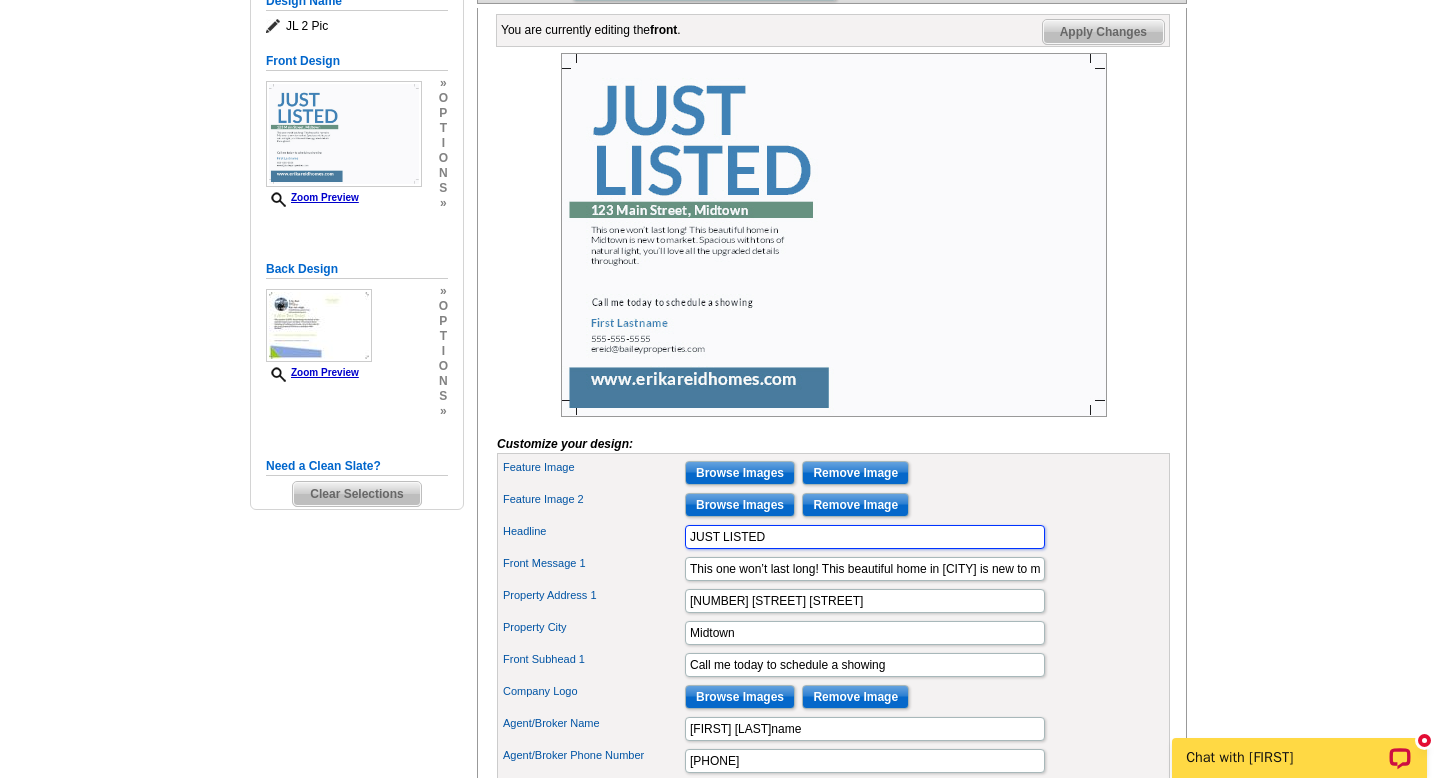 drag, startPoint x: 783, startPoint y: 575, endPoint x: 665, endPoint y: 554, distance: 119.85408 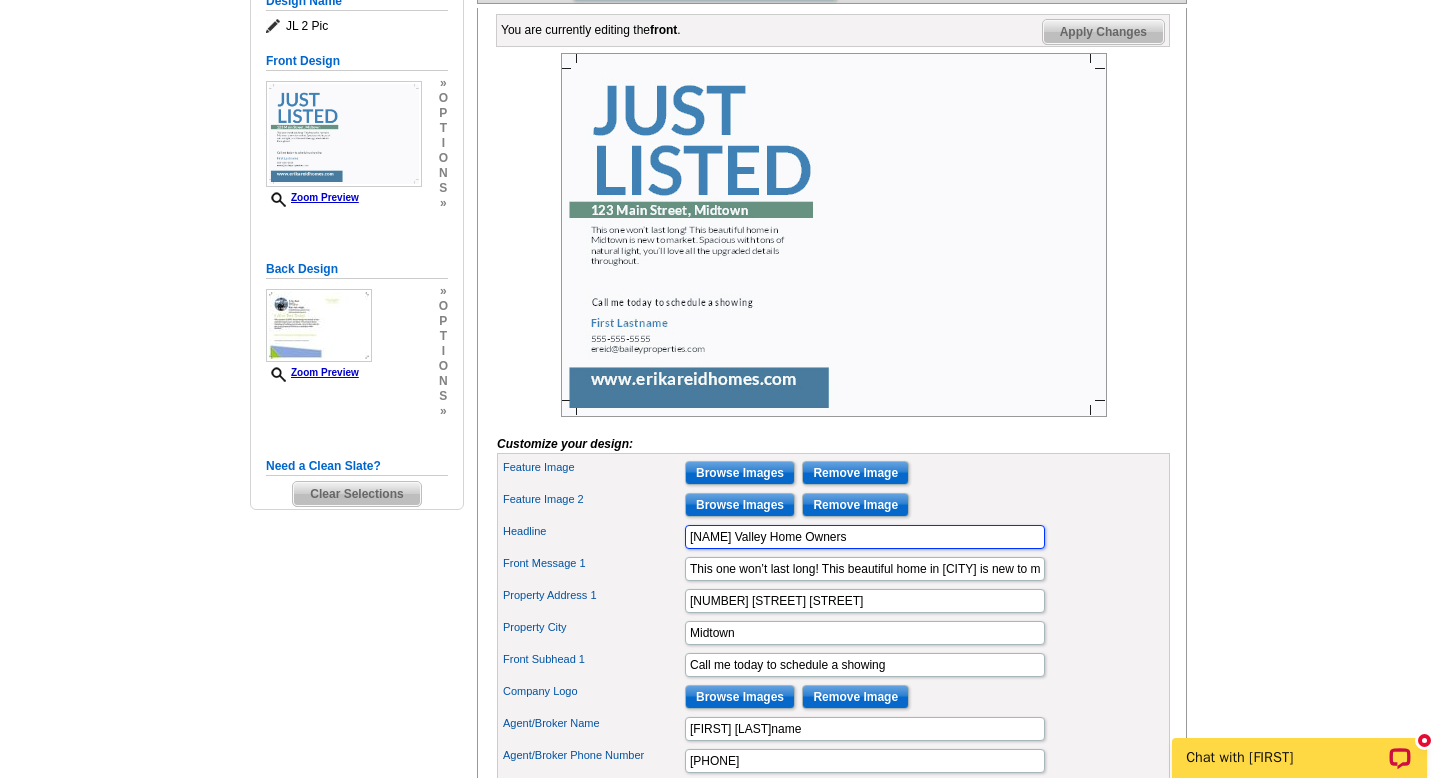 type on "[NAME] Valley Home Owners" 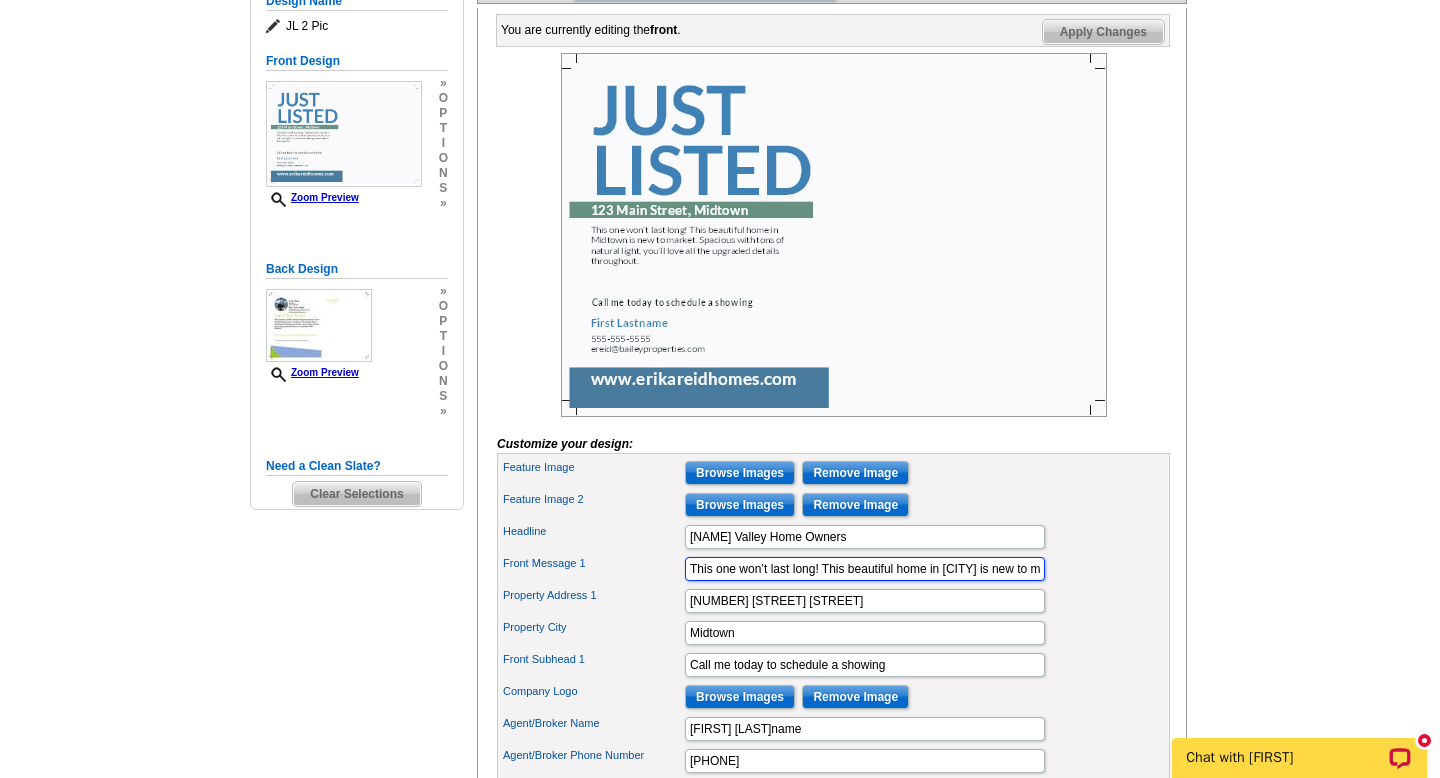 click on "This one won’t last long! This beautiful home in [CITY] is new to market. Spacious with tons of natural light, you’ll love all the upgraded details throughout." at bounding box center (865, 569) 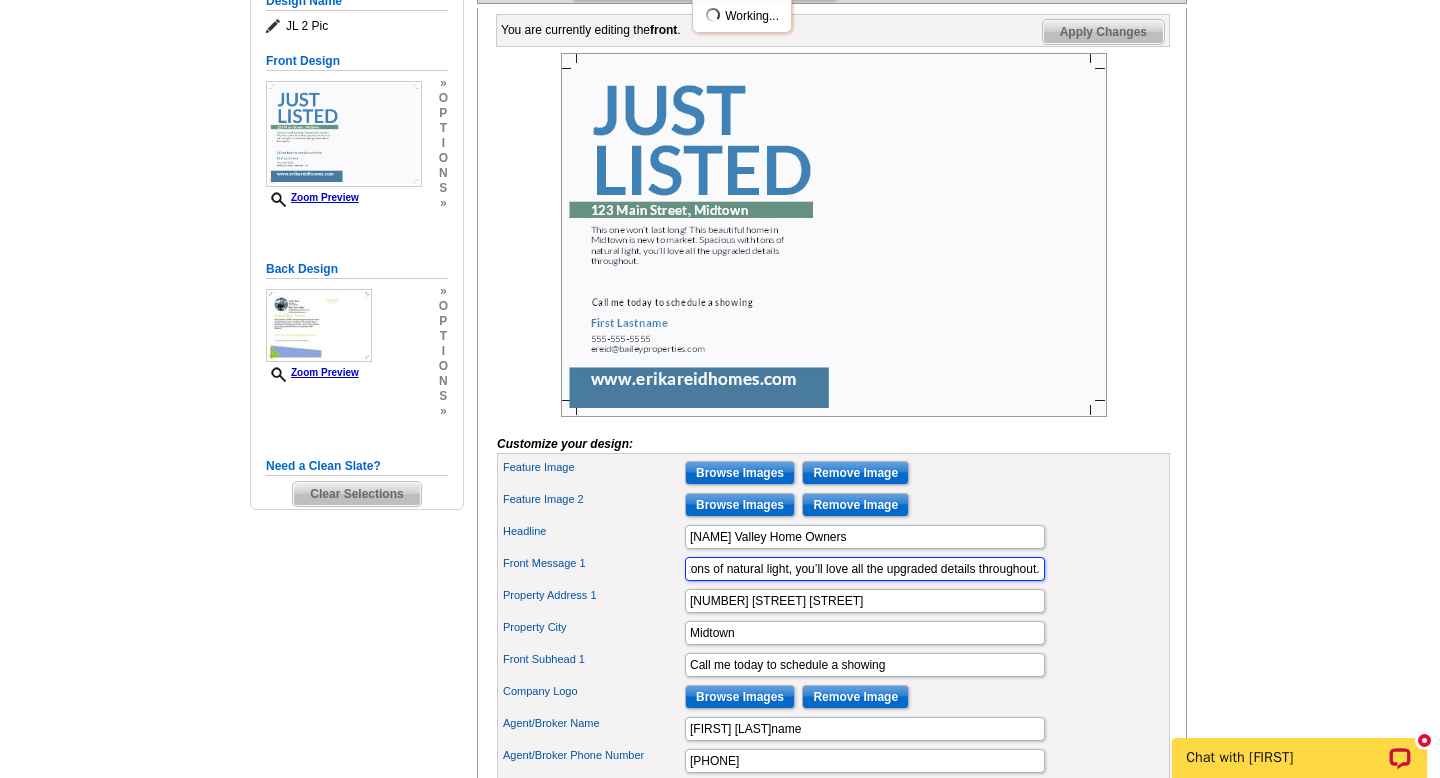 drag, startPoint x: 689, startPoint y: 605, endPoint x: 1049, endPoint y: 597, distance: 360.08887 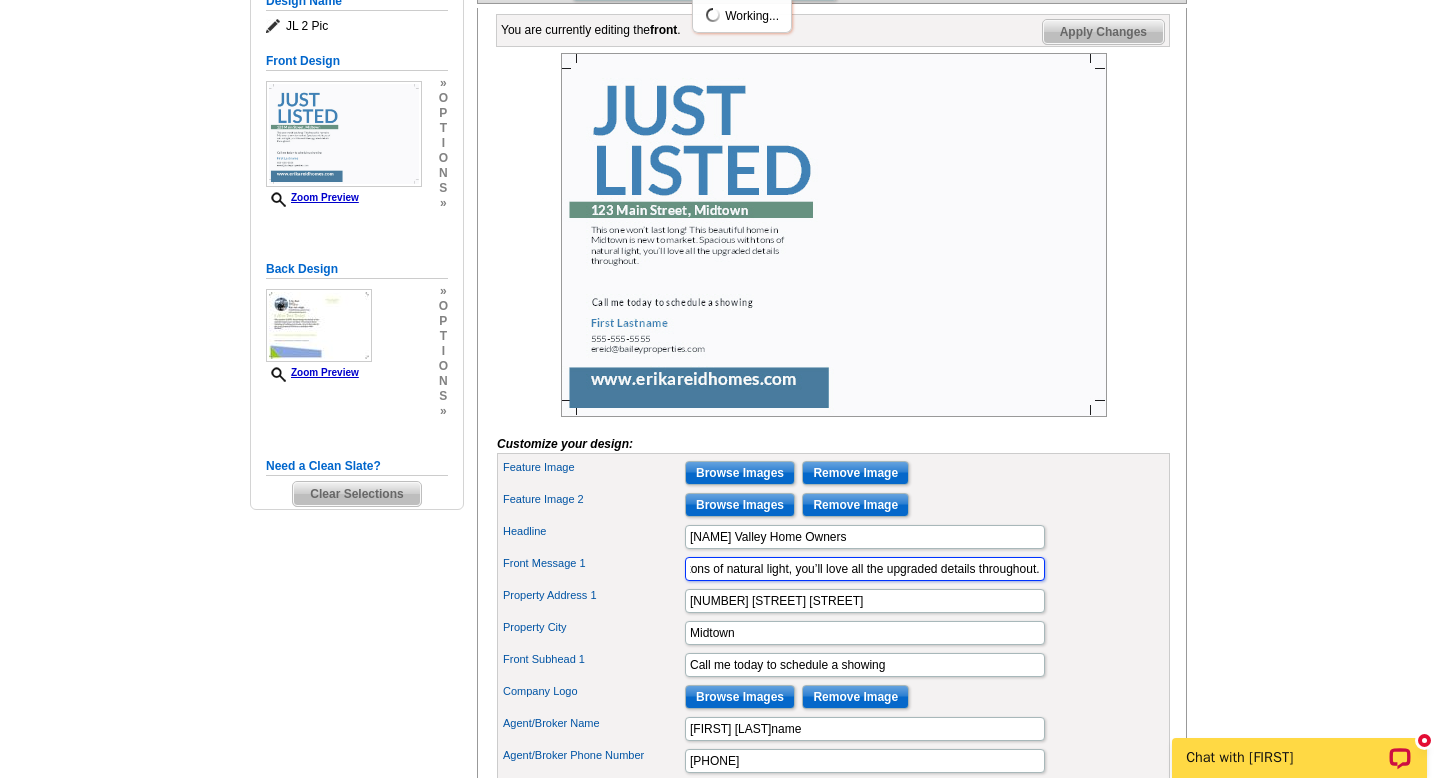 click on "Front Message 1
This one won’t last long! This beautiful home in [CITY] is new to market. Spacious with tons of natural light, you’ll love all the upgraded details throughout." at bounding box center (833, 569) 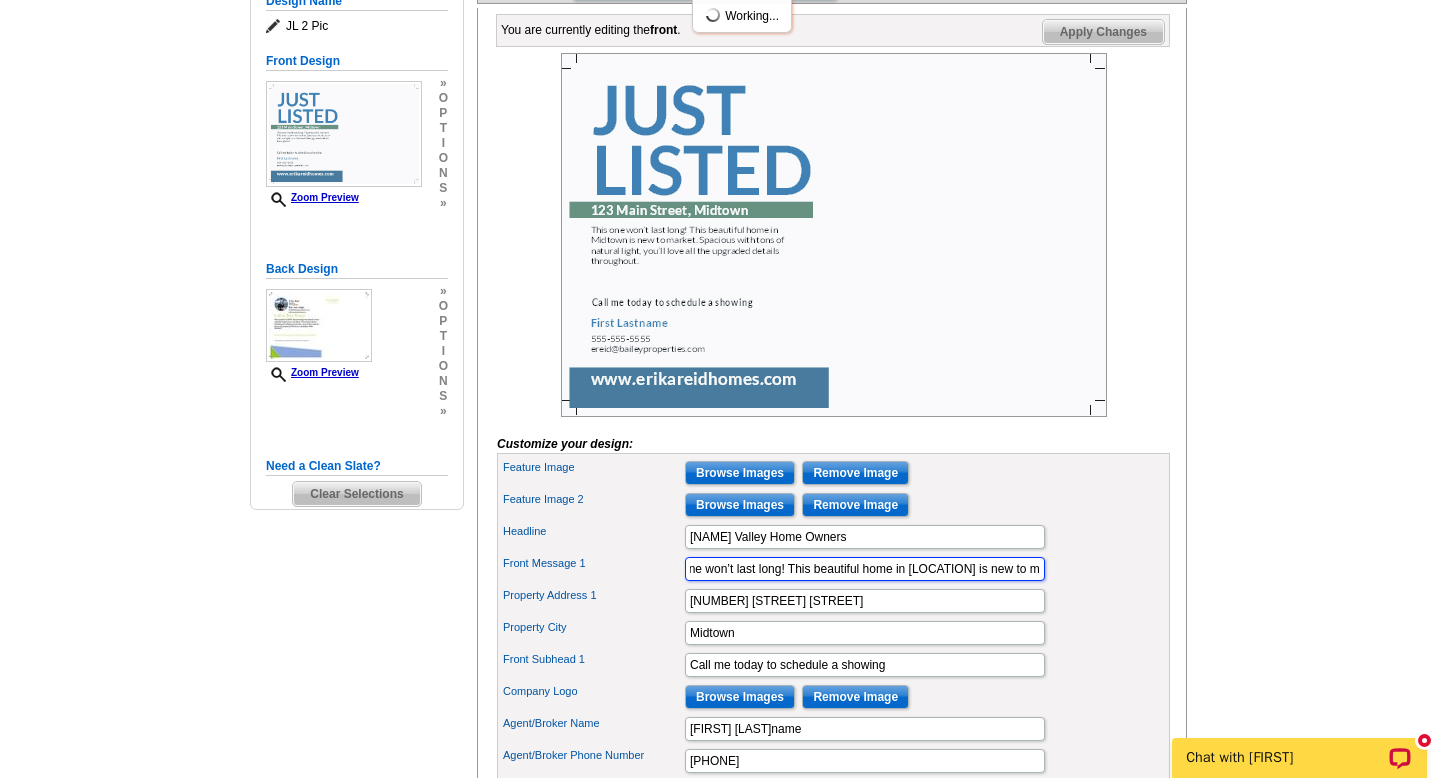scroll, scrollTop: 0, scrollLeft: 11, axis: horizontal 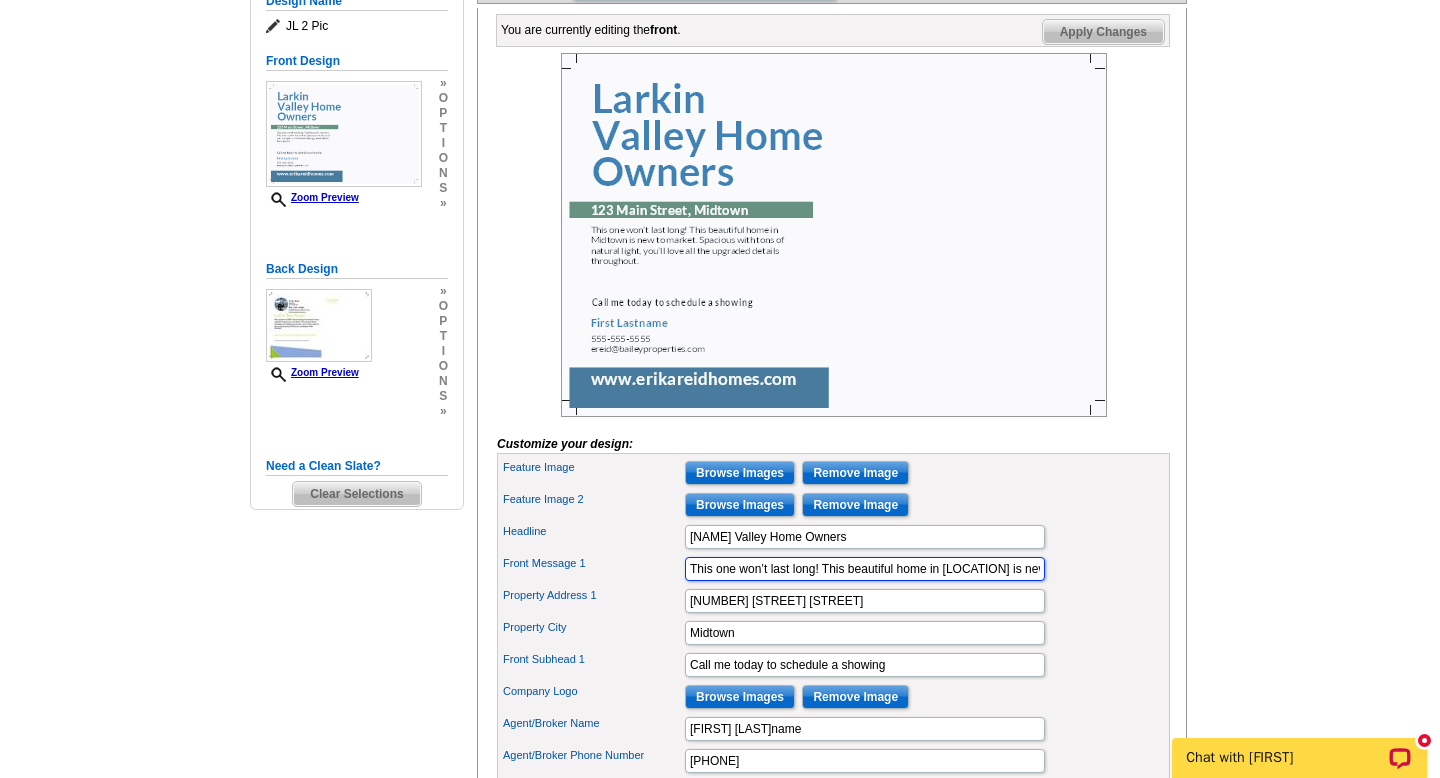 drag, startPoint x: 882, startPoint y: 603, endPoint x: 669, endPoint y: 598, distance: 213.05867 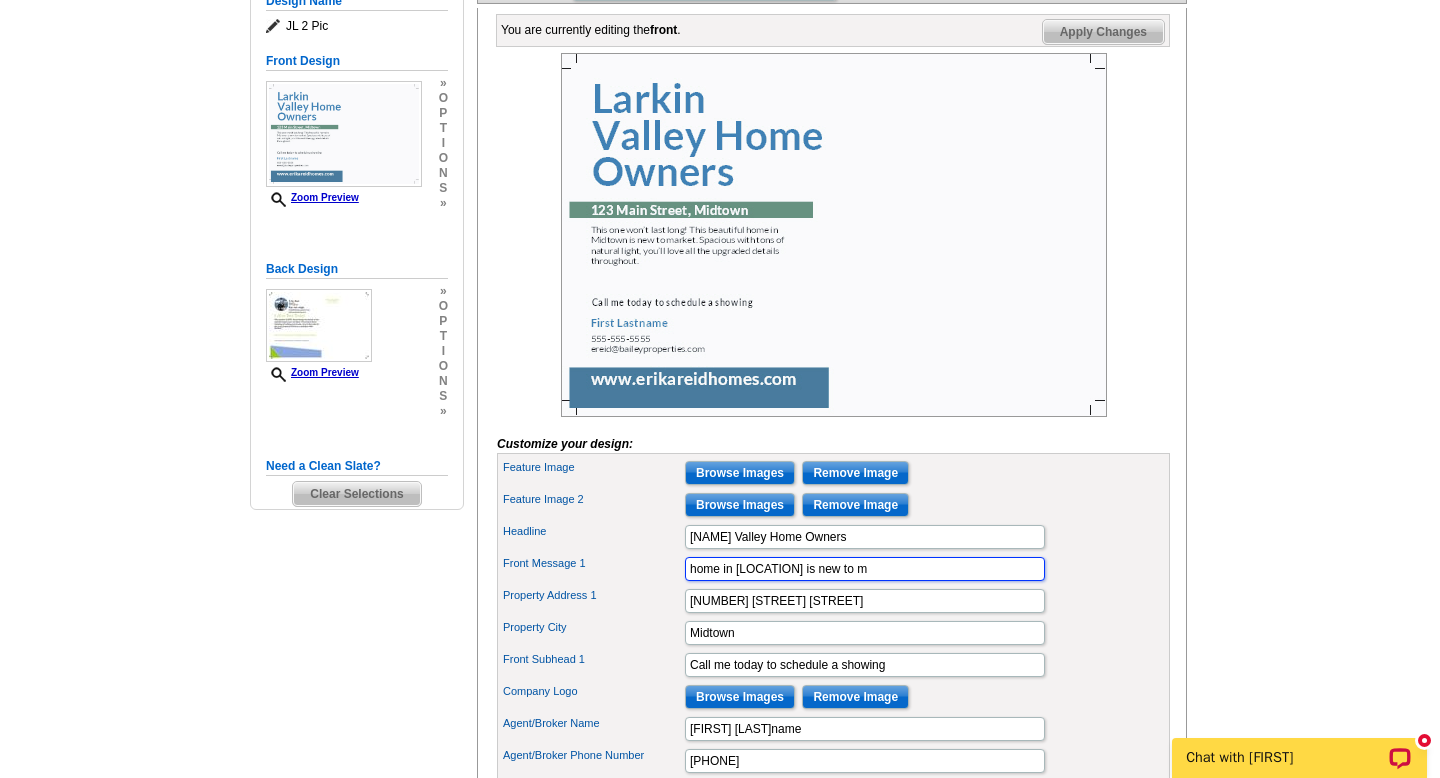click on "home in [LOCATION] is new to m" at bounding box center [865, 569] 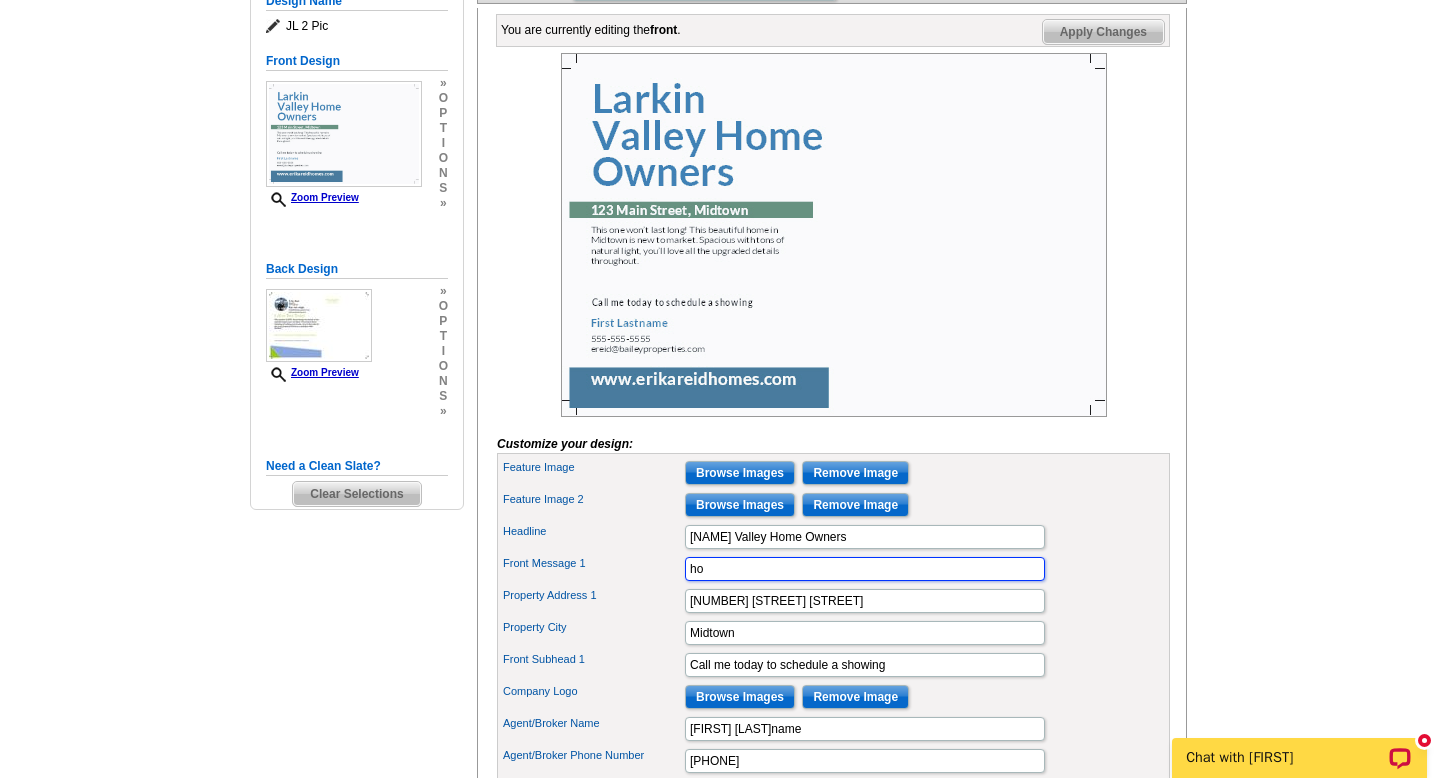 type on "h" 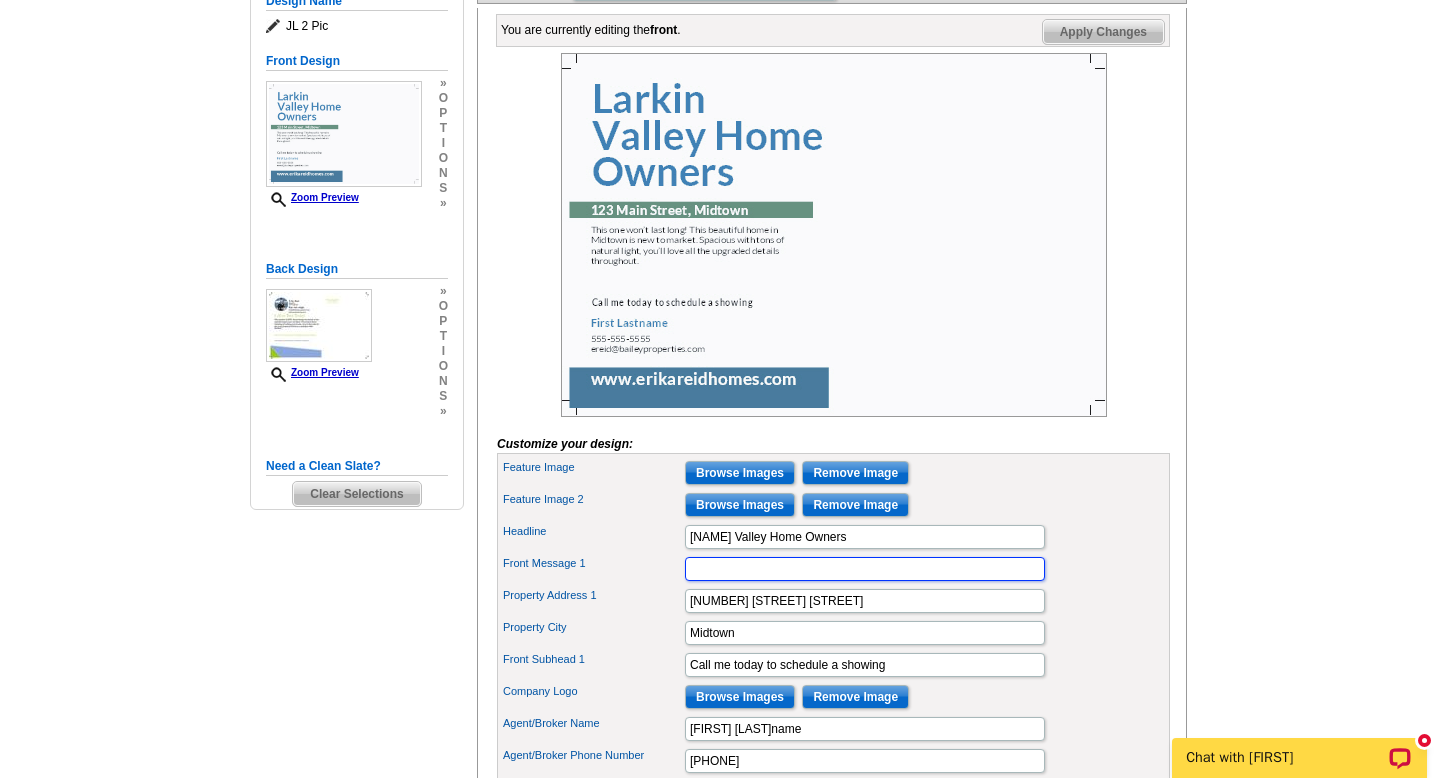 type 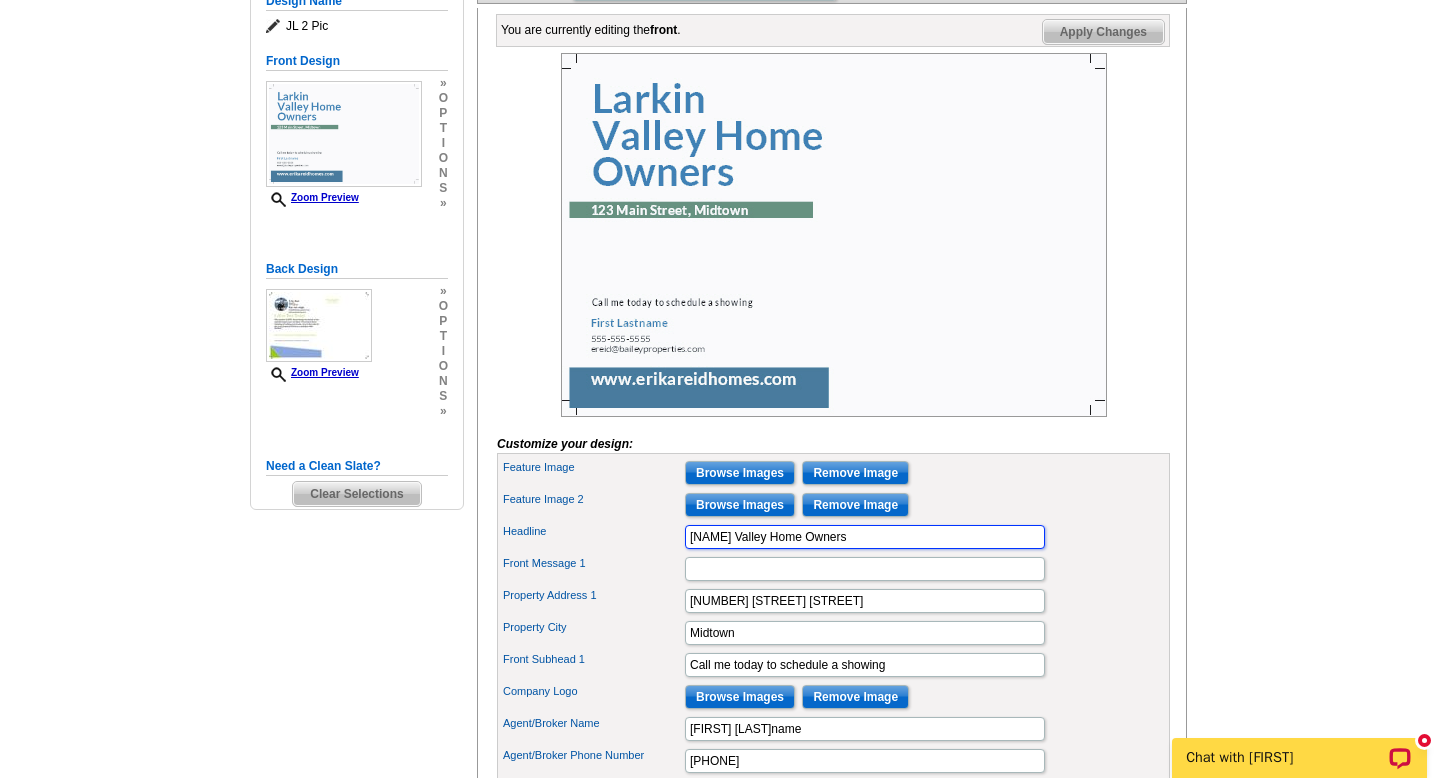 click on "Larkin Valley Home Owners" at bounding box center [865, 537] 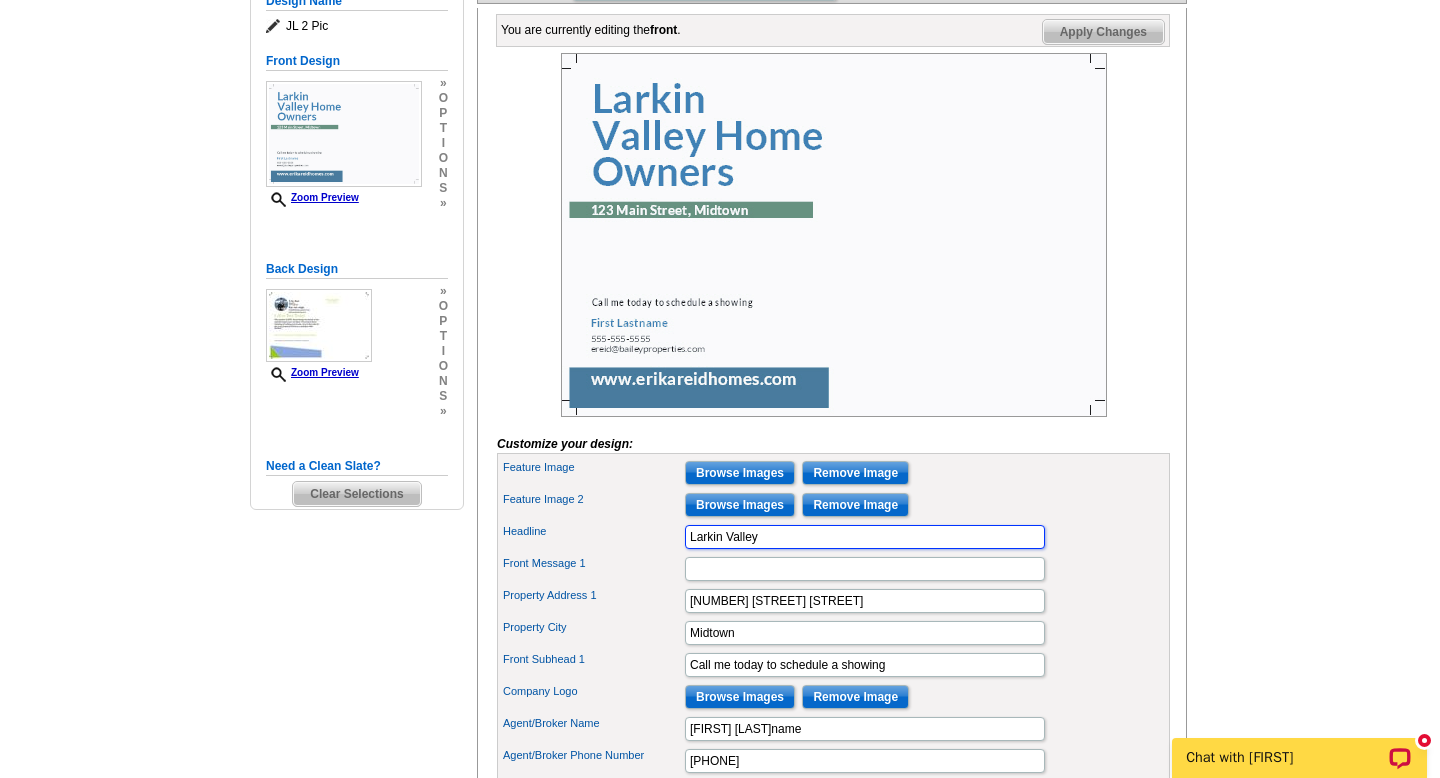 type on "Larkin Valley" 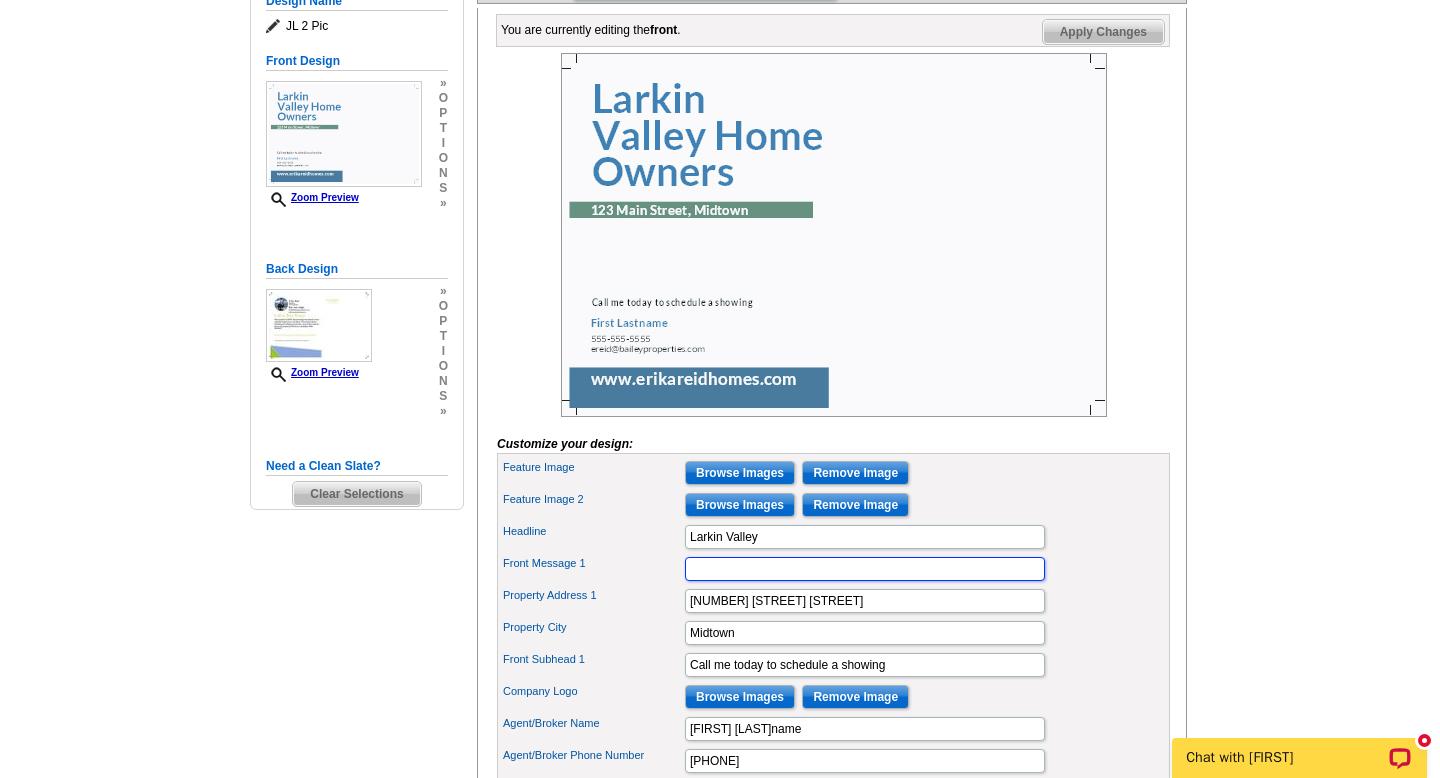 click on "Front Message 1" at bounding box center [865, 569] 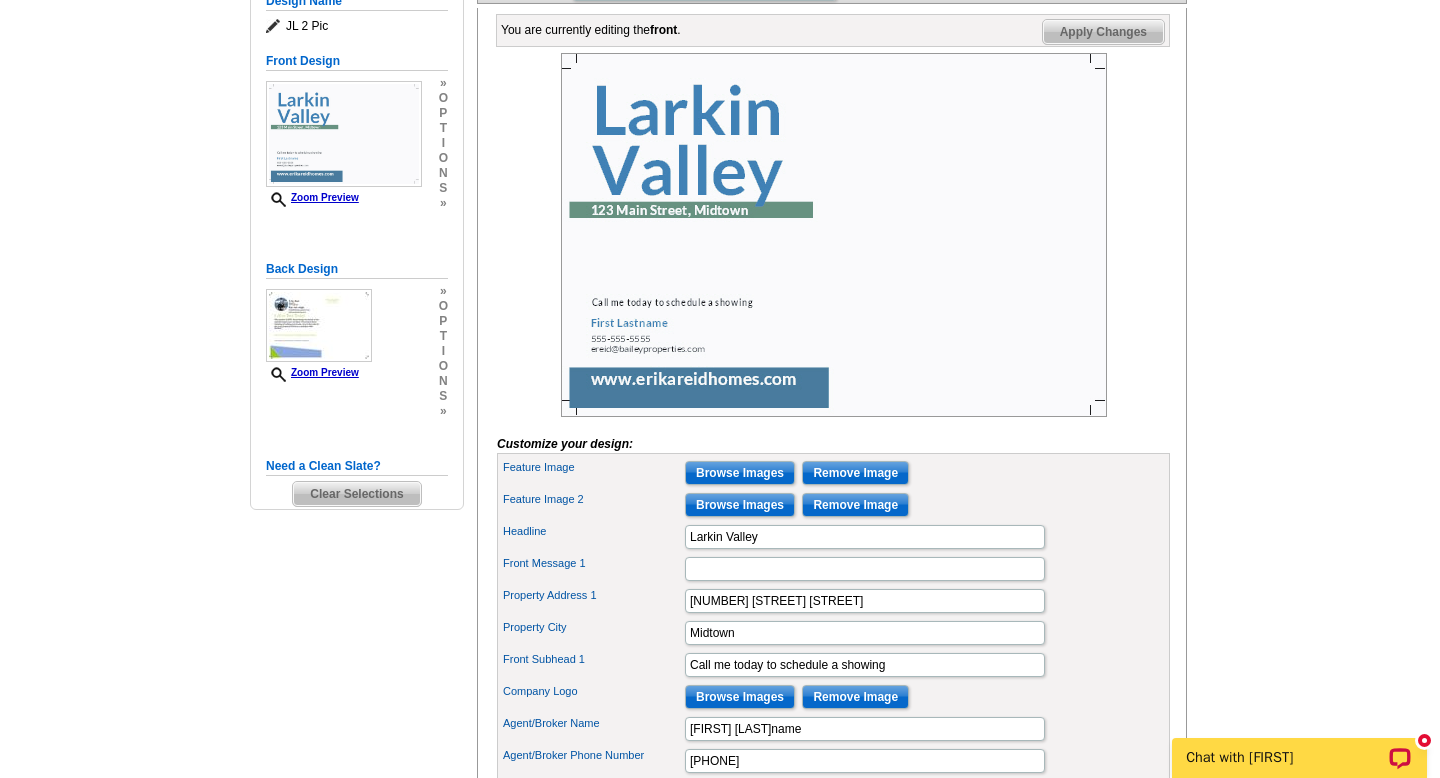 click on "Property Address 1
123 Main Street" at bounding box center [833, 601] 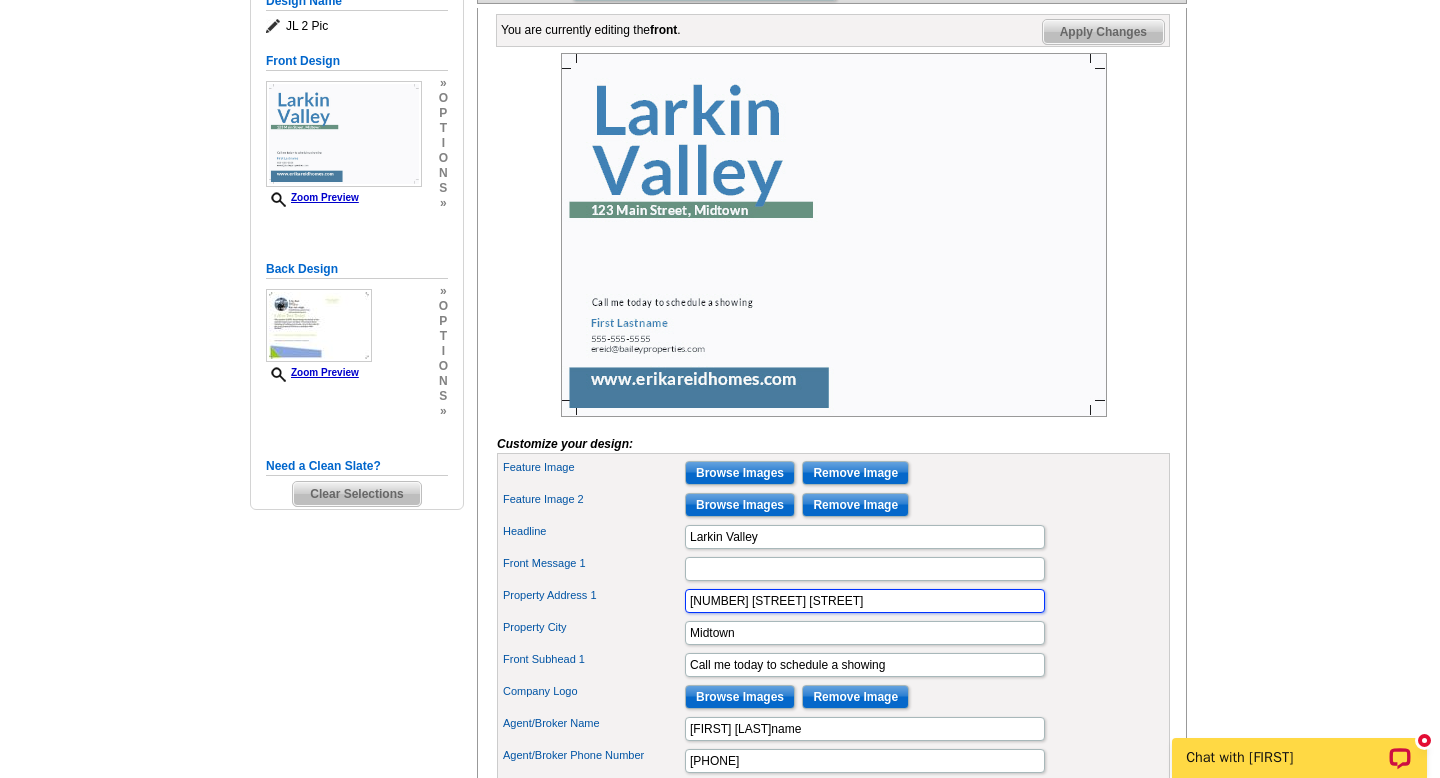 click on "123 Main Street" at bounding box center [865, 601] 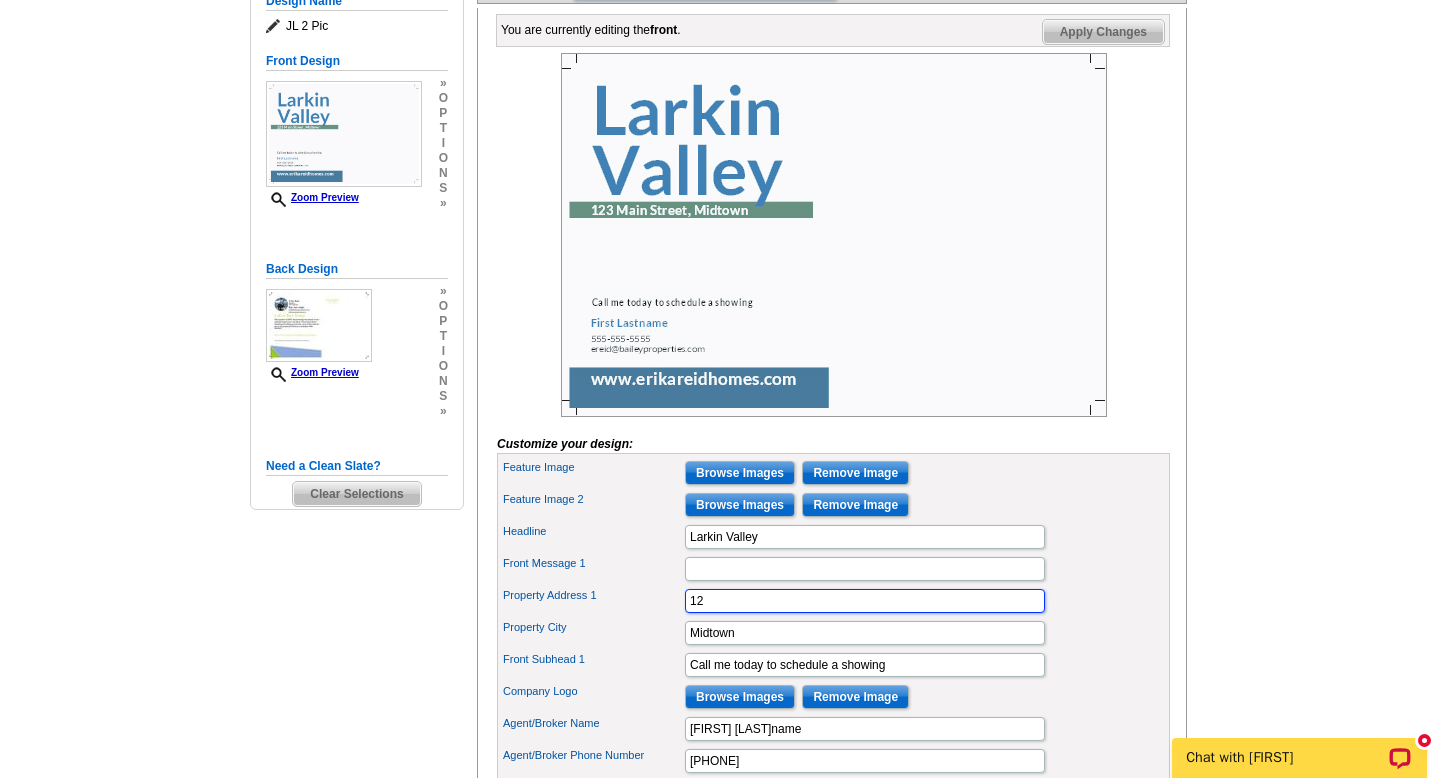type on "1" 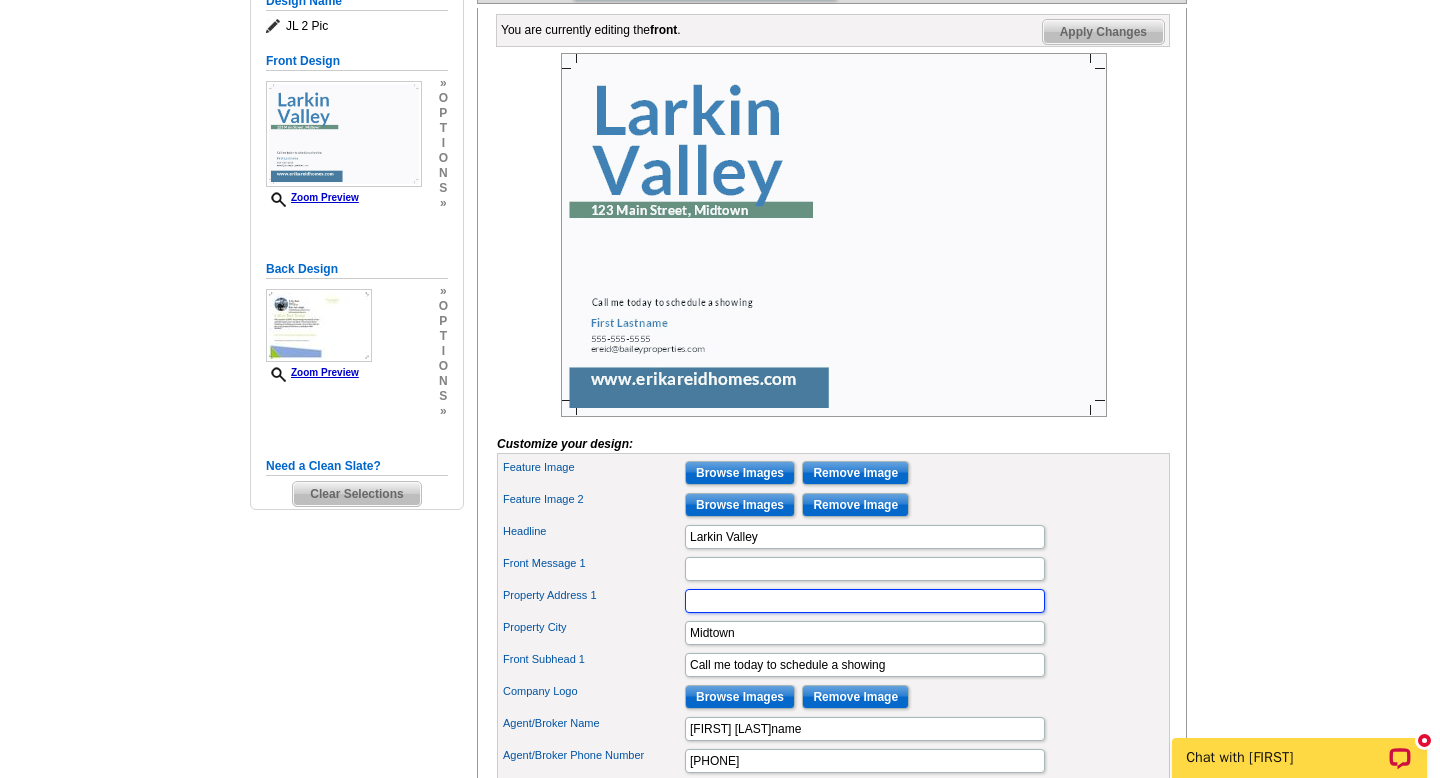 click on "Property Address 1" at bounding box center [865, 601] 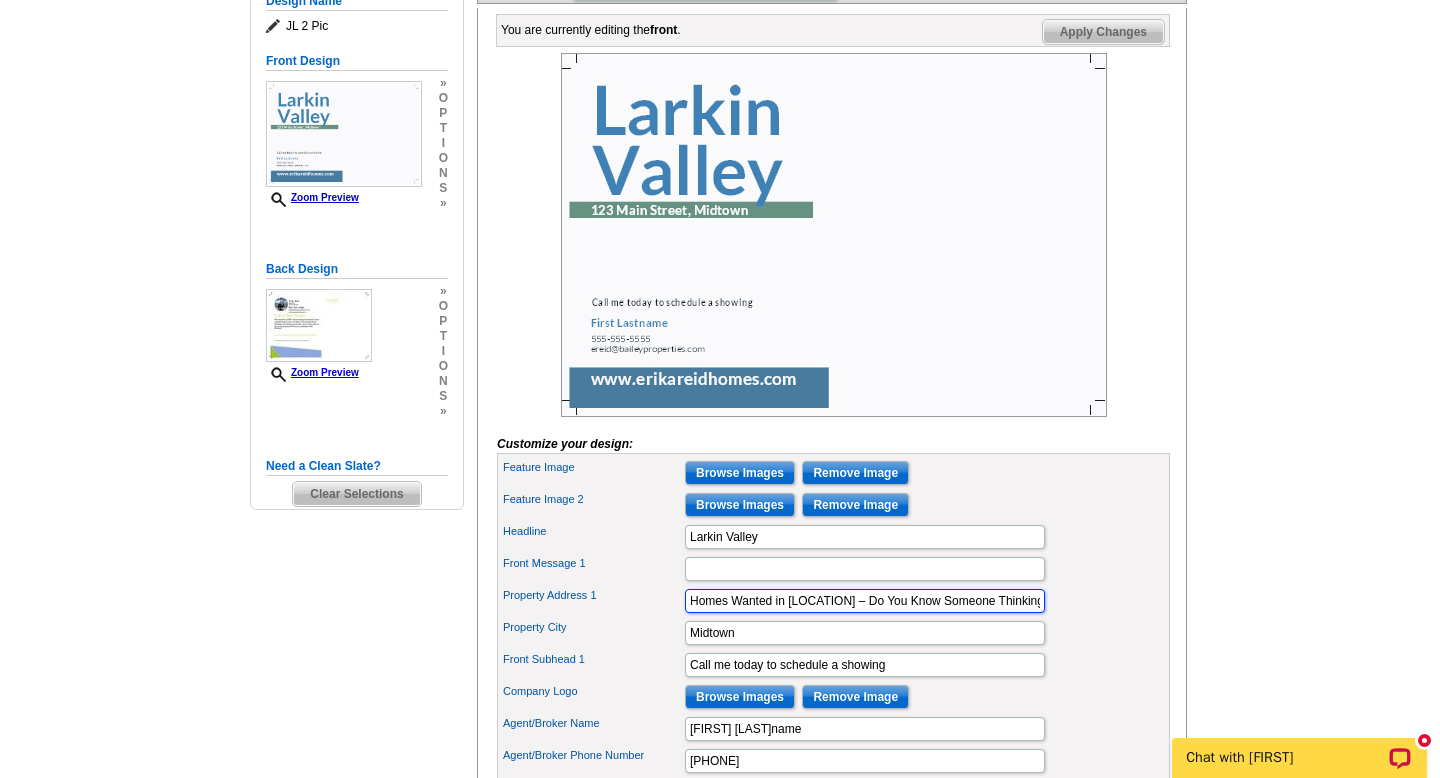 scroll, scrollTop: 0, scrollLeft: 57, axis: horizontal 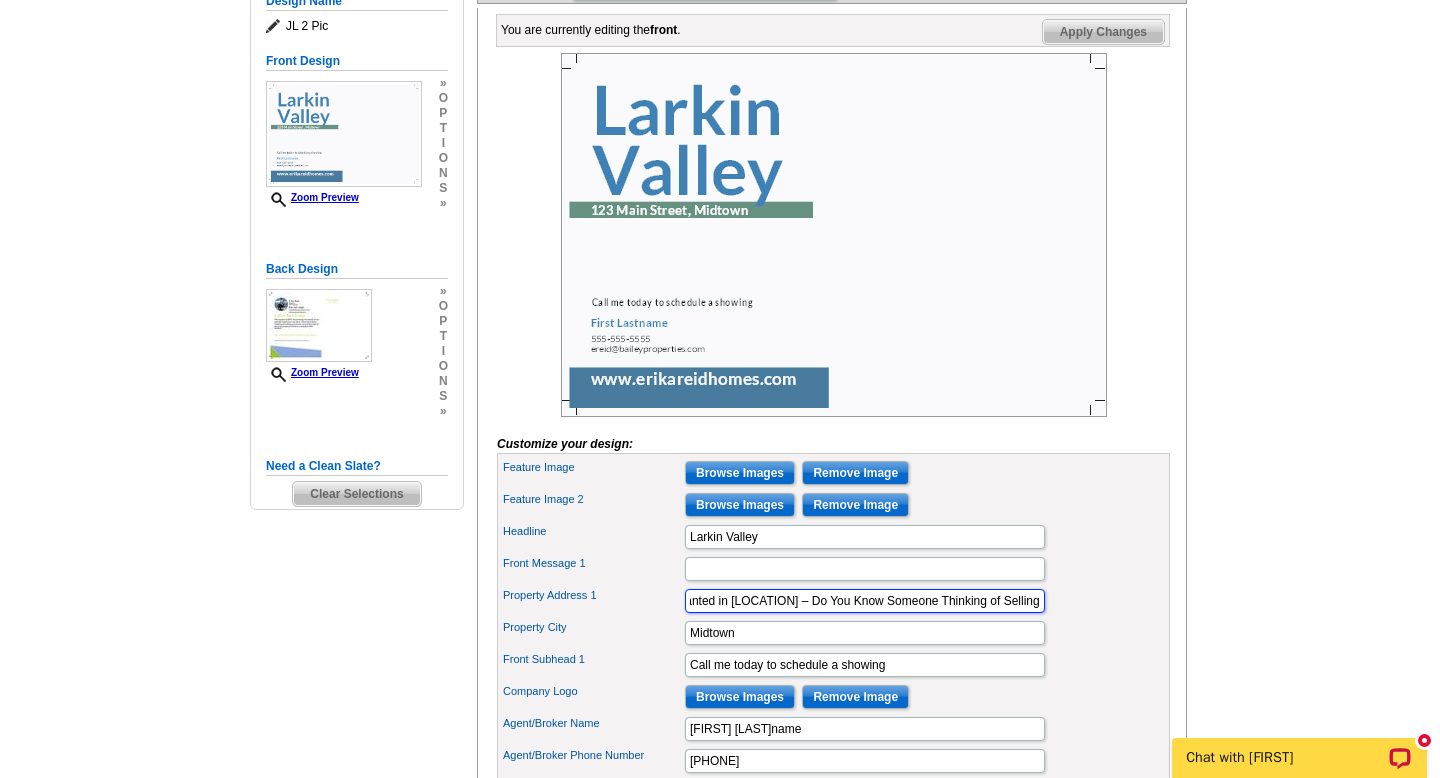 click on "Homes Wanted in Larkin Valley – Do You Know Someone Thinking of Selling" at bounding box center (865, 601) 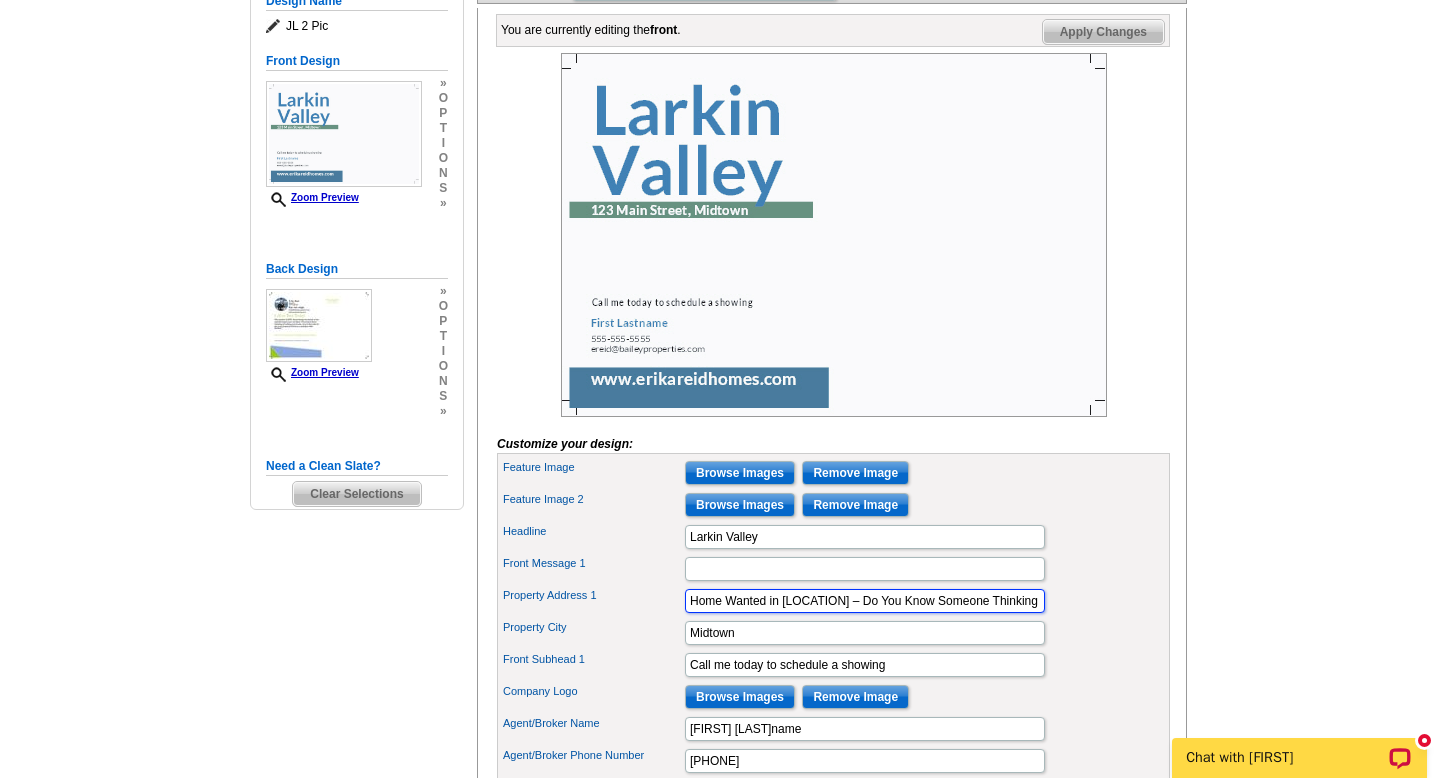 scroll, scrollTop: 0, scrollLeft: 51, axis: horizontal 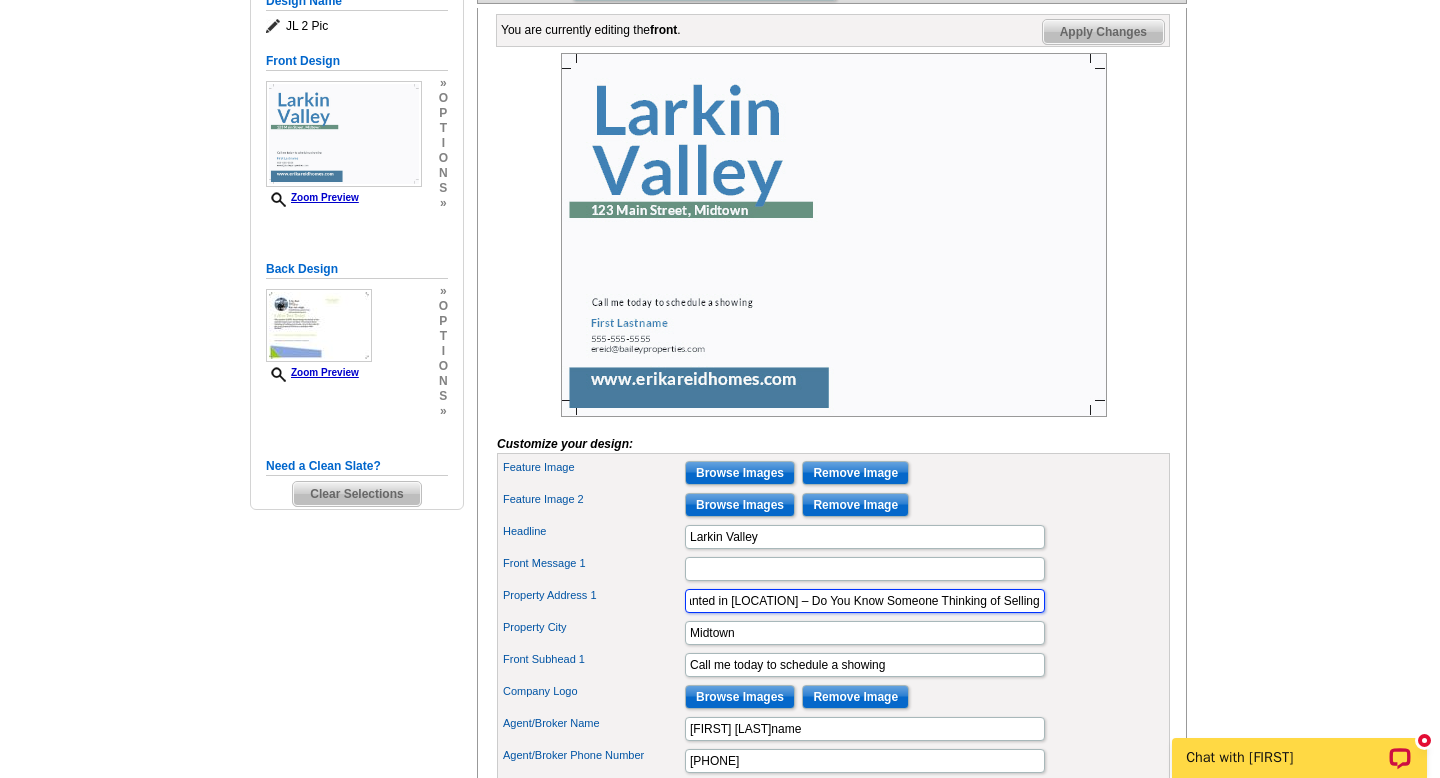 type on "Home Wanted in [CITY] – Do You Know Someone Thinking of Selling" 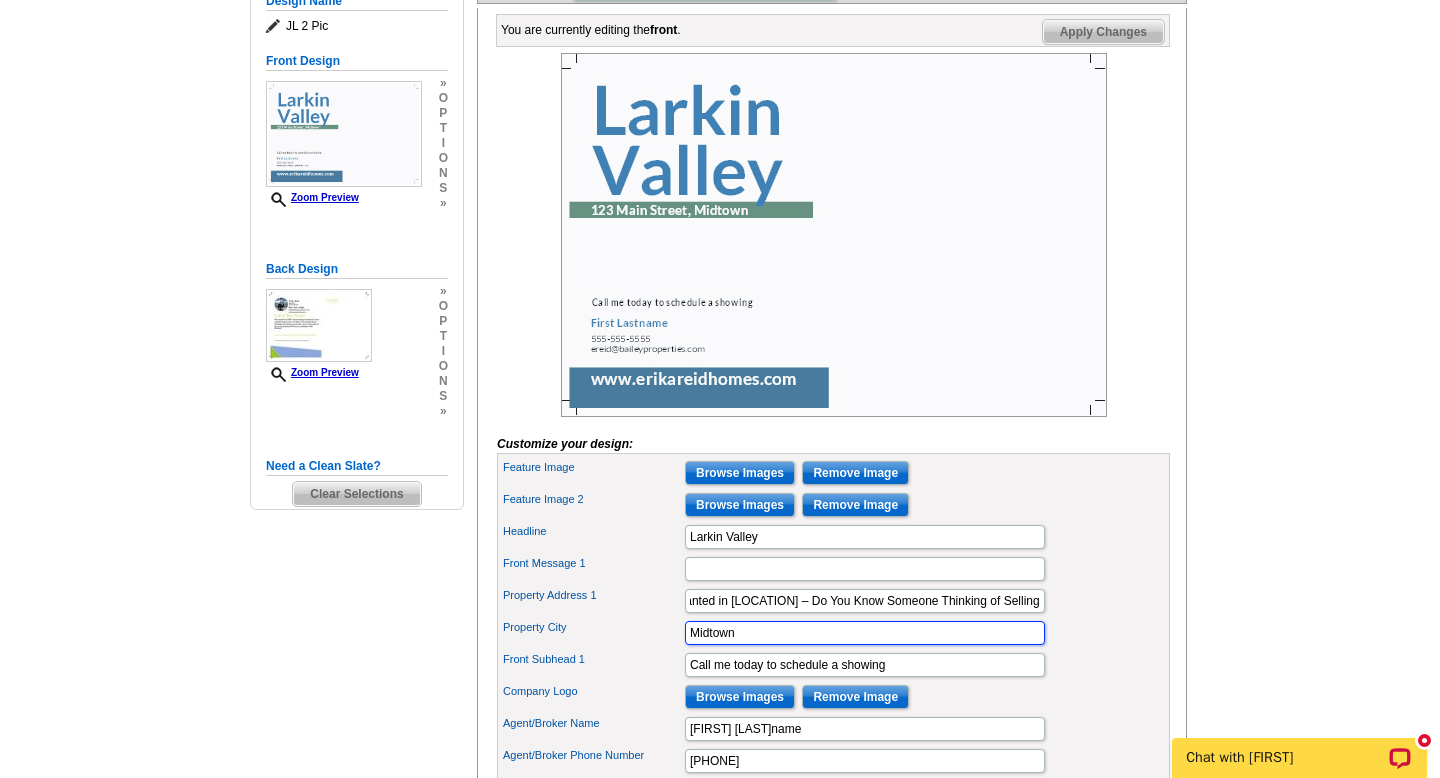click on "Midtown" at bounding box center [865, 633] 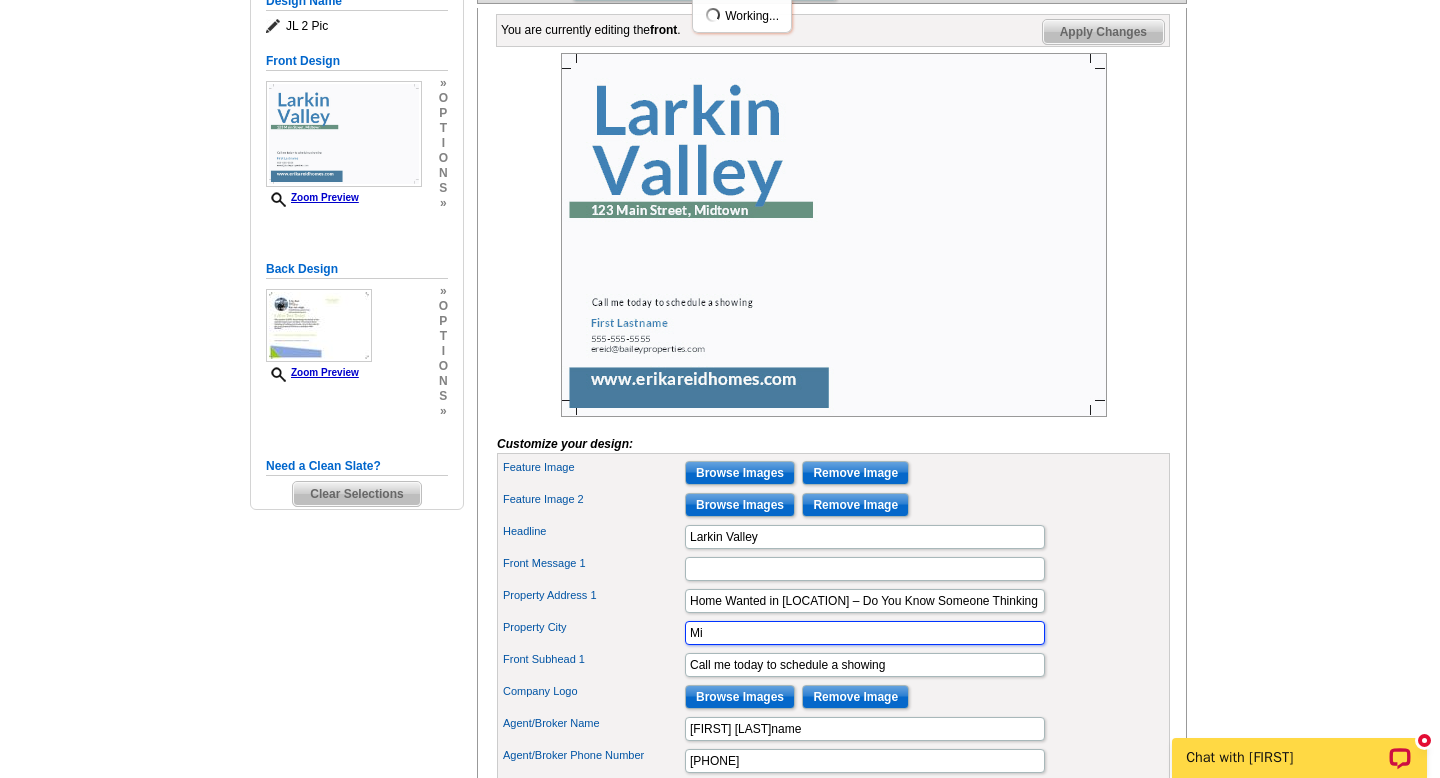 type on "M" 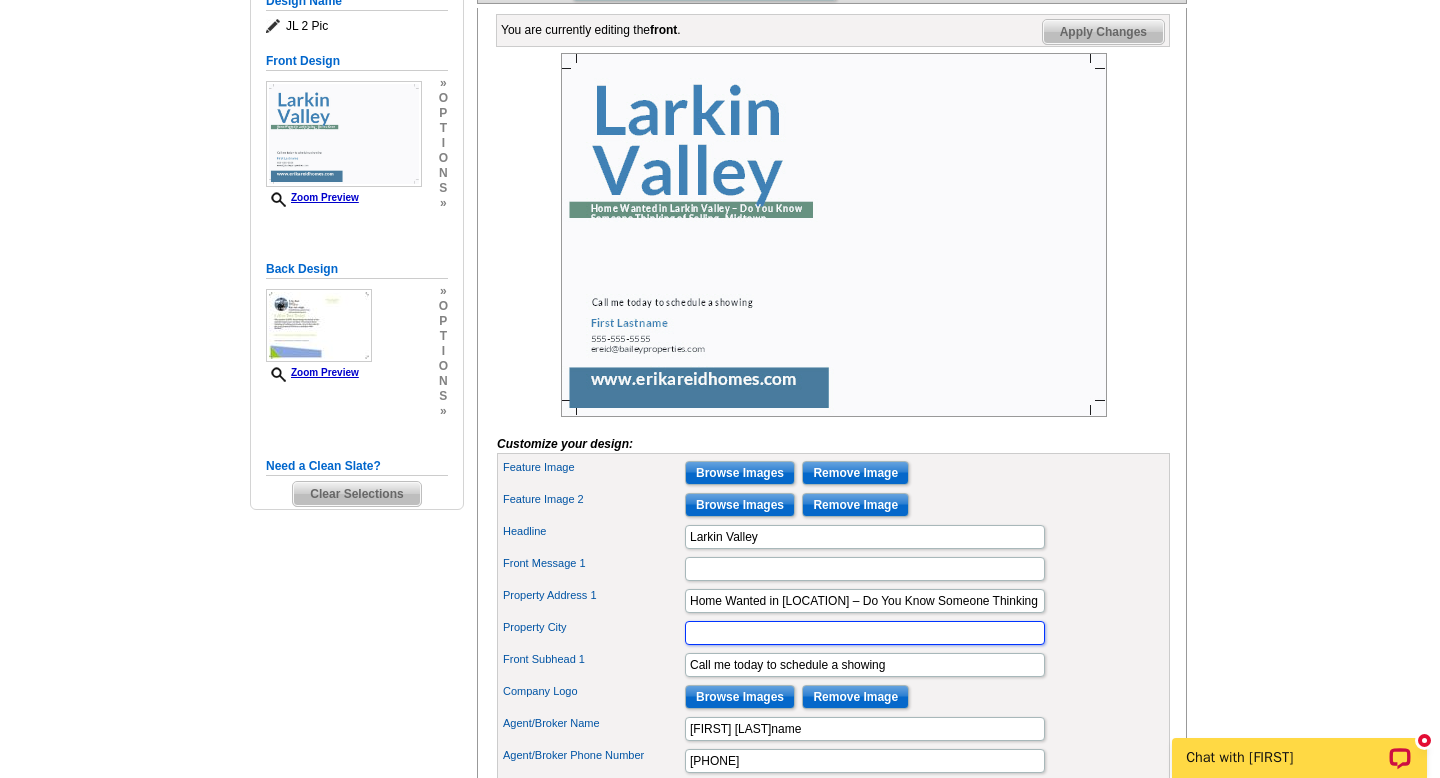 type 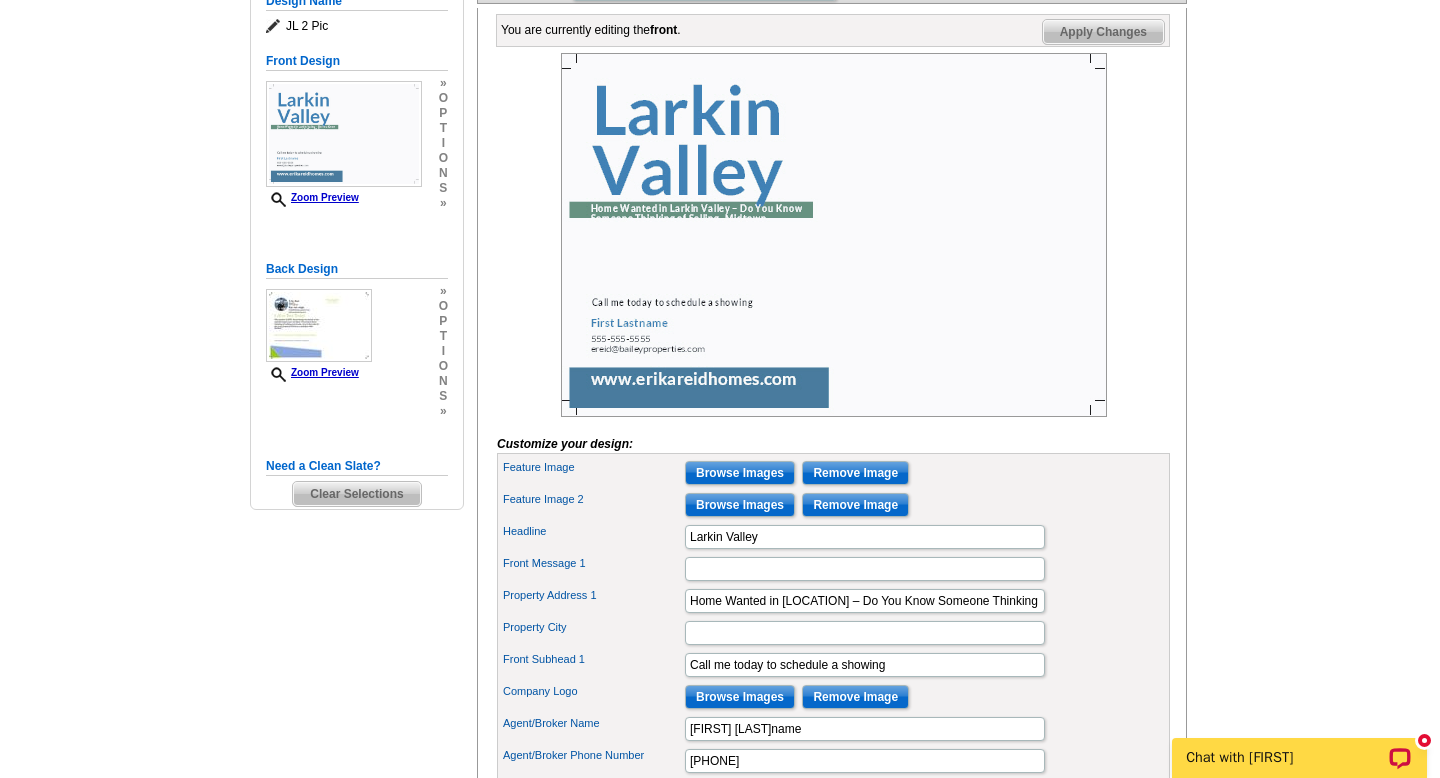 click at bounding box center (834, 235) 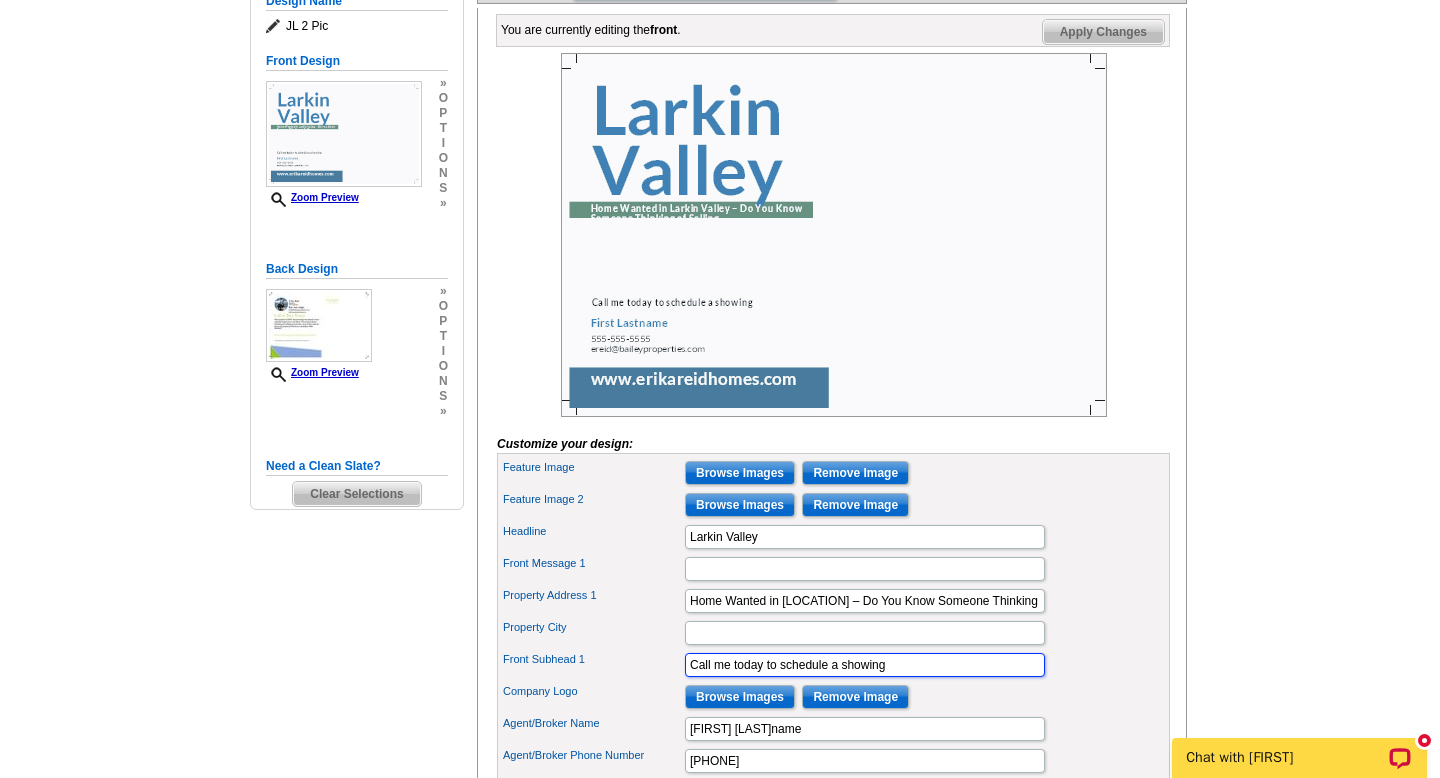 click on "Call me today to schedule a showing" at bounding box center [865, 665] 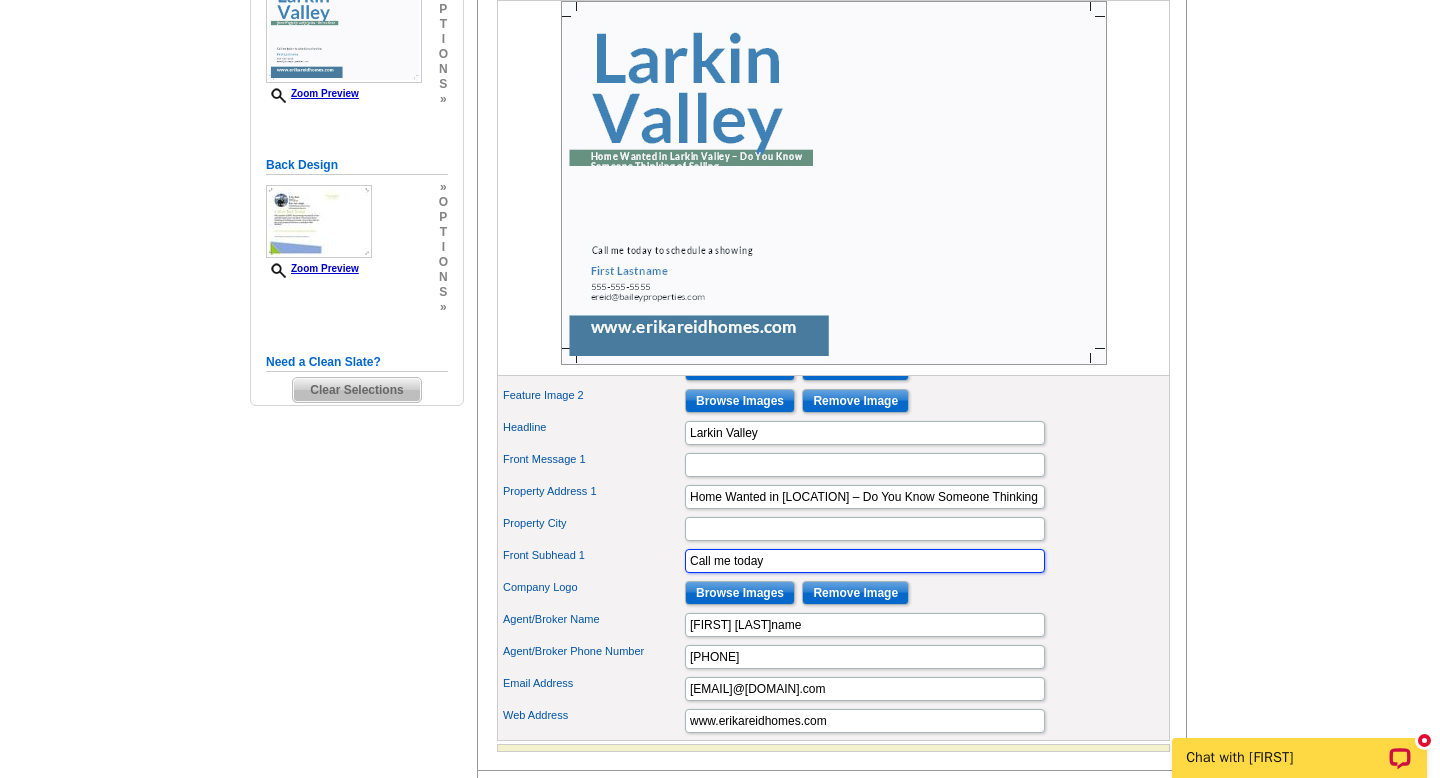 scroll, scrollTop: 396, scrollLeft: 0, axis: vertical 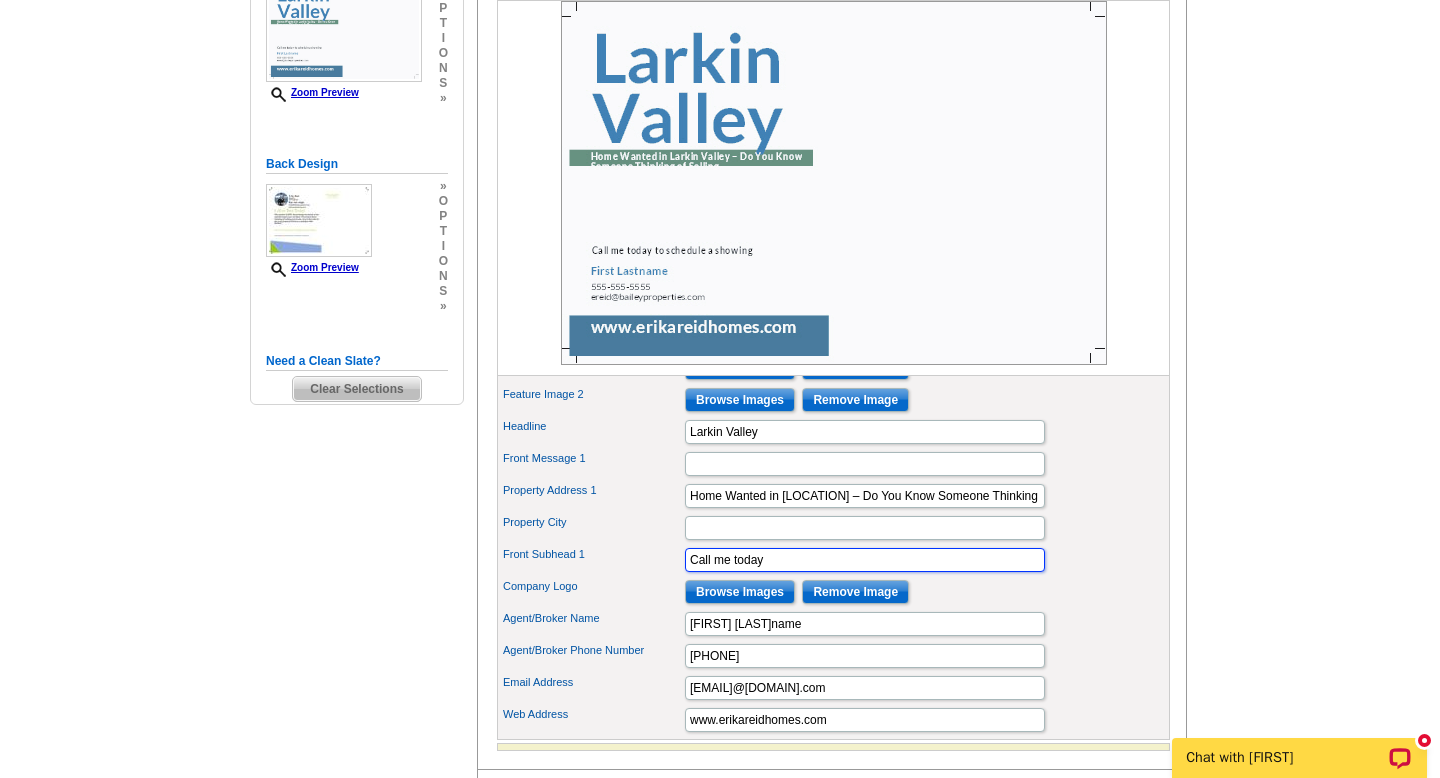 type on "Call me today" 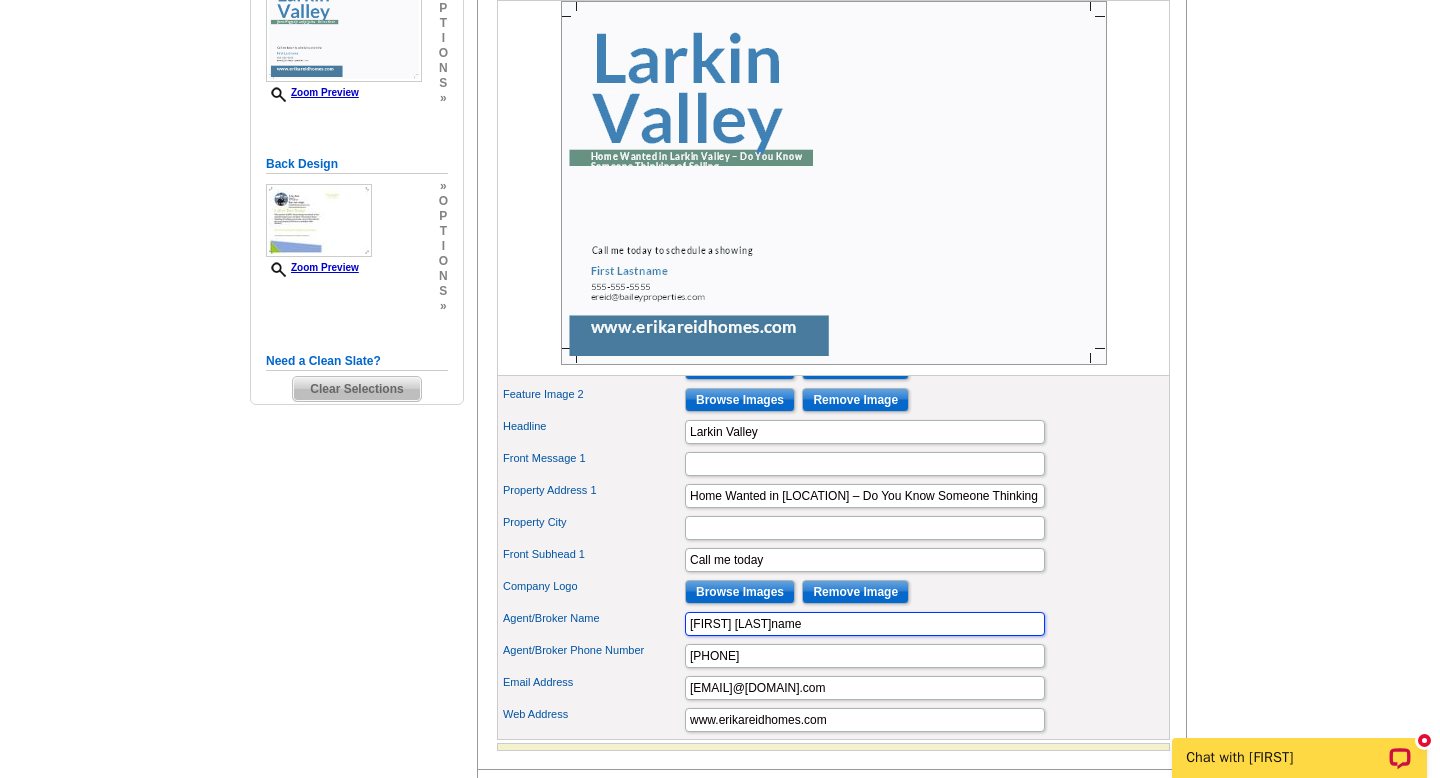 click on "First Lastname" at bounding box center [865, 624] 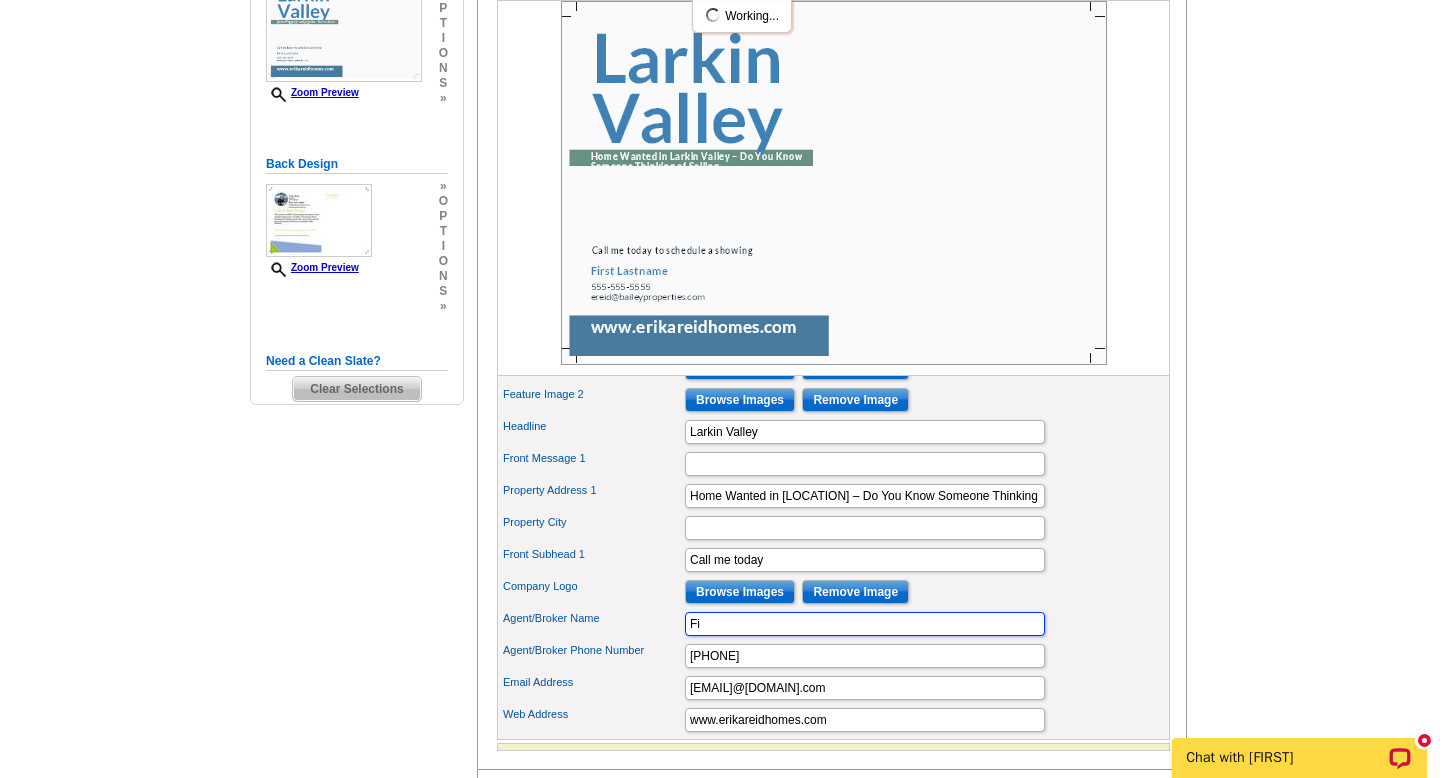 type on "F" 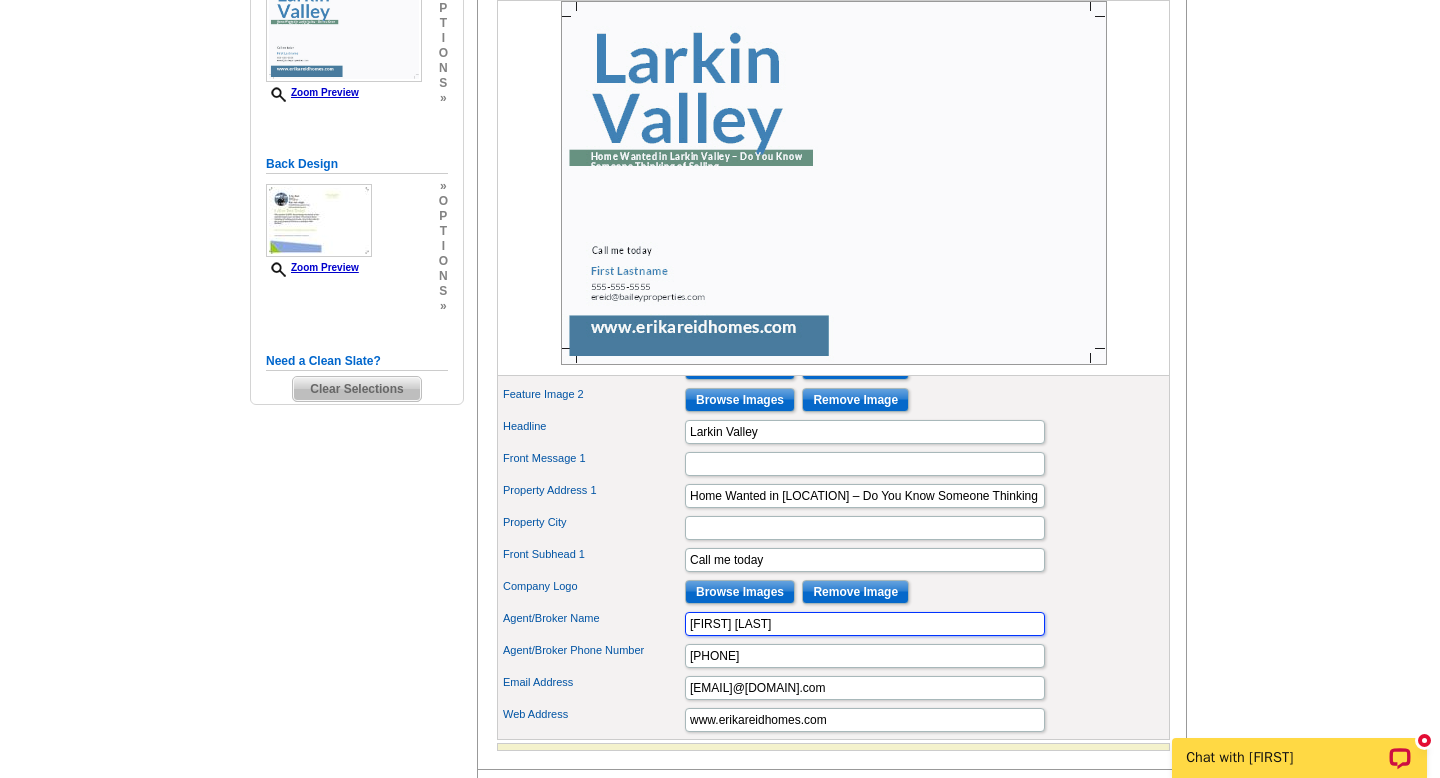 type on "[NAME] [NAME]" 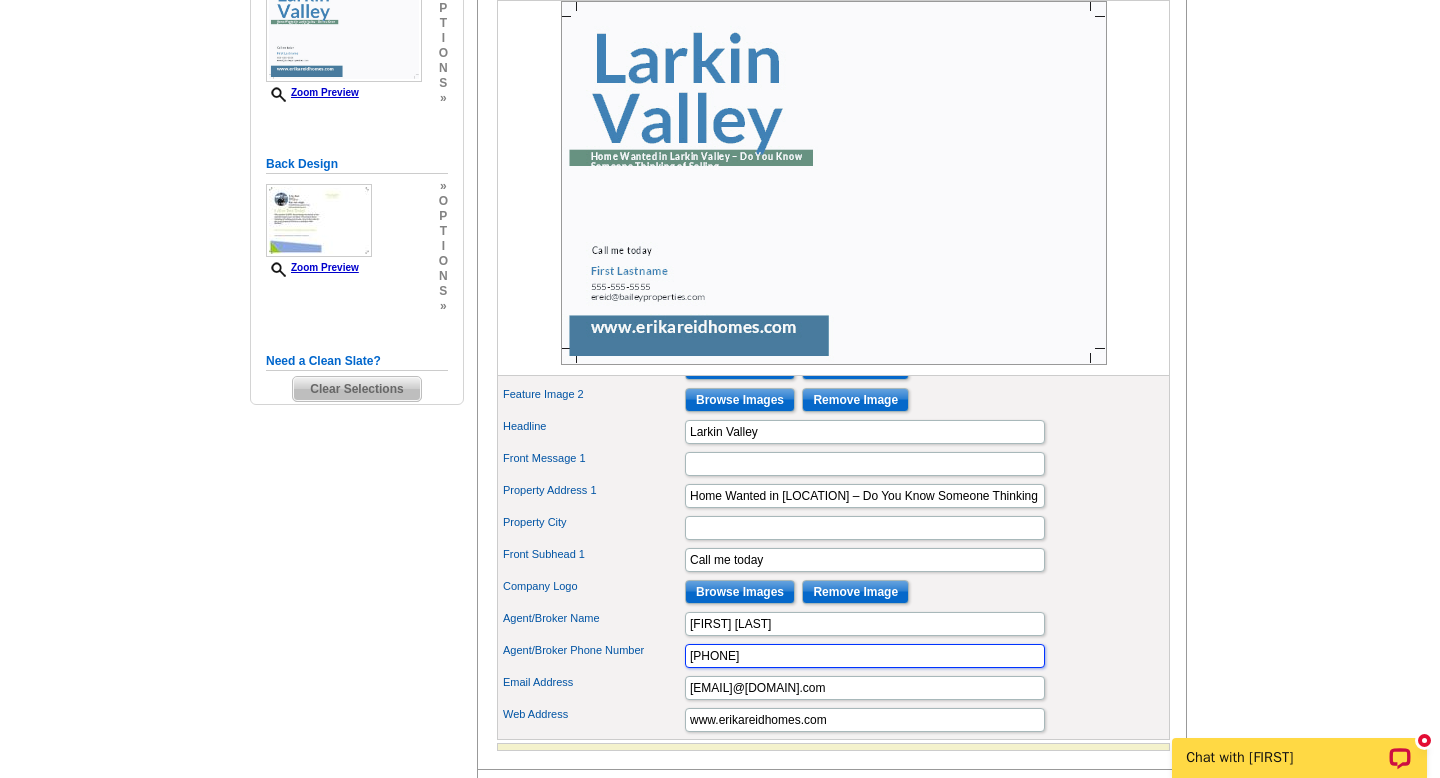 click on "555-555-5555" at bounding box center [865, 656] 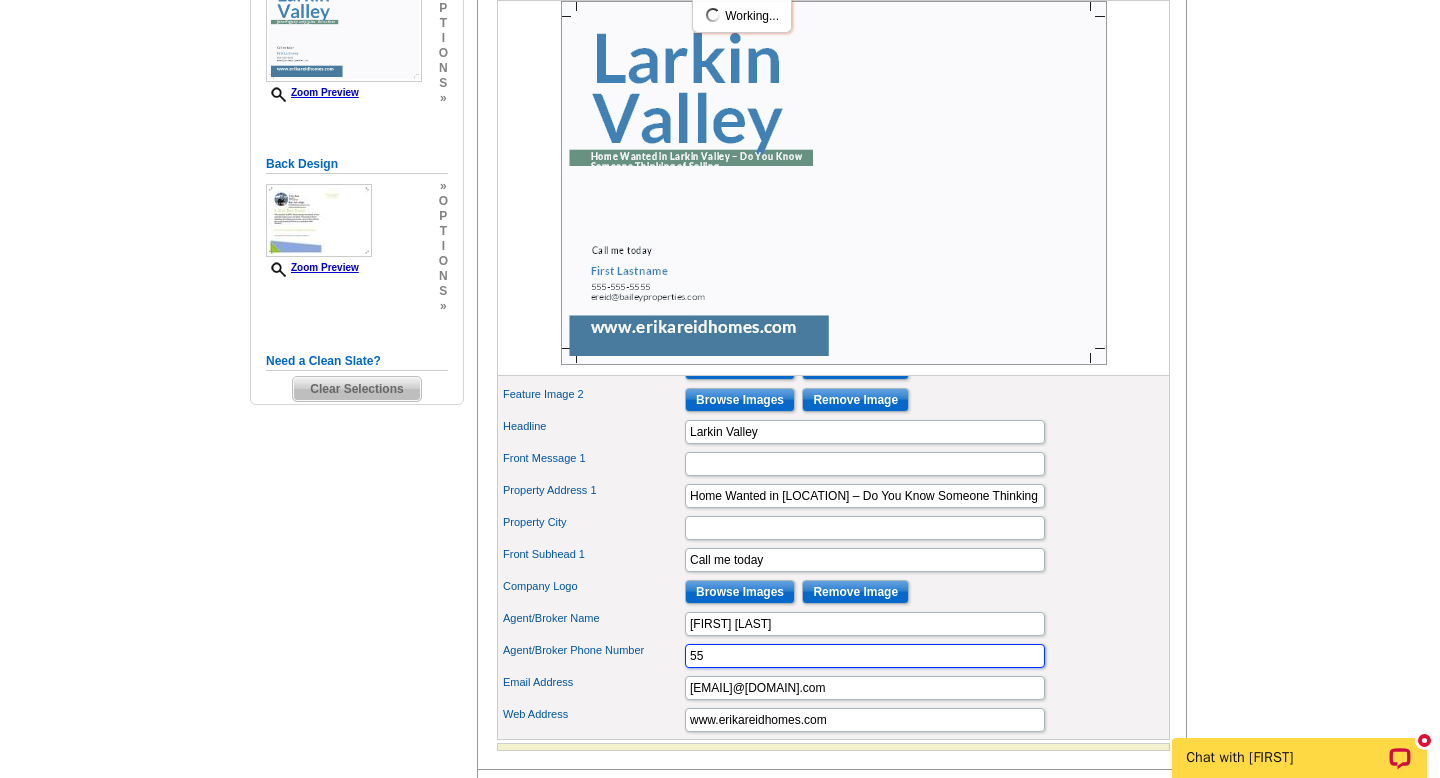 type on "5" 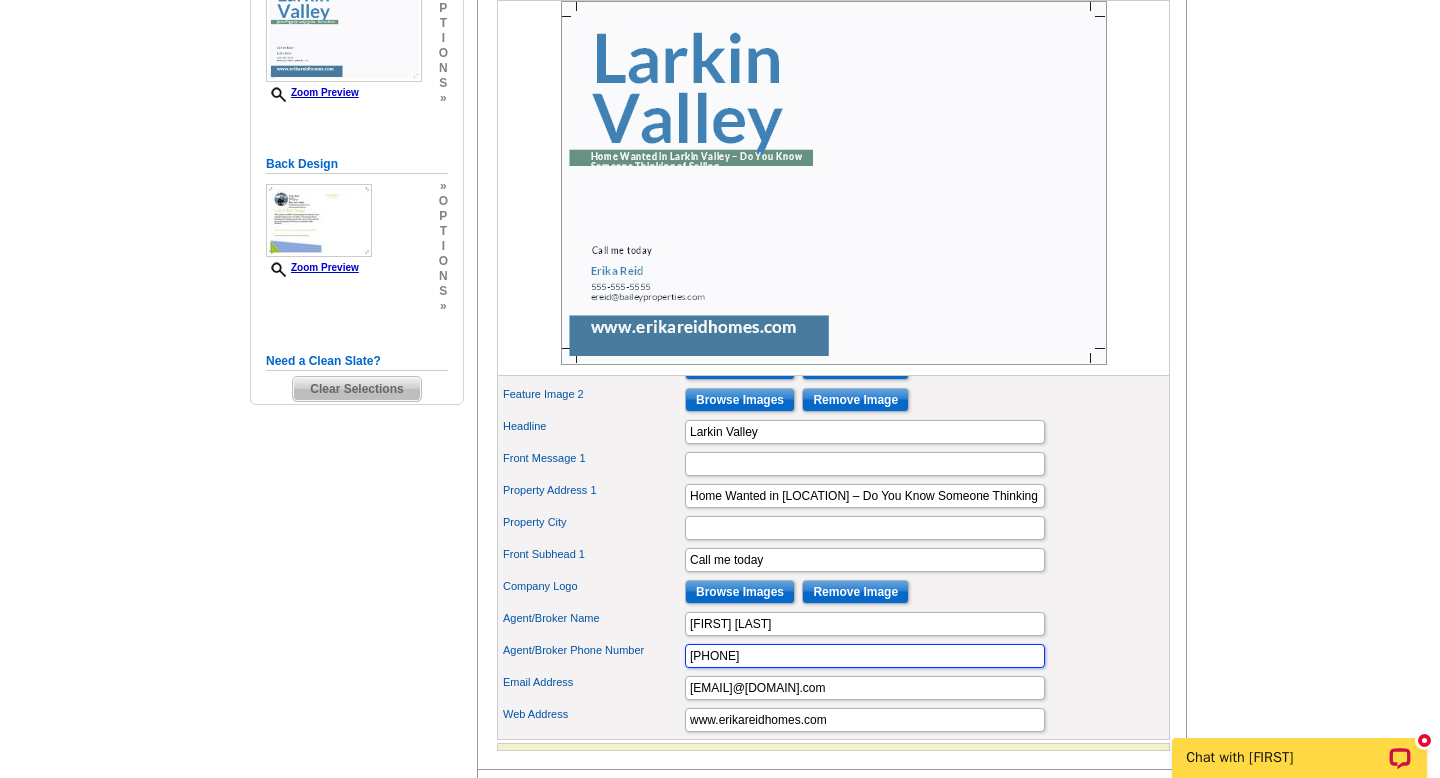 type on "831-212-0240" 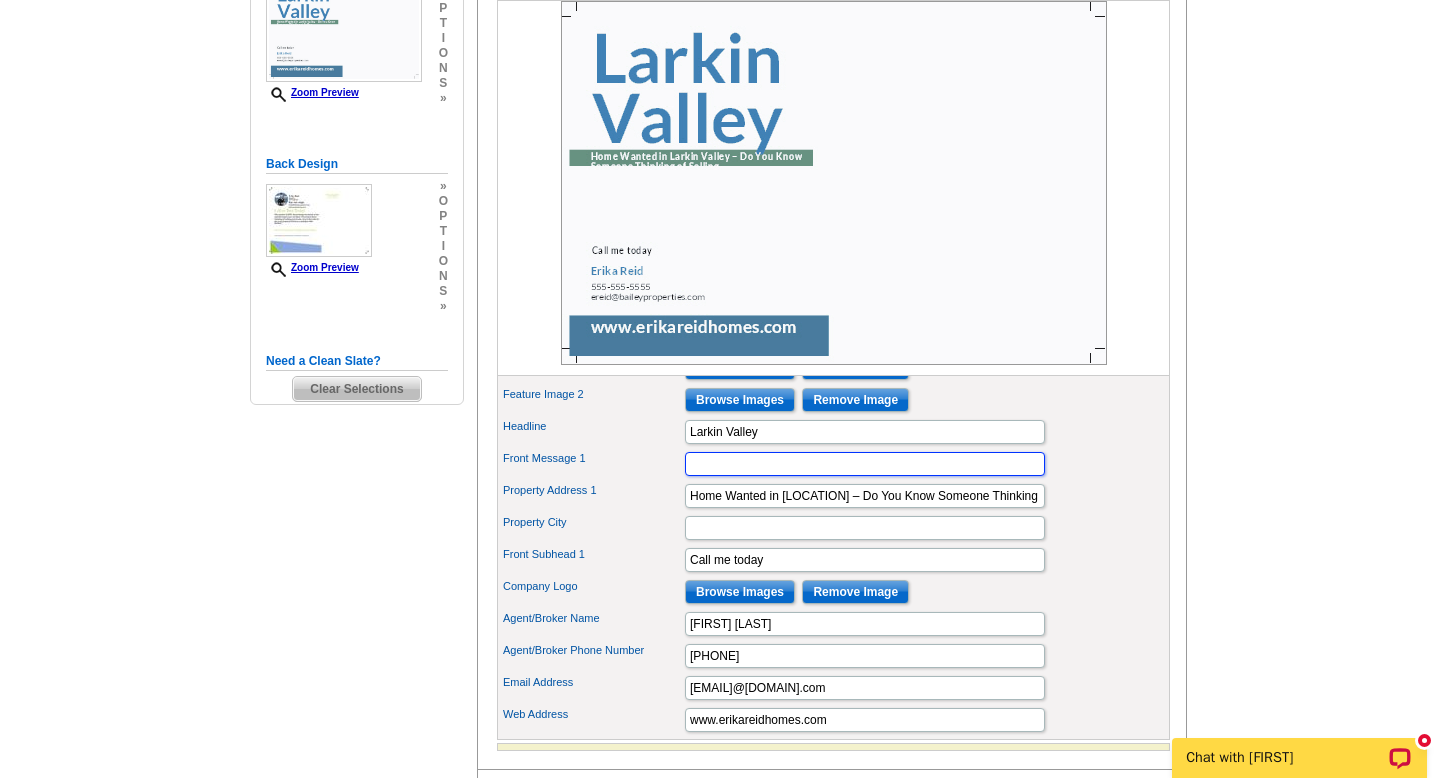 click on "Front Message 1" at bounding box center (865, 464) 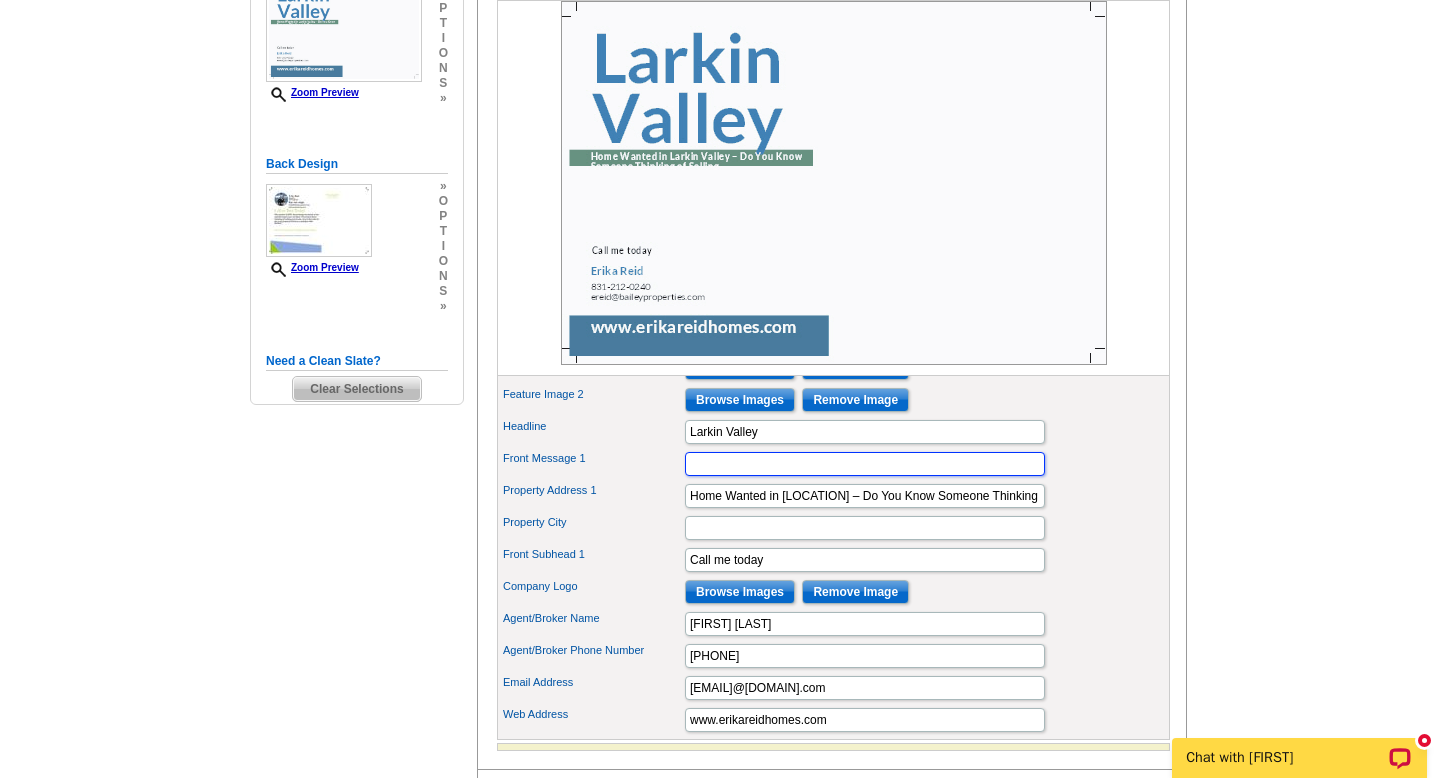 click on "Front Message 1" at bounding box center [865, 464] 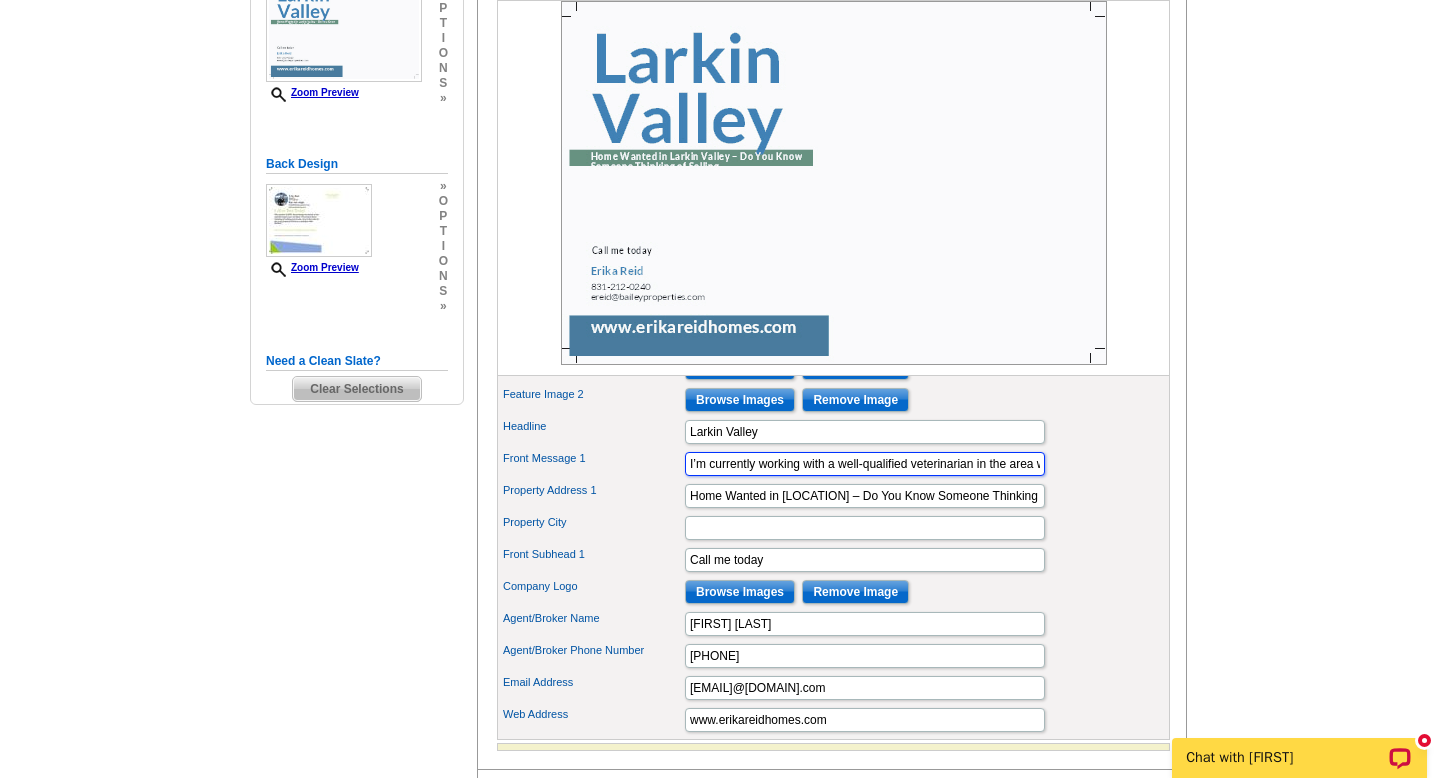 scroll, scrollTop: 0, scrollLeft: 2795, axis: horizontal 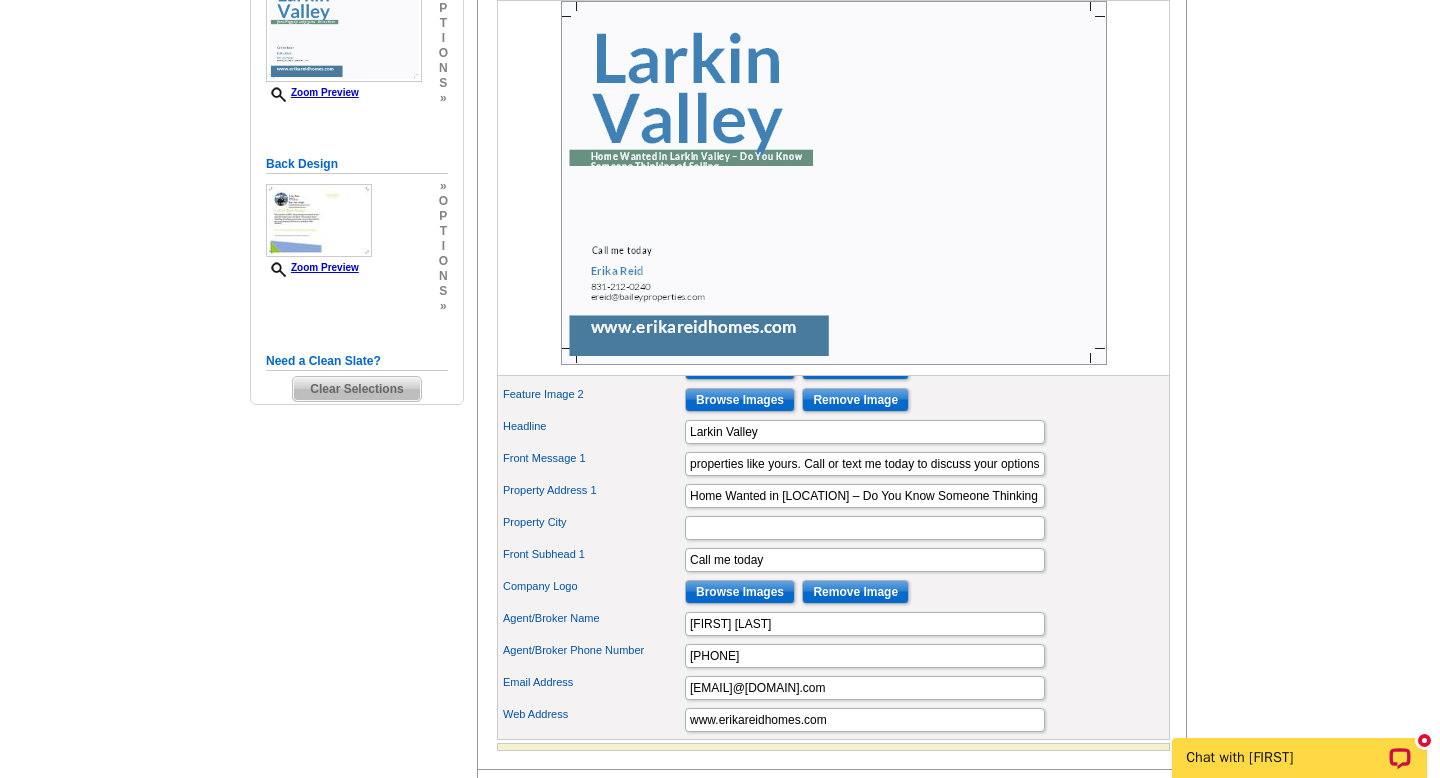 click on "Property Address 1" at bounding box center (593, 490) 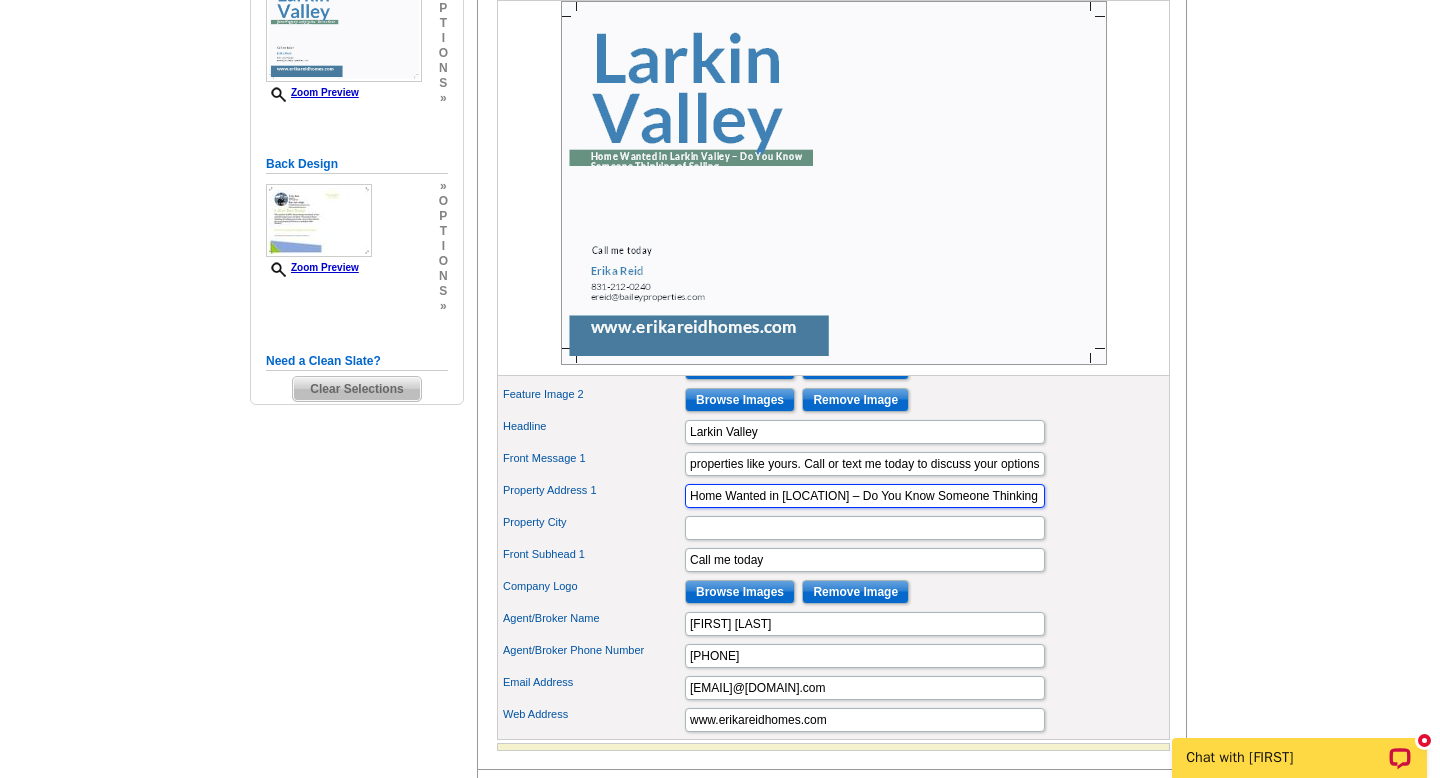 scroll, scrollTop: 0, scrollLeft: 0, axis: both 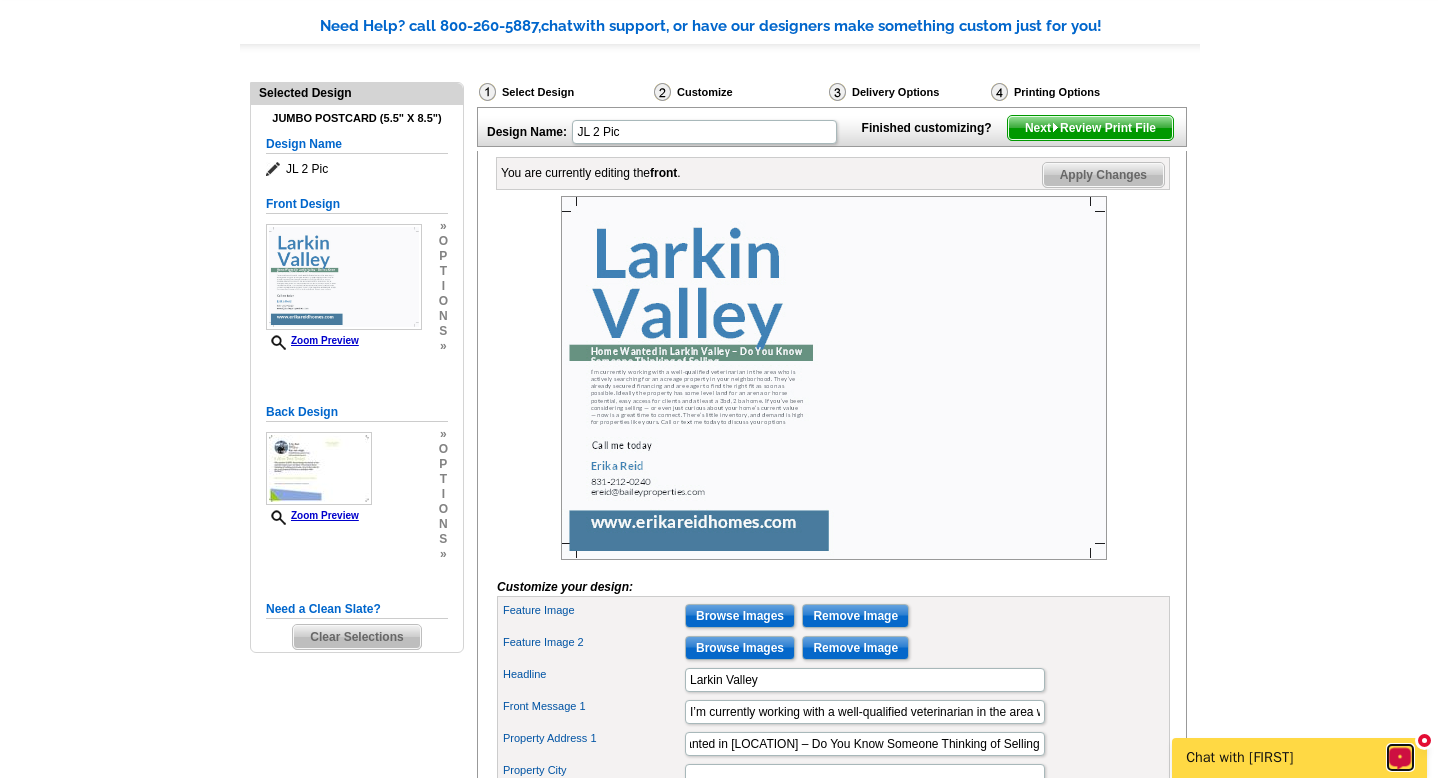 click 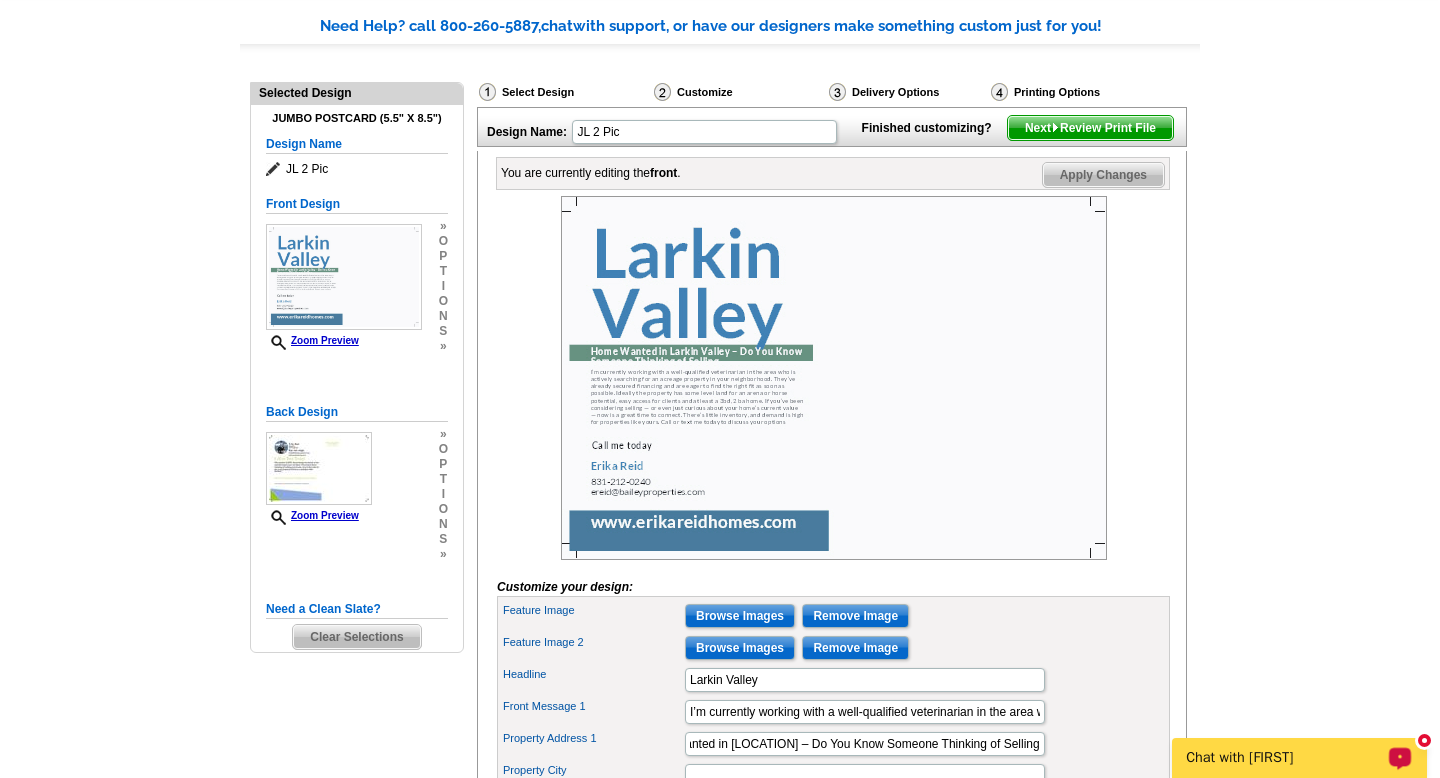 scroll, scrollTop: 0, scrollLeft: 0, axis: both 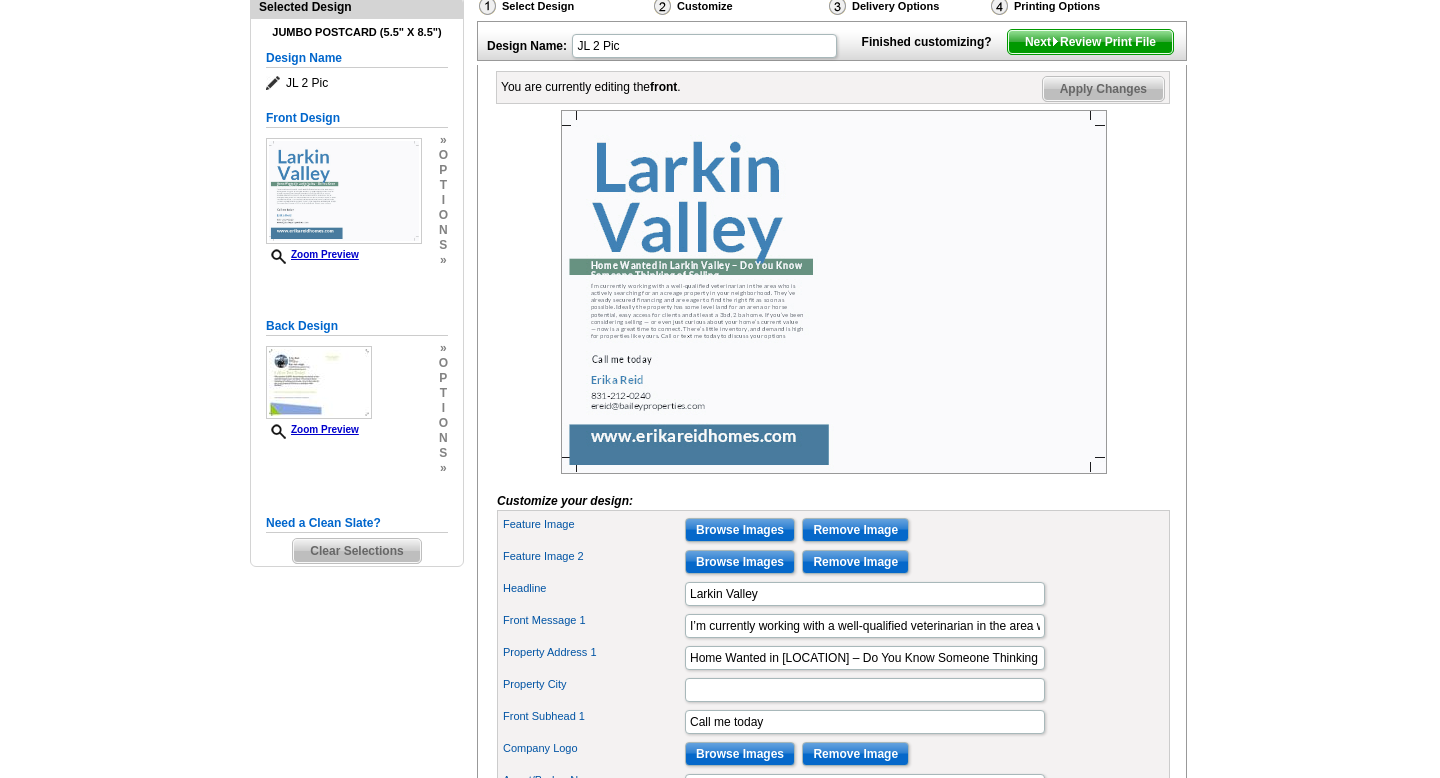 click at bounding box center (834, 292) 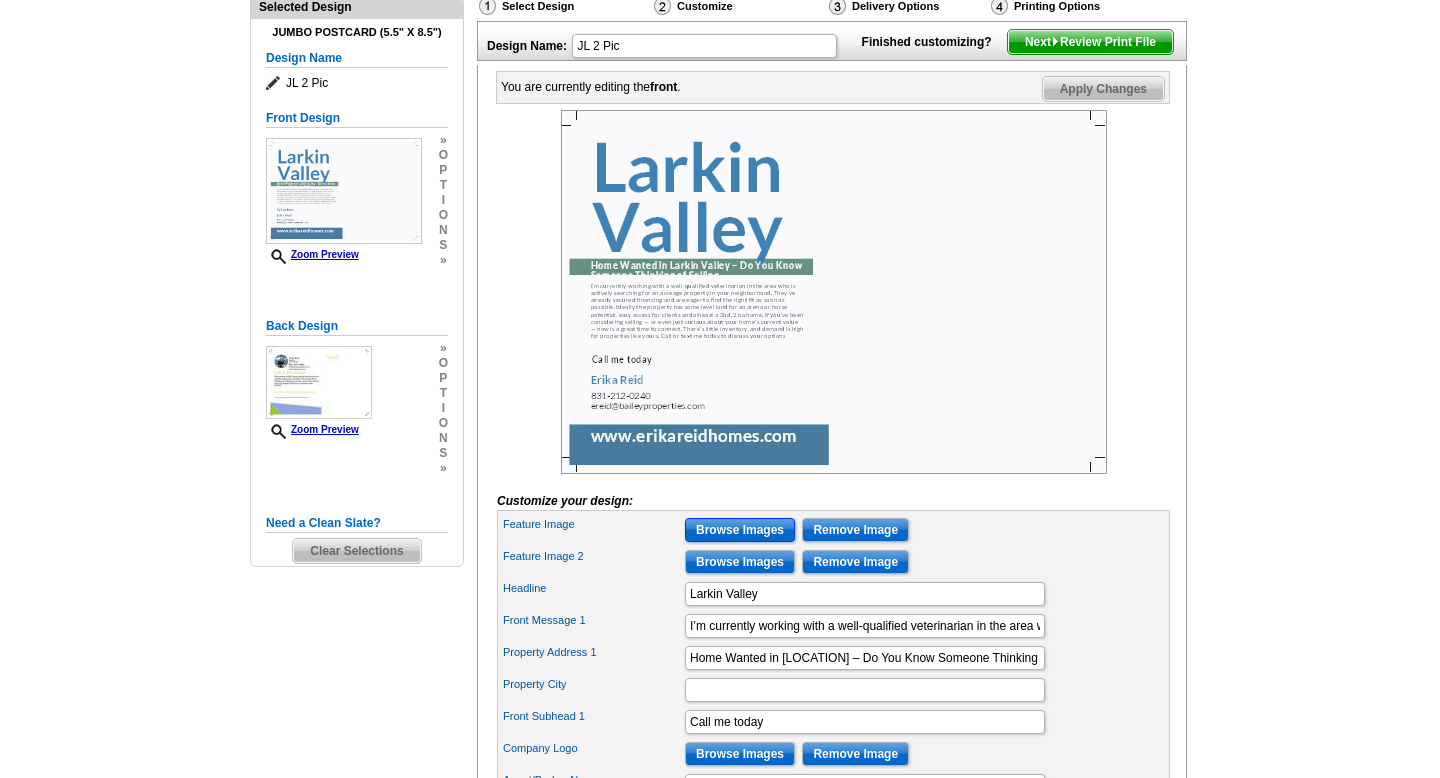 click on "Browse Images" at bounding box center [740, 530] 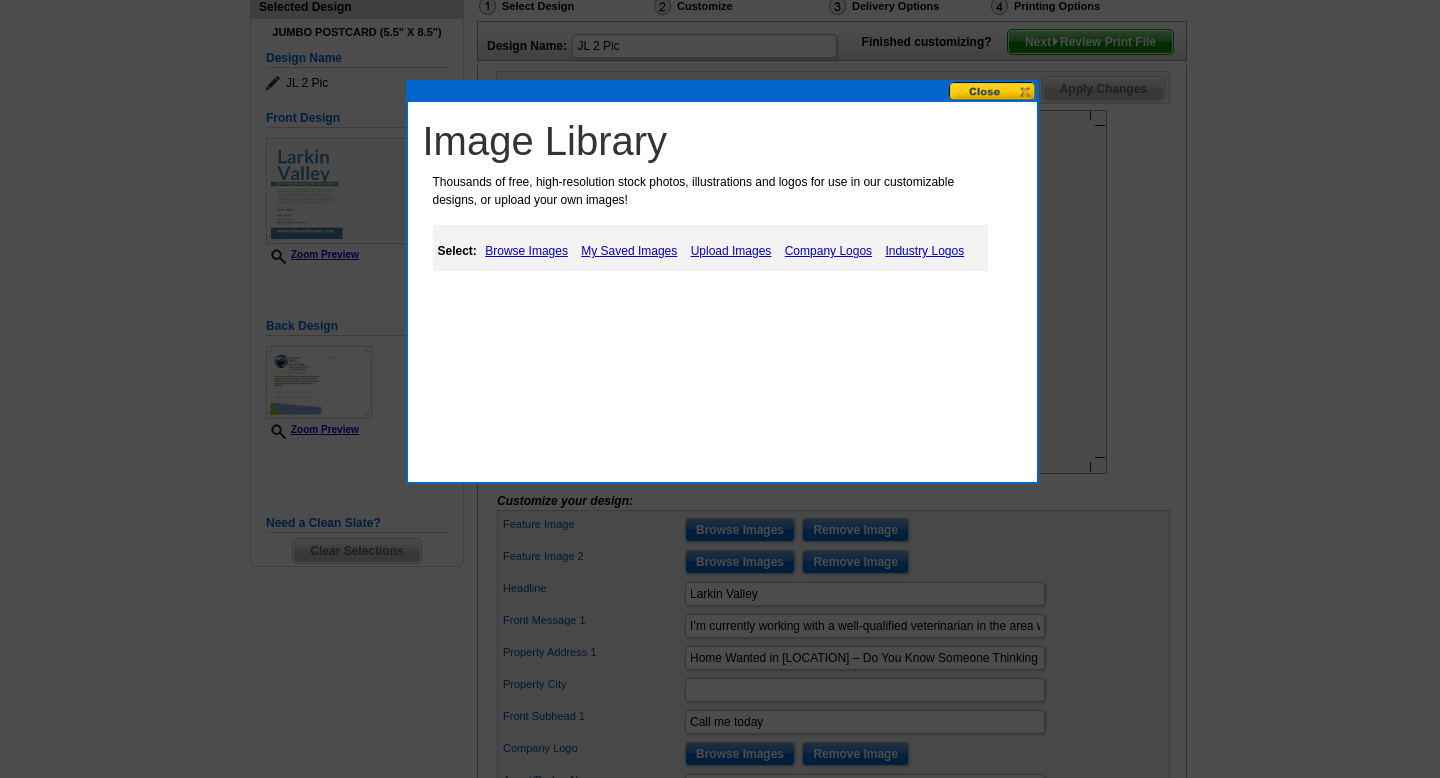click on "My Saved Images" at bounding box center [629, 251] 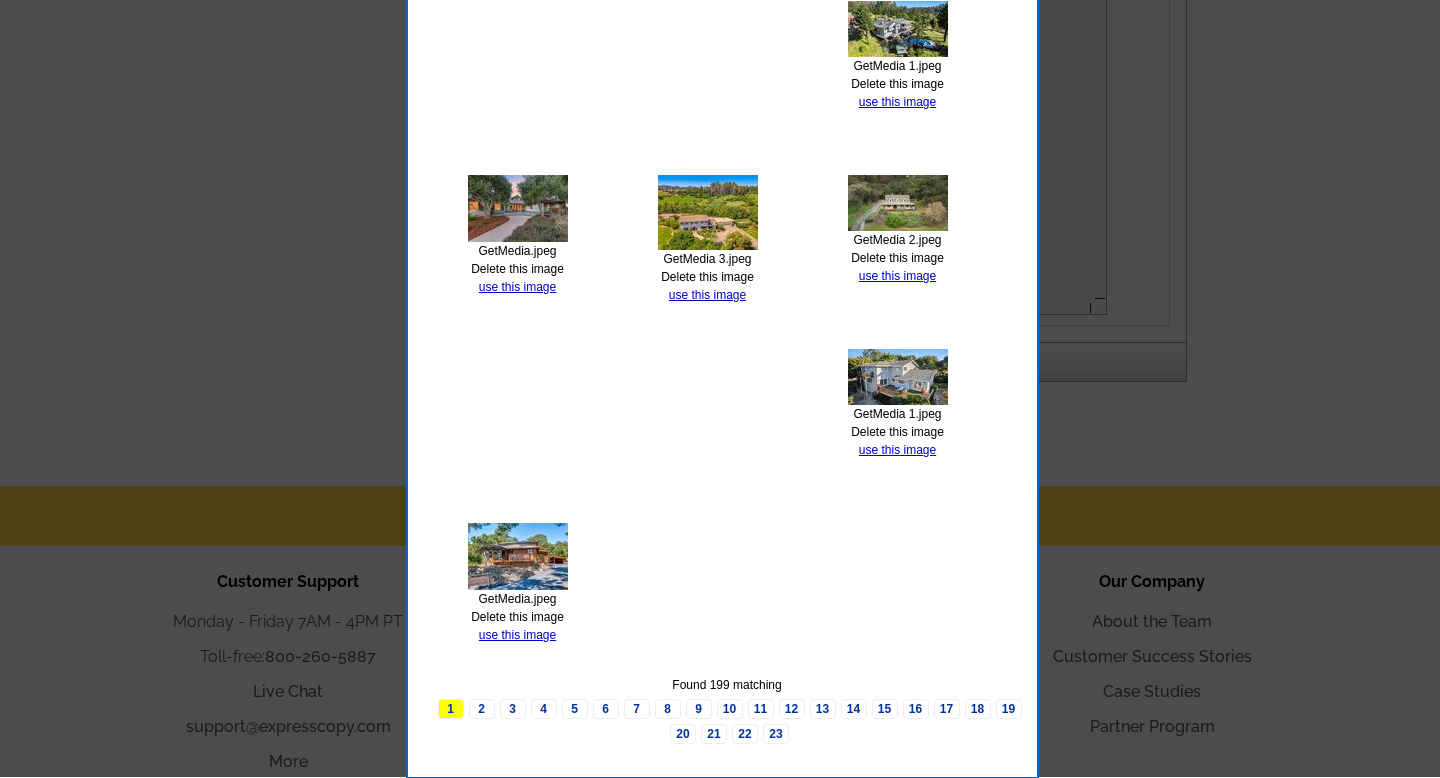 scroll, scrollTop: 826, scrollLeft: 0, axis: vertical 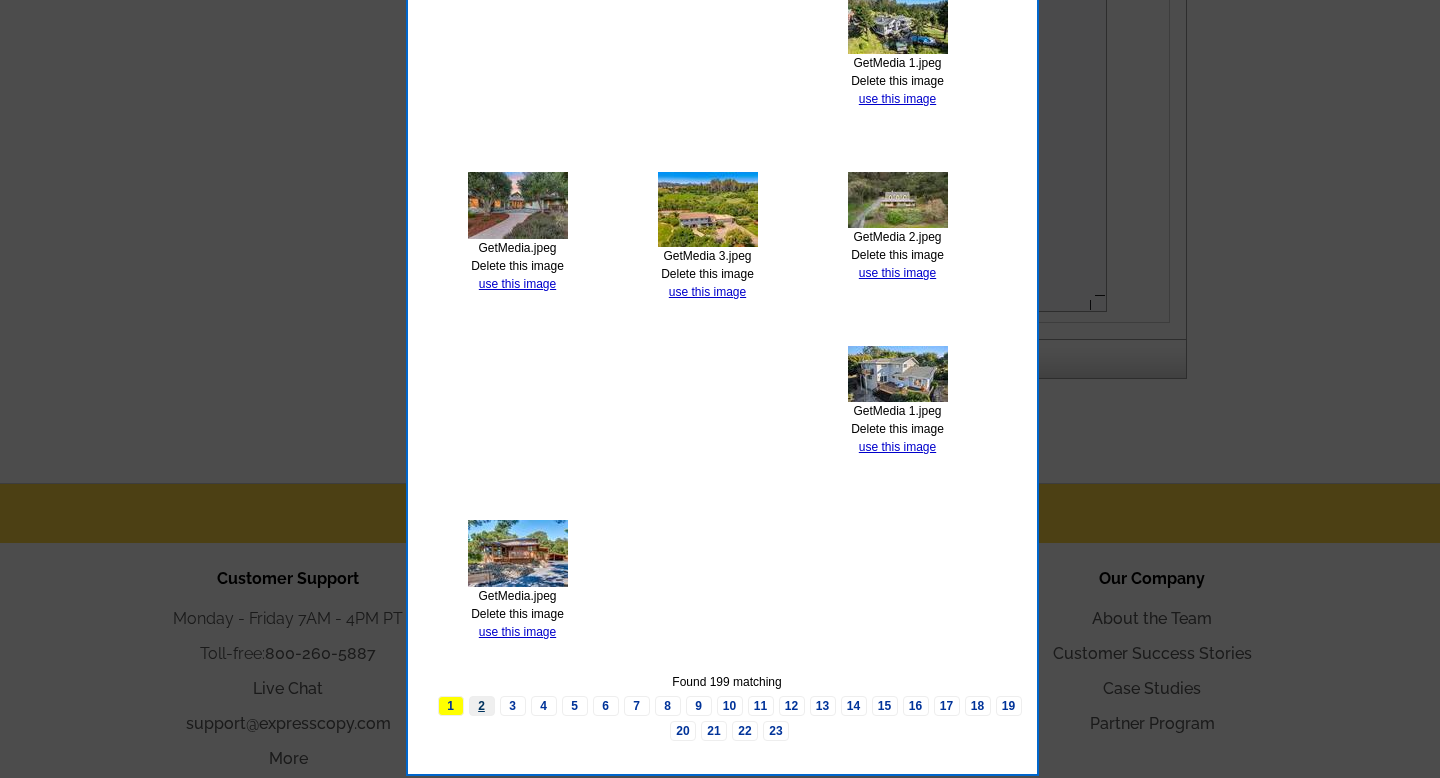 click on "2" at bounding box center [482, 706] 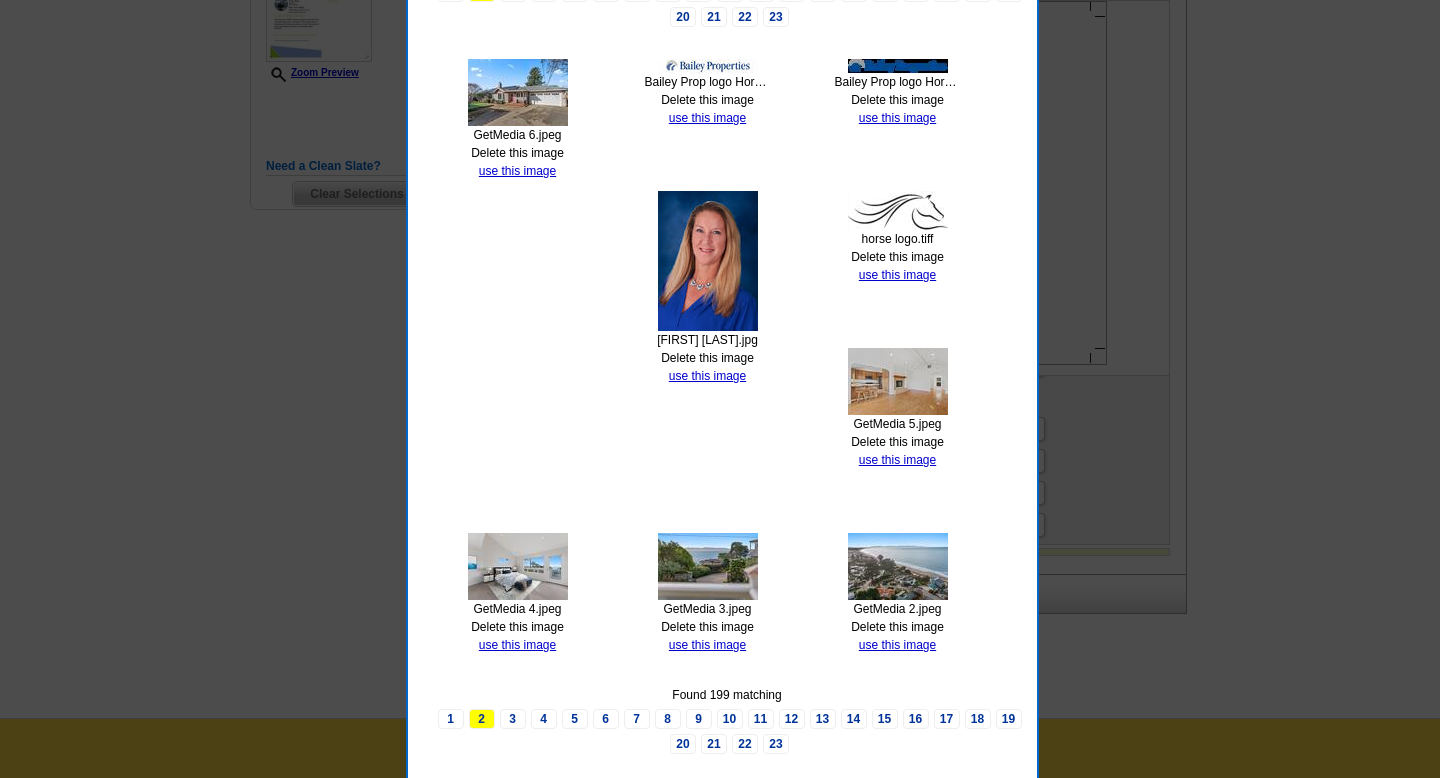 scroll, scrollTop: 600, scrollLeft: 0, axis: vertical 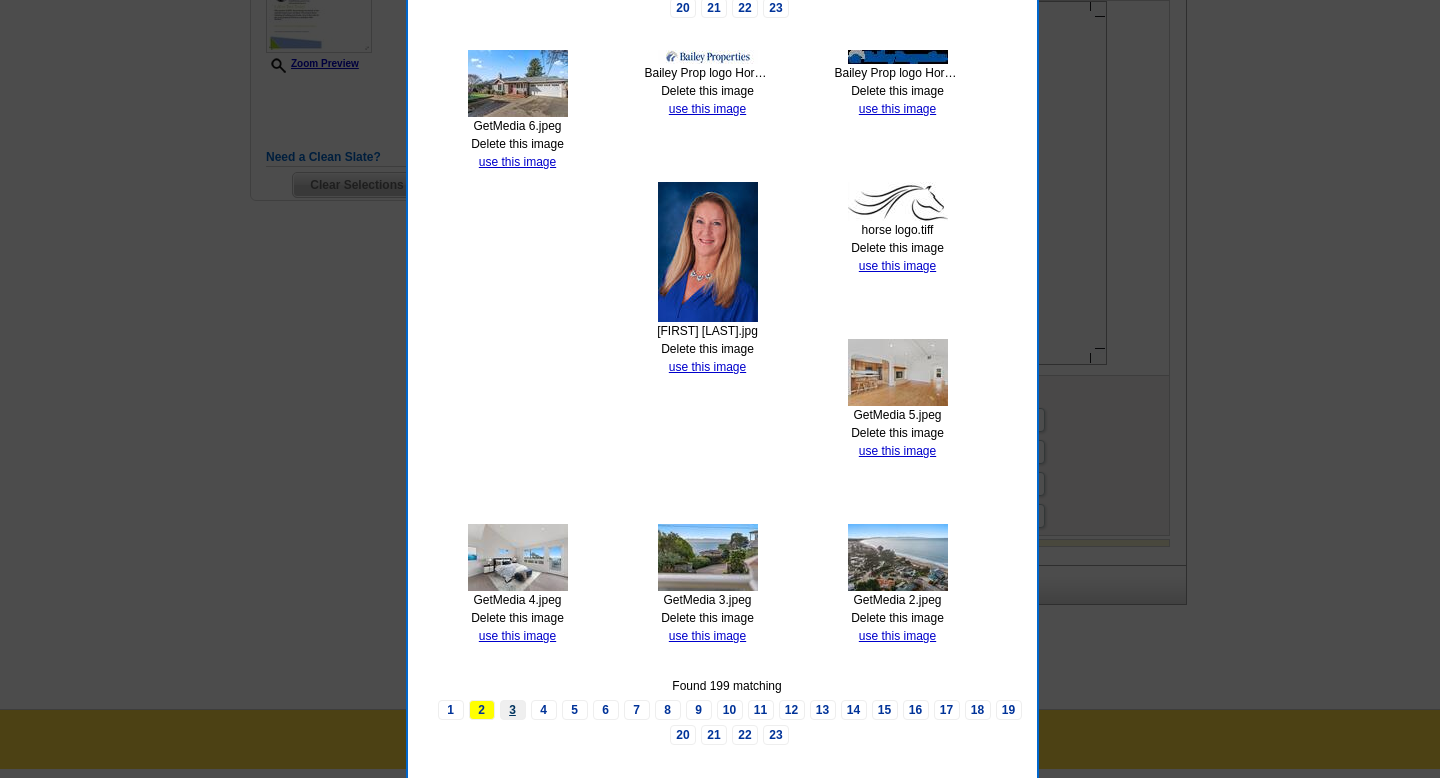 click on "3" at bounding box center (513, 710) 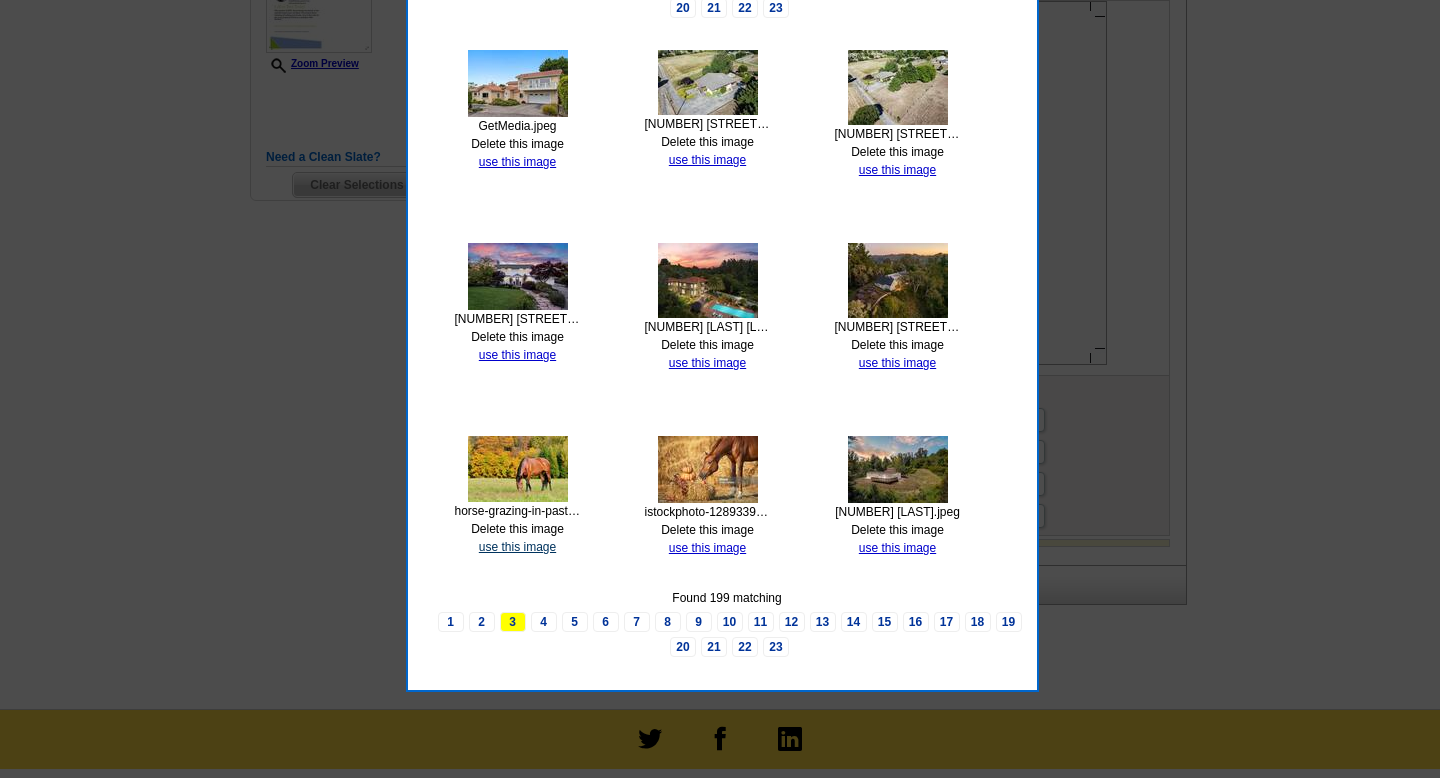 click on "use this image" at bounding box center (517, 547) 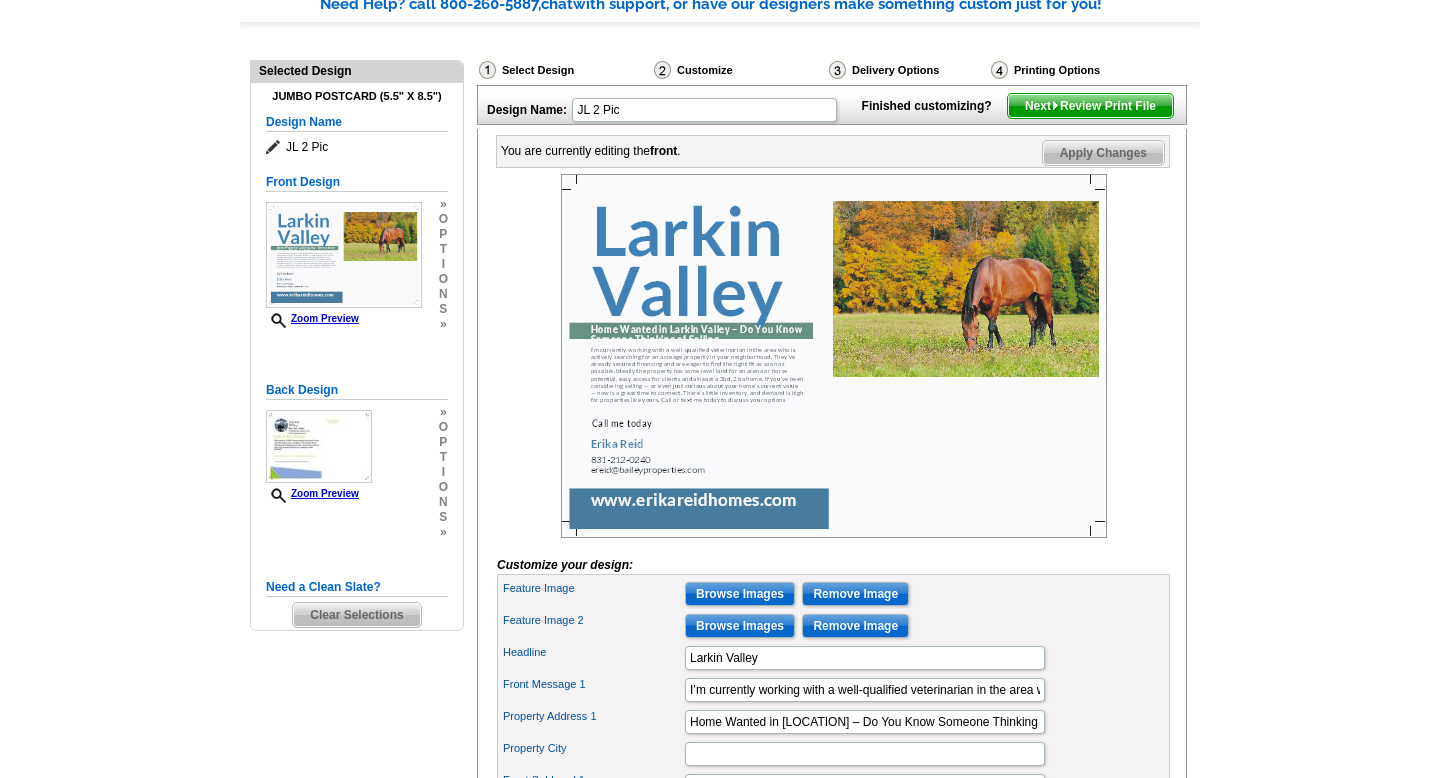 scroll, scrollTop: 187, scrollLeft: 0, axis: vertical 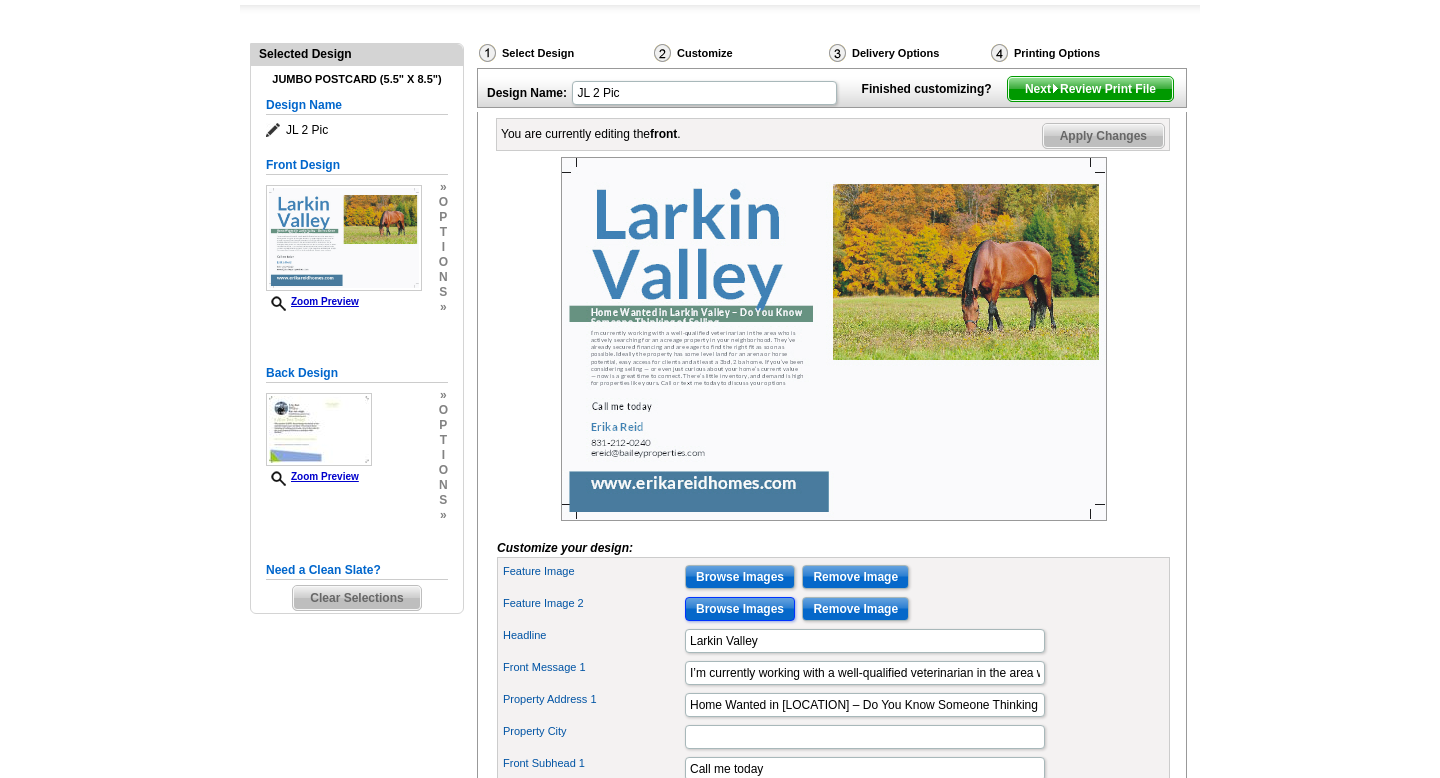 click on "Browse Images" at bounding box center [740, 609] 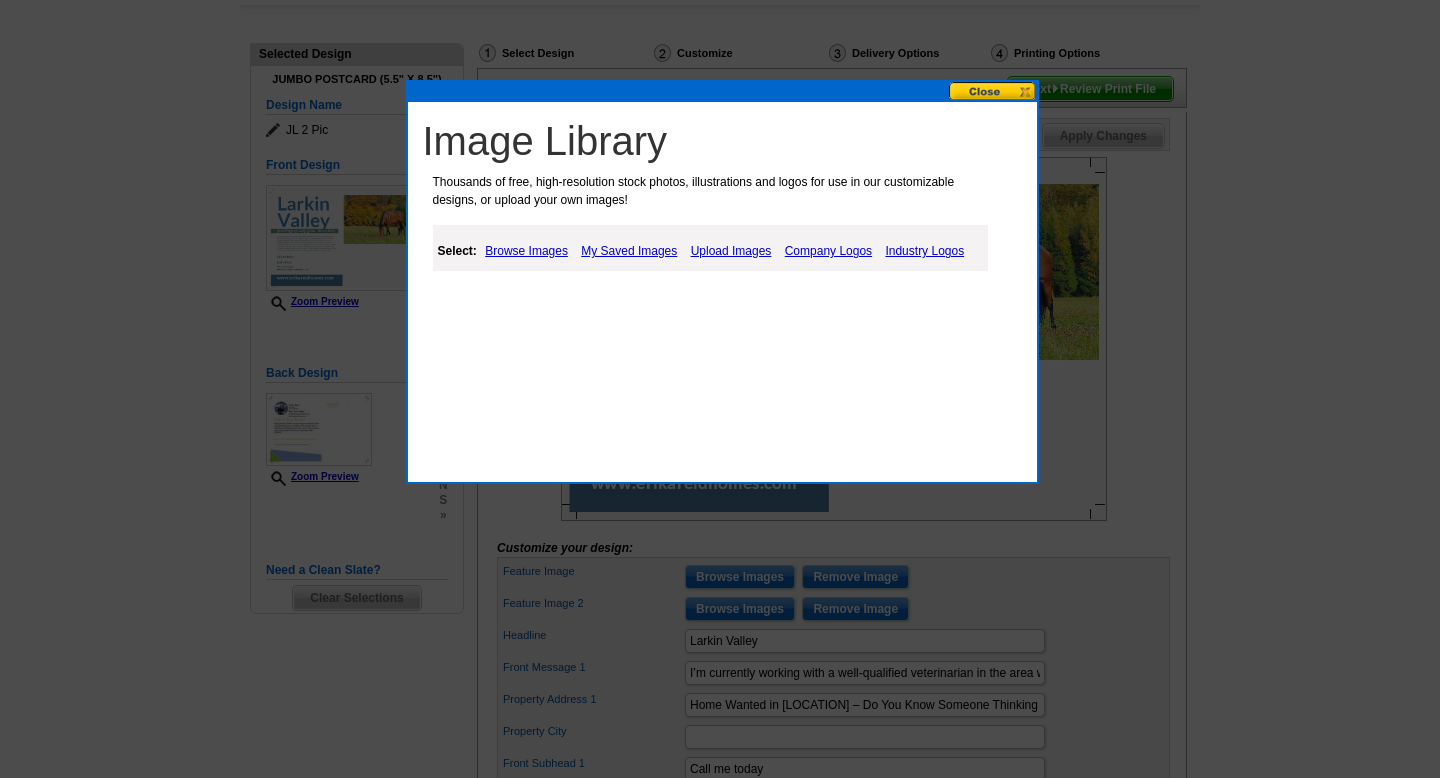 click on "My Saved Images" at bounding box center [629, 251] 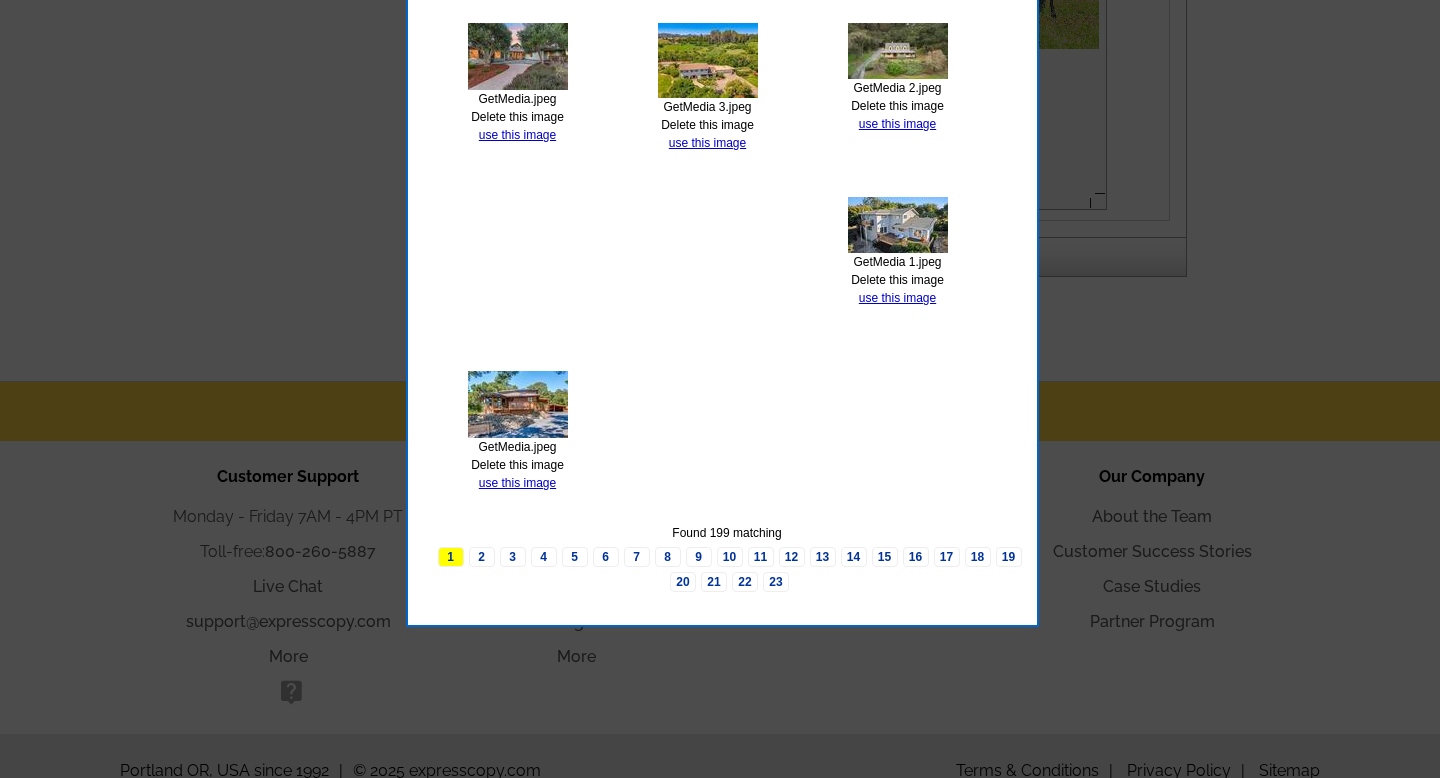 scroll, scrollTop: 930, scrollLeft: 0, axis: vertical 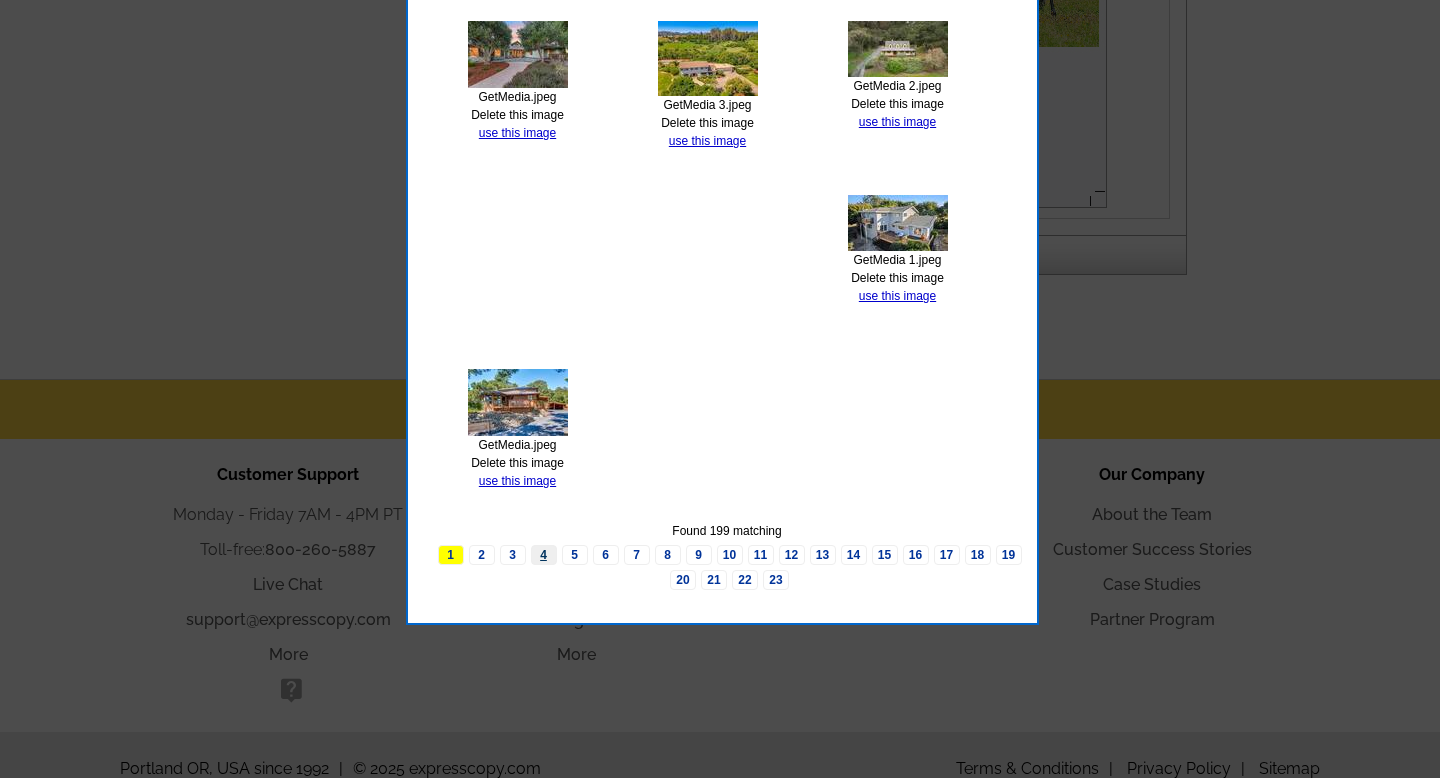 click on "4" at bounding box center [544, 555] 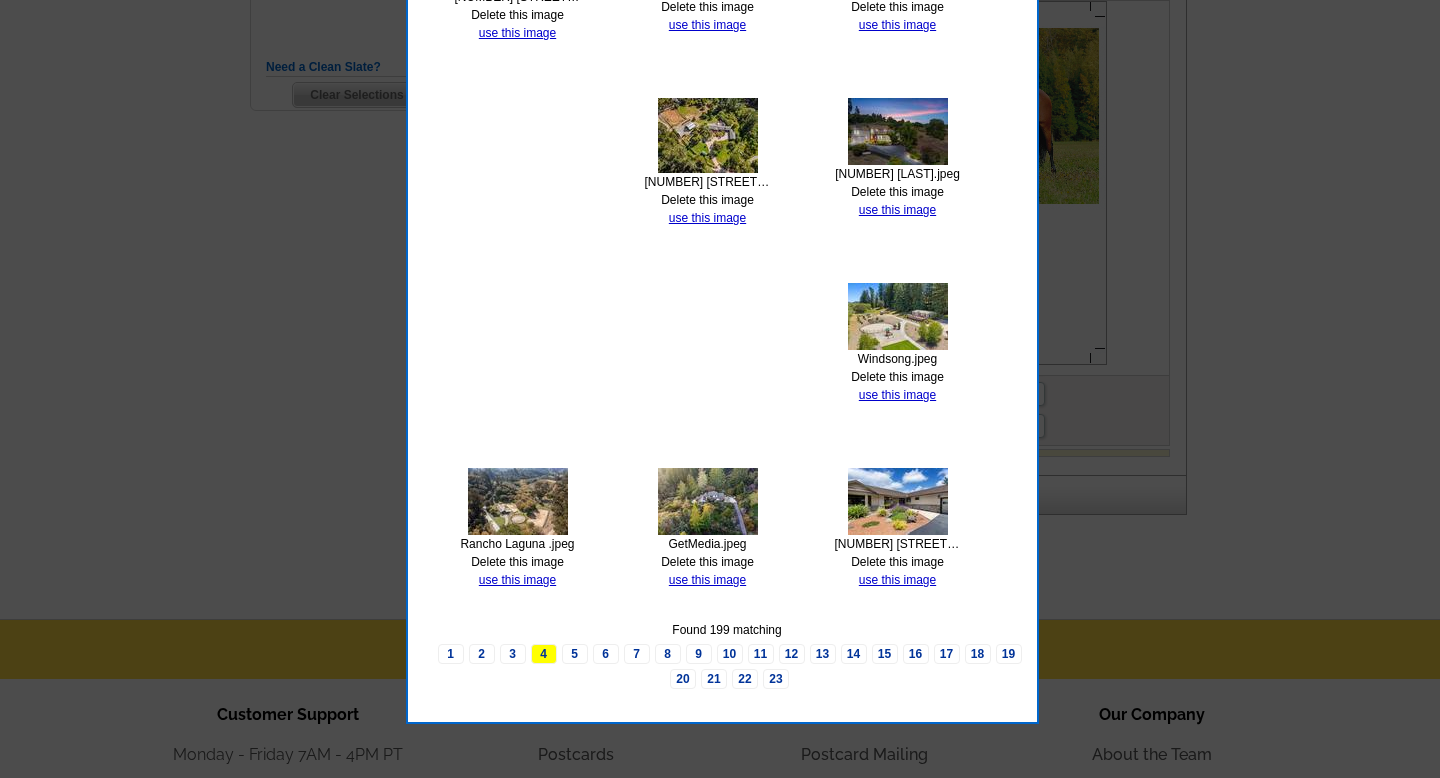 scroll, scrollTop: 691, scrollLeft: 0, axis: vertical 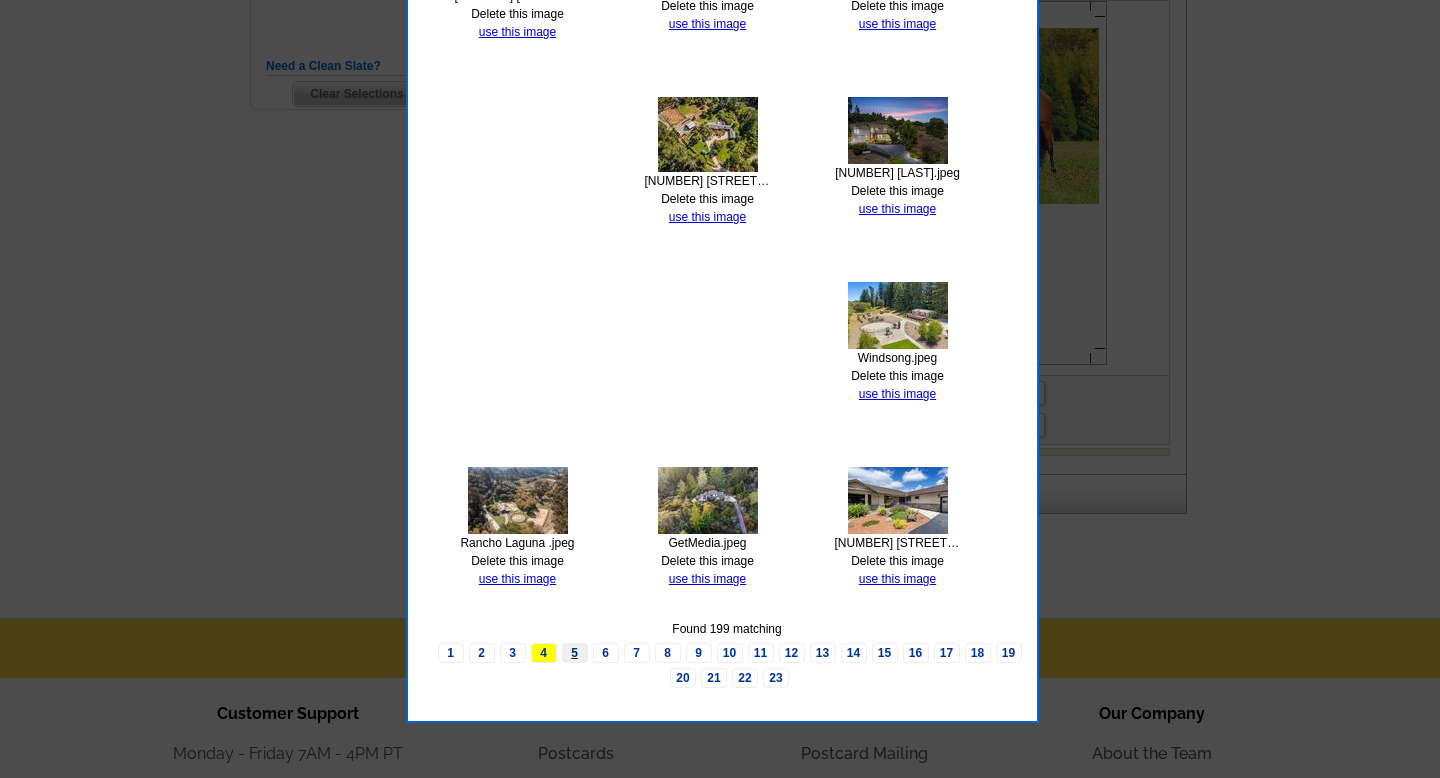 click on "5" at bounding box center [575, 653] 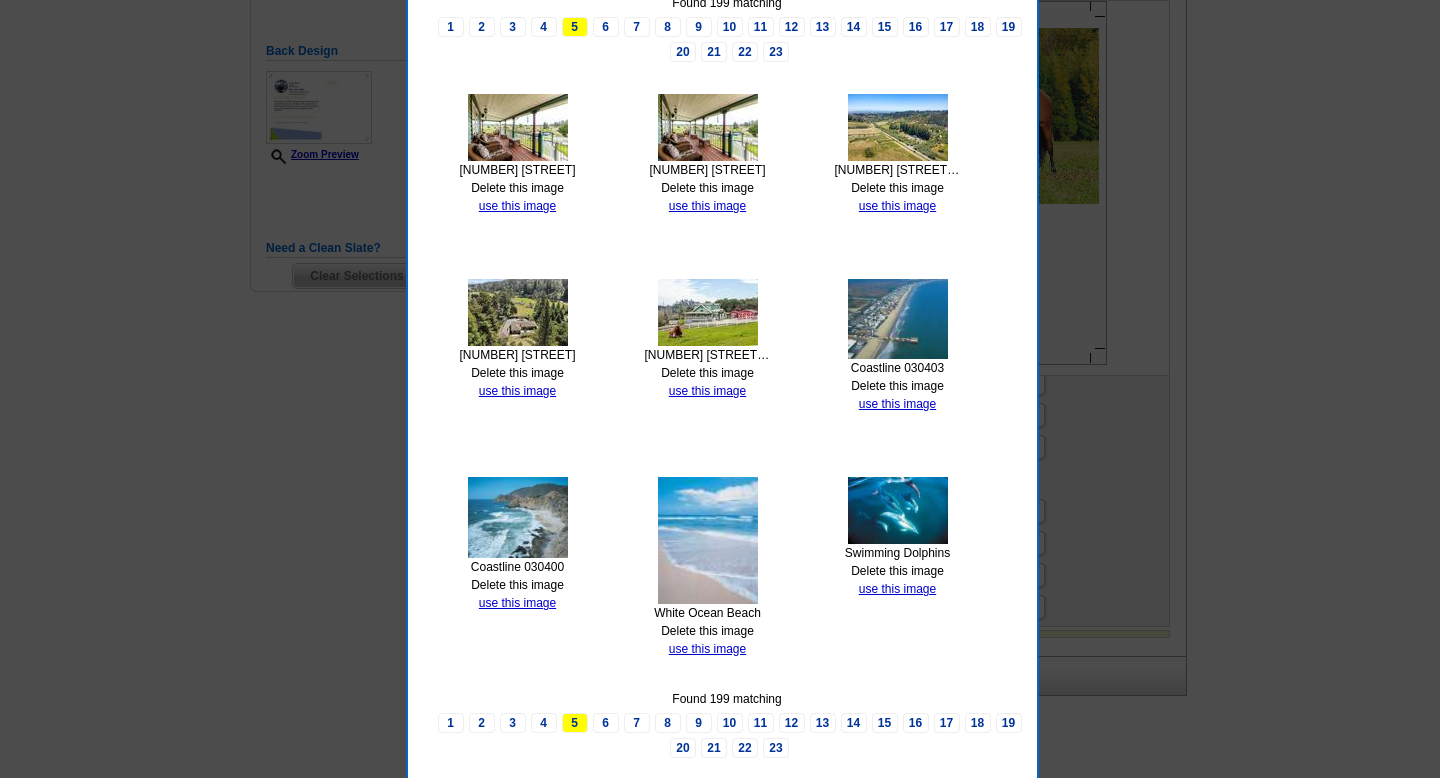 scroll, scrollTop: 513, scrollLeft: 0, axis: vertical 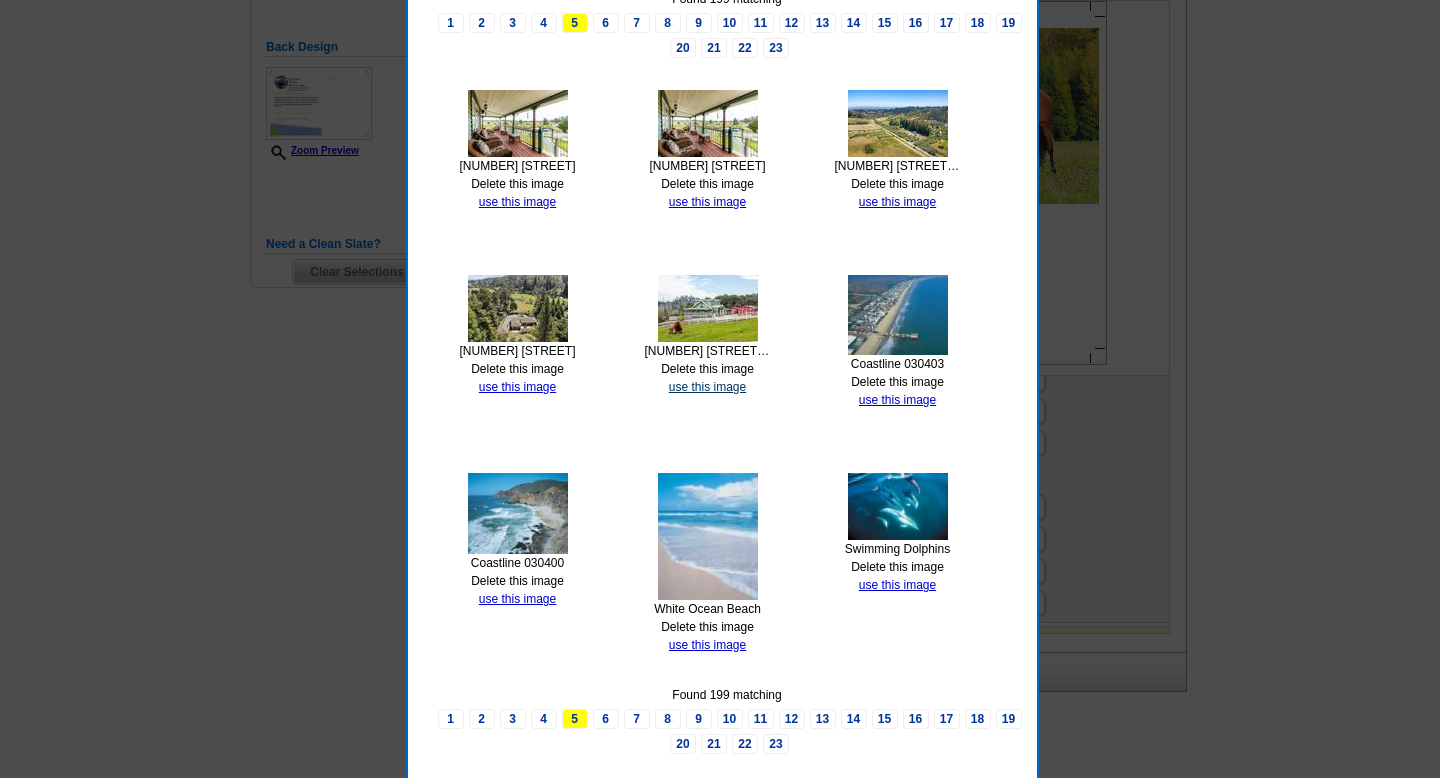 click on "use this image" at bounding box center (707, 387) 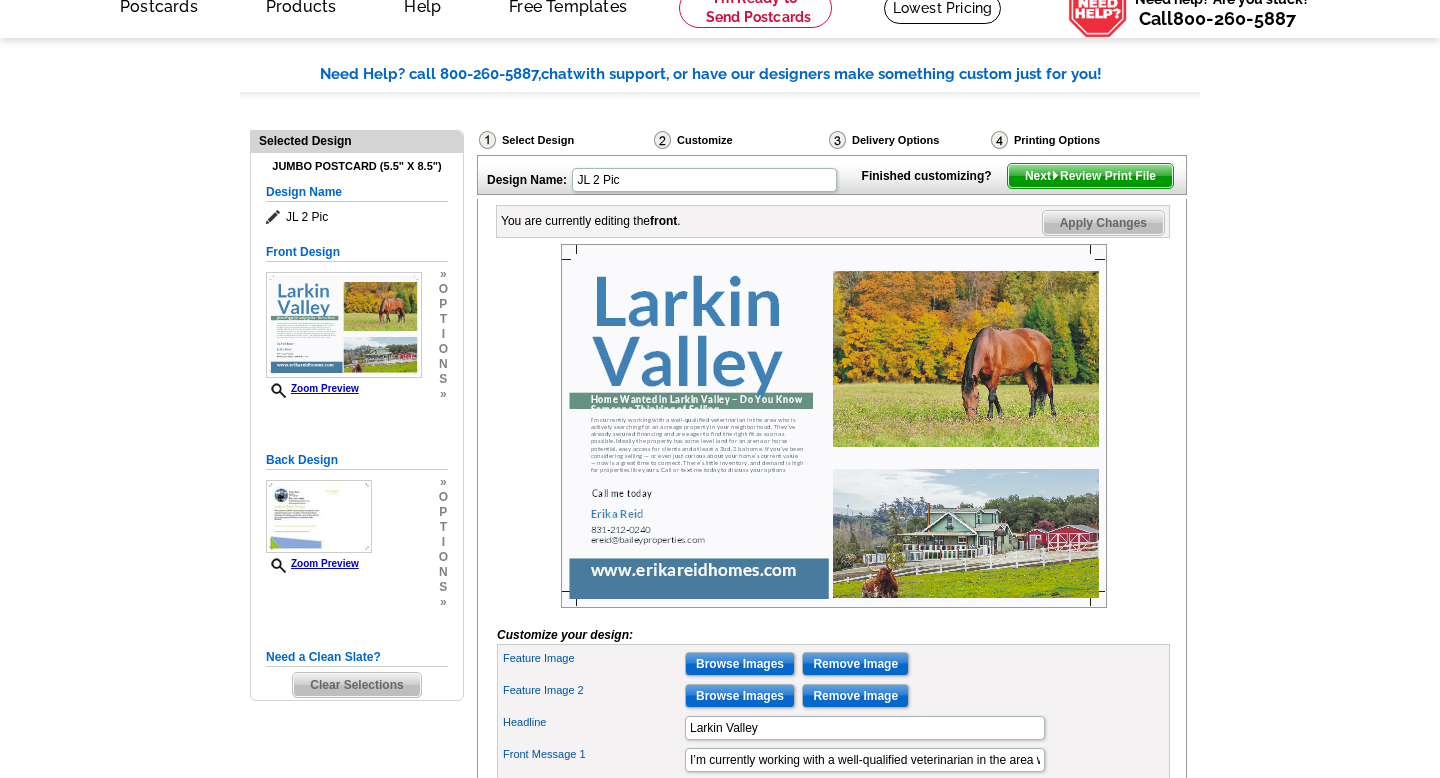 scroll, scrollTop: 105, scrollLeft: 0, axis: vertical 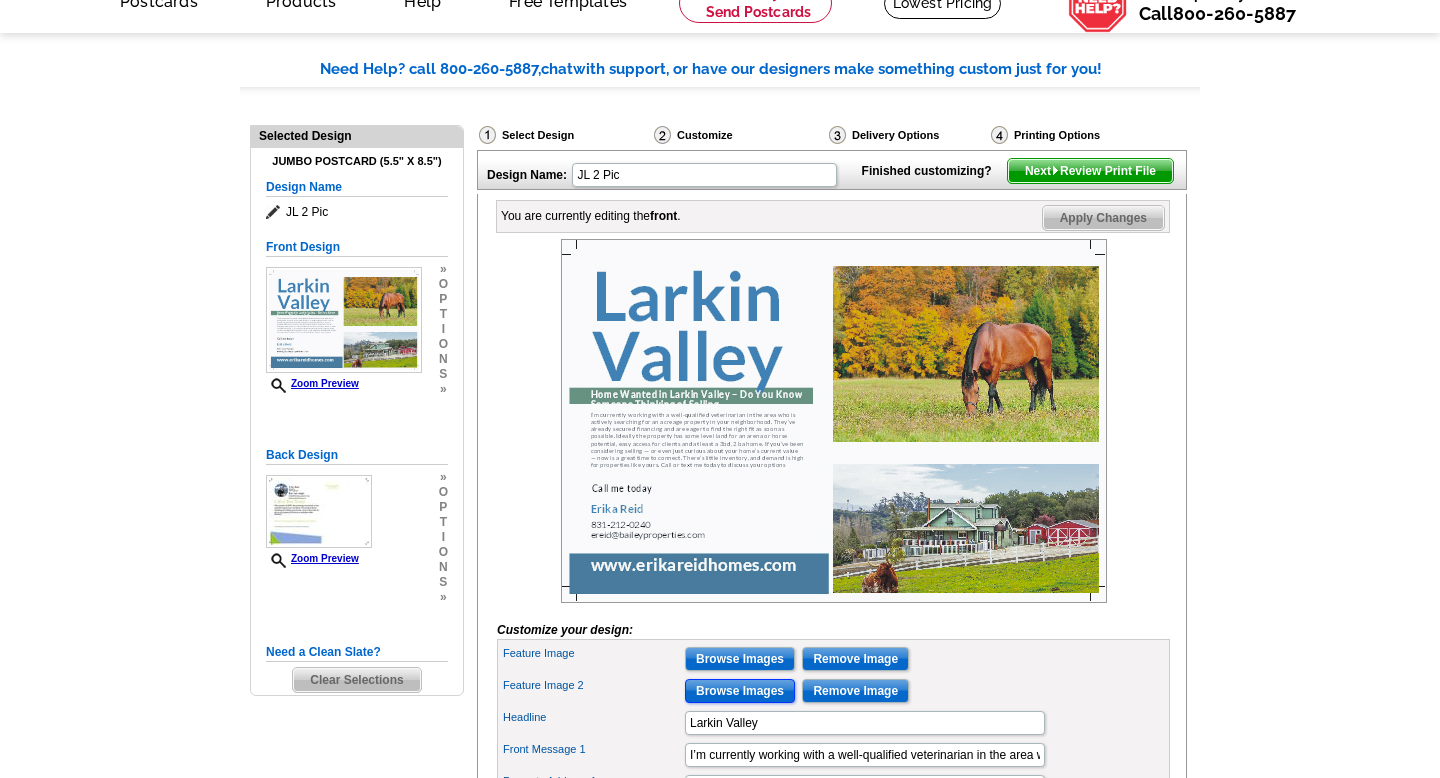 click on "Browse Images" at bounding box center (740, 691) 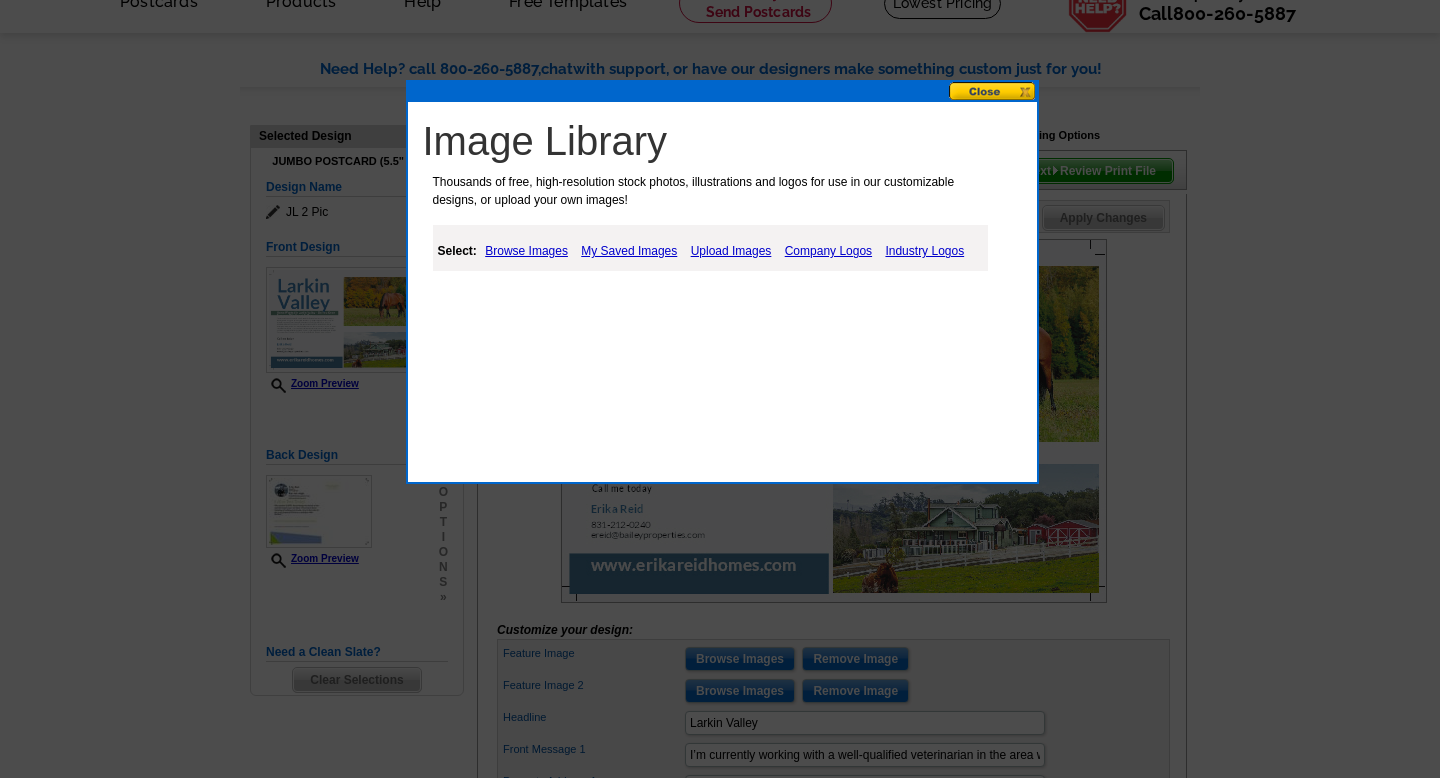 click on "Browse Images" at bounding box center (526, 251) 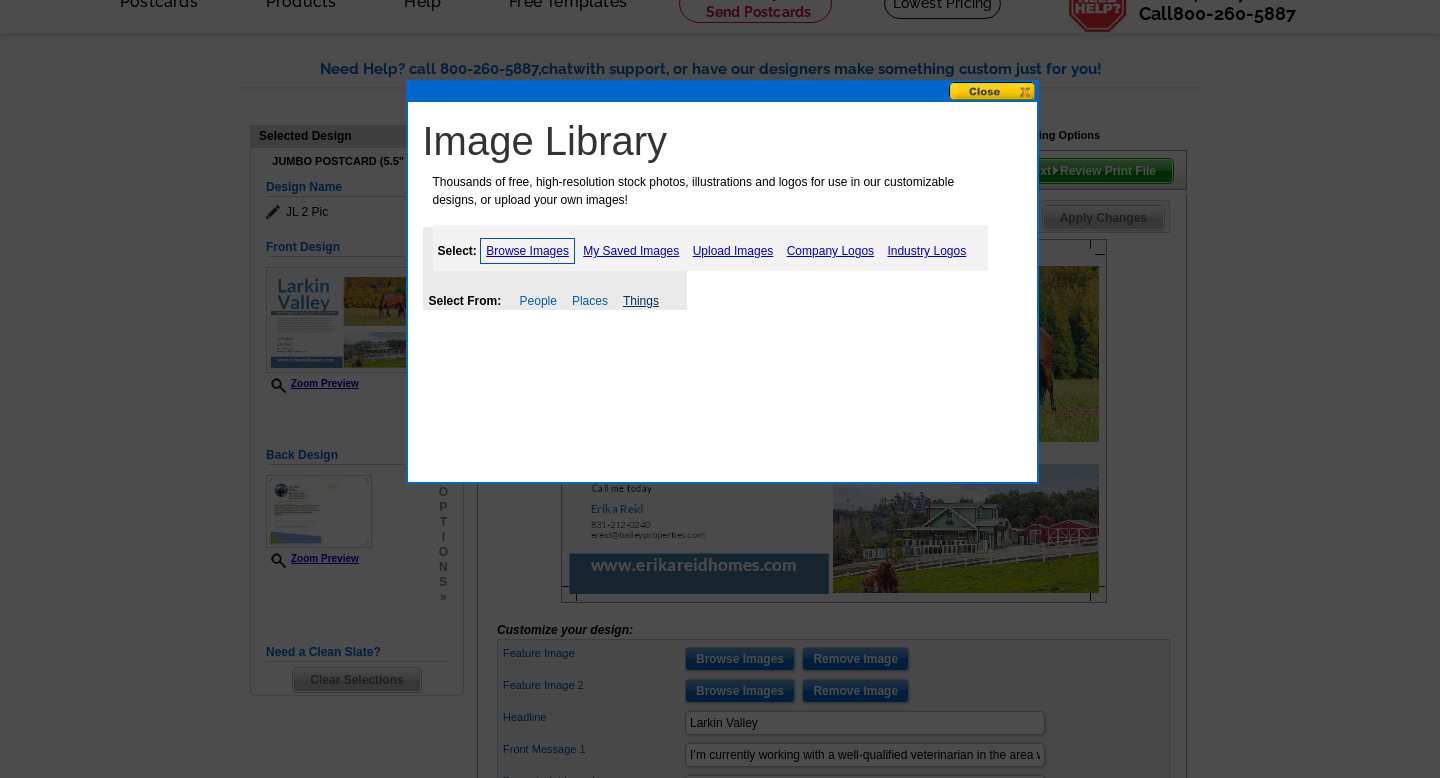 click on "Things" at bounding box center [641, 301] 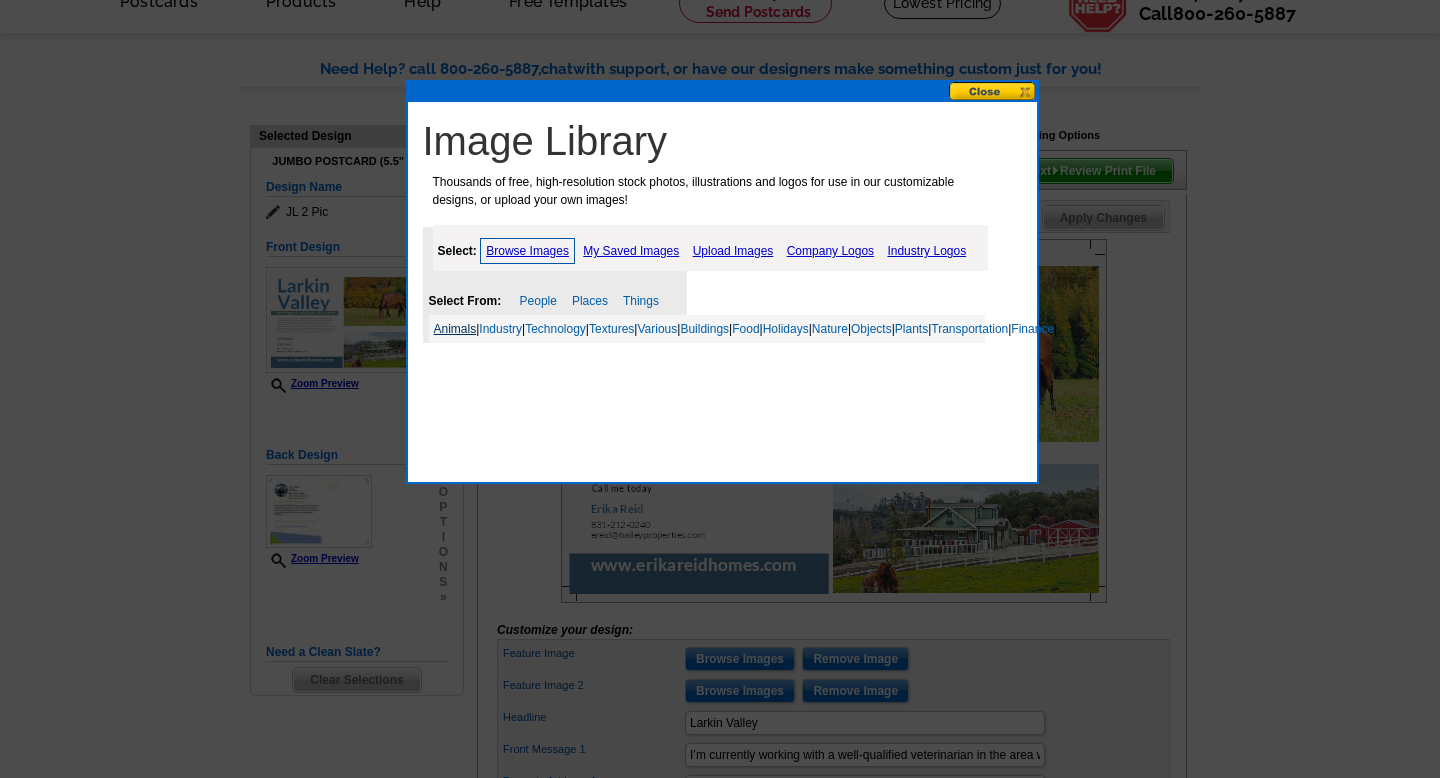 click on "Animals" at bounding box center (455, 329) 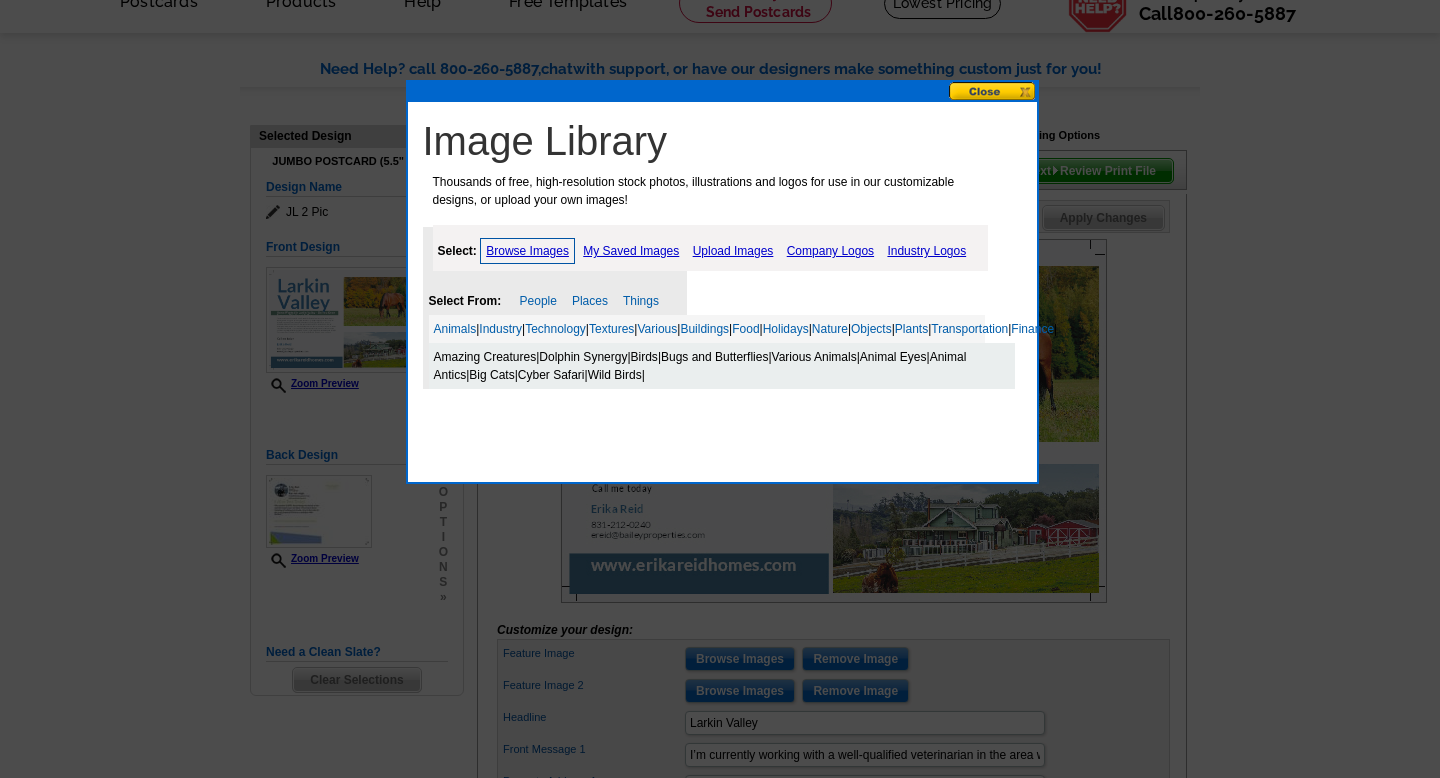 click on "Various Animals" at bounding box center (814, 357) 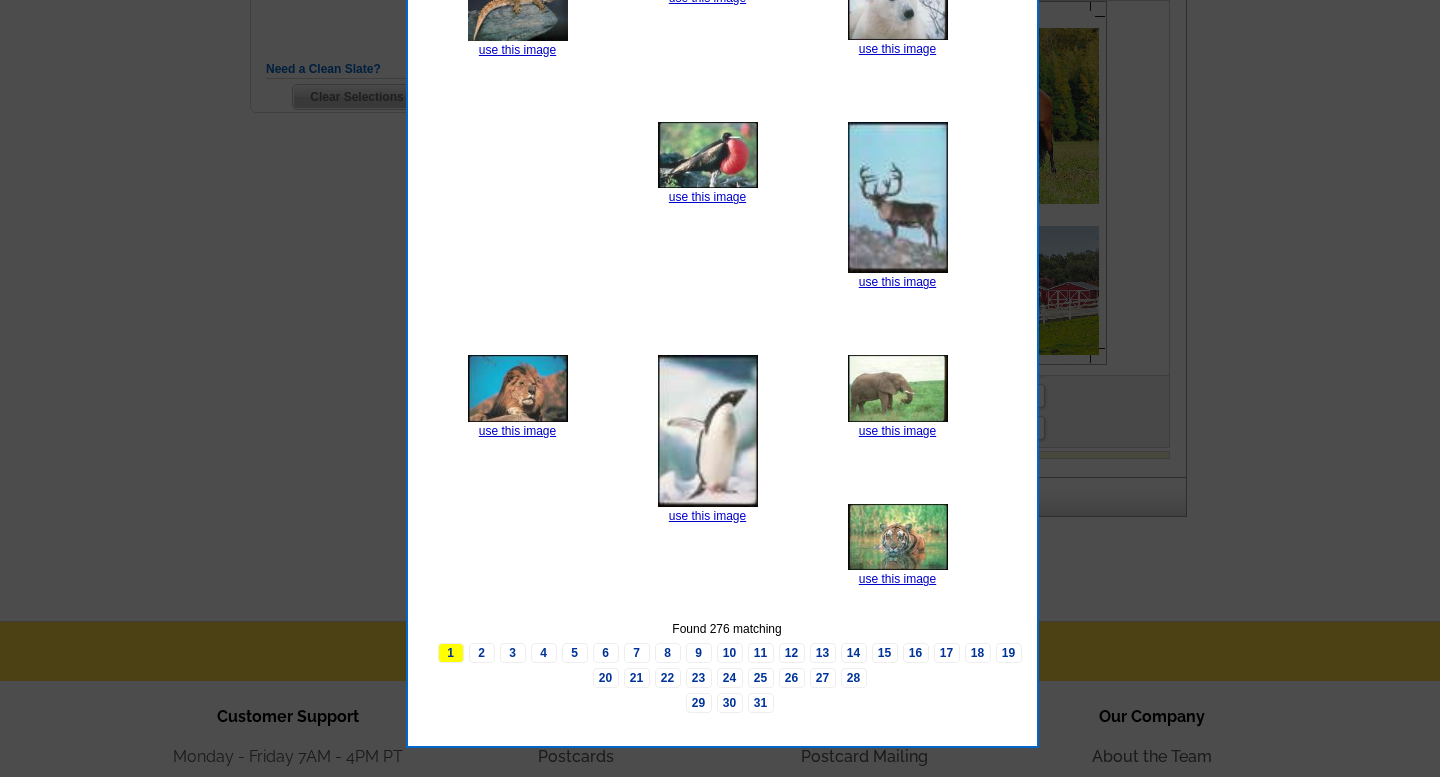 scroll, scrollTop: 689, scrollLeft: 0, axis: vertical 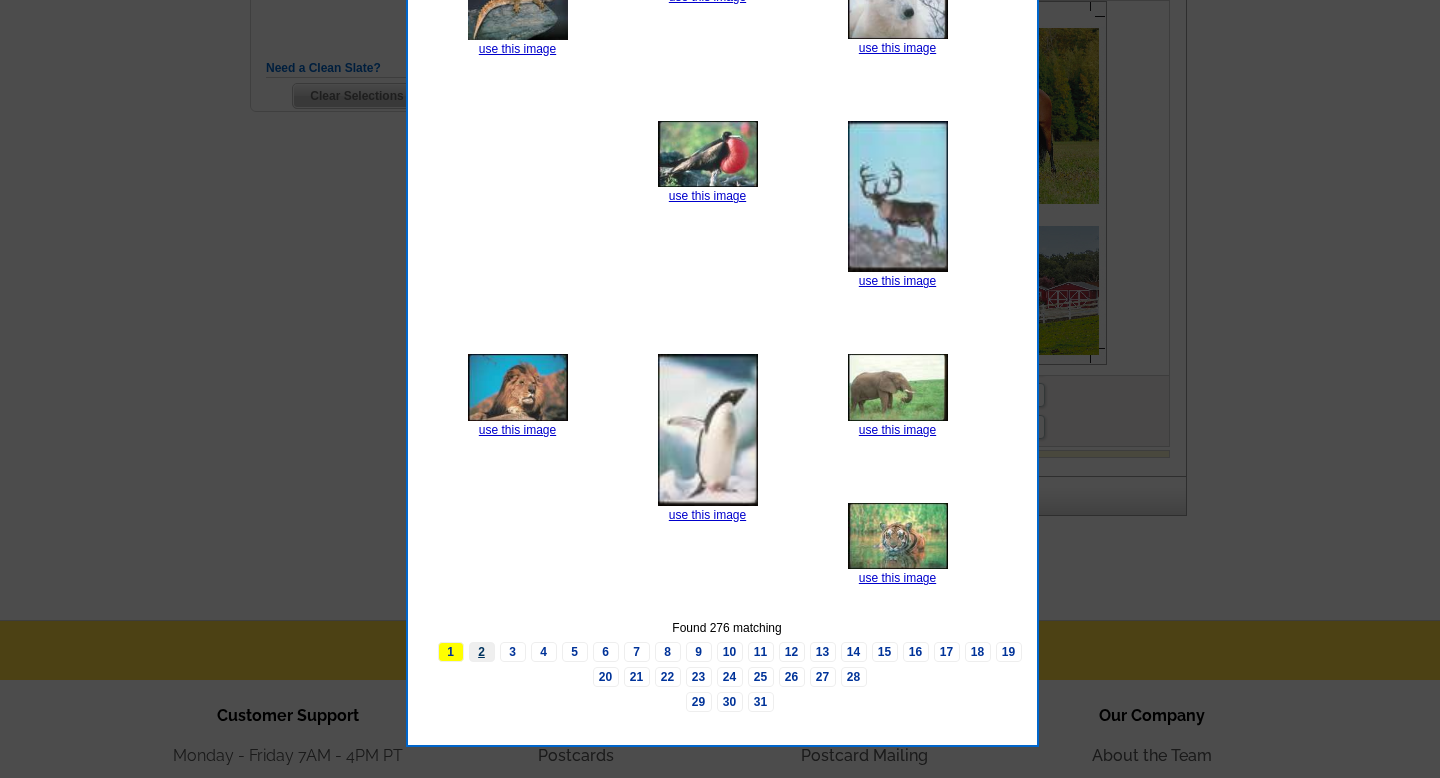 click on "2" at bounding box center [482, 652] 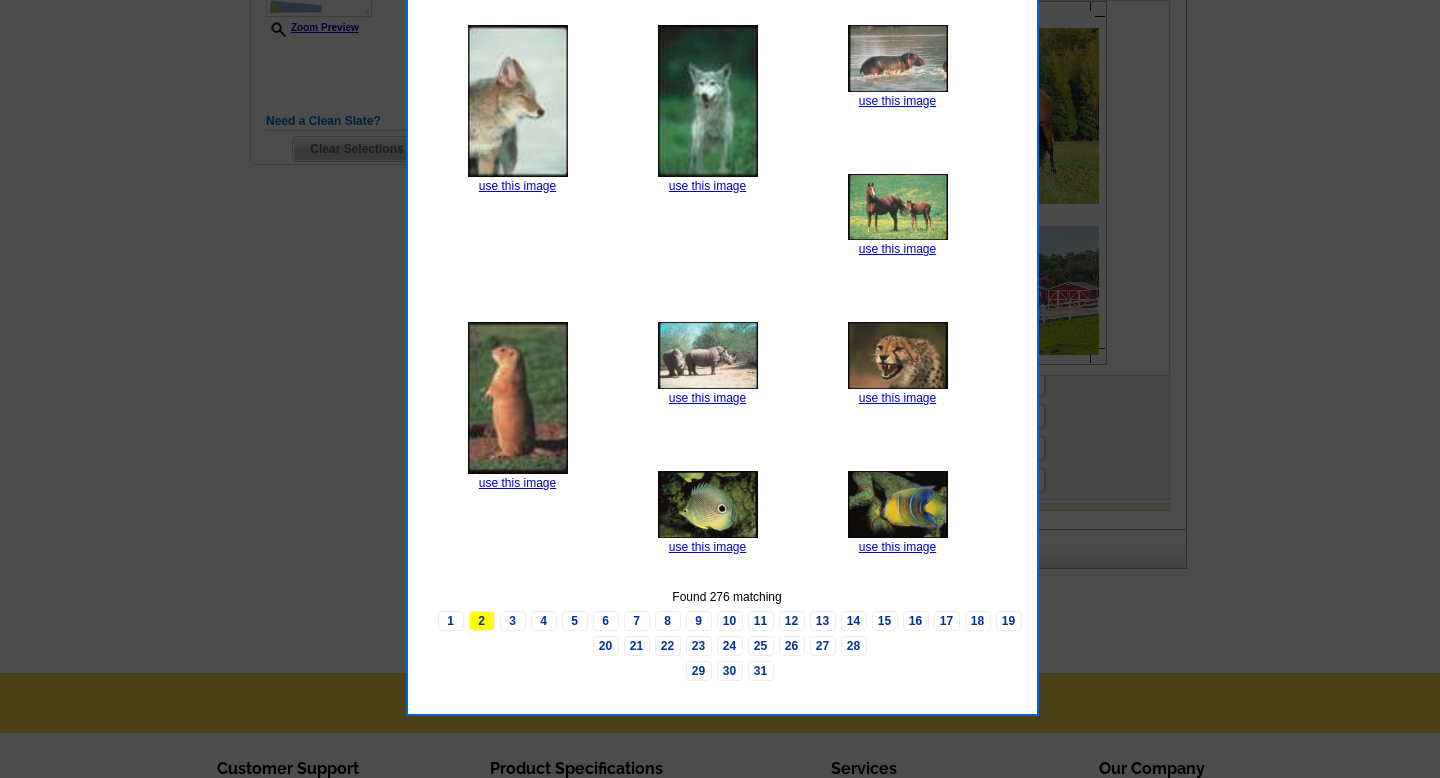 scroll, scrollTop: 645, scrollLeft: 0, axis: vertical 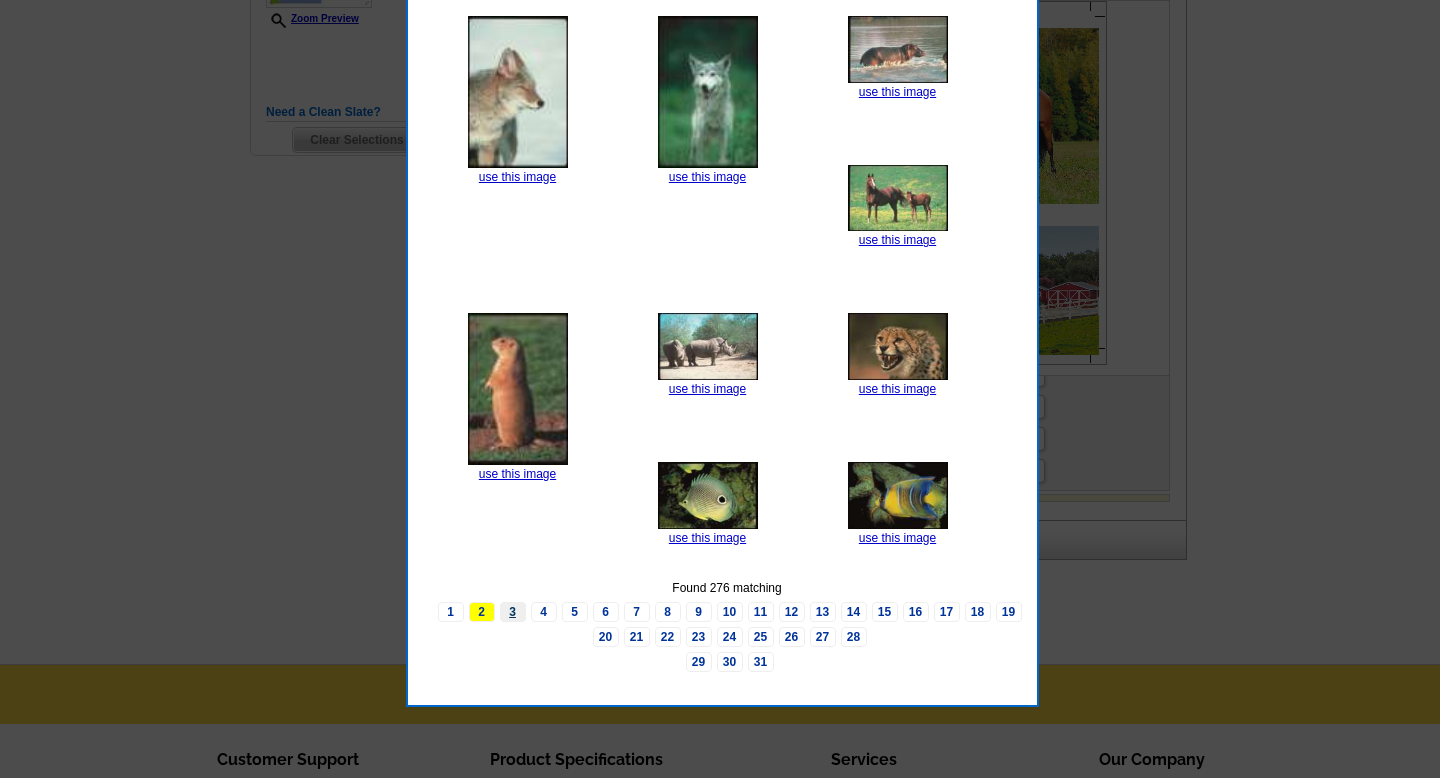 click on "3" at bounding box center (513, 612) 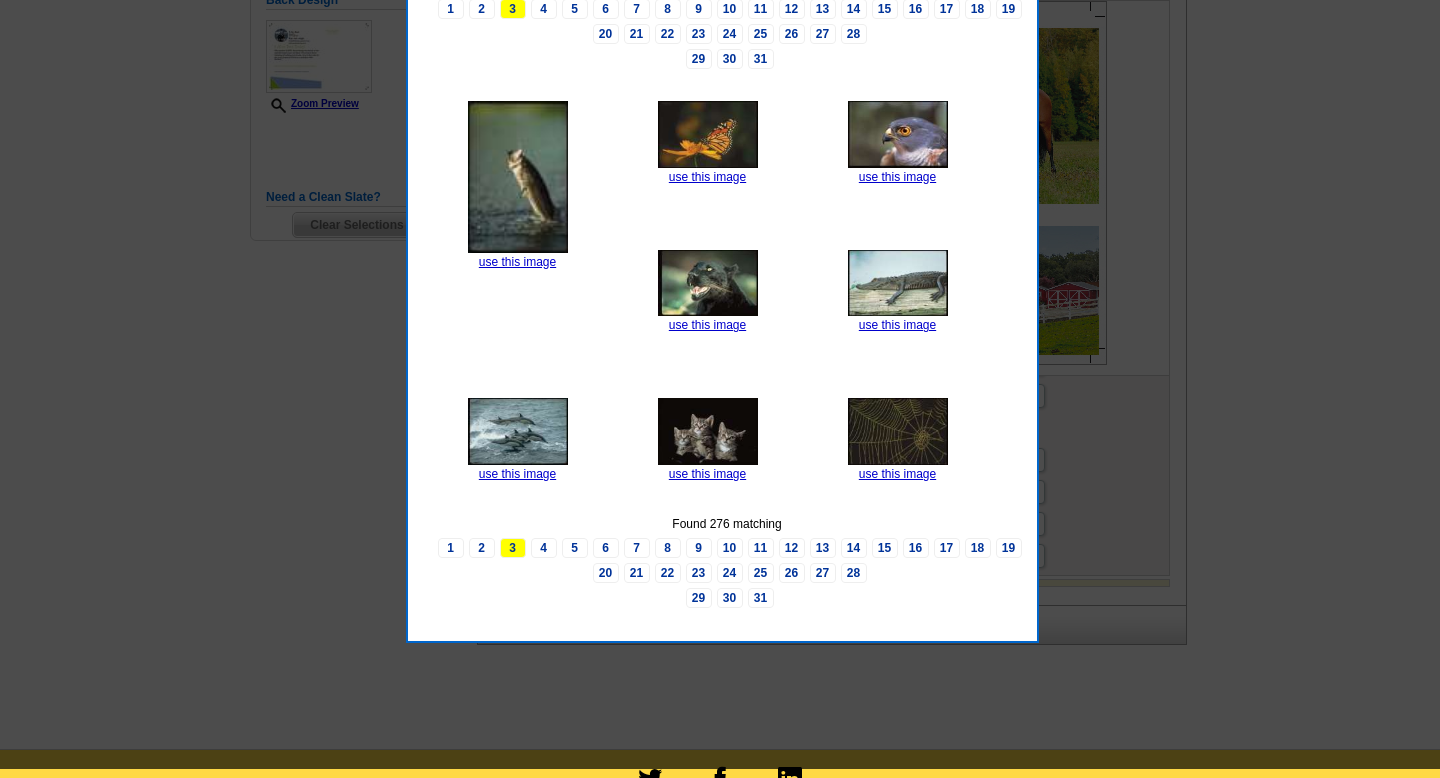 scroll, scrollTop: 549, scrollLeft: 0, axis: vertical 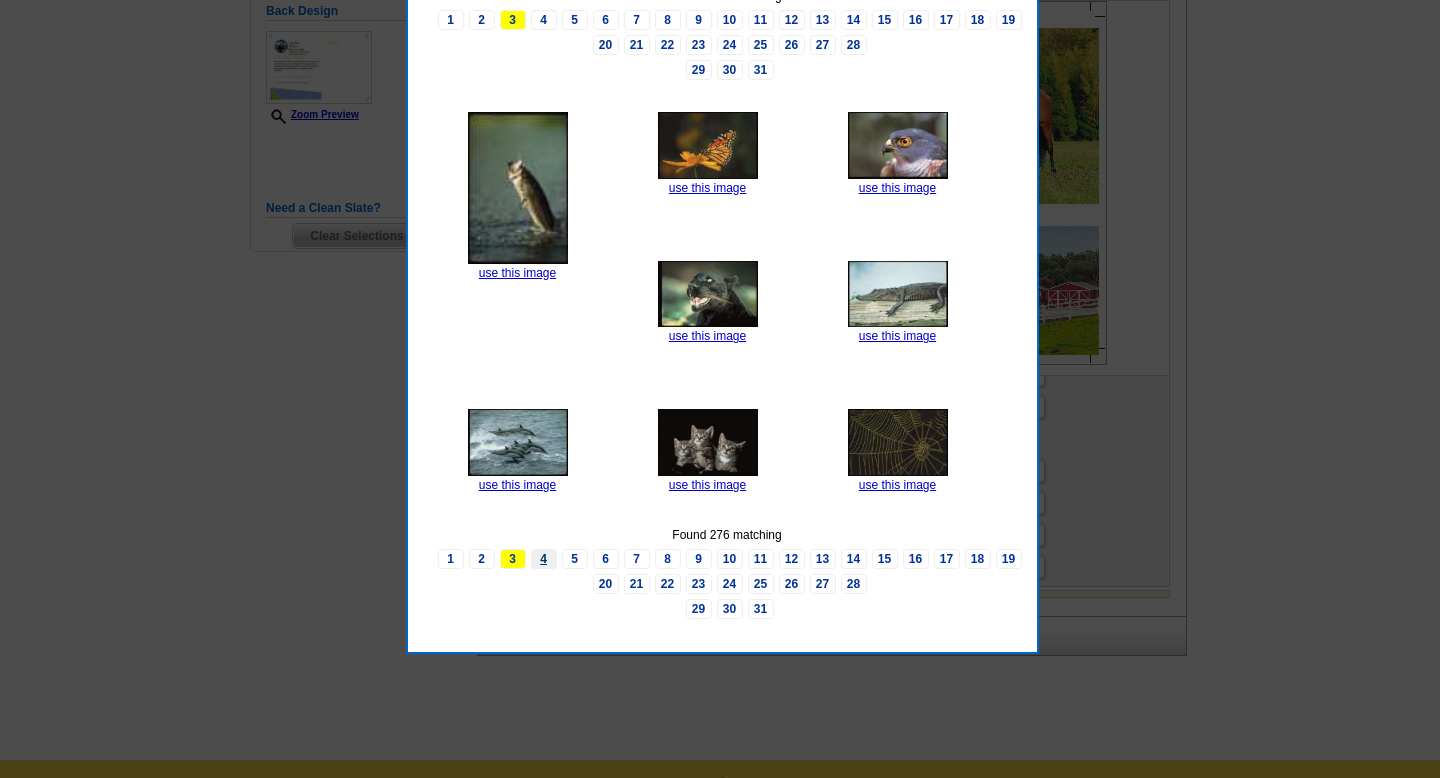 click on "4" at bounding box center [544, 559] 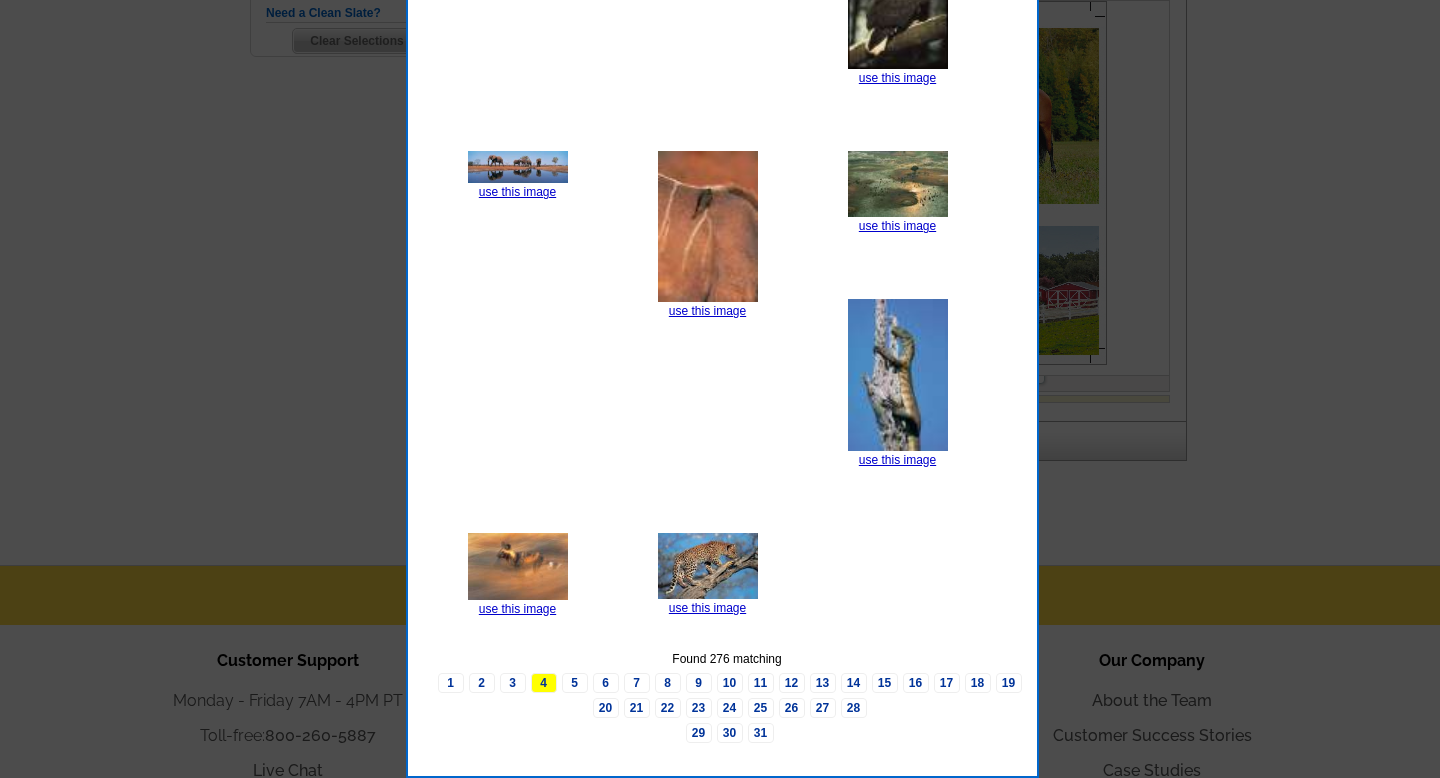 scroll, scrollTop: 763, scrollLeft: 0, axis: vertical 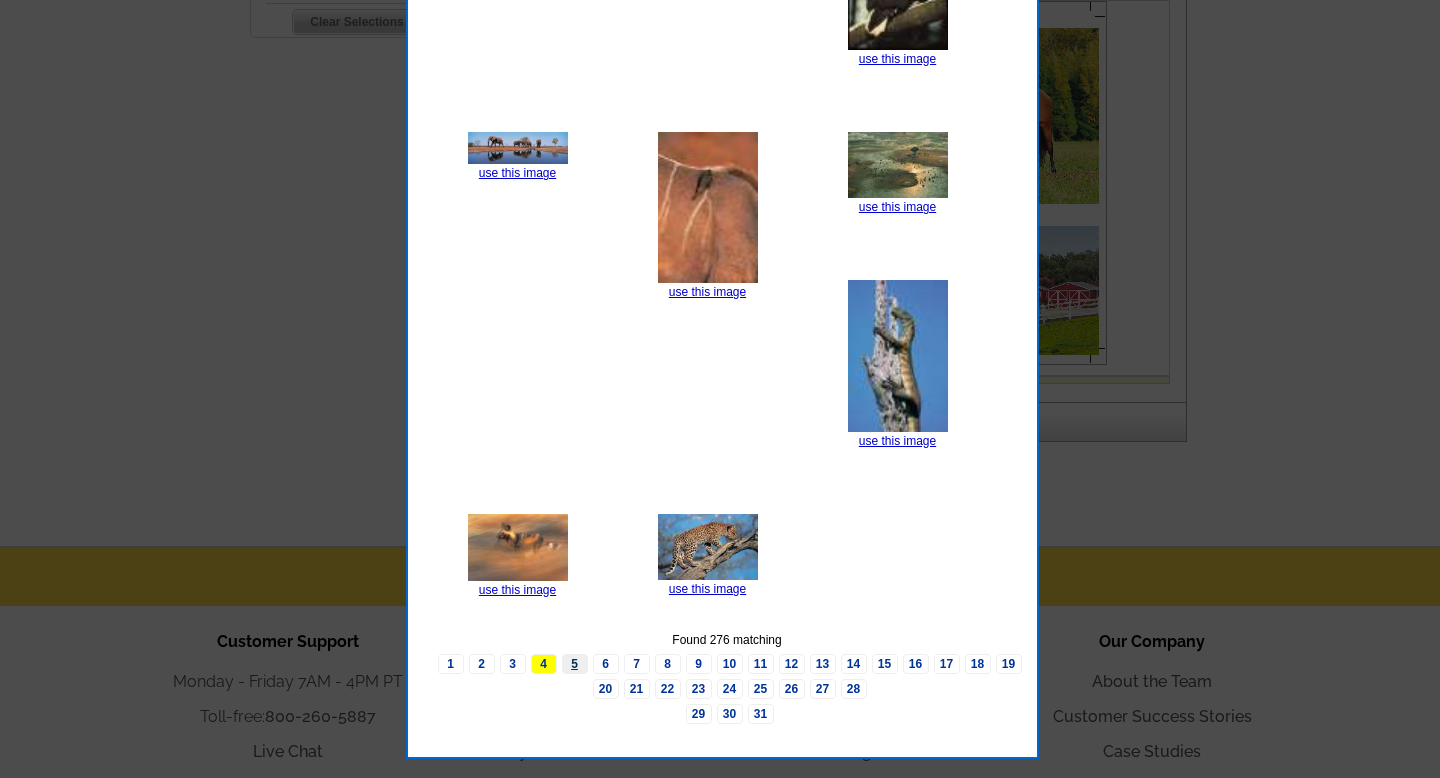 click on "5" at bounding box center (575, 664) 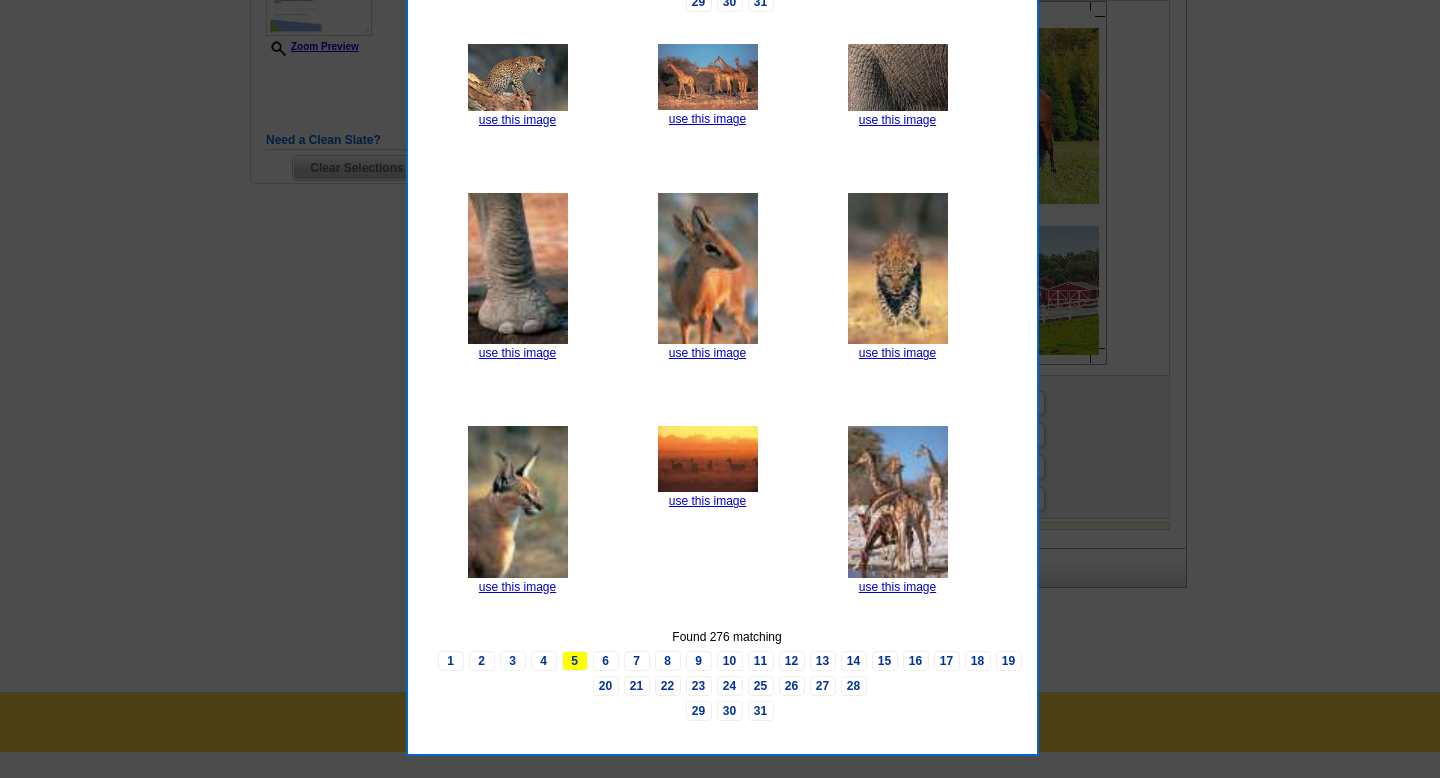 scroll, scrollTop: 611, scrollLeft: 0, axis: vertical 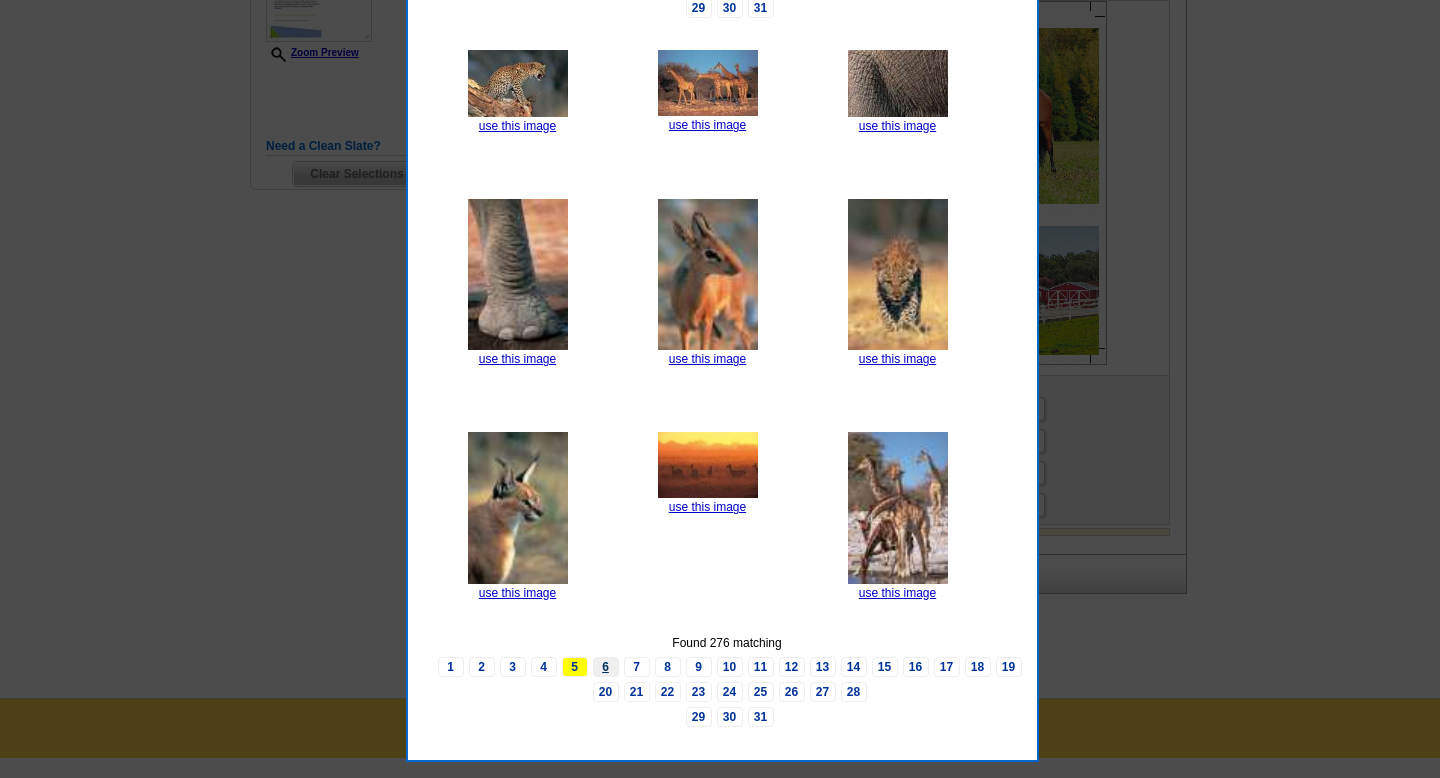 click on "6" at bounding box center [606, 667] 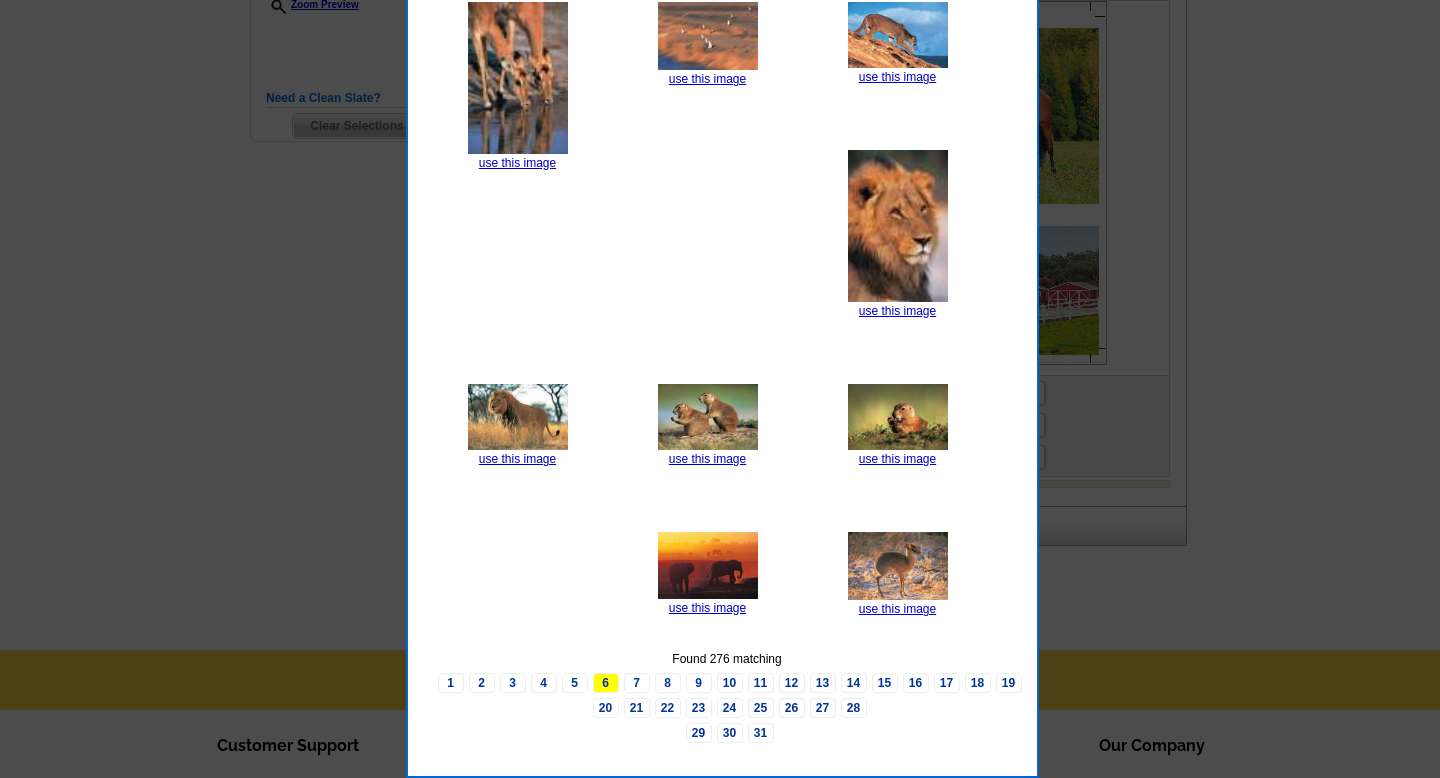 scroll, scrollTop: 680, scrollLeft: 0, axis: vertical 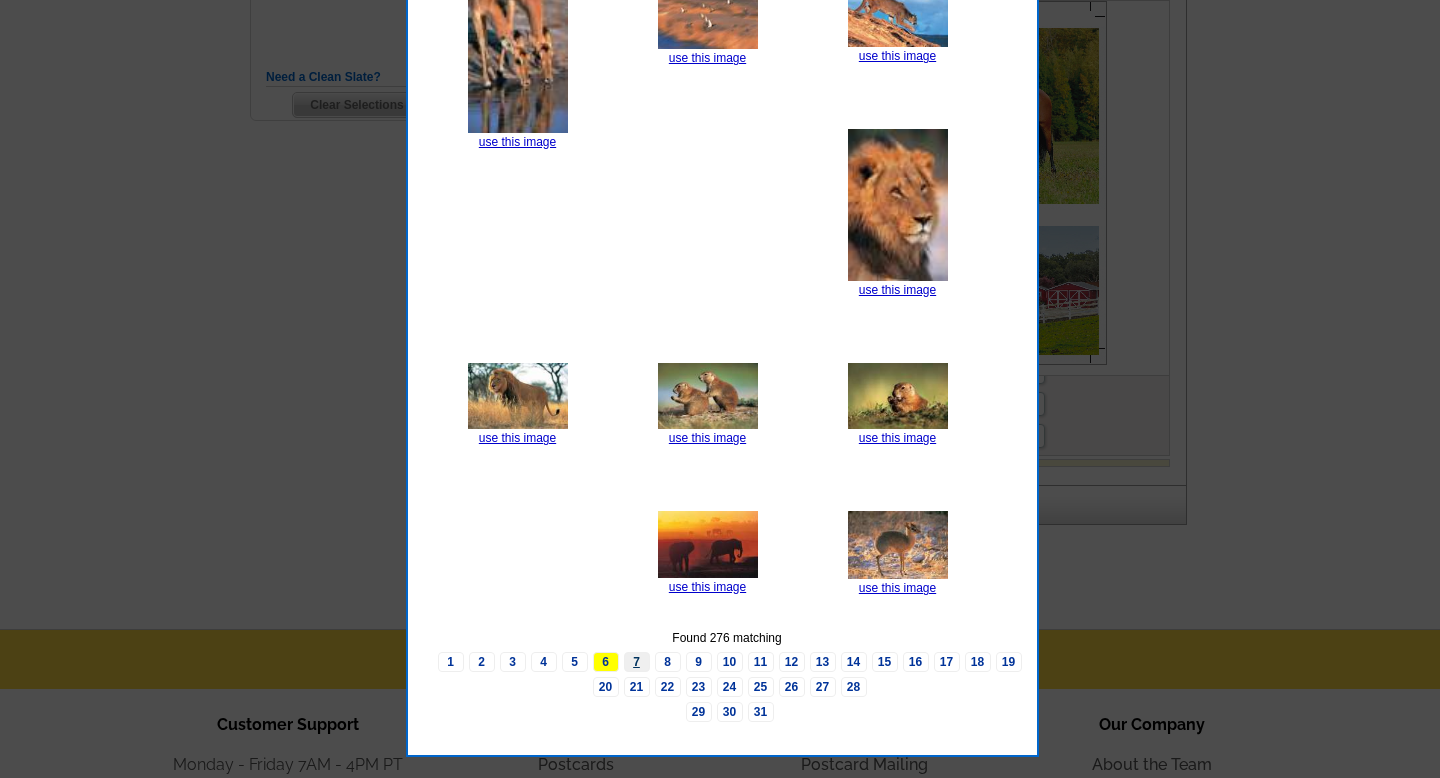 click on "7" at bounding box center [637, 662] 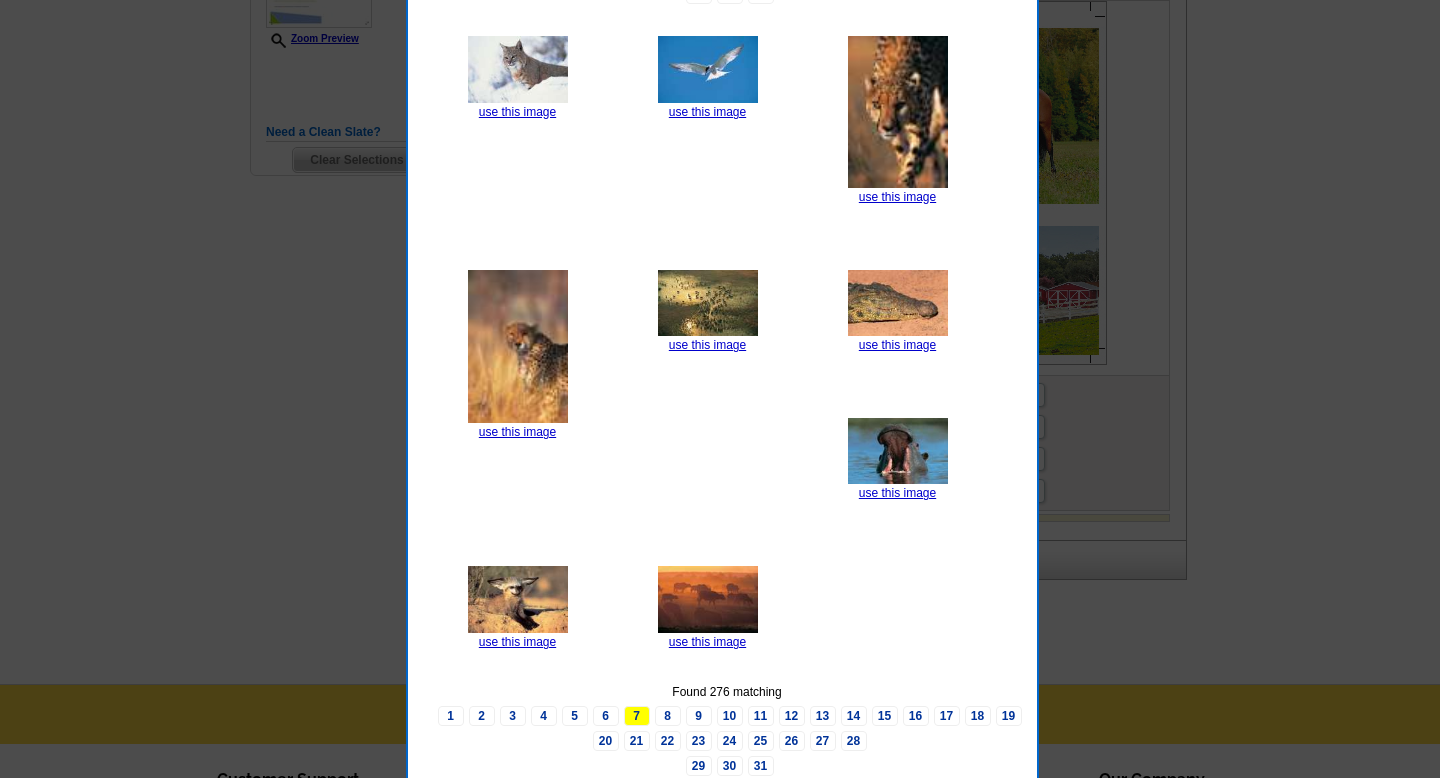 scroll, scrollTop: 628, scrollLeft: 0, axis: vertical 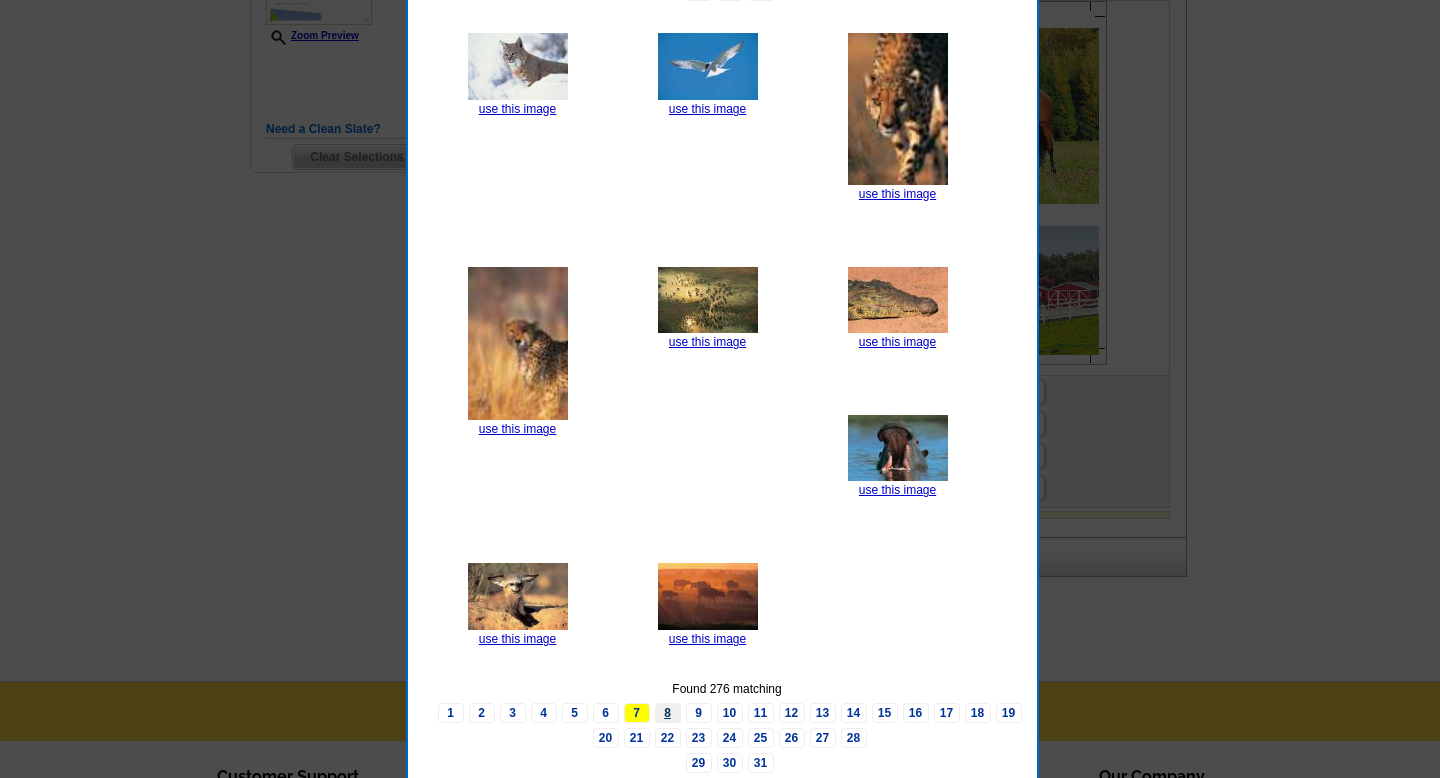 click on "8" at bounding box center (668, 713) 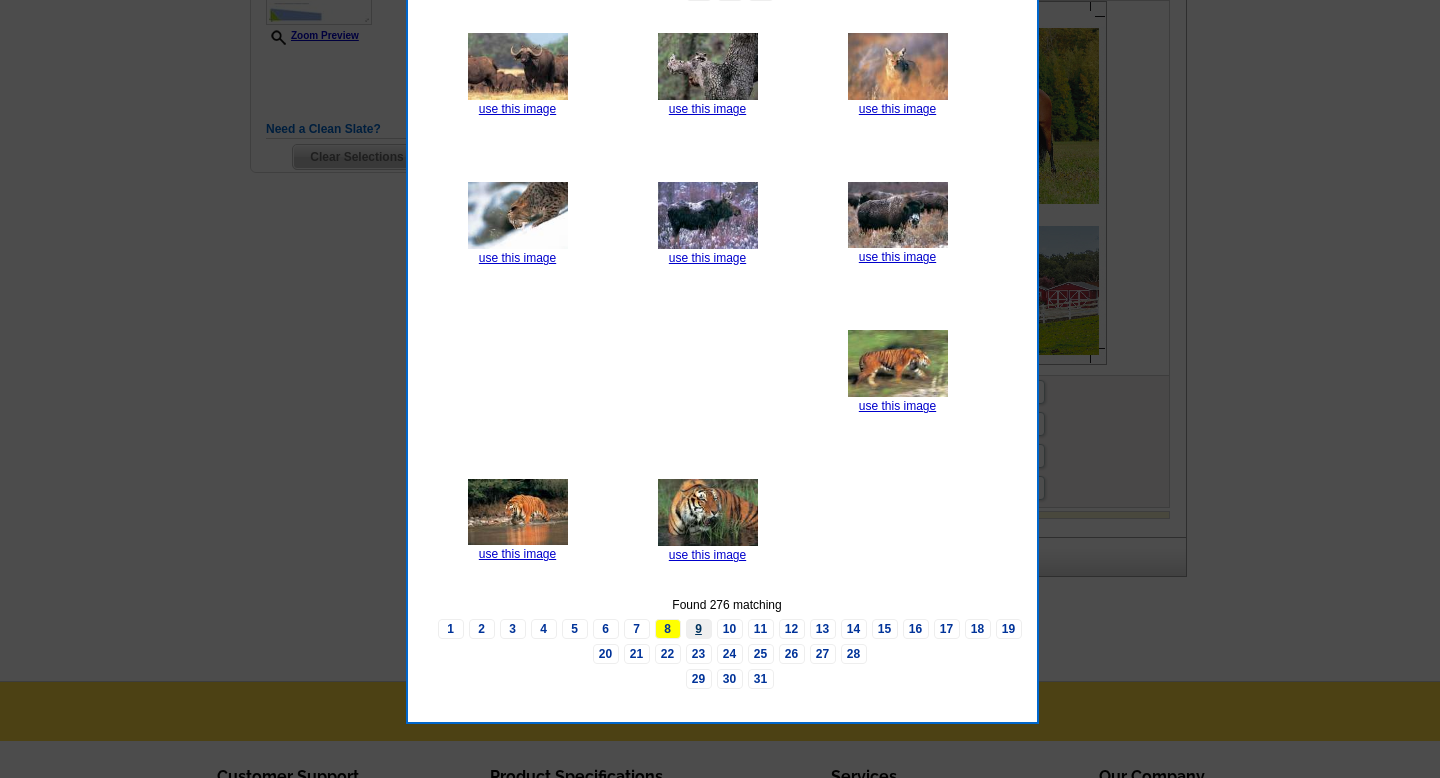 click on "9" at bounding box center [699, 629] 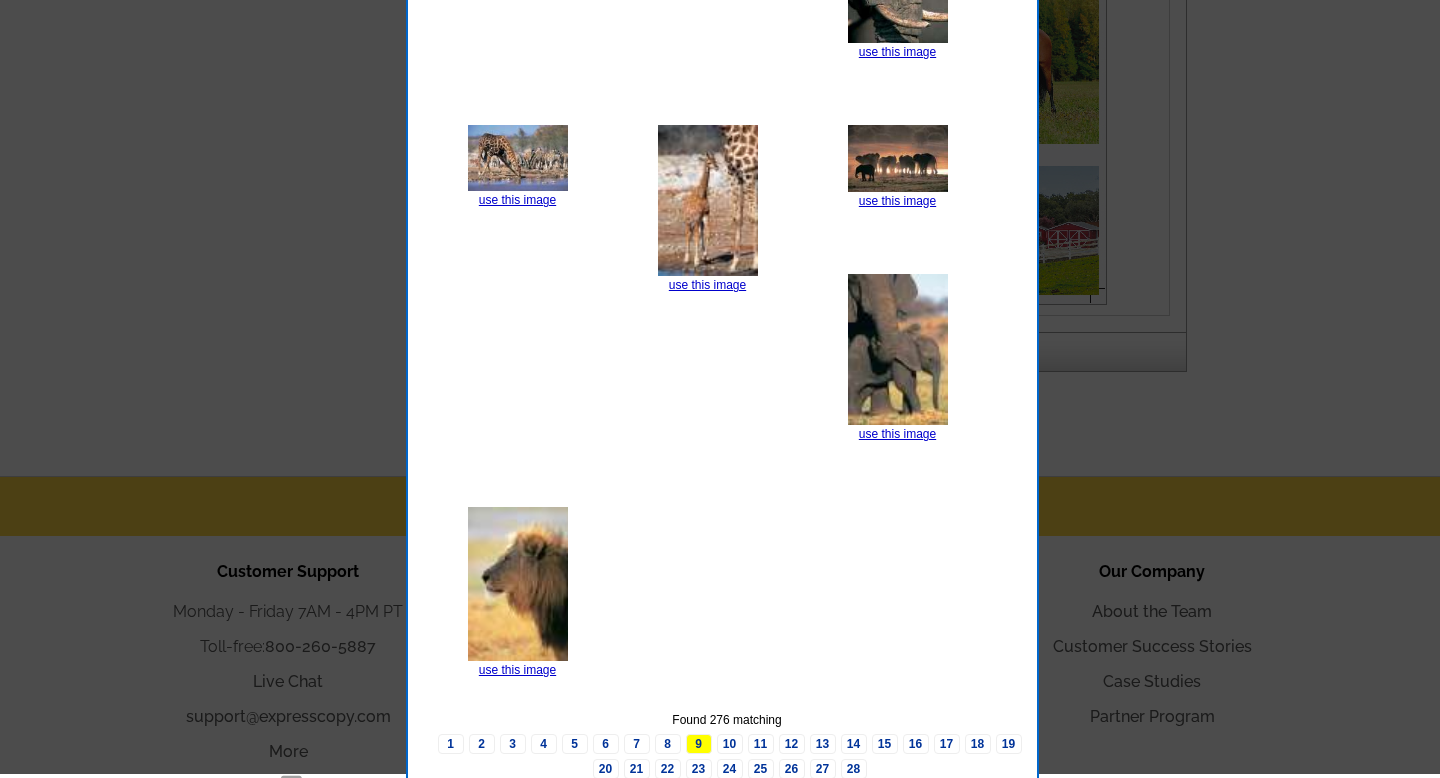 scroll, scrollTop: 839, scrollLeft: 0, axis: vertical 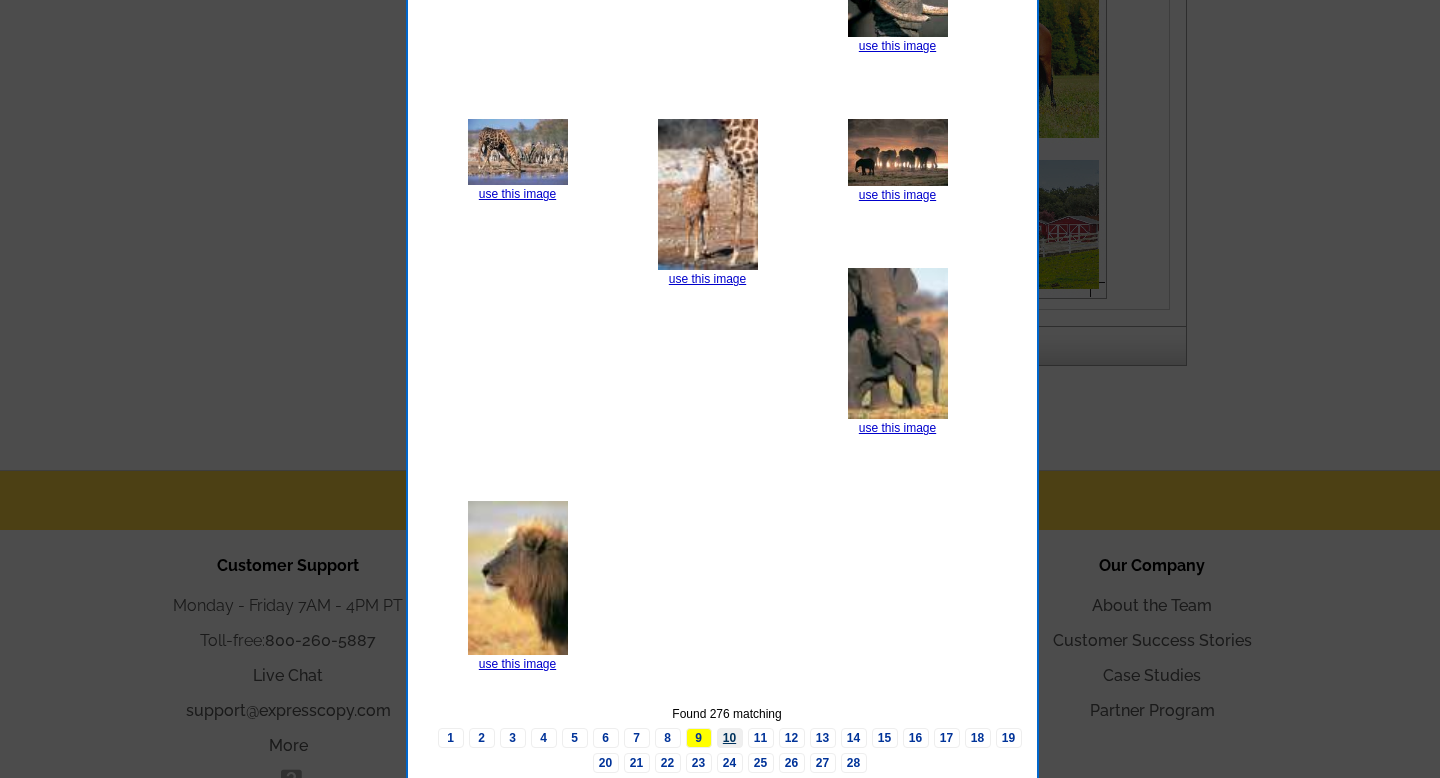 click on "10" at bounding box center [730, 738] 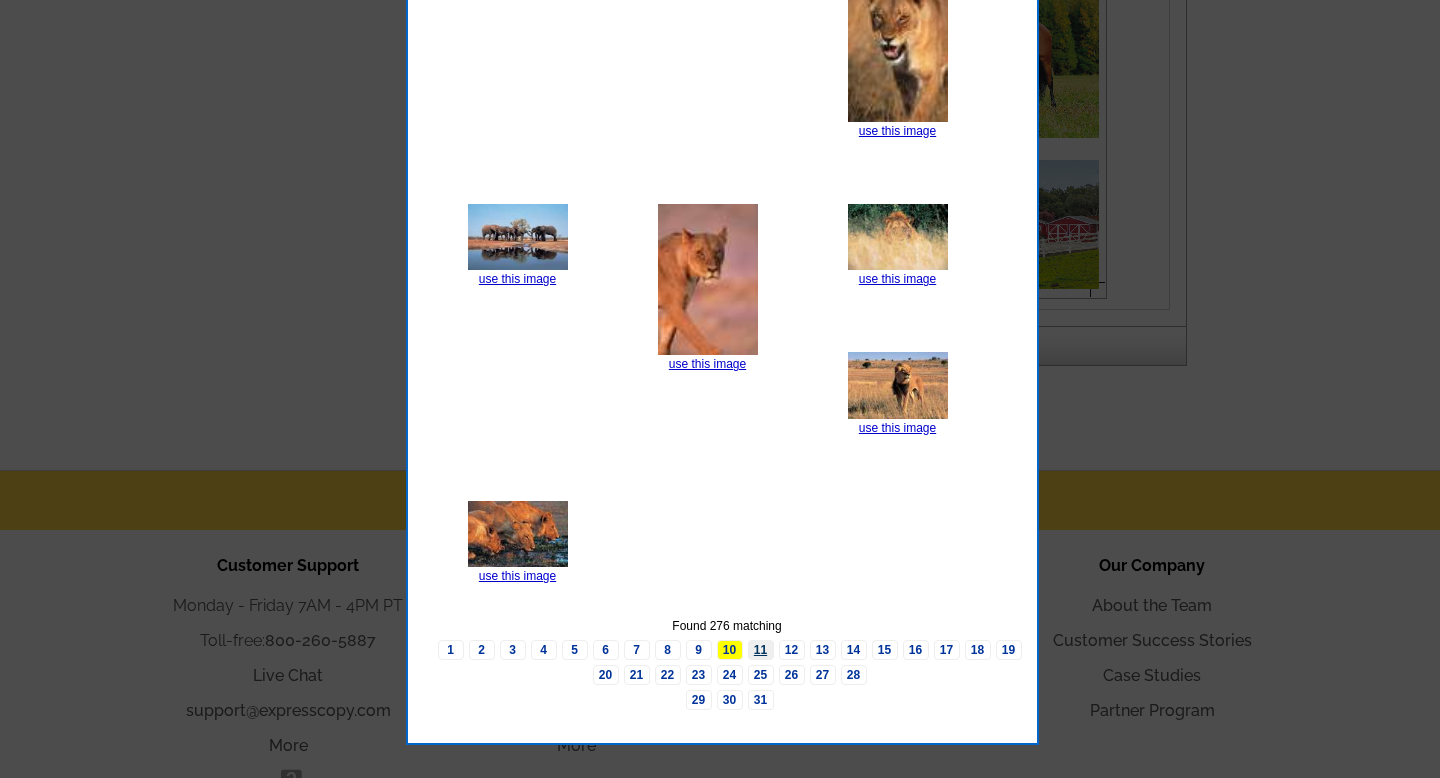 click on "11" at bounding box center (761, 650) 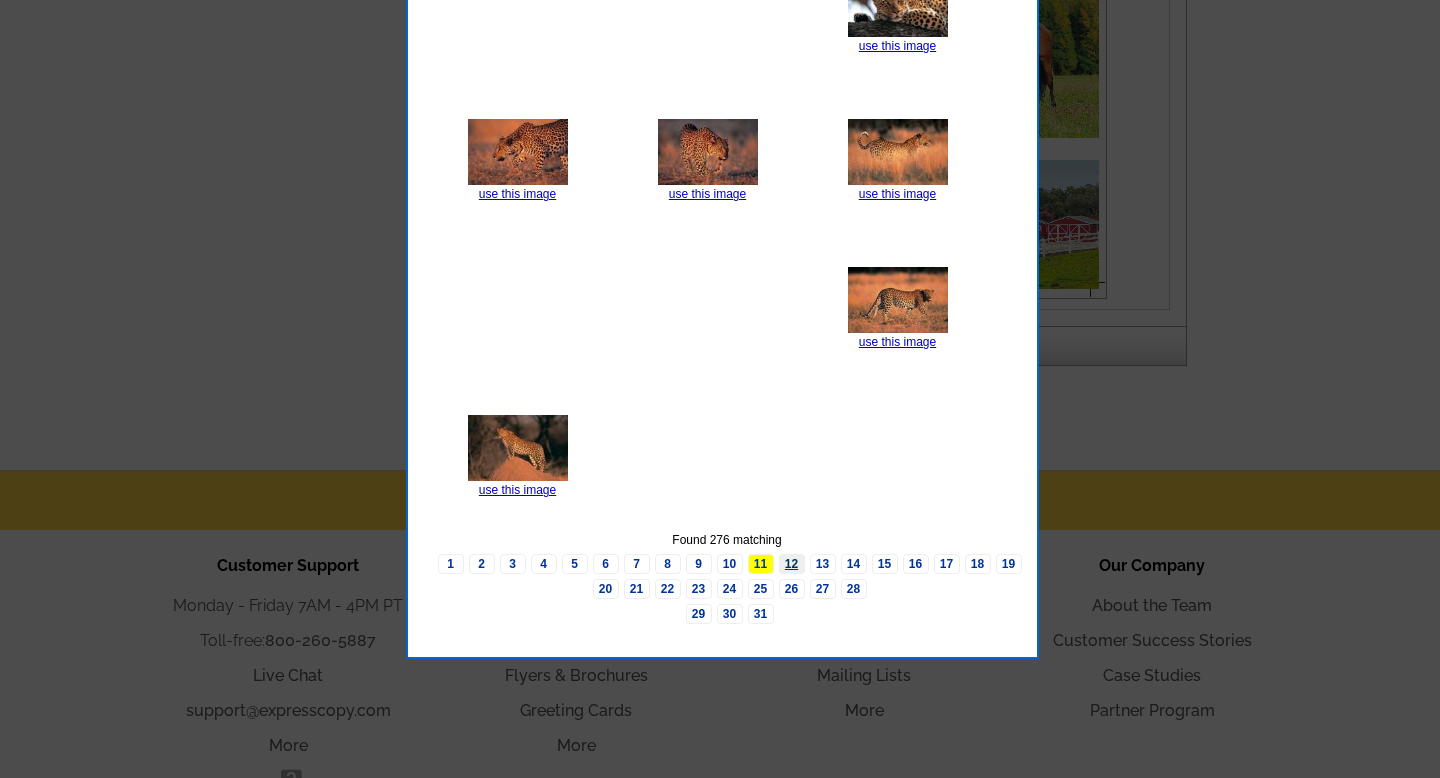click on "12" at bounding box center (792, 564) 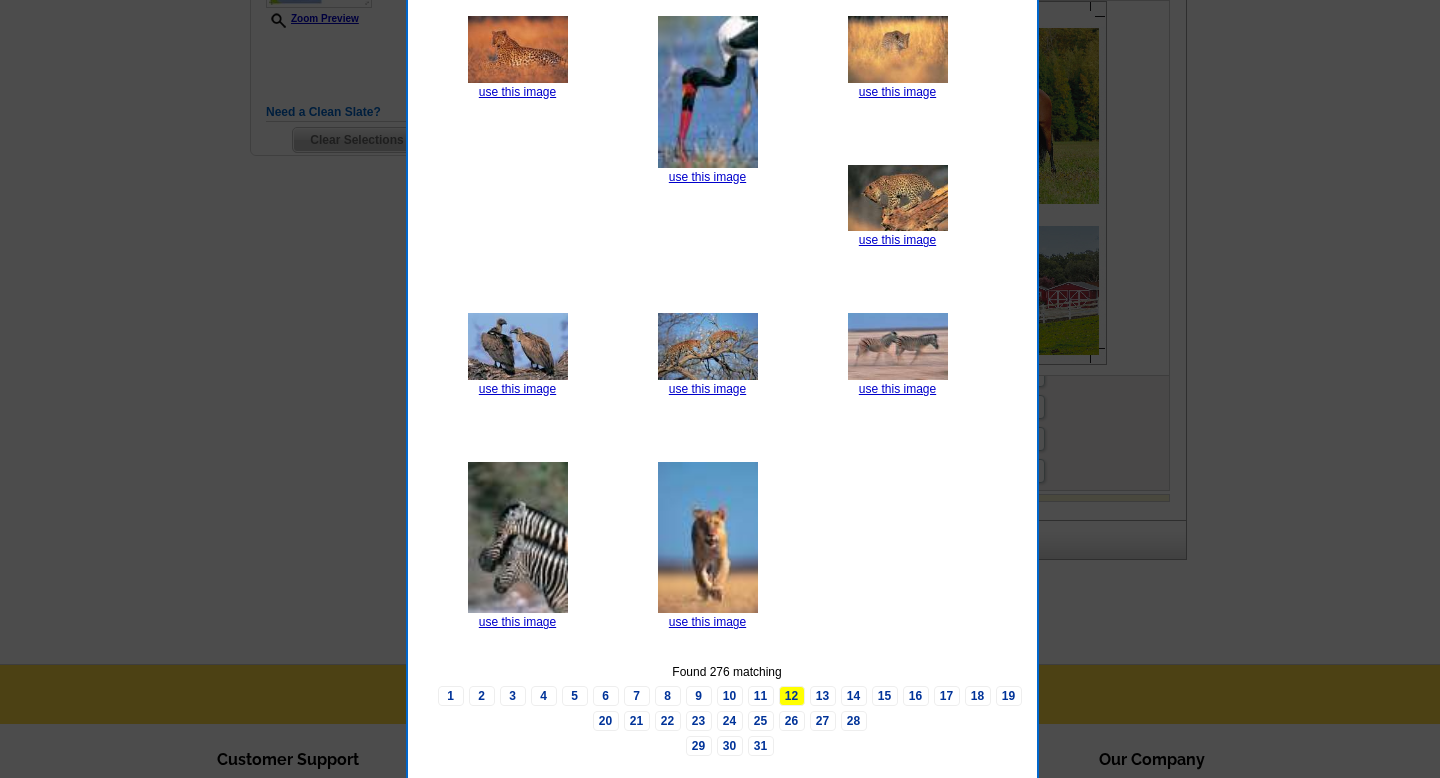 scroll, scrollTop: 622, scrollLeft: 0, axis: vertical 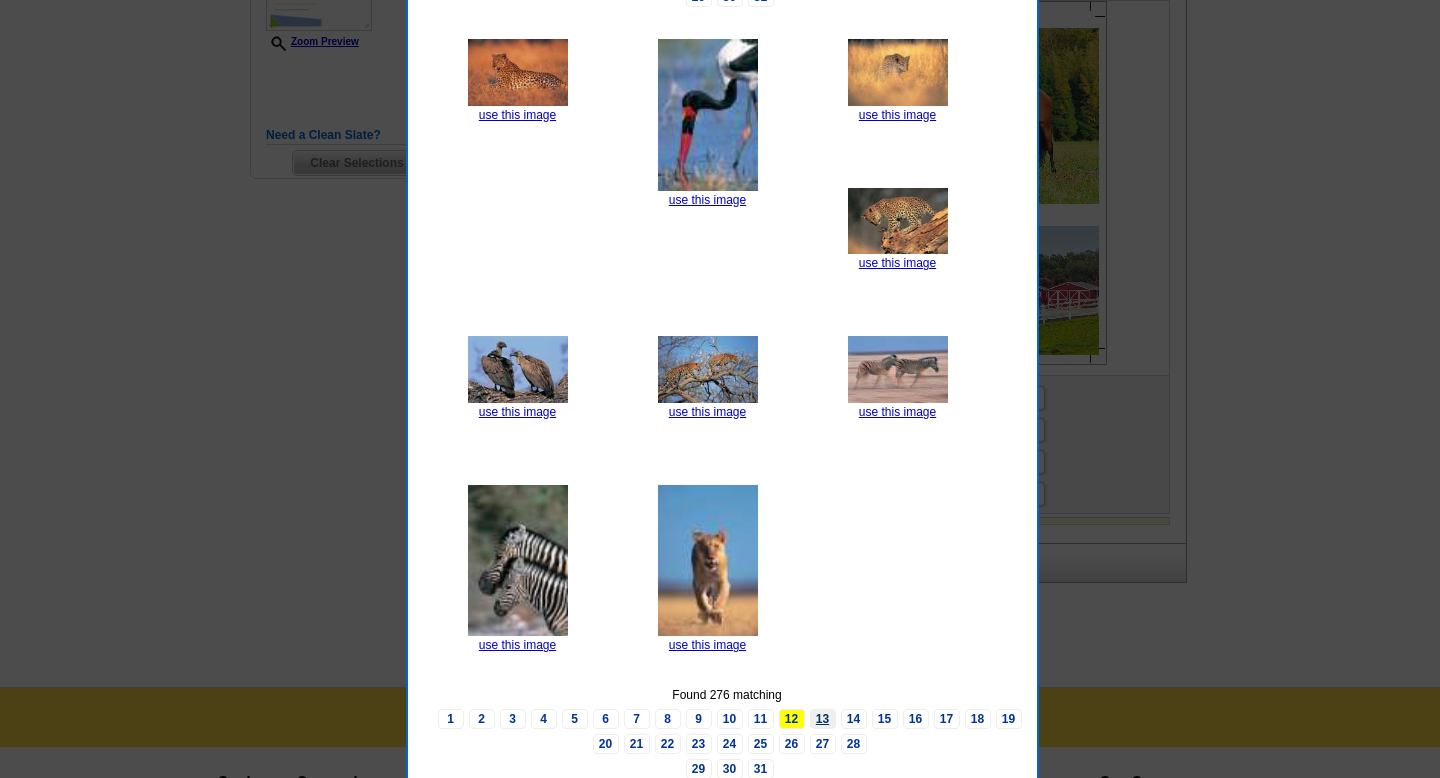 click on "13" at bounding box center (823, 719) 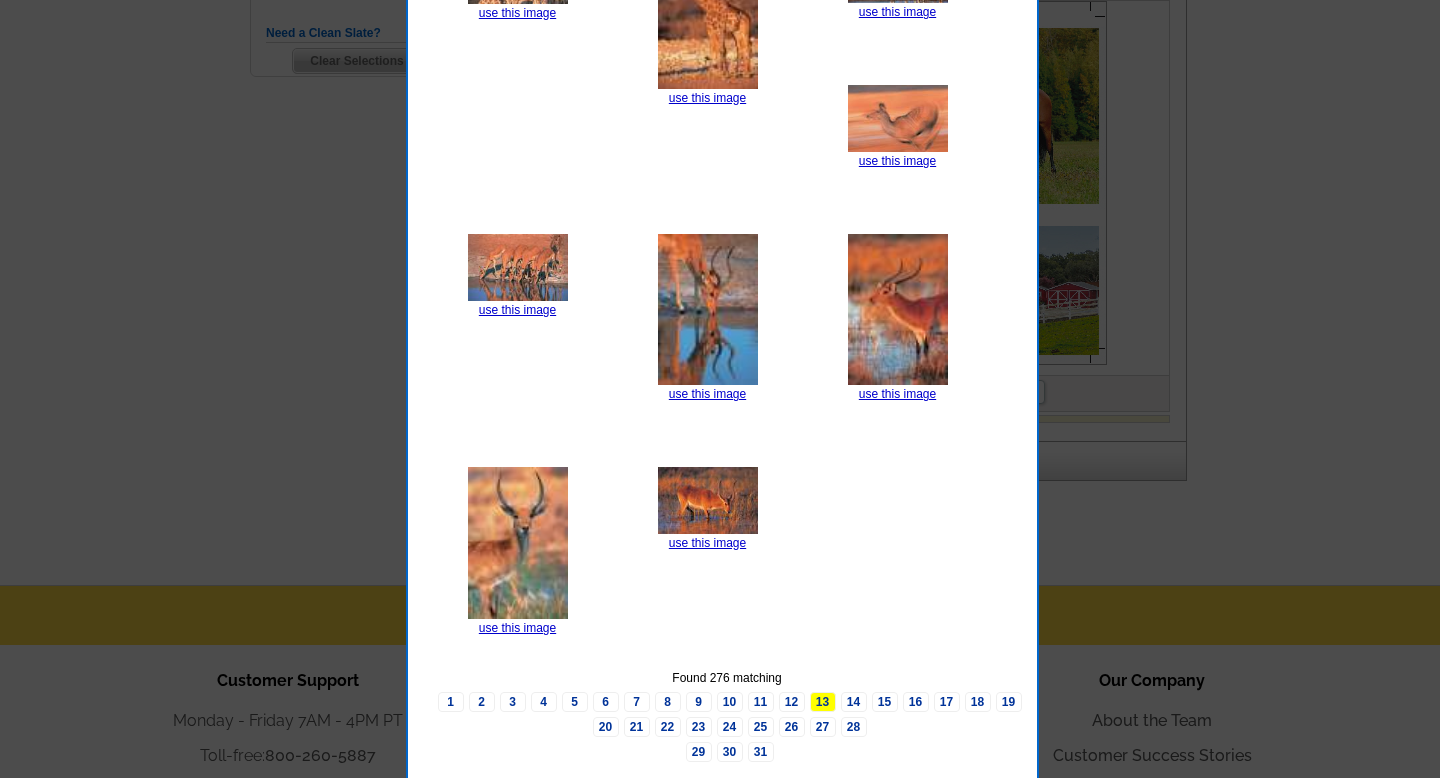 scroll, scrollTop: 726, scrollLeft: 0, axis: vertical 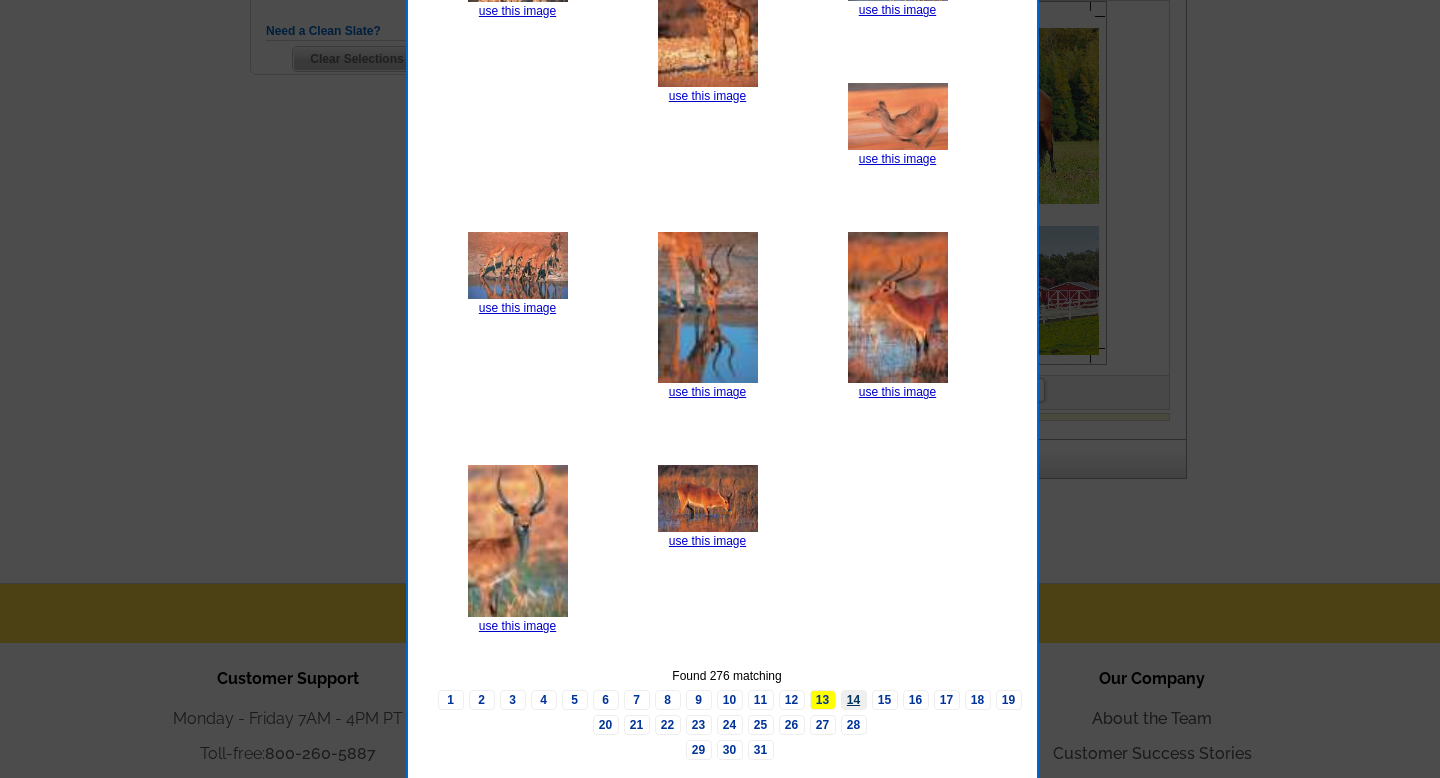 click on "14" at bounding box center (854, 700) 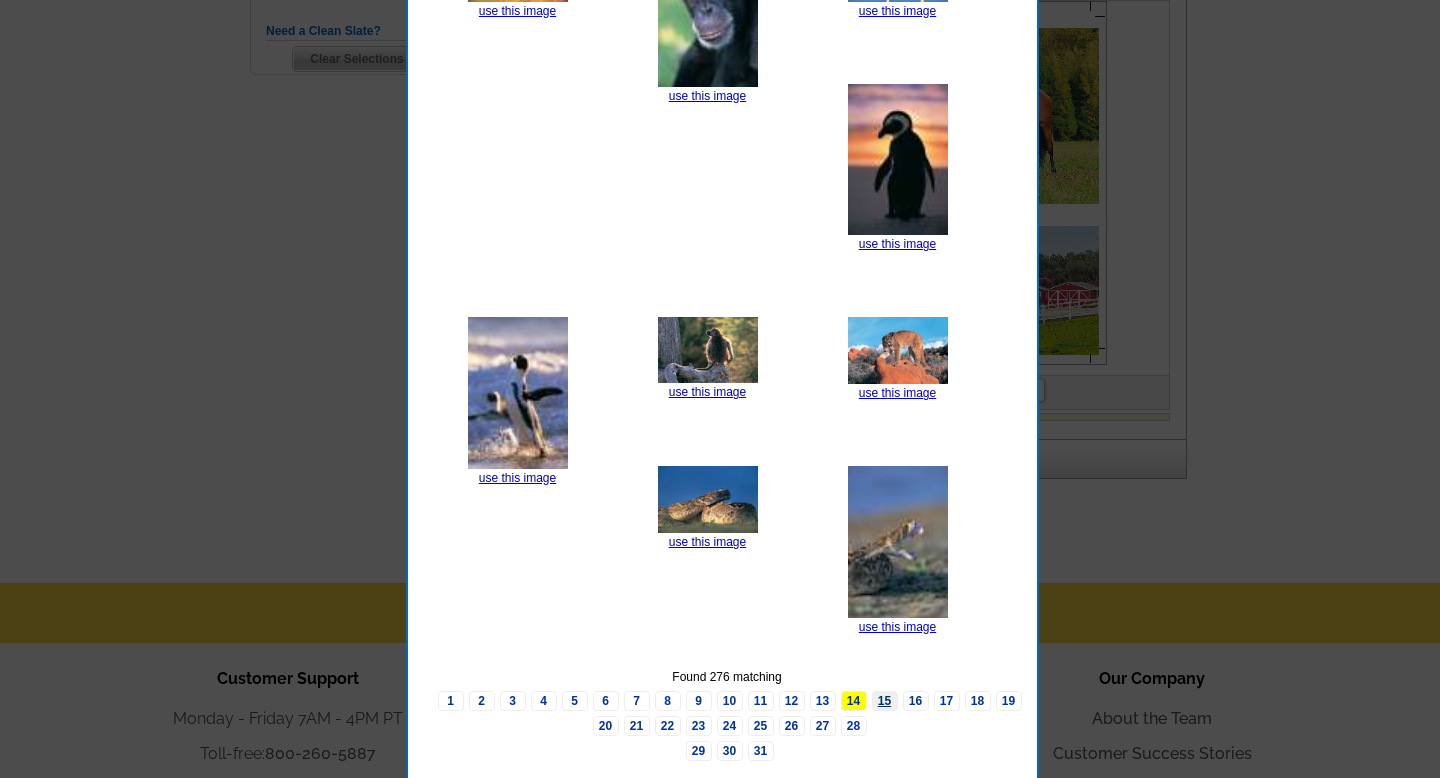 click on "15" at bounding box center [885, 701] 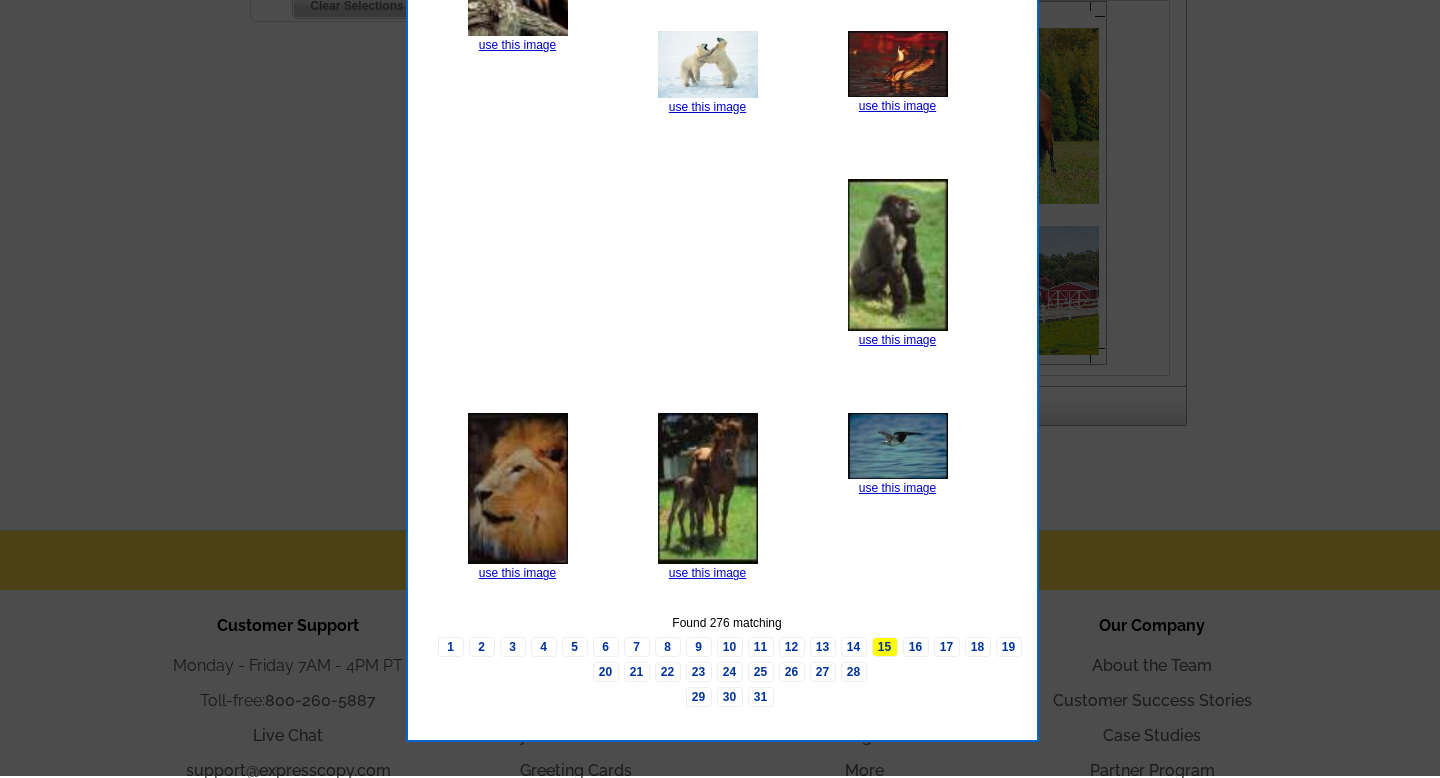 scroll, scrollTop: 782, scrollLeft: 0, axis: vertical 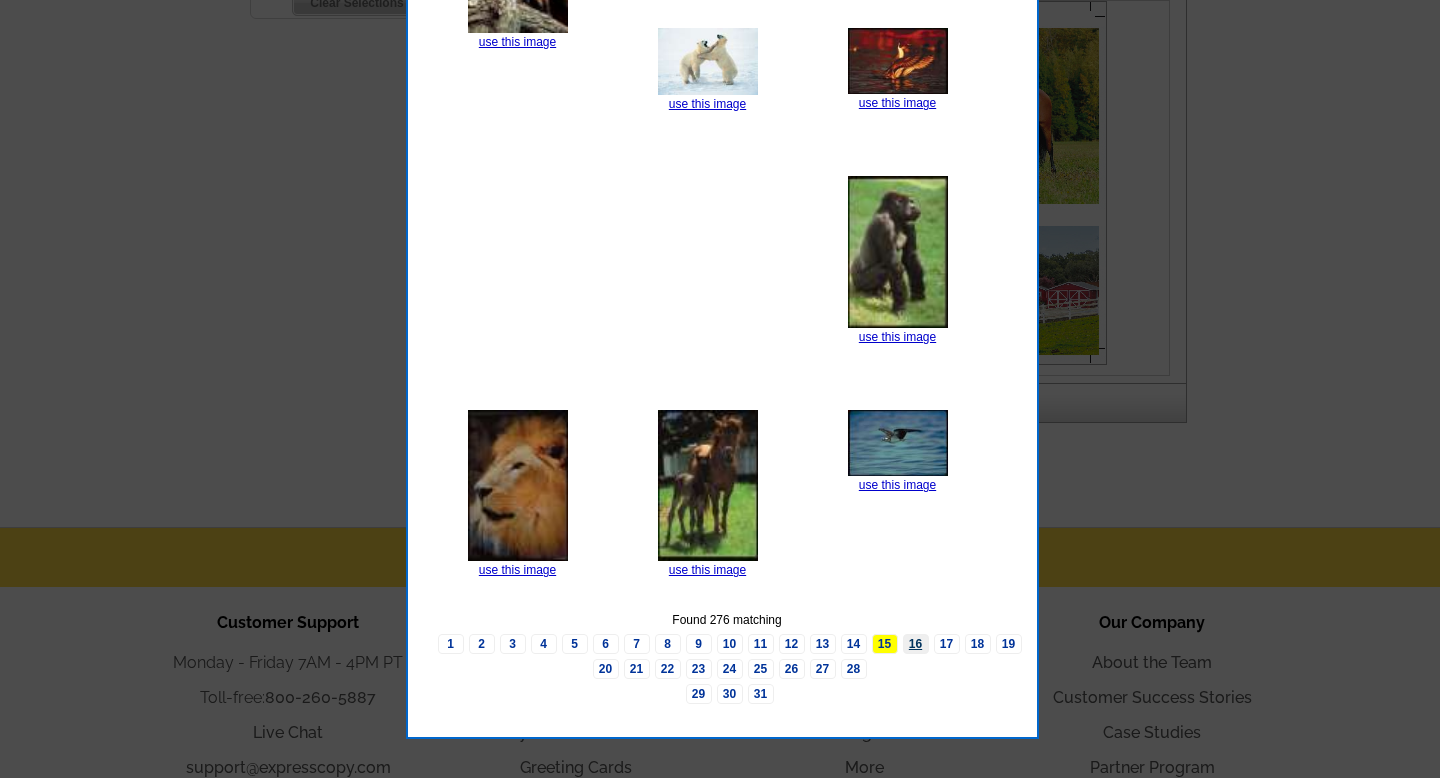 click on "16" at bounding box center [916, 644] 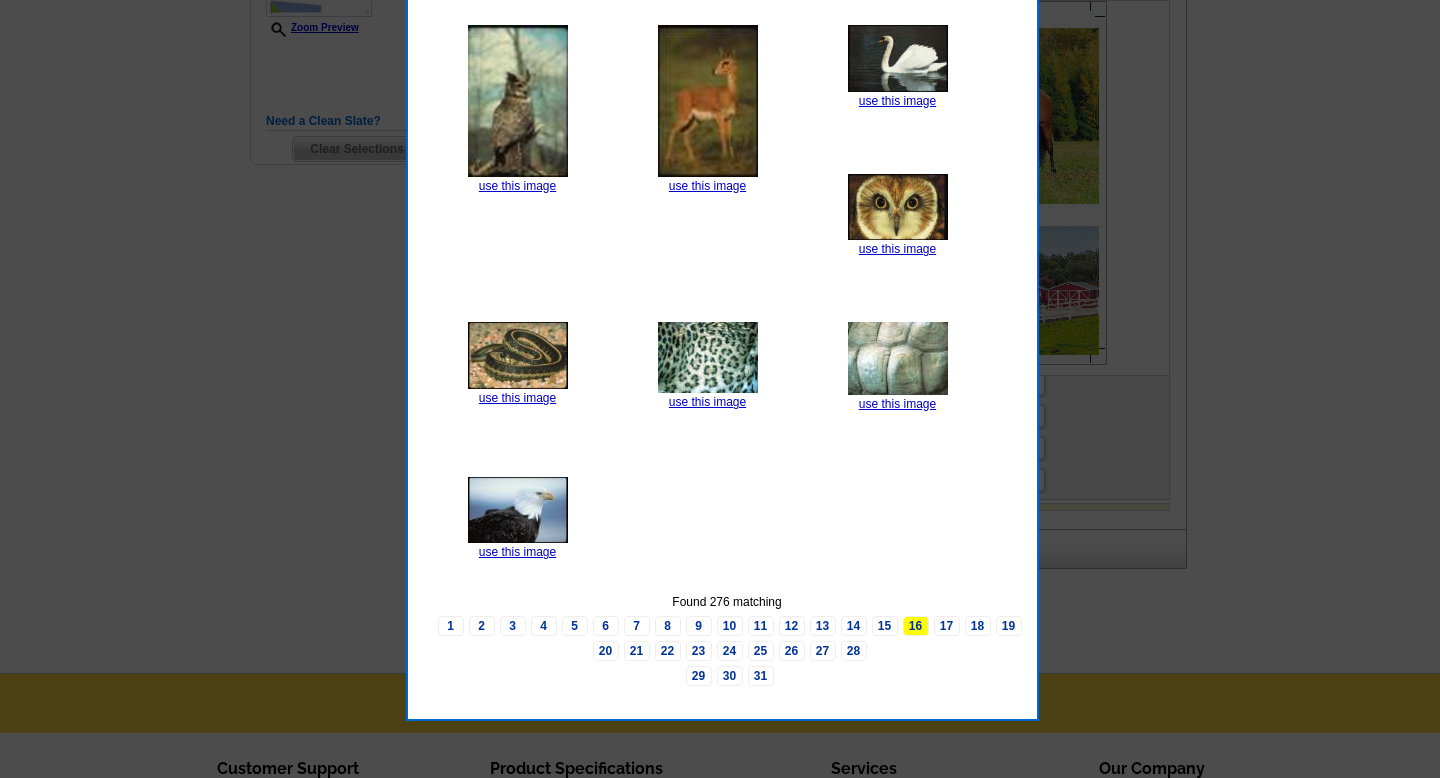 scroll, scrollTop: 632, scrollLeft: 0, axis: vertical 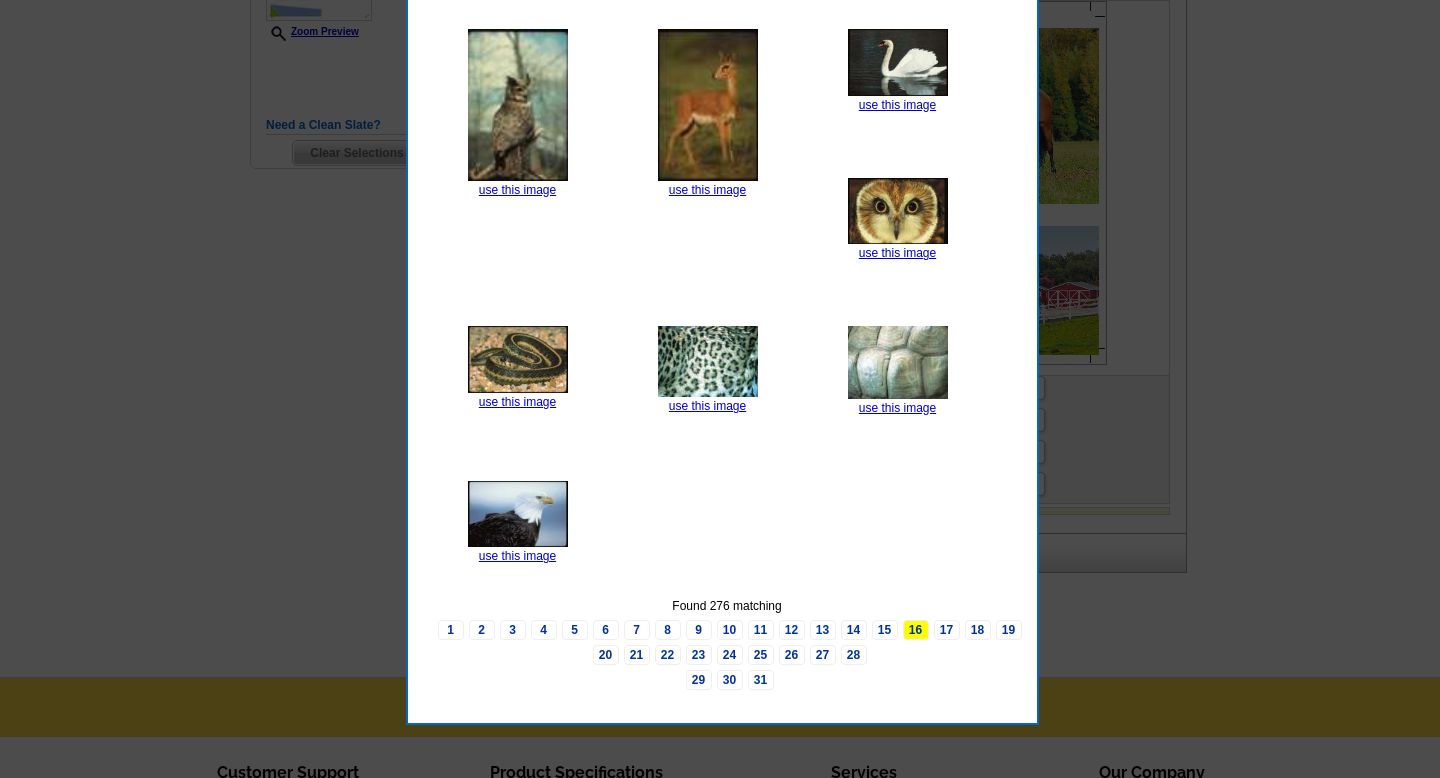 click on "17" at bounding box center [947, 630] 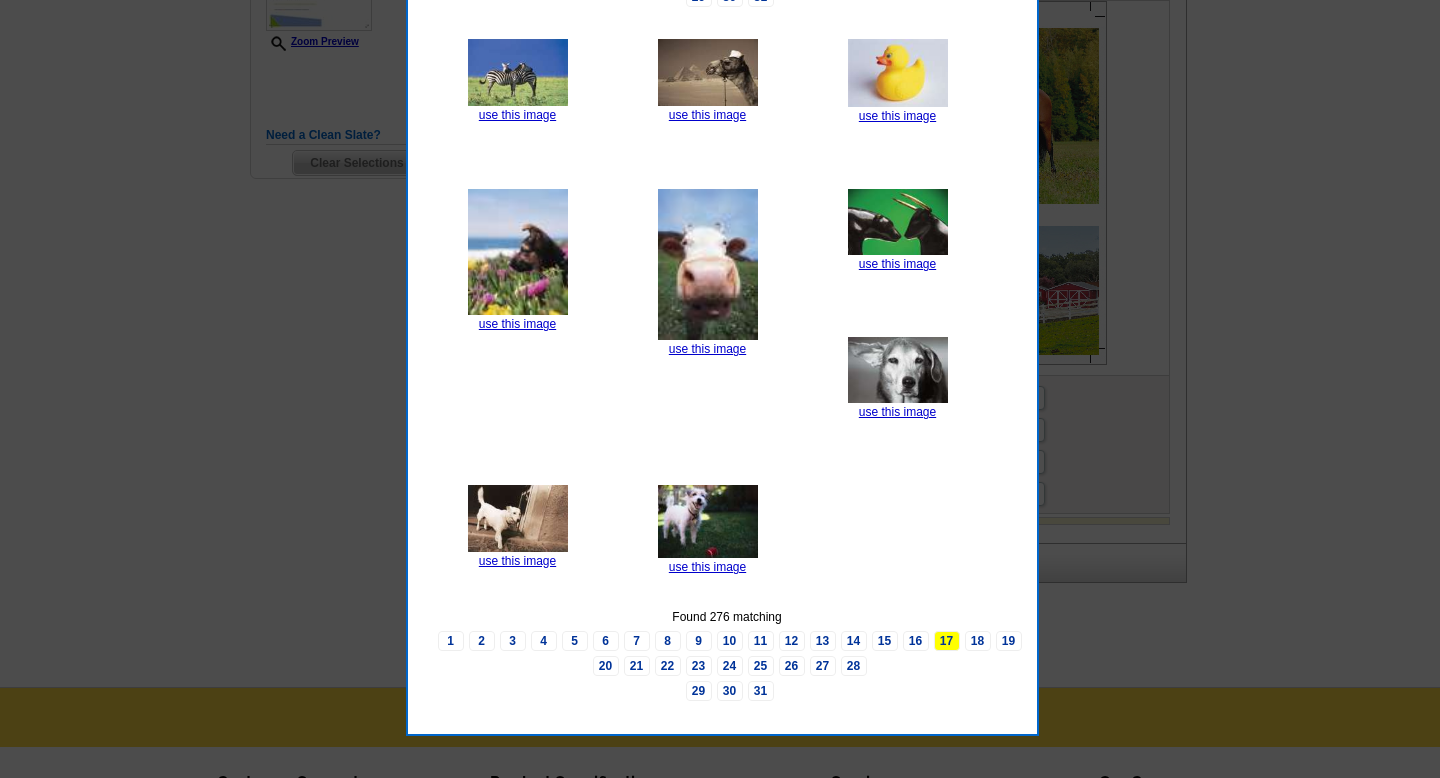 scroll, scrollTop: 616, scrollLeft: 0, axis: vertical 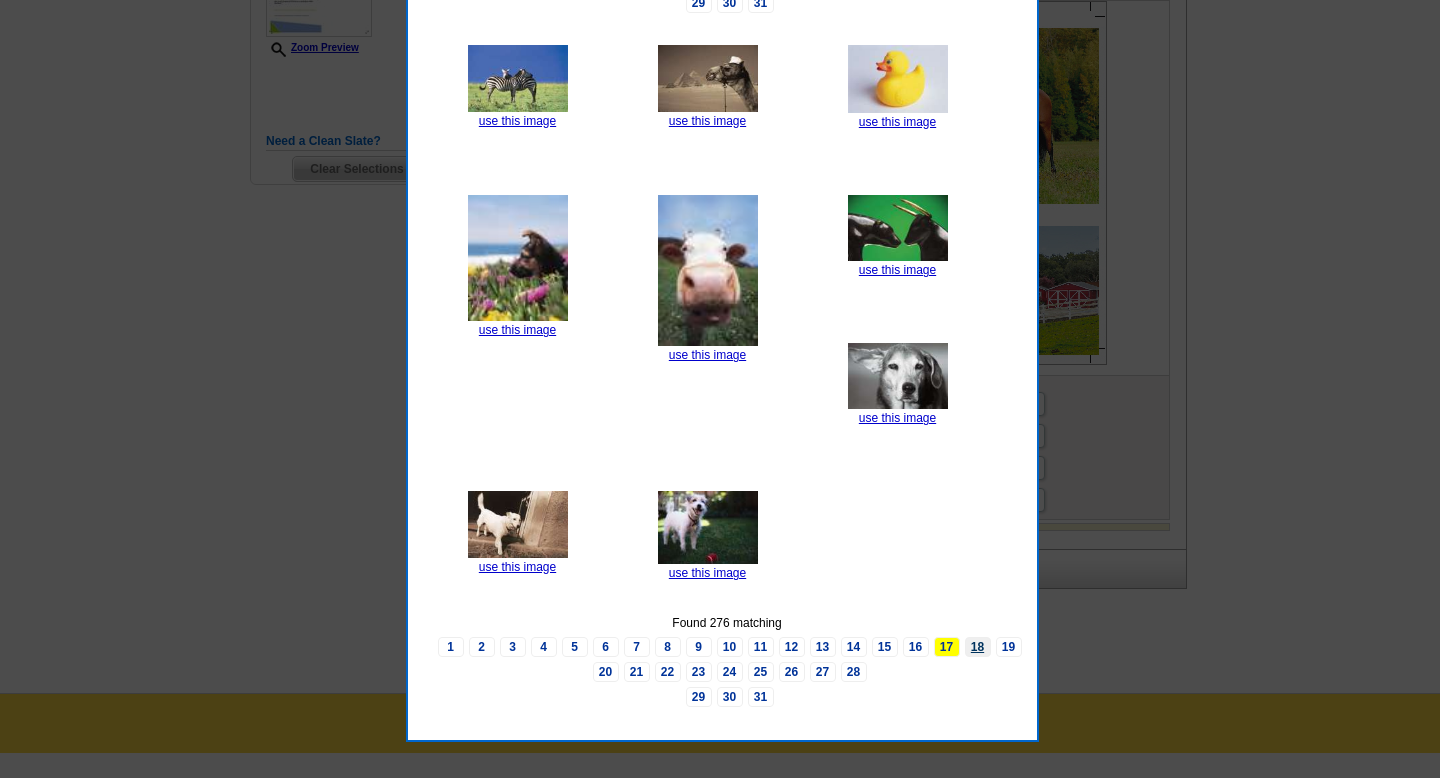 click on "18" at bounding box center (978, 647) 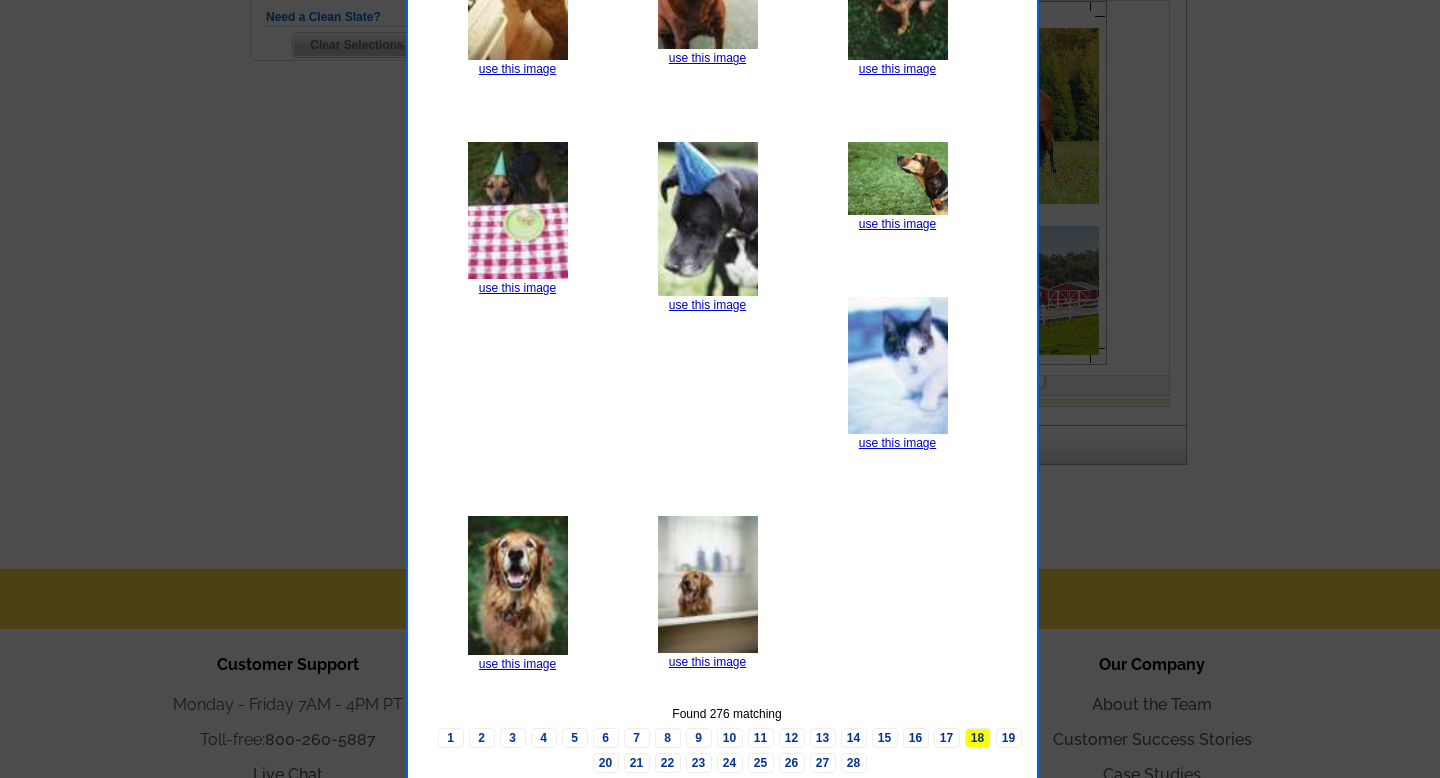 scroll, scrollTop: 754, scrollLeft: 0, axis: vertical 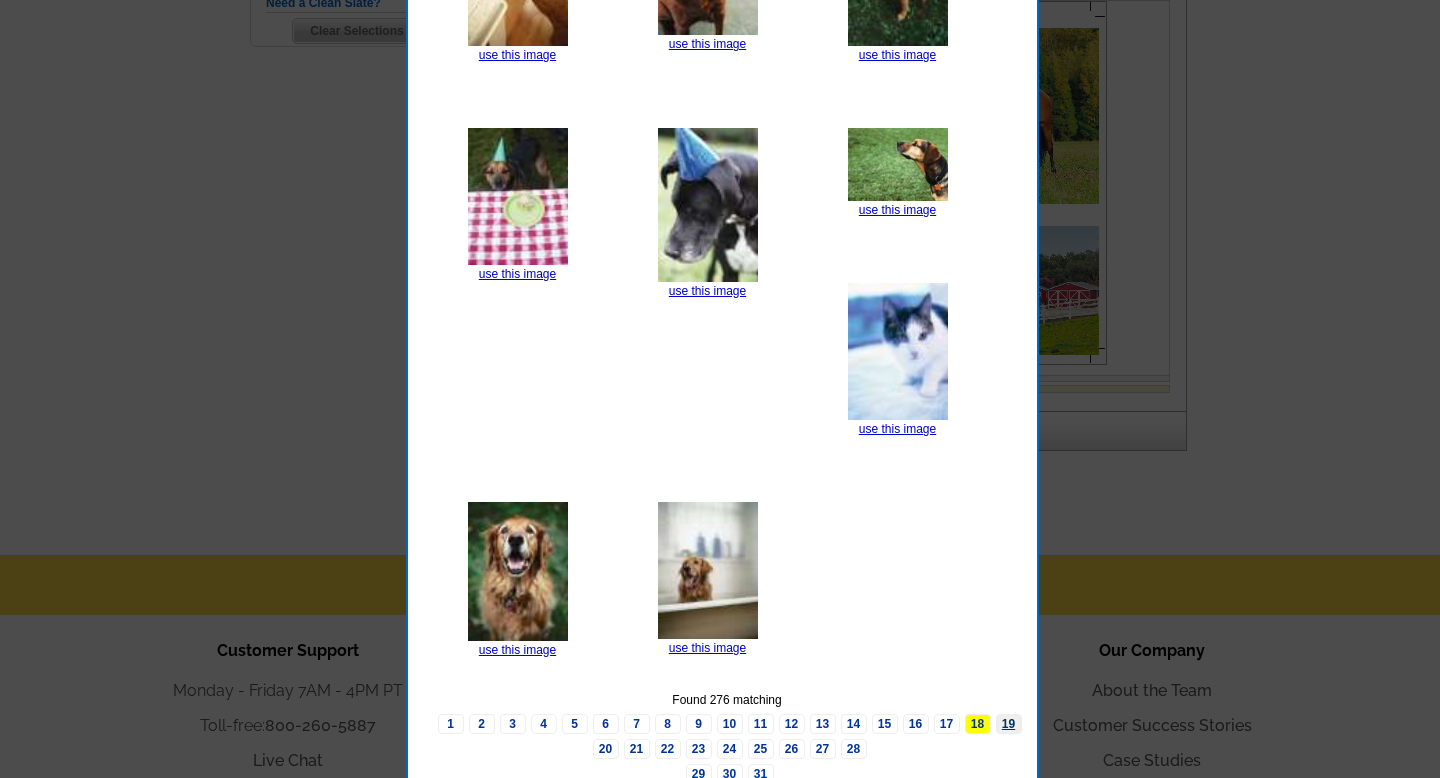 click on "19" at bounding box center [1009, 724] 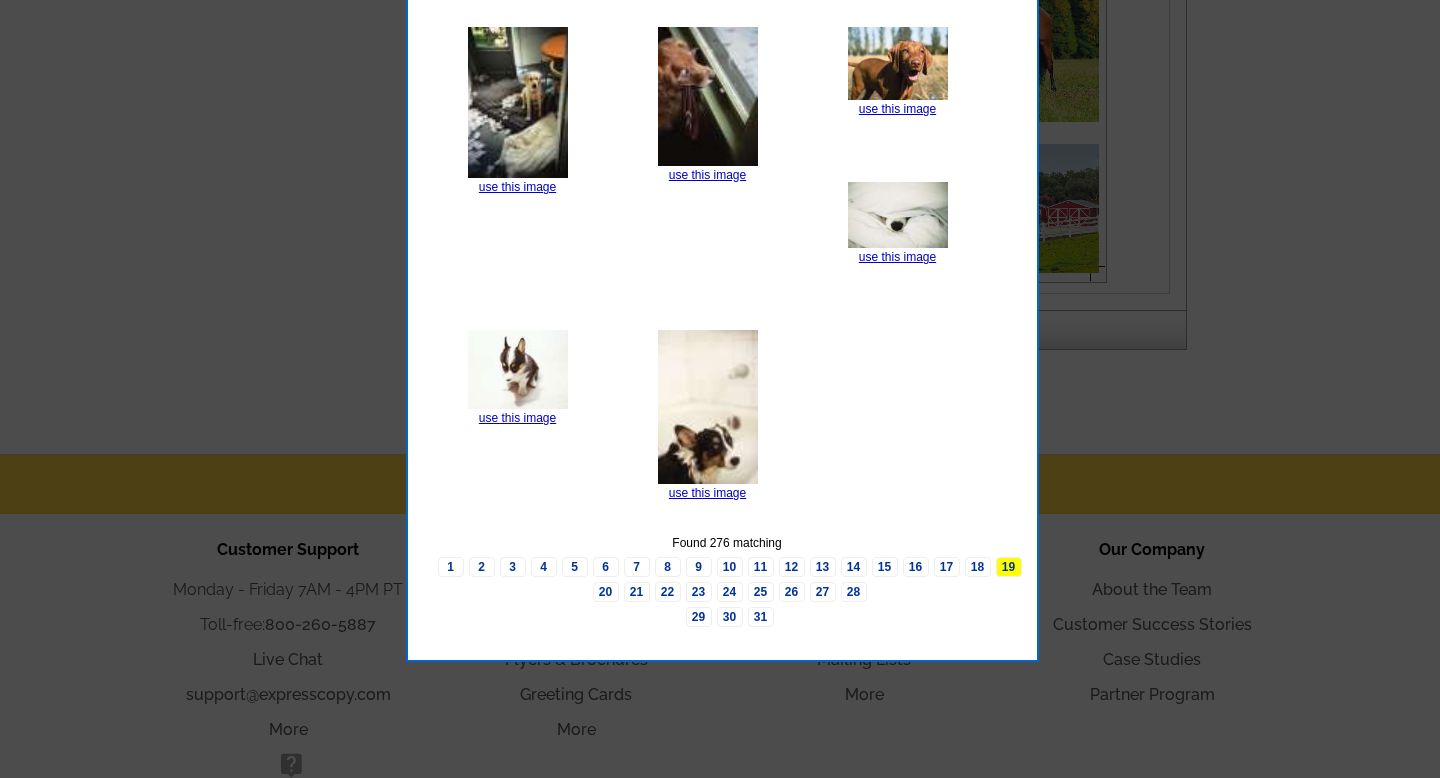scroll, scrollTop: 856, scrollLeft: 0, axis: vertical 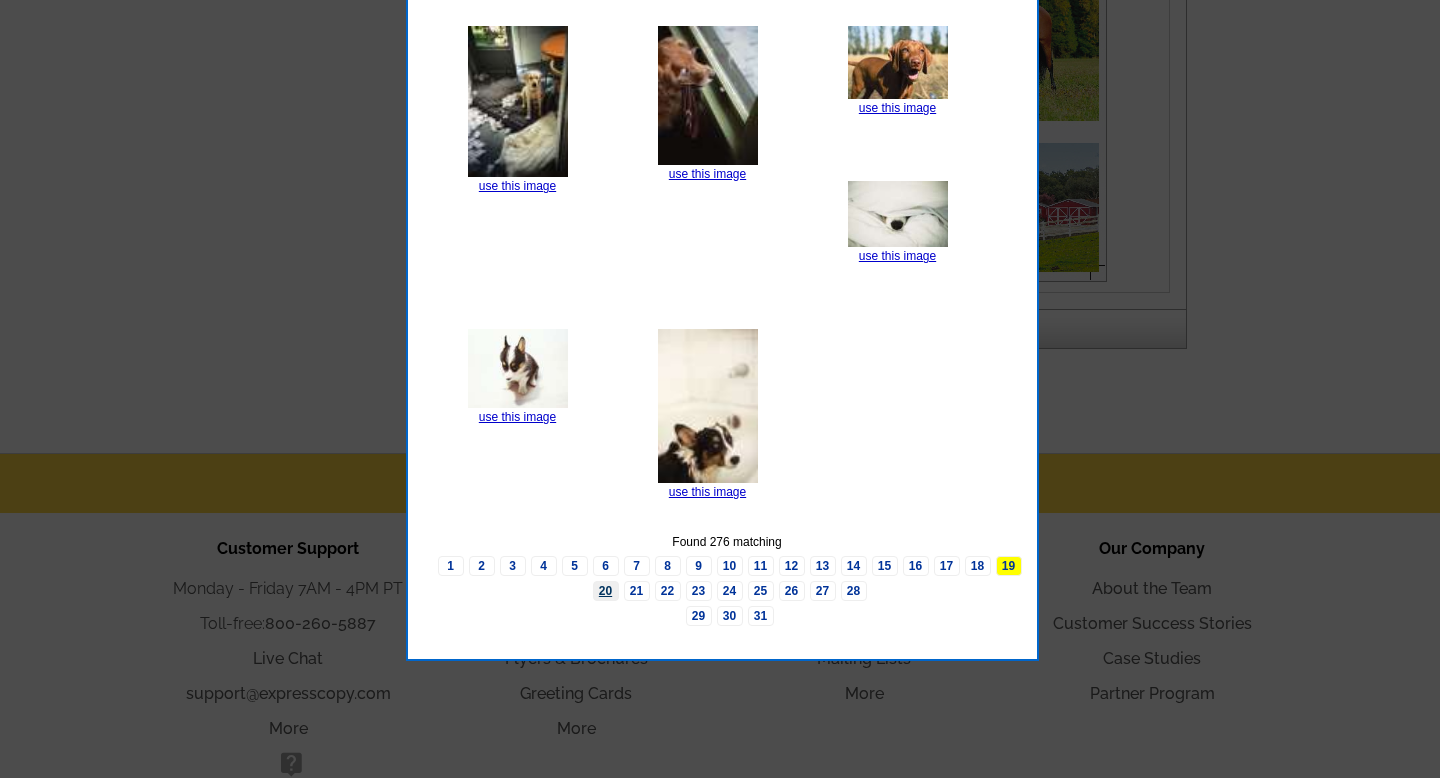 click on "20" at bounding box center (606, 591) 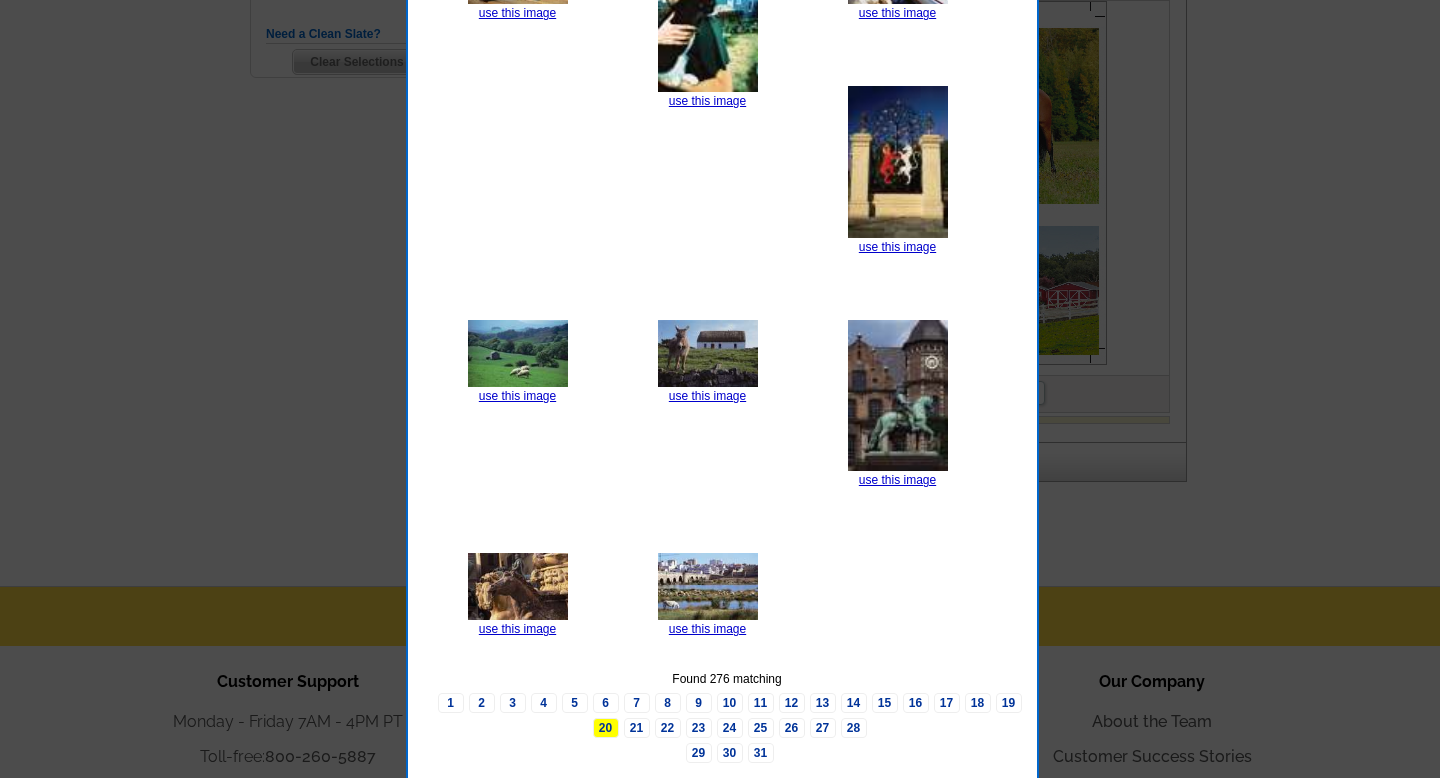 scroll, scrollTop: 731, scrollLeft: 0, axis: vertical 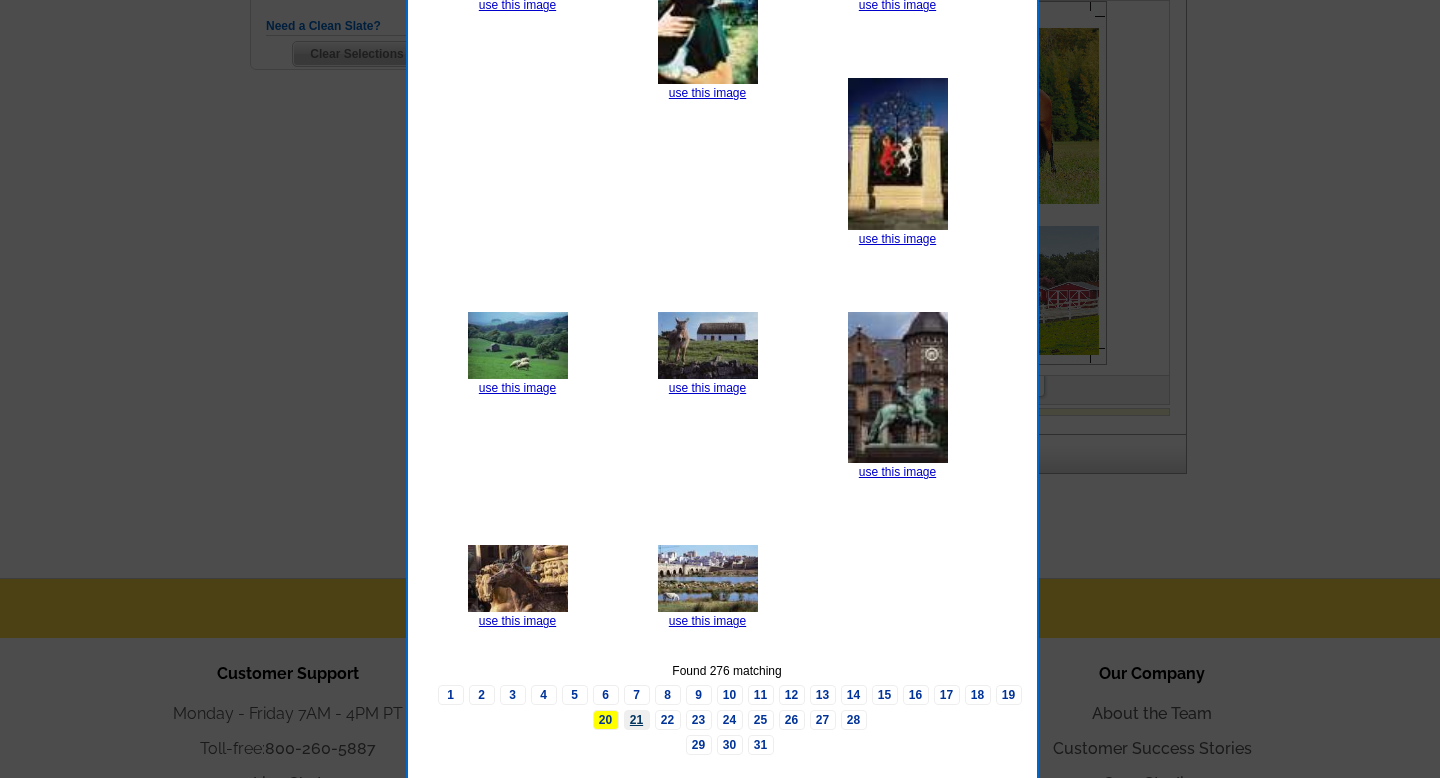 click on "21" at bounding box center [637, 720] 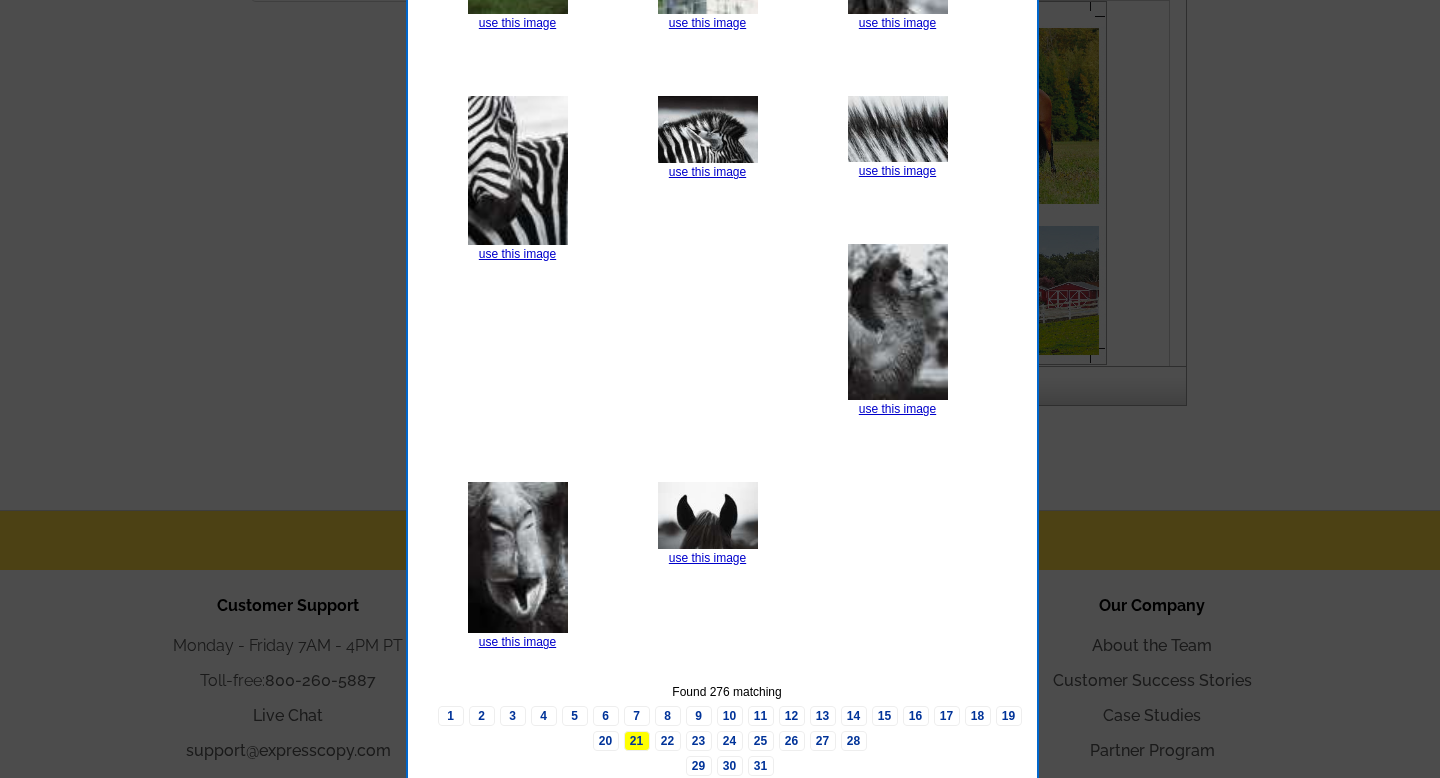 scroll, scrollTop: 806, scrollLeft: 0, axis: vertical 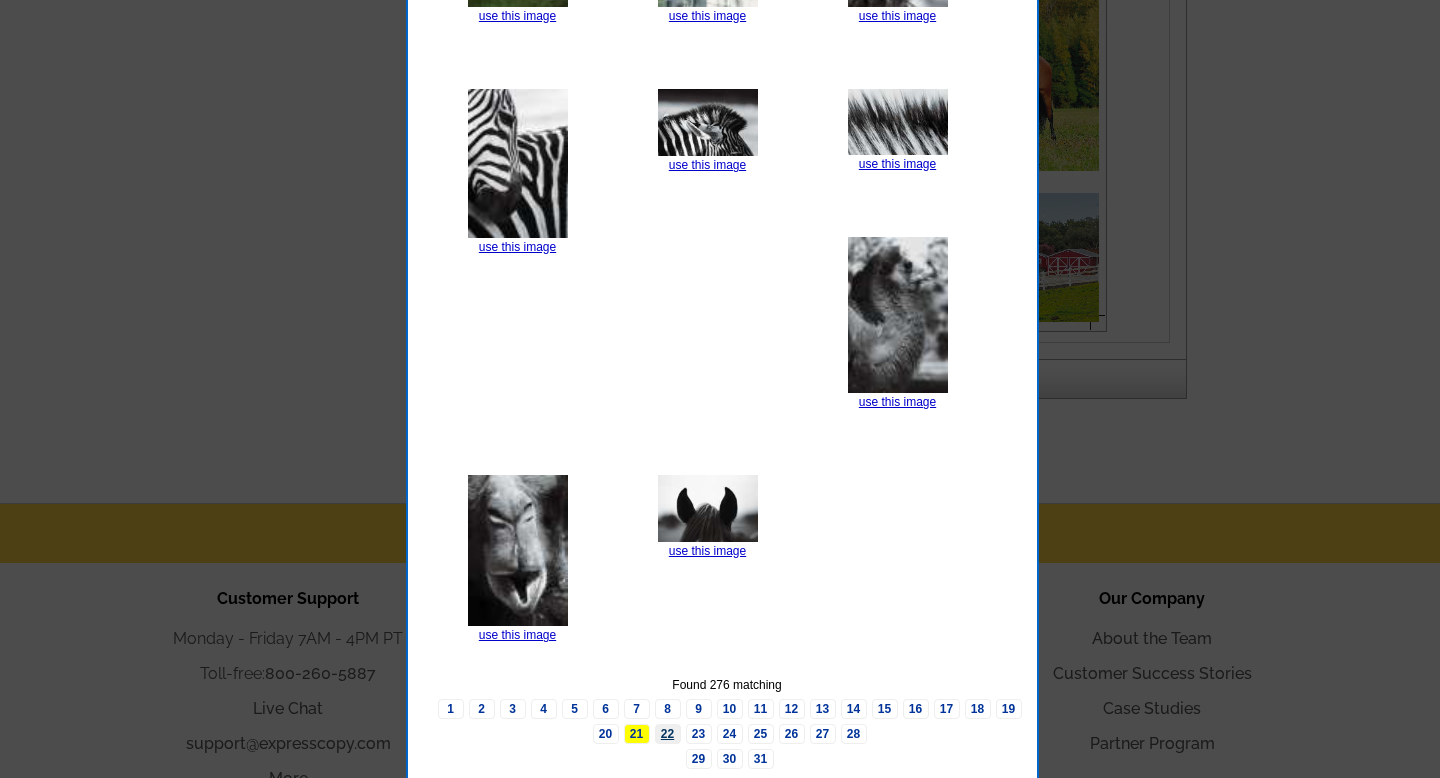 click on "22" at bounding box center (668, 734) 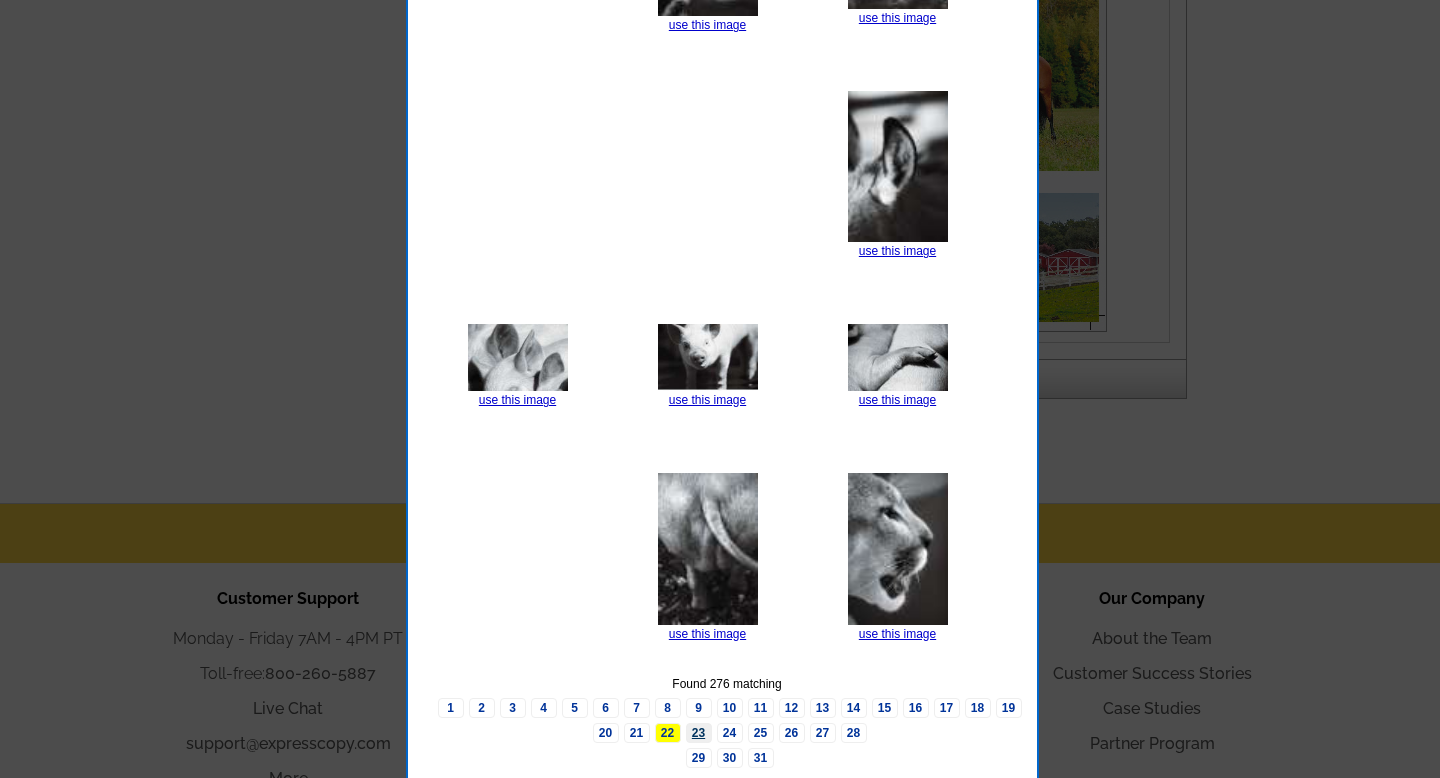 click on "23" at bounding box center [699, 733] 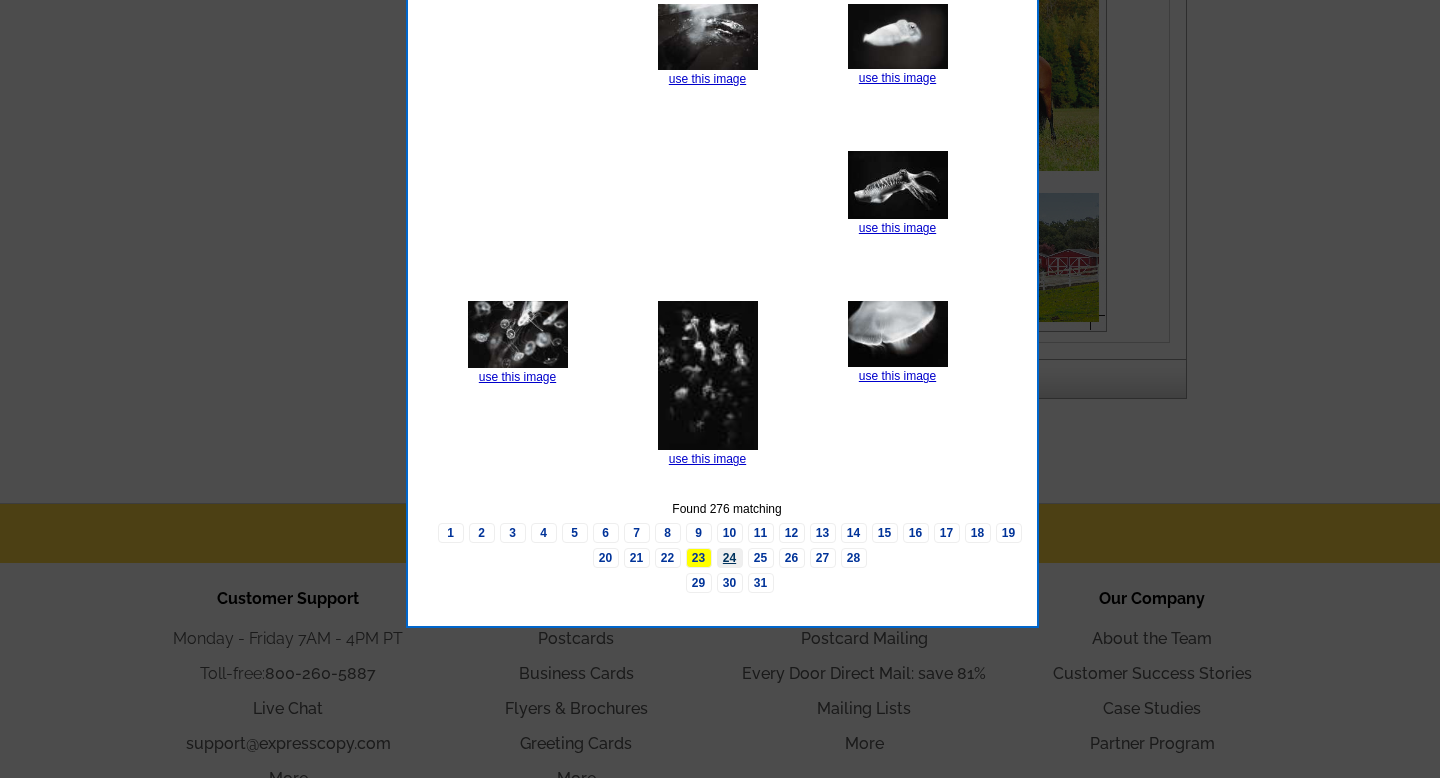 click on "24" at bounding box center (730, 558) 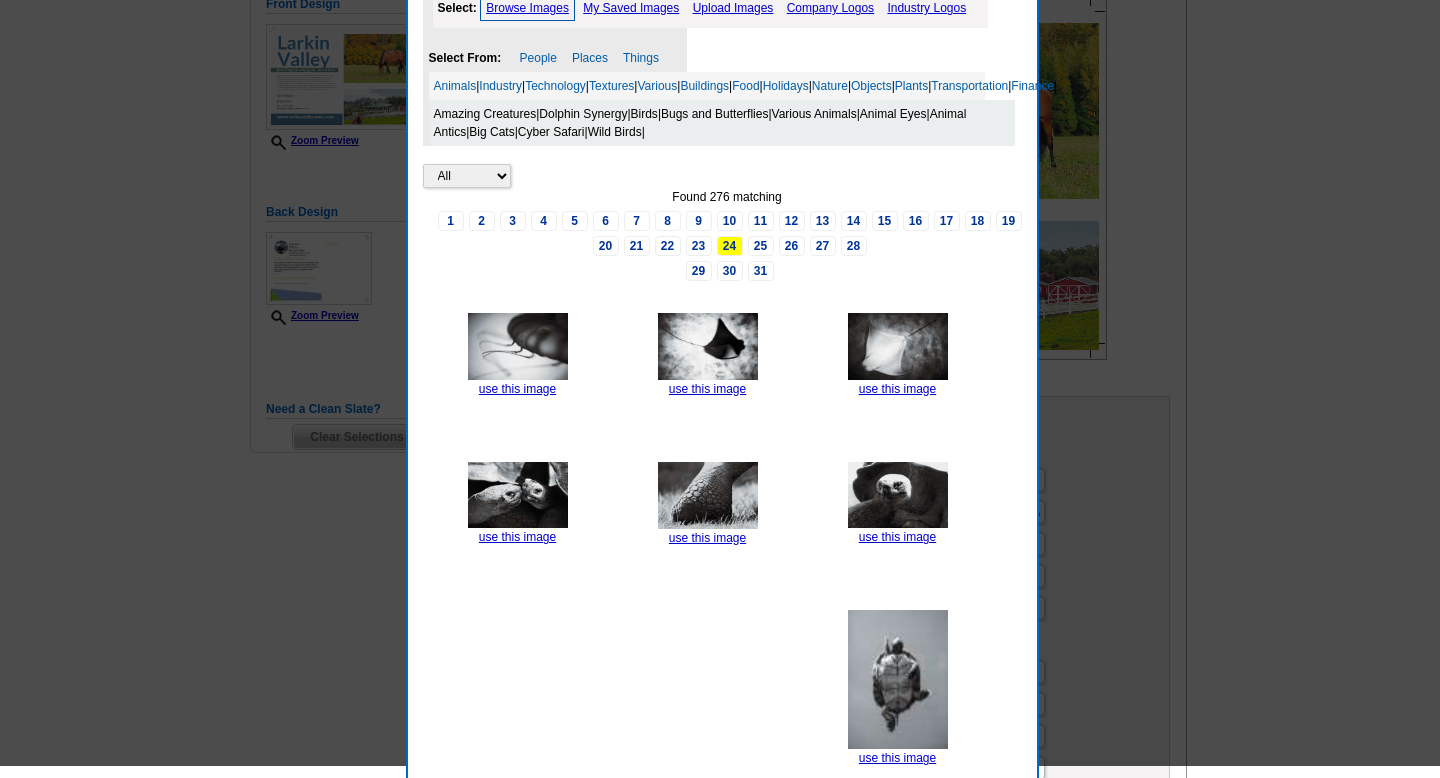 scroll, scrollTop: 291, scrollLeft: 0, axis: vertical 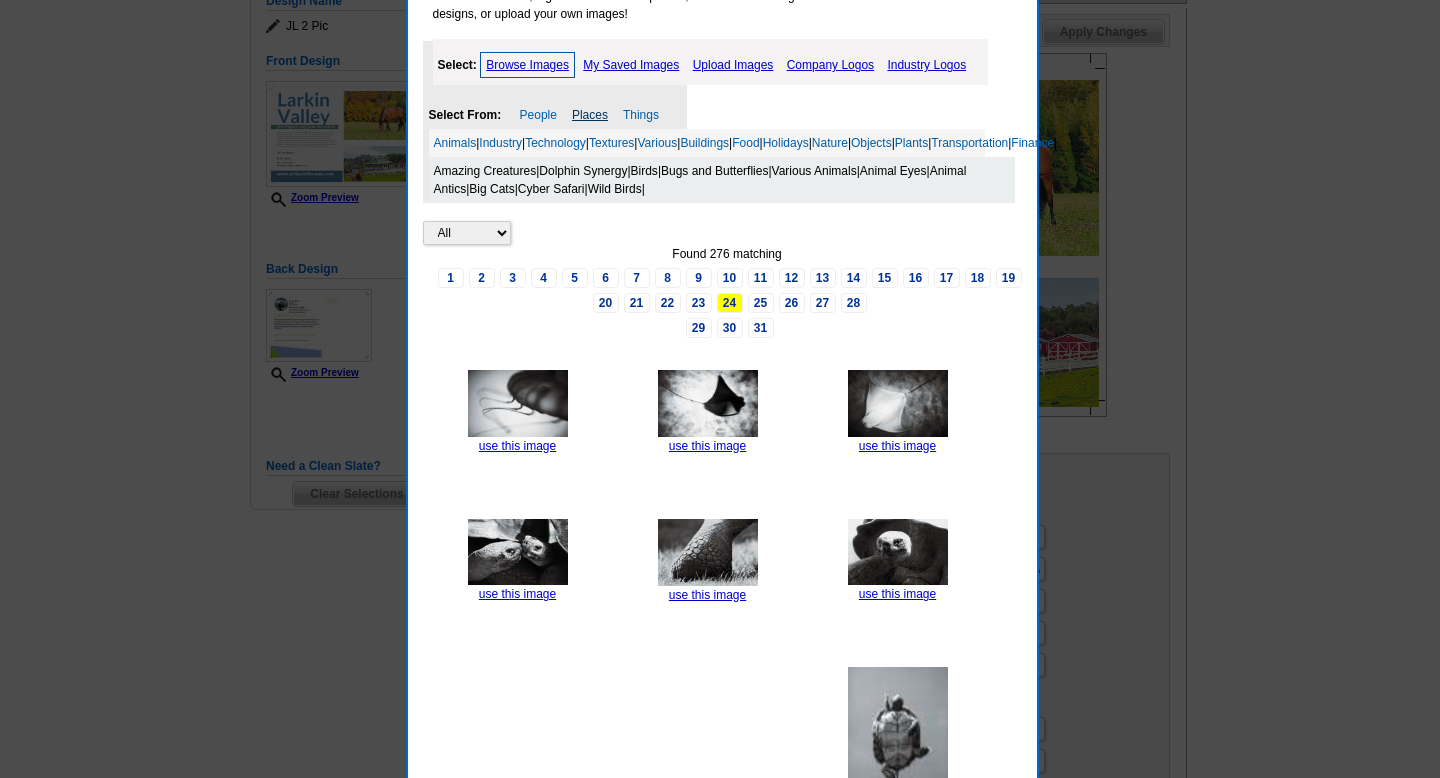 click on "Places" at bounding box center [590, 115] 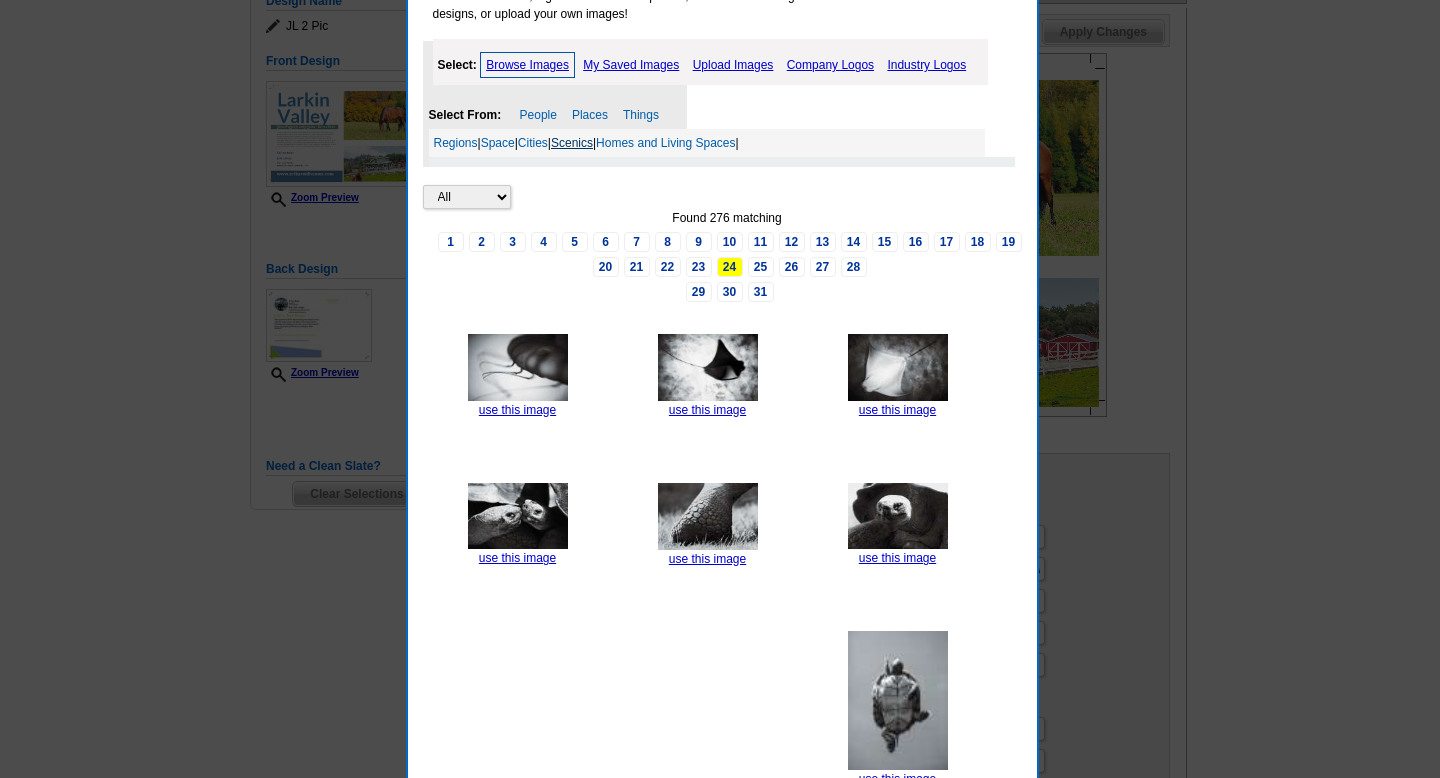 click on "Scenics" at bounding box center [572, 143] 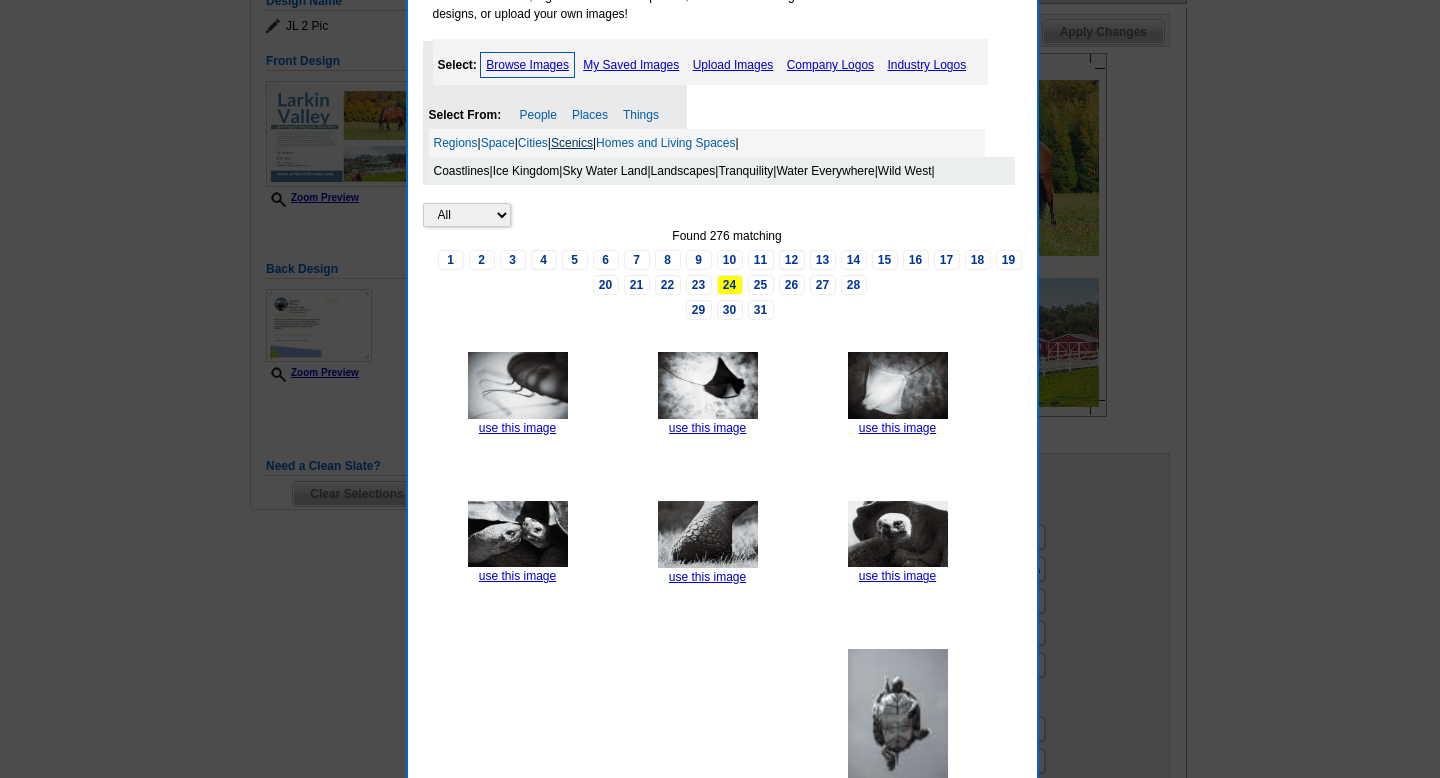 click on "Scenics" at bounding box center (572, 143) 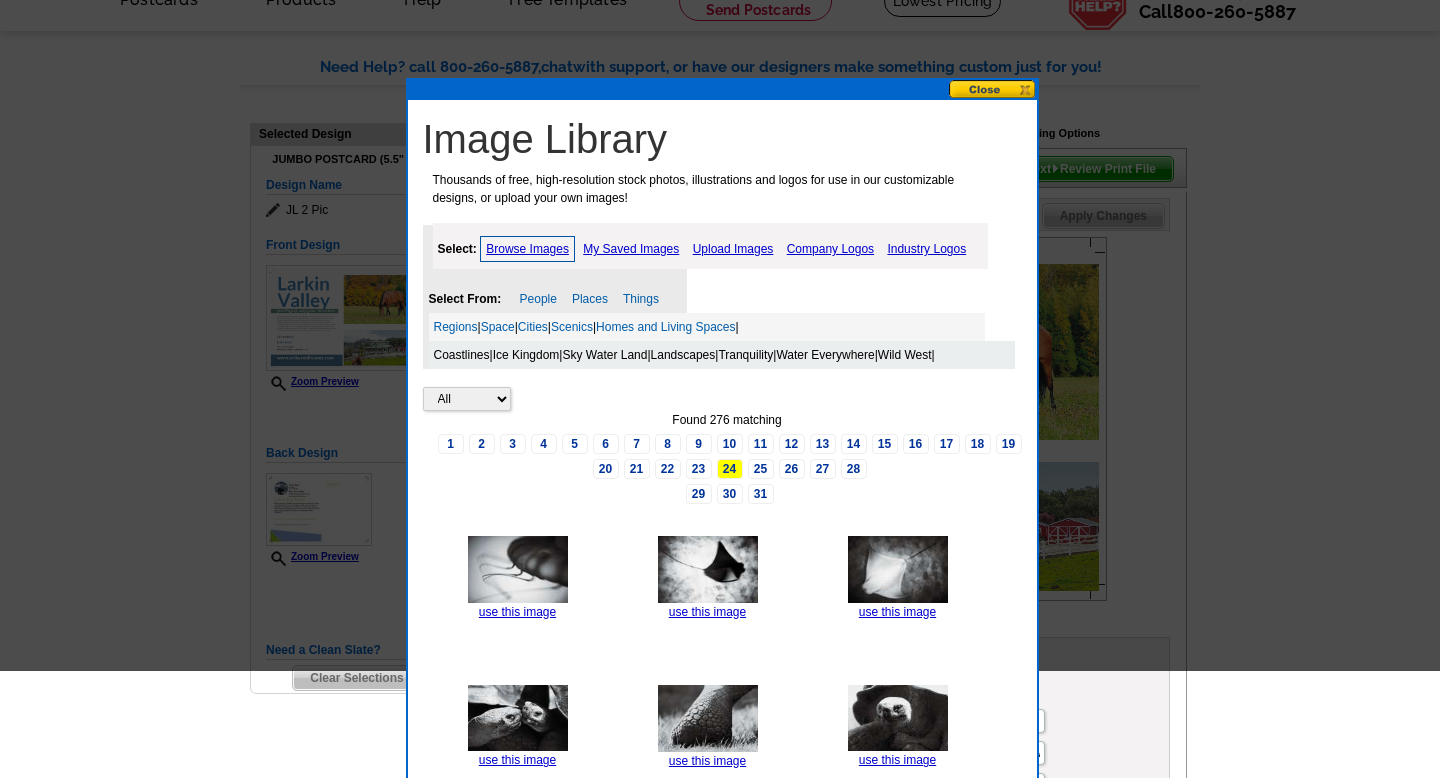 scroll, scrollTop: 0, scrollLeft: 0, axis: both 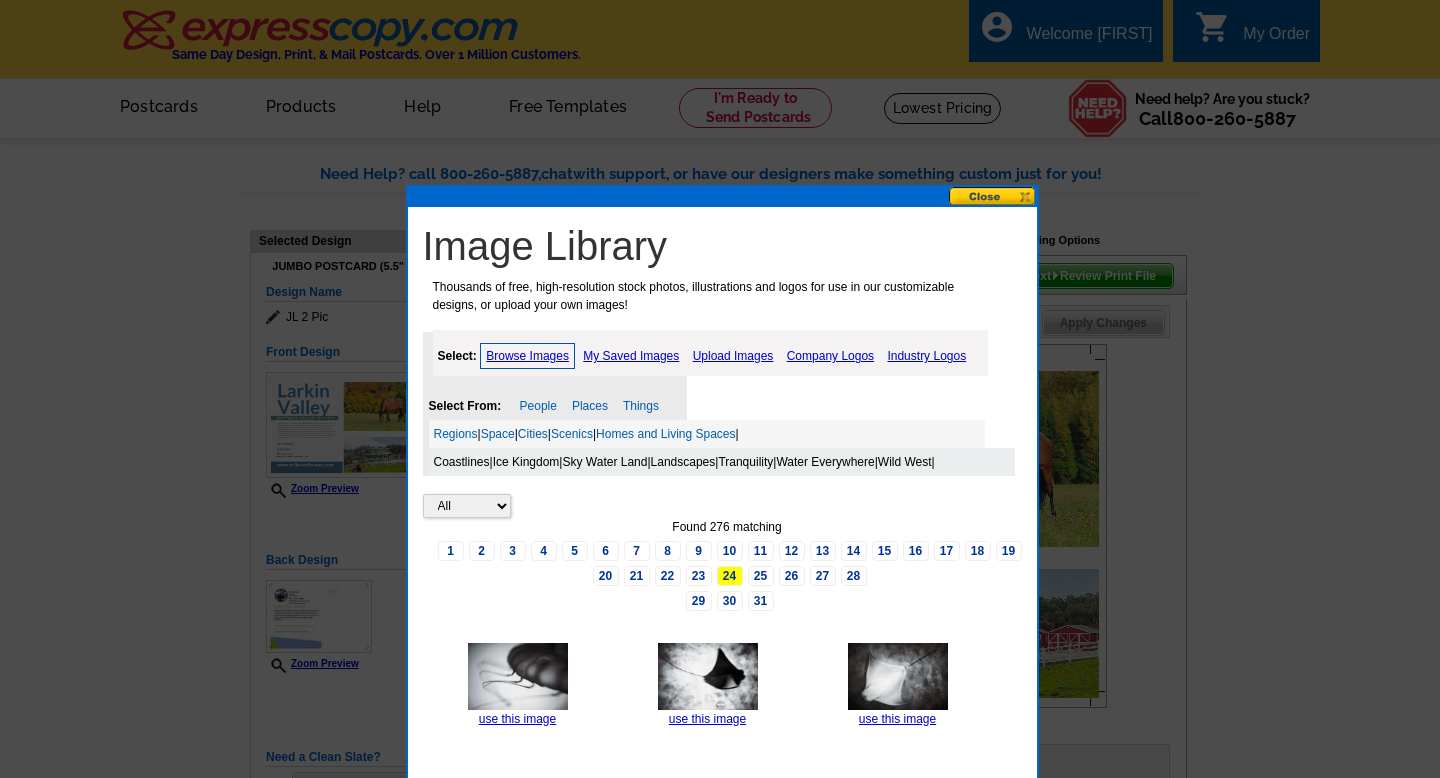 click on "Browse Images" at bounding box center [527, 356] 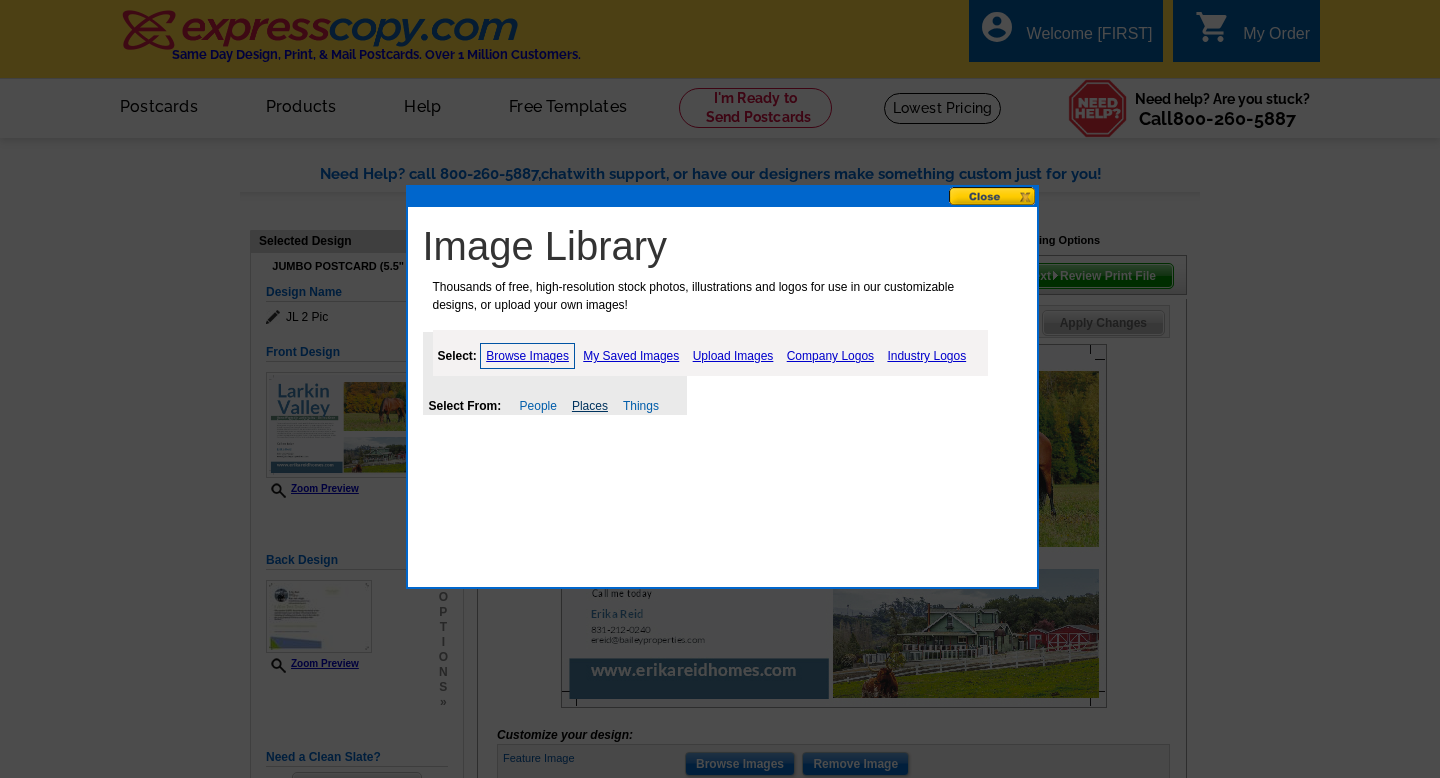click on "Places" at bounding box center (590, 406) 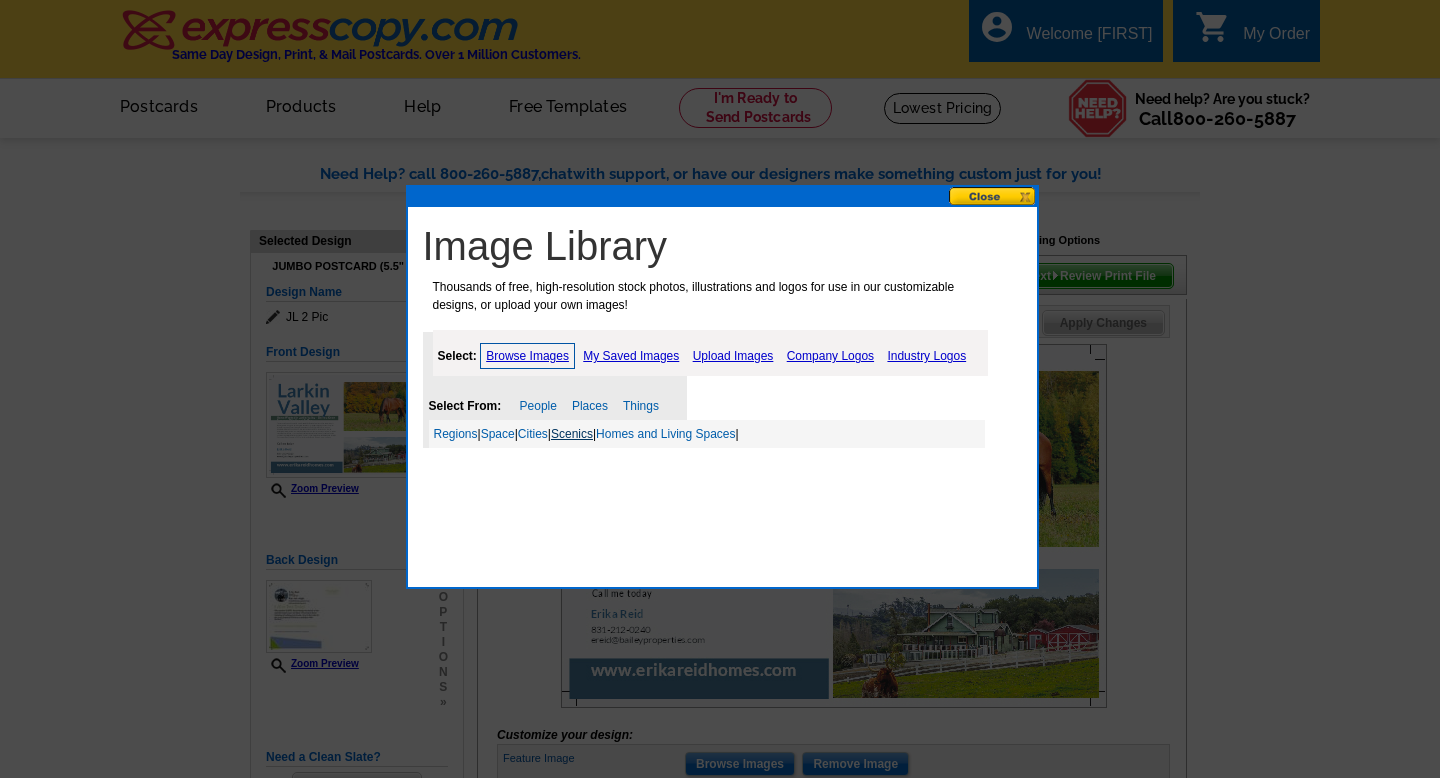 click on "Scenics" at bounding box center [572, 434] 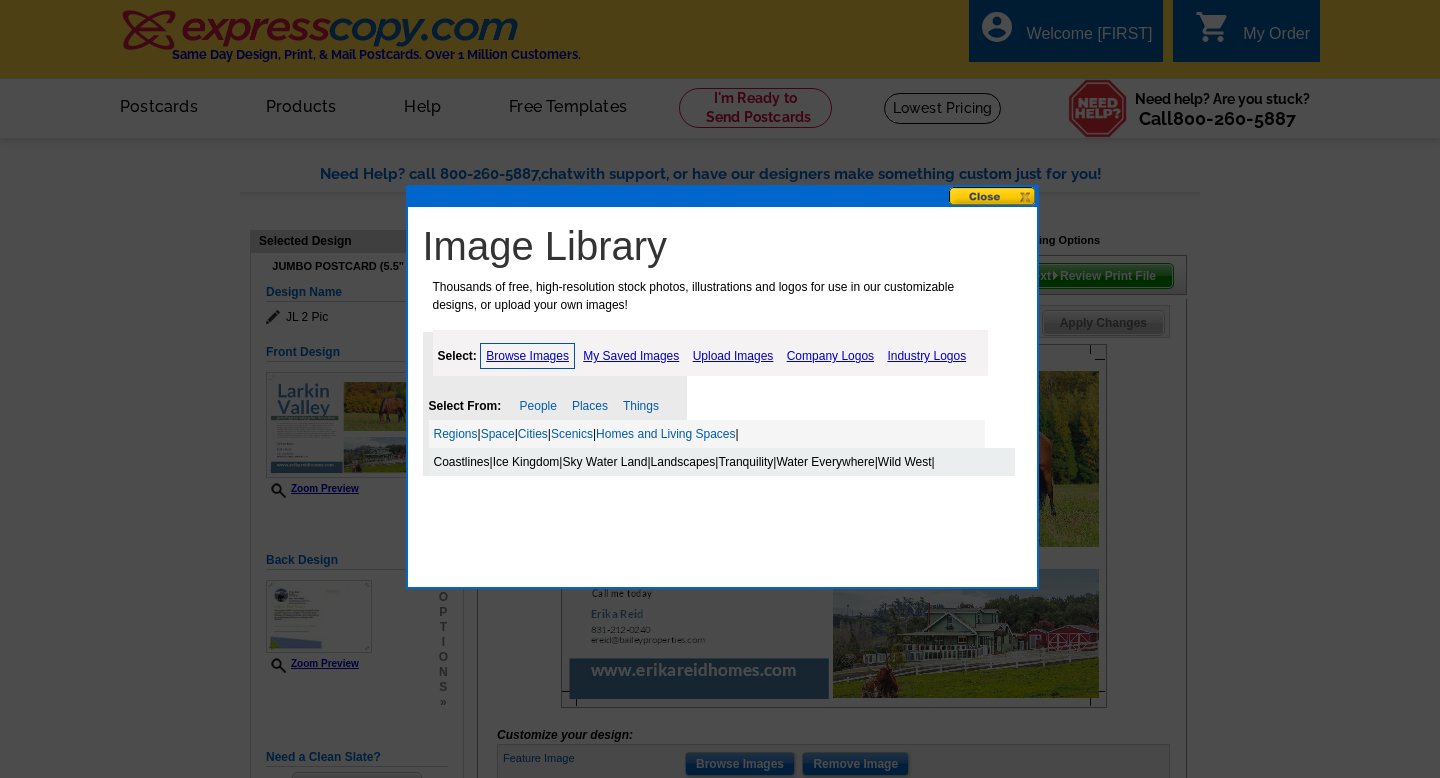 click on "Landscapes" at bounding box center (683, 462) 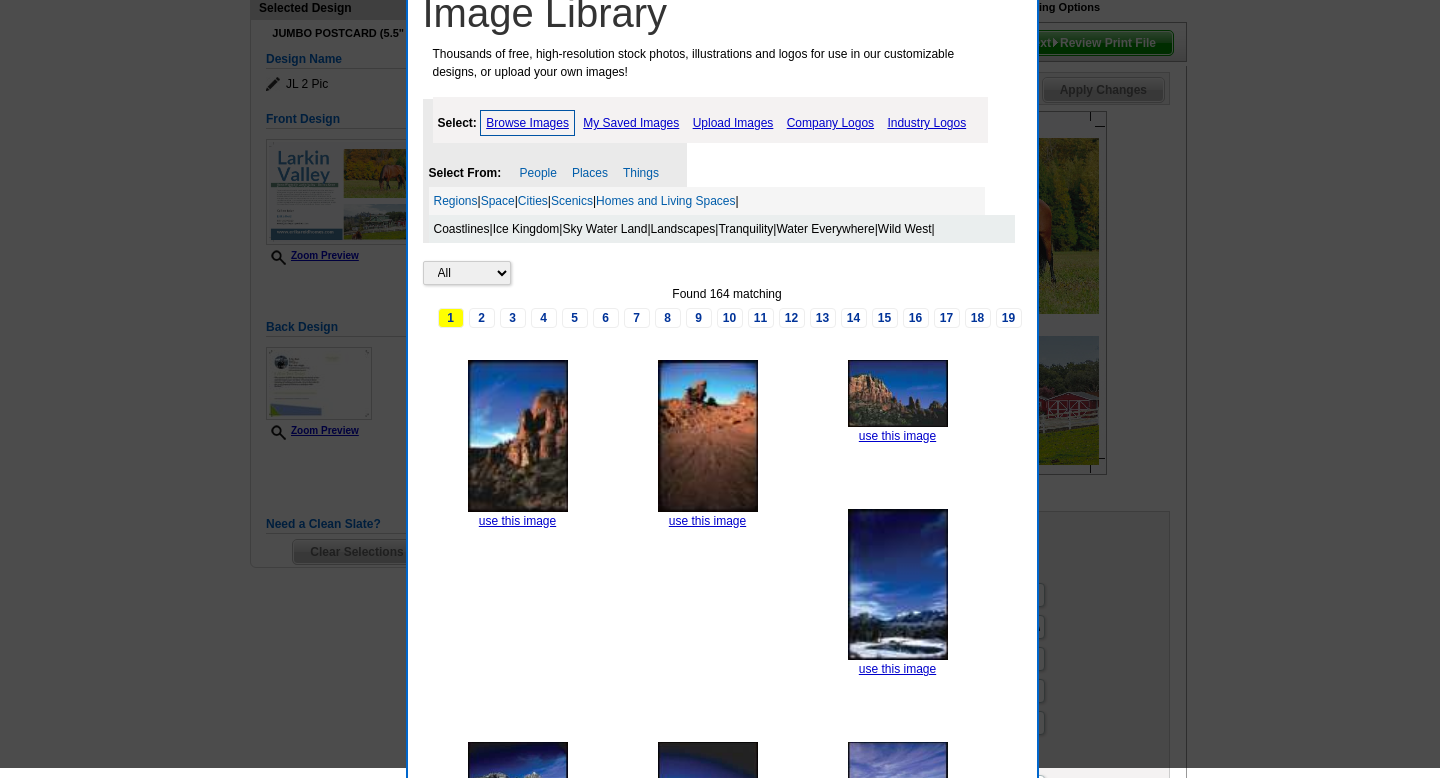 scroll, scrollTop: 275, scrollLeft: 0, axis: vertical 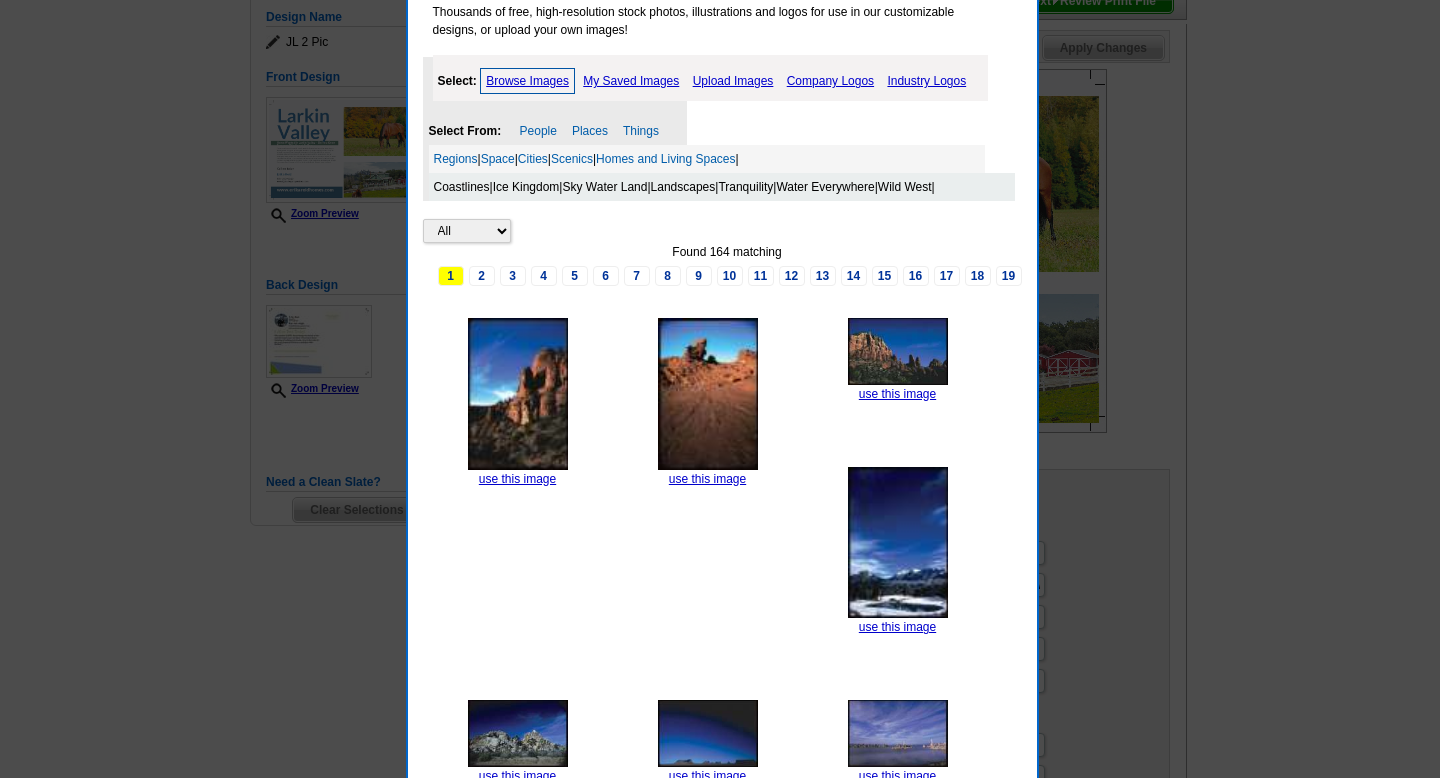 click on "Wild West" at bounding box center [905, 187] 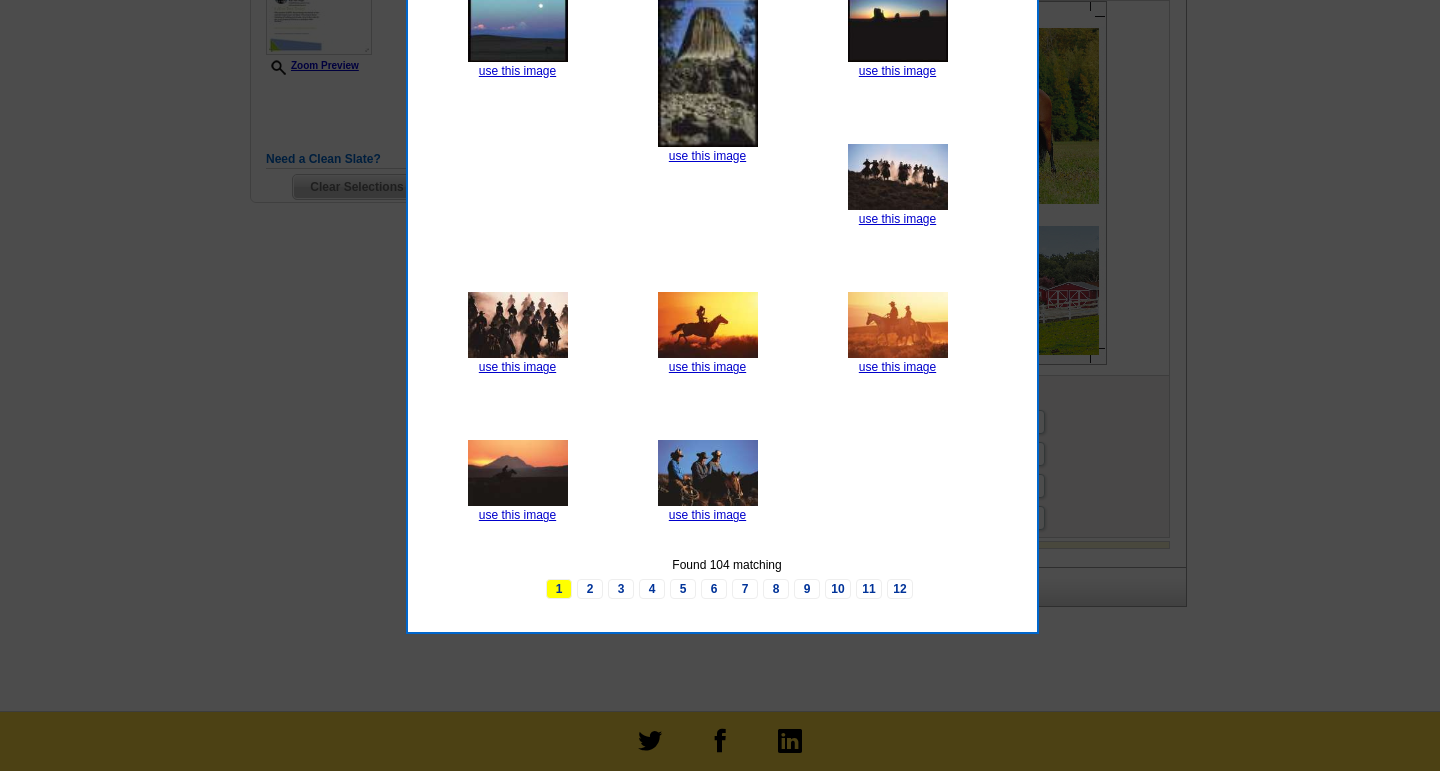 scroll, scrollTop: 599, scrollLeft: 0, axis: vertical 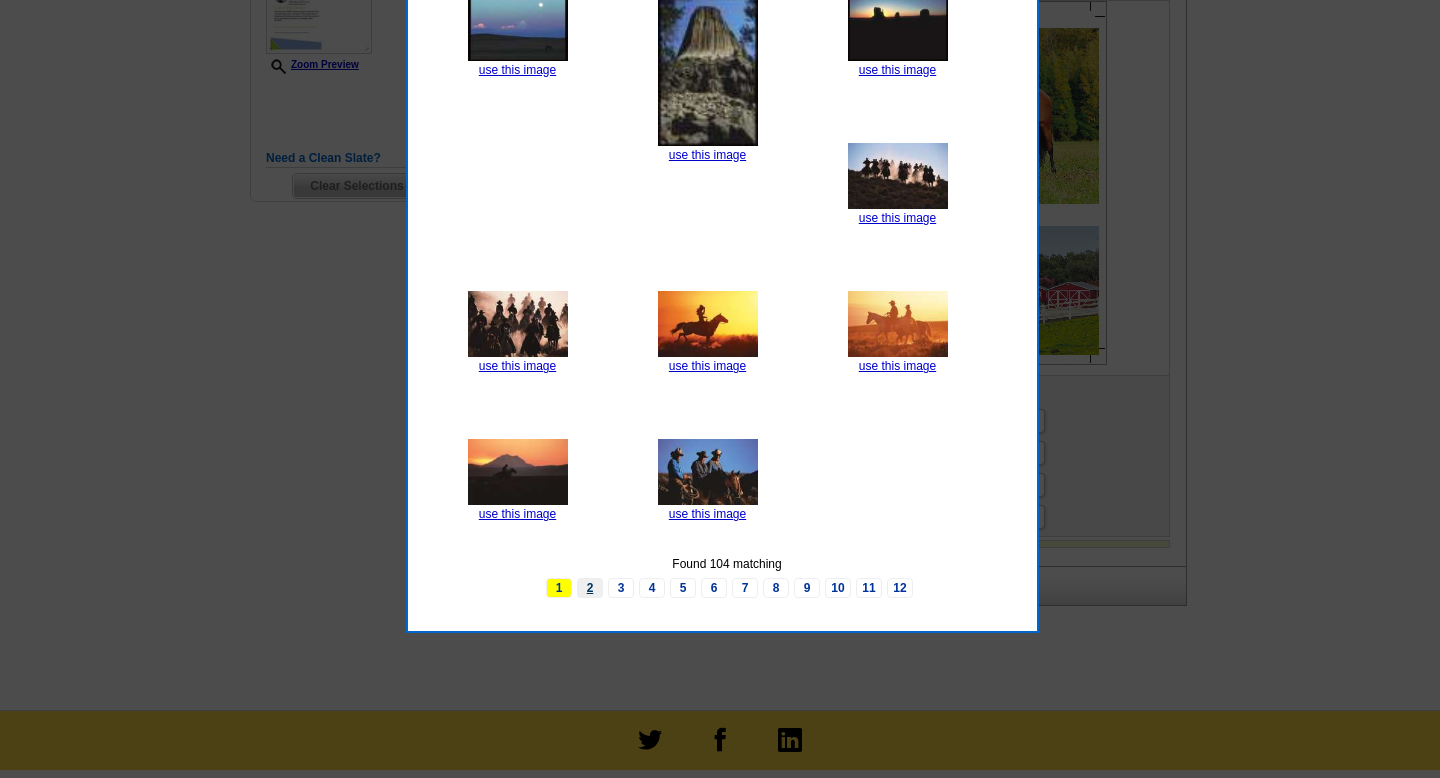 click on "2" at bounding box center [590, 588] 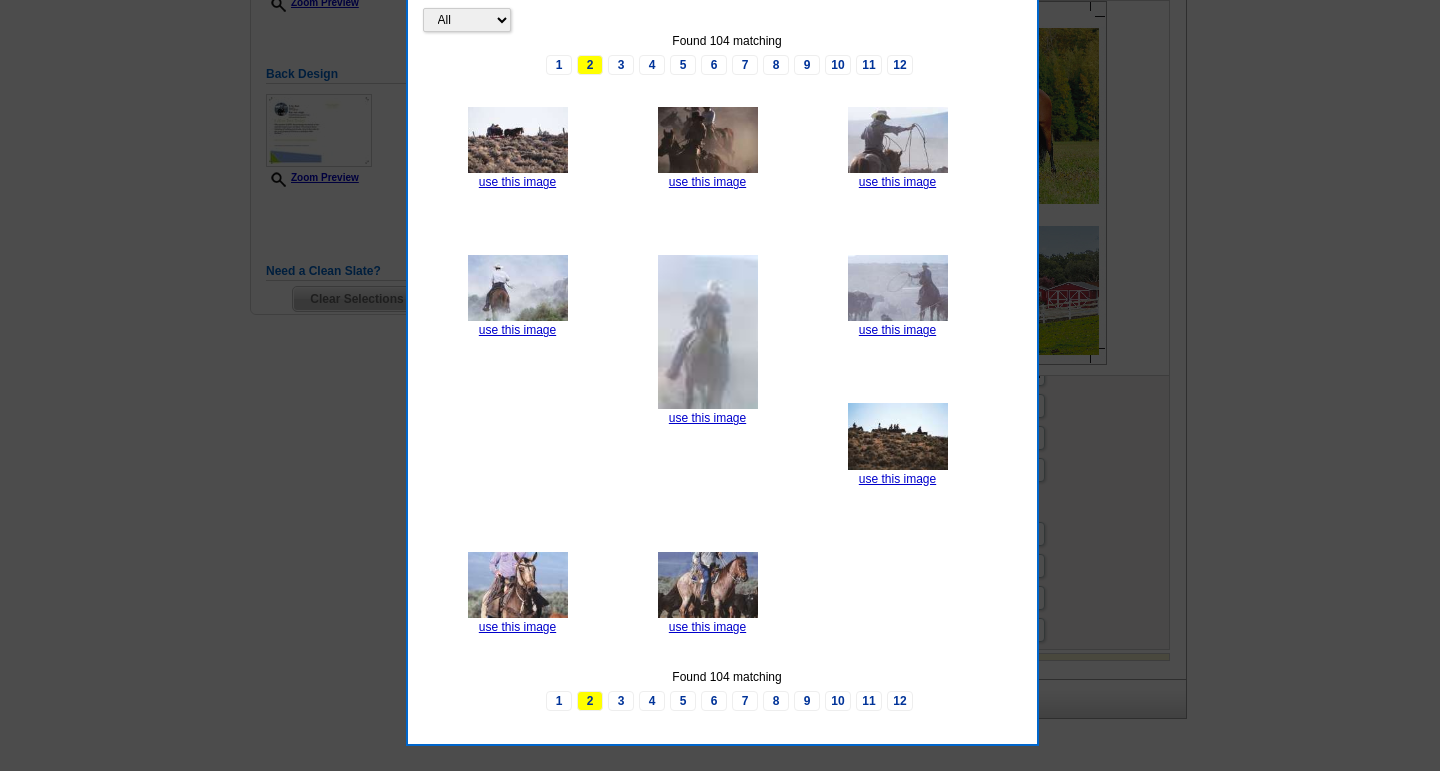 scroll, scrollTop: 479, scrollLeft: 0, axis: vertical 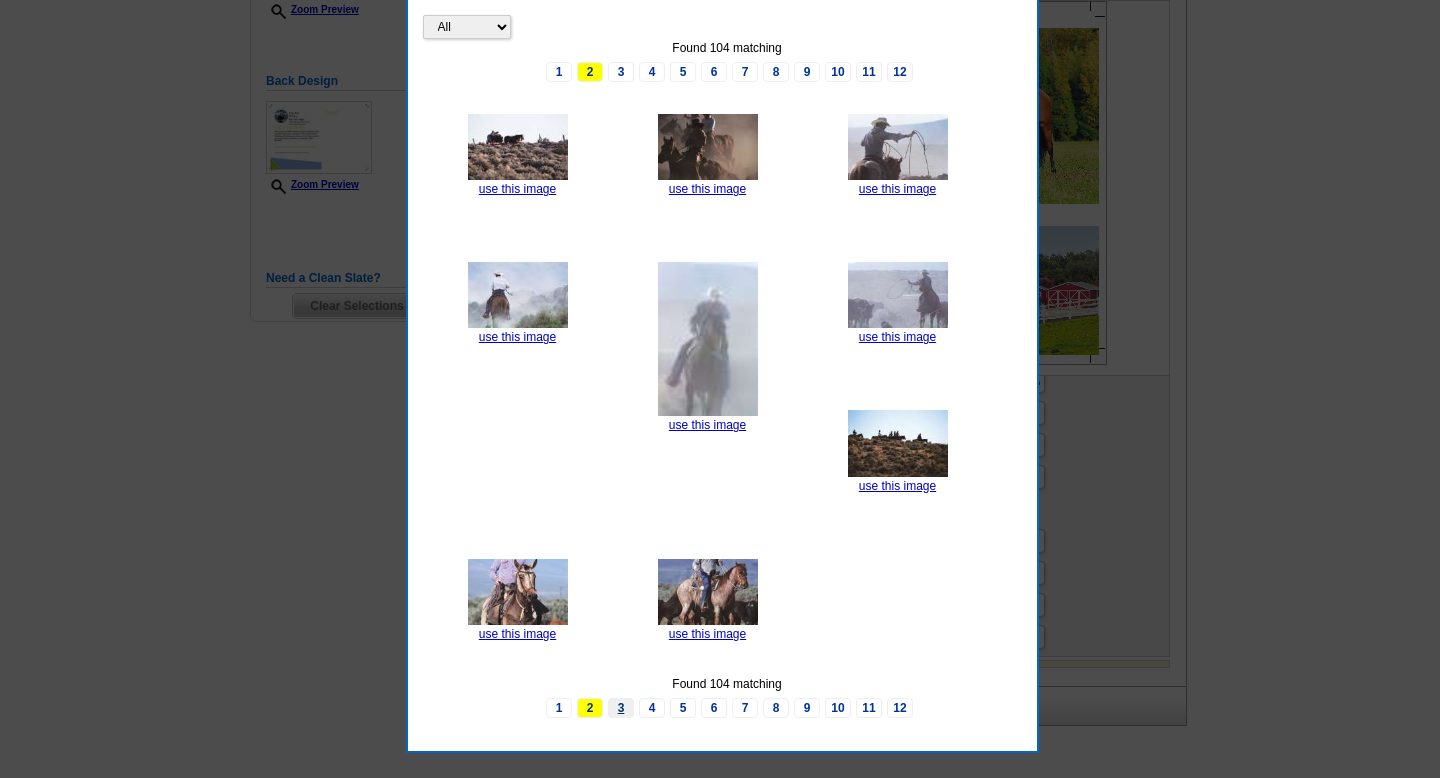 click on "3" at bounding box center (621, 708) 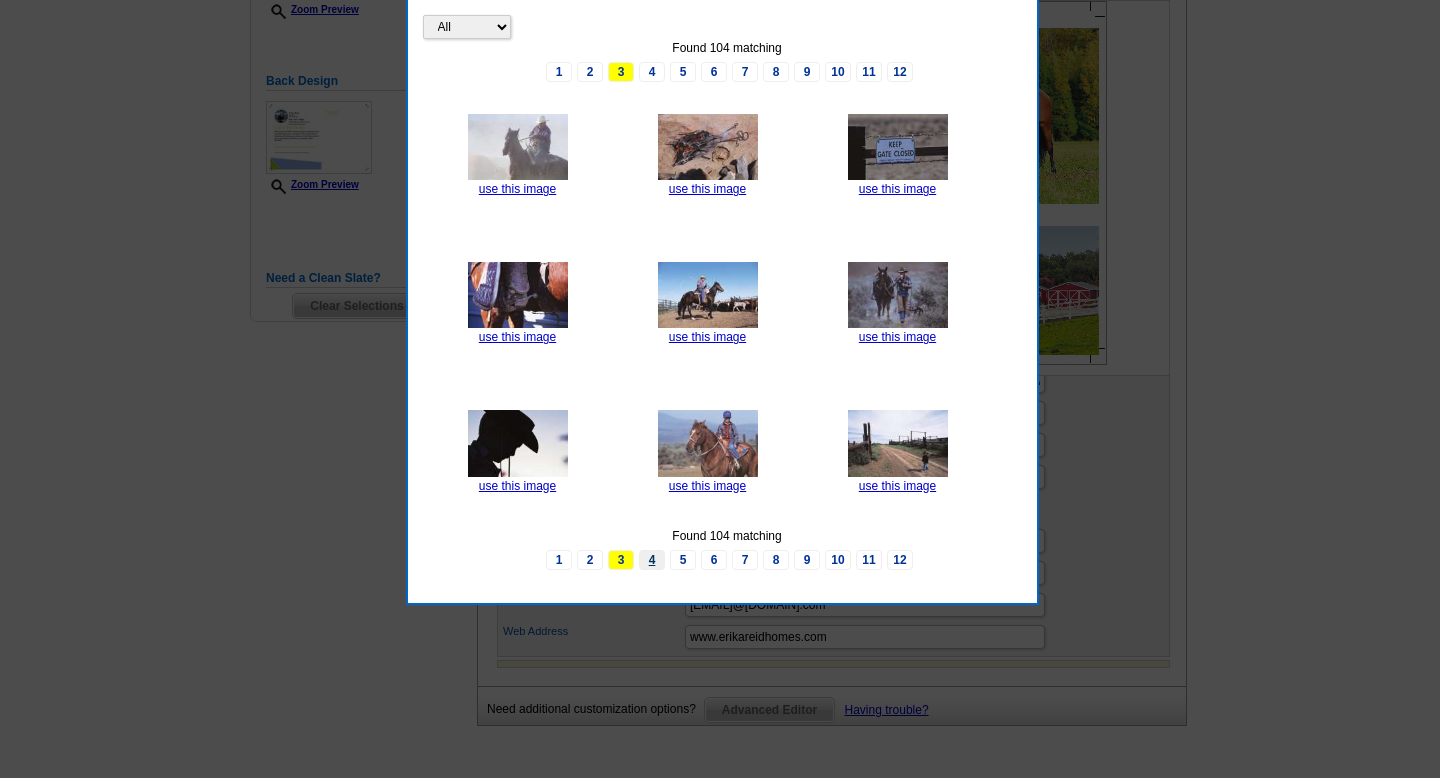 click on "4" at bounding box center (652, 560) 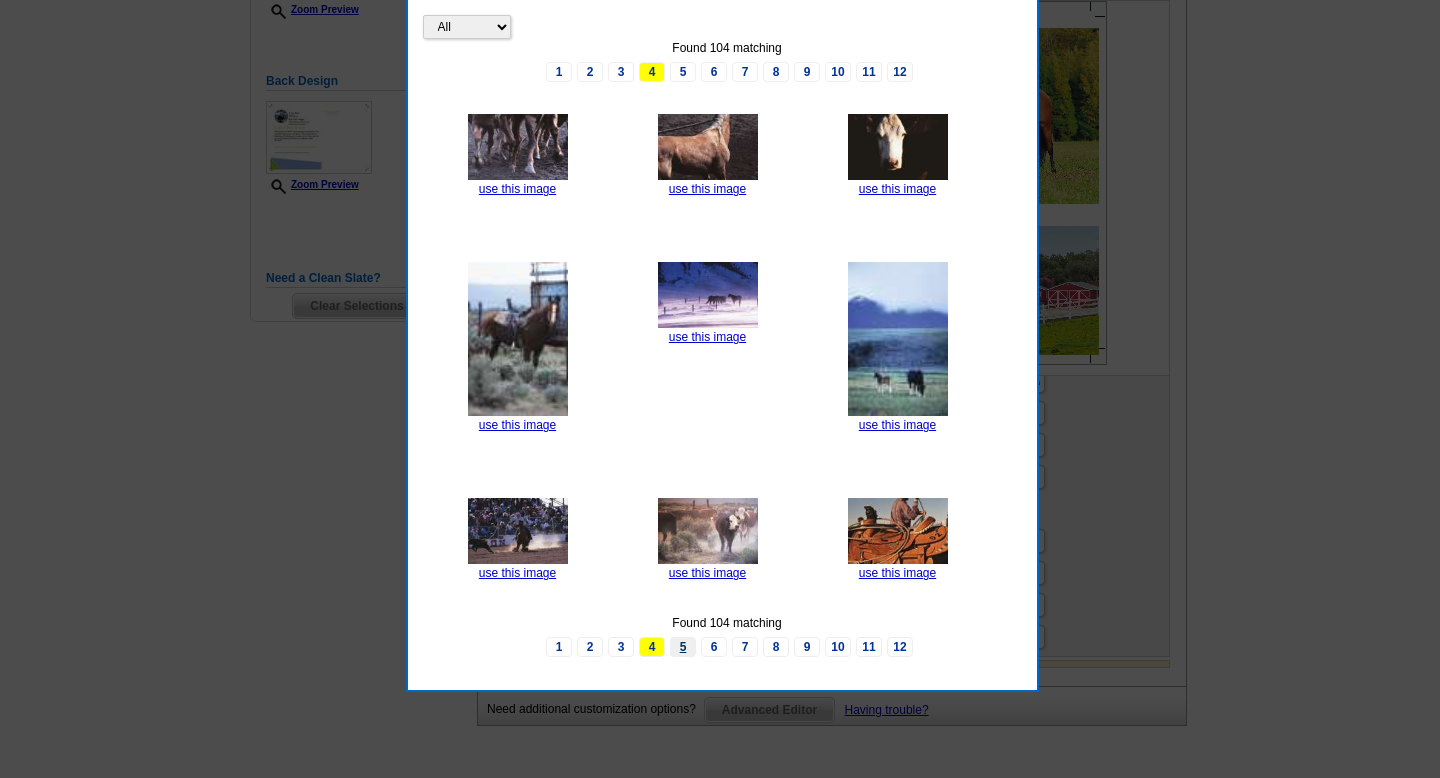 click on "5" at bounding box center (683, 647) 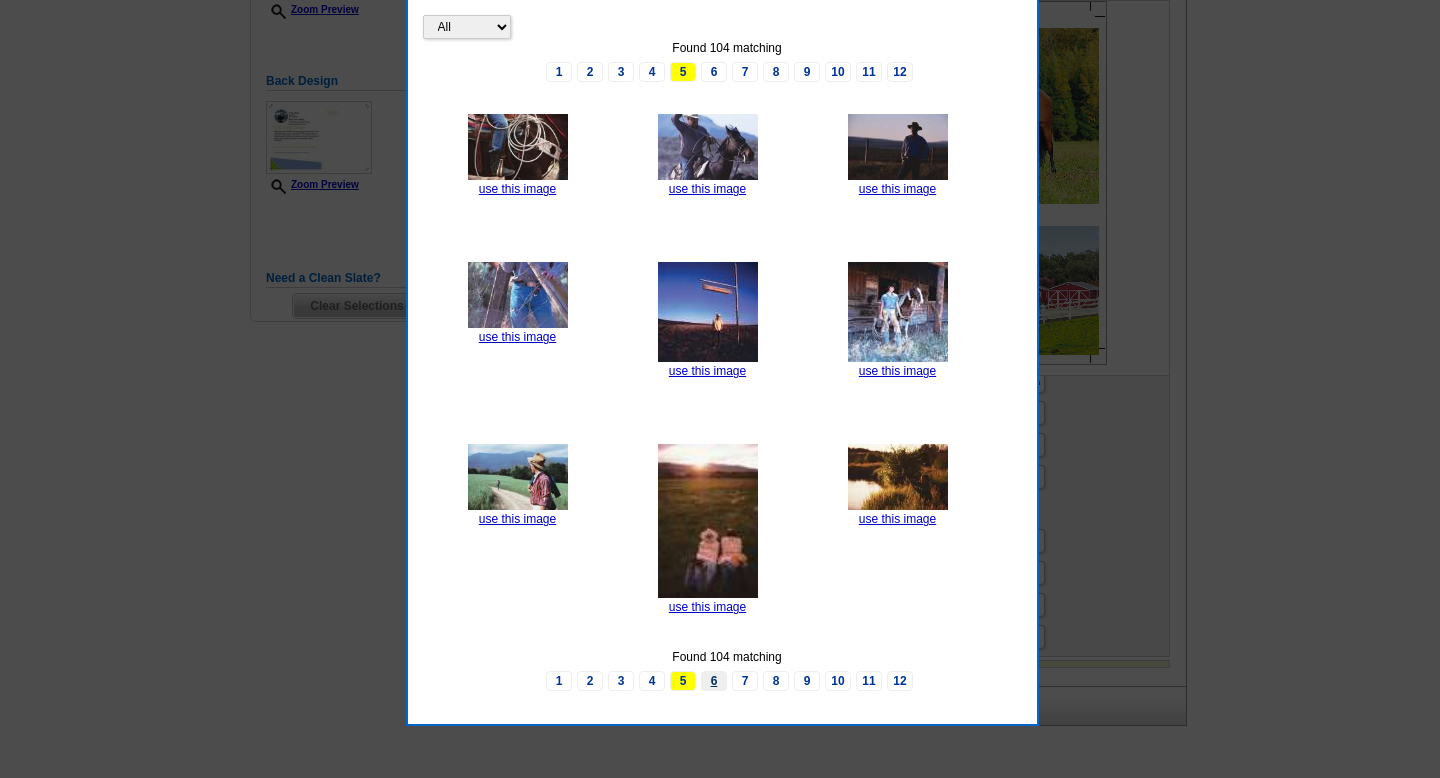click on "6" at bounding box center [714, 681] 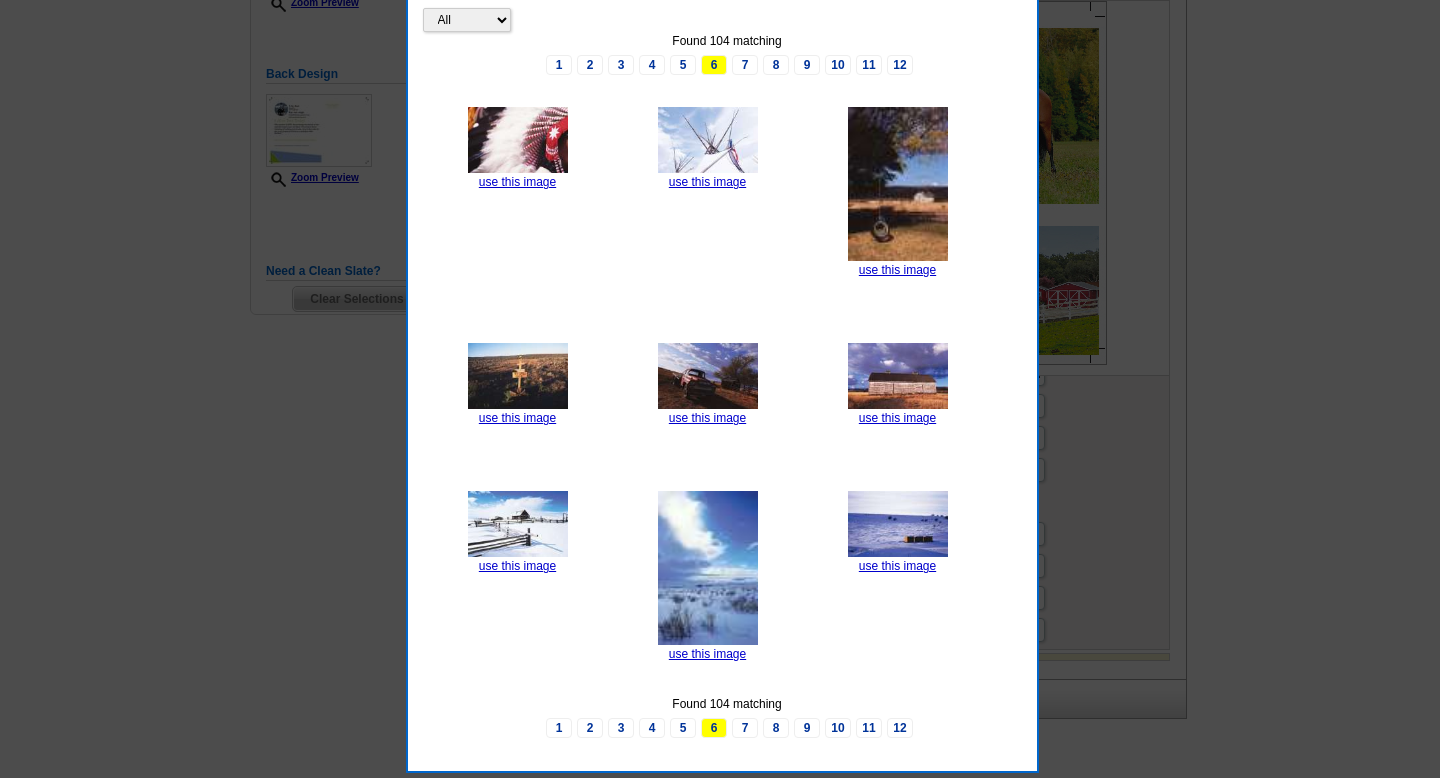 scroll, scrollTop: 487, scrollLeft: 0, axis: vertical 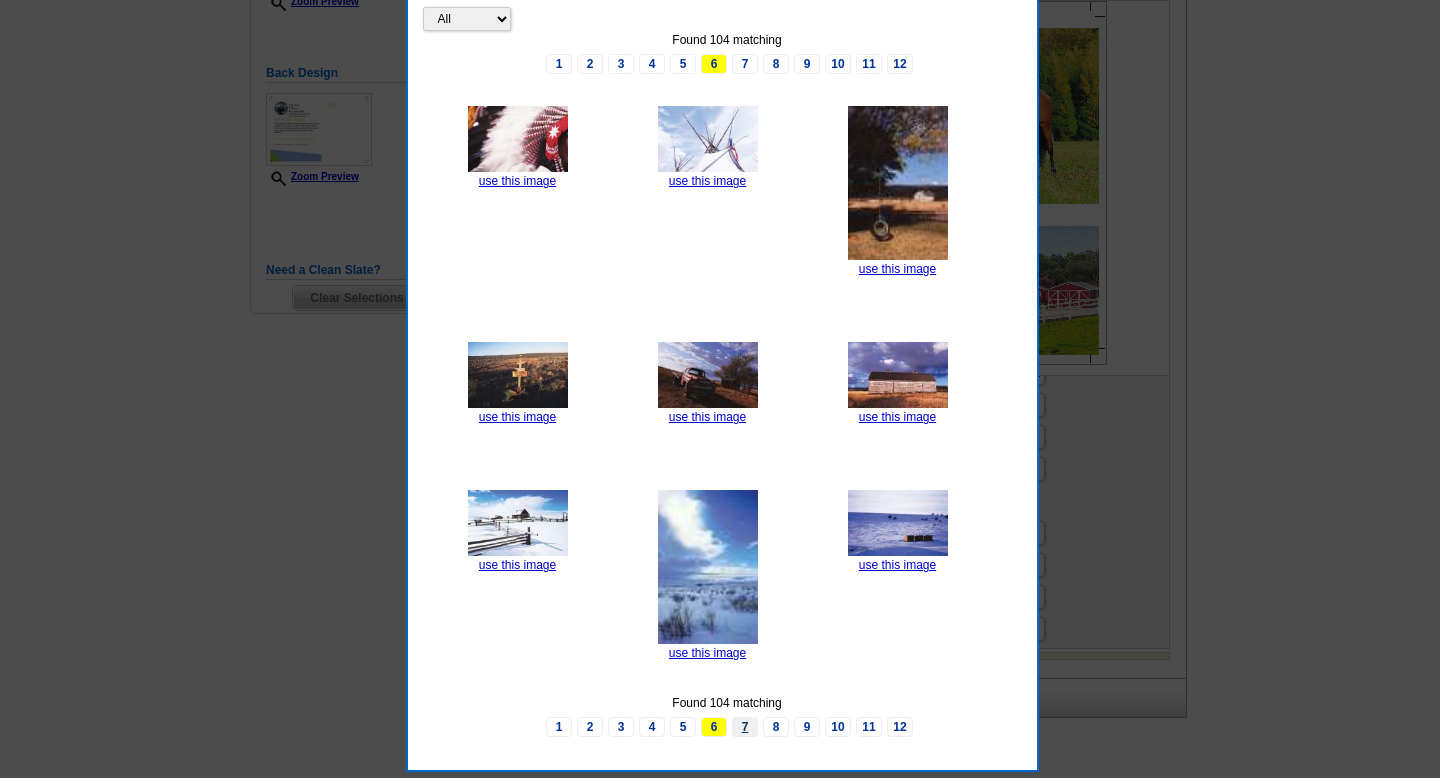 click on "7" at bounding box center (745, 727) 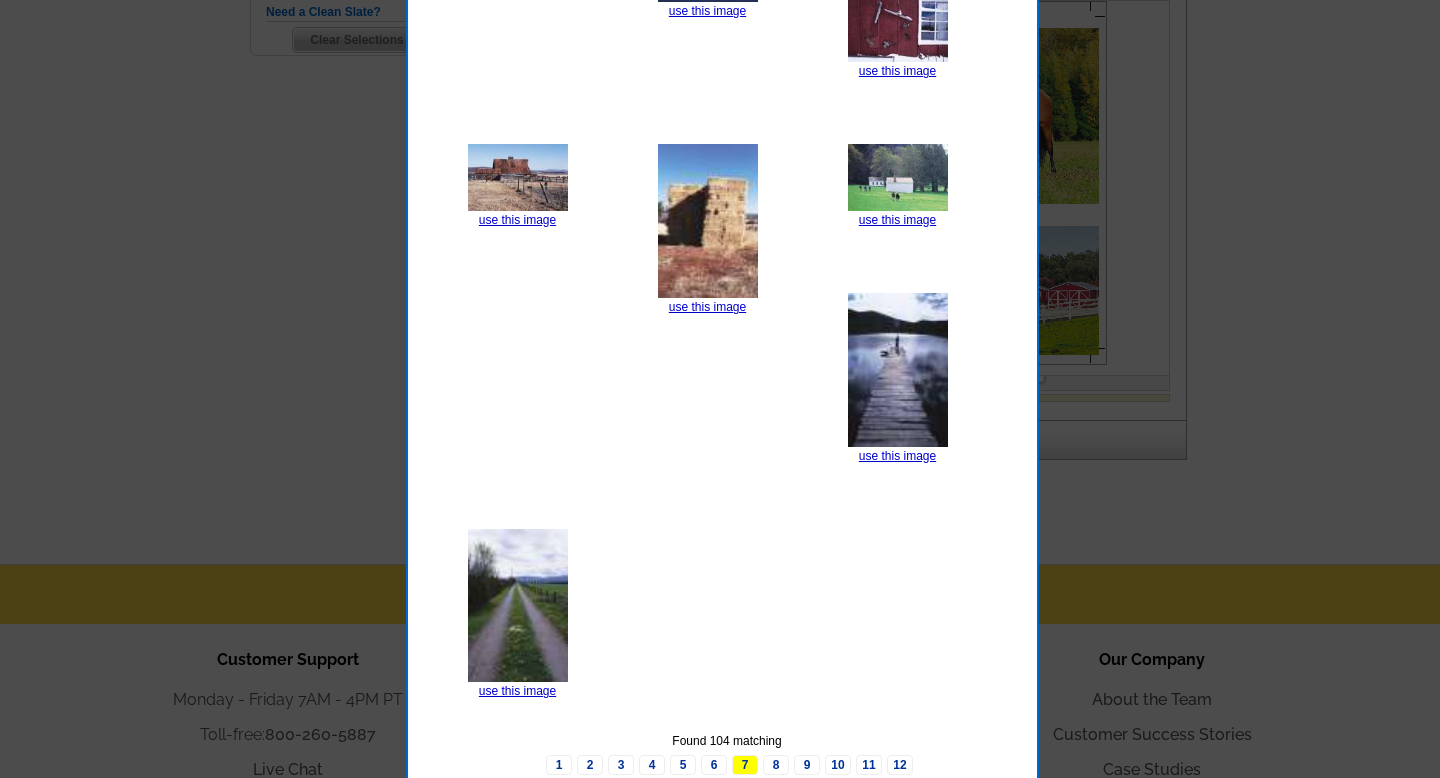 scroll, scrollTop: 748, scrollLeft: 0, axis: vertical 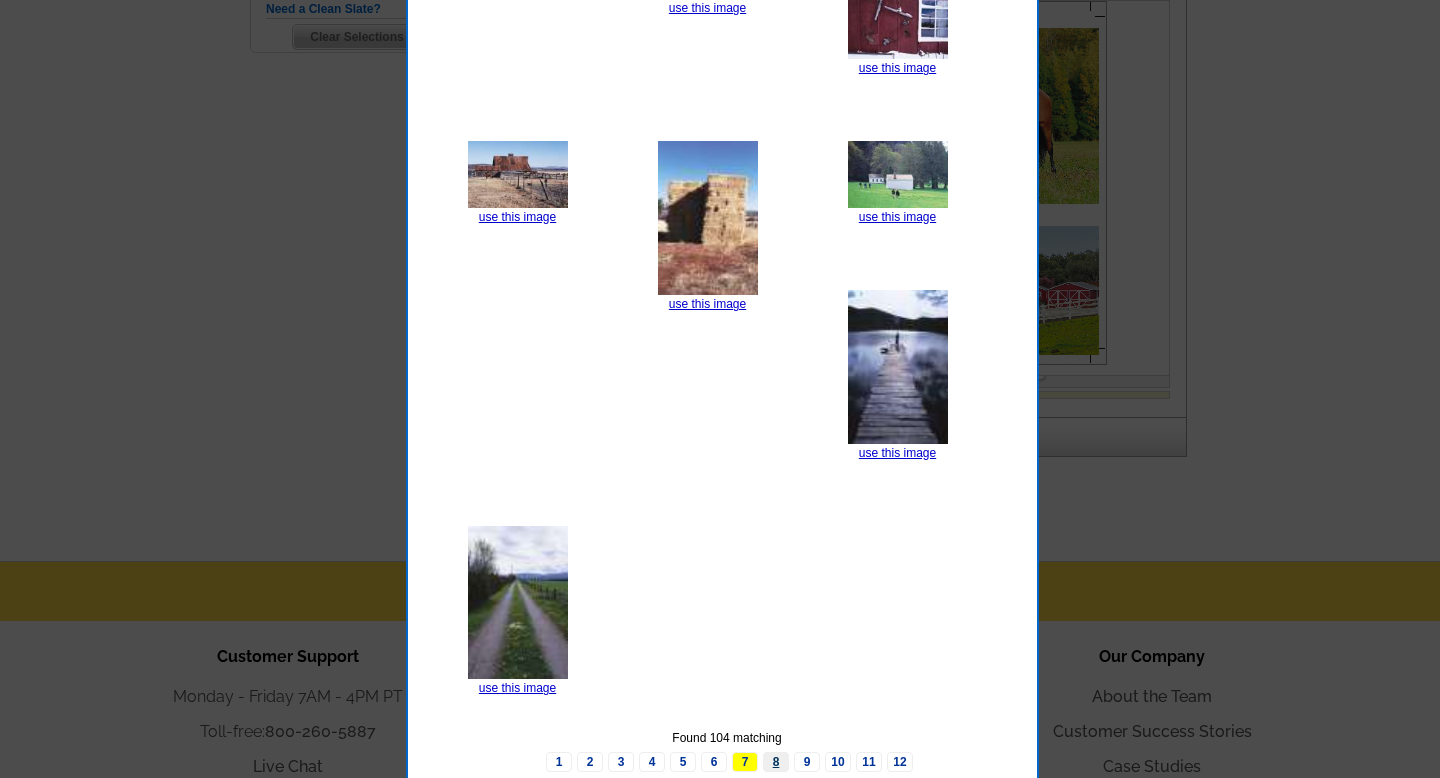 click on "8" at bounding box center [776, 762] 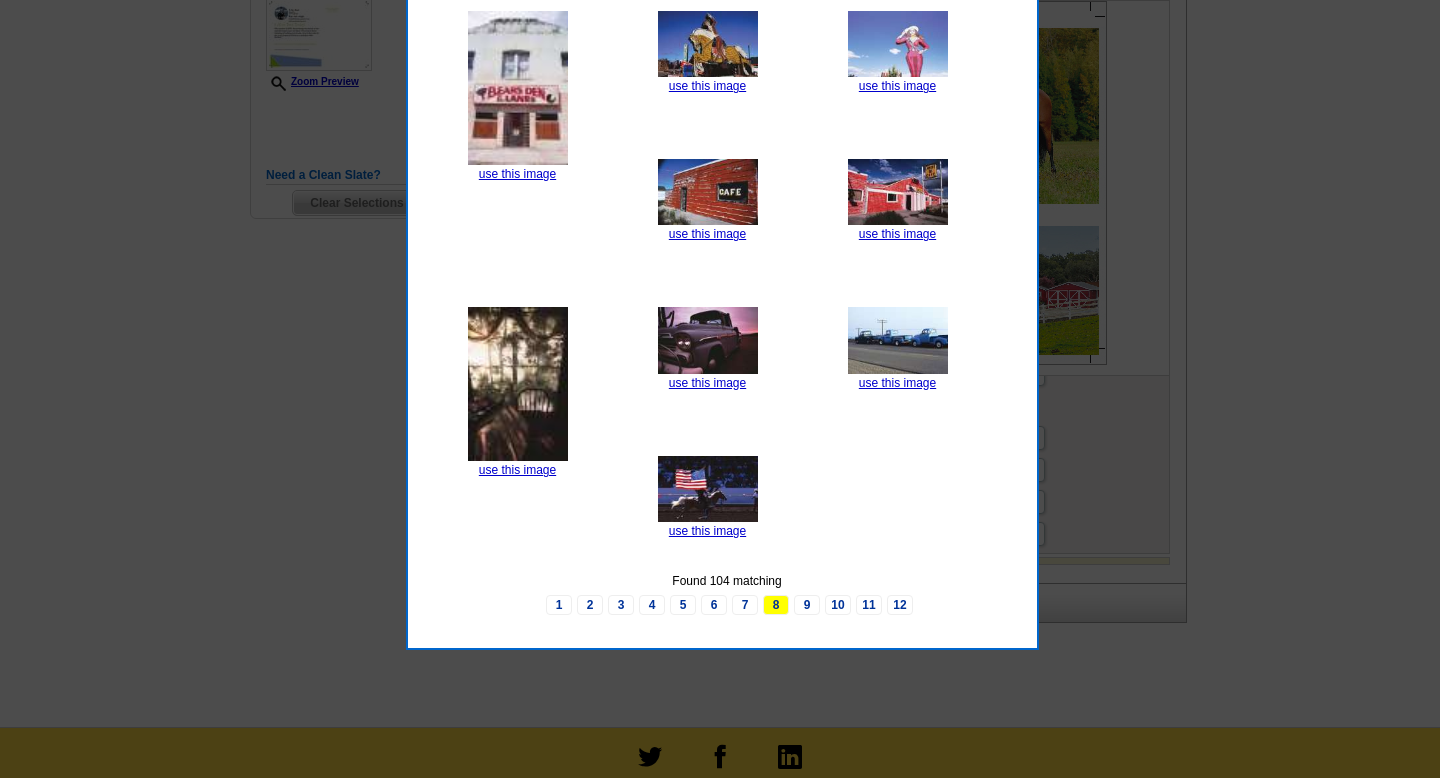 scroll, scrollTop: 581, scrollLeft: 0, axis: vertical 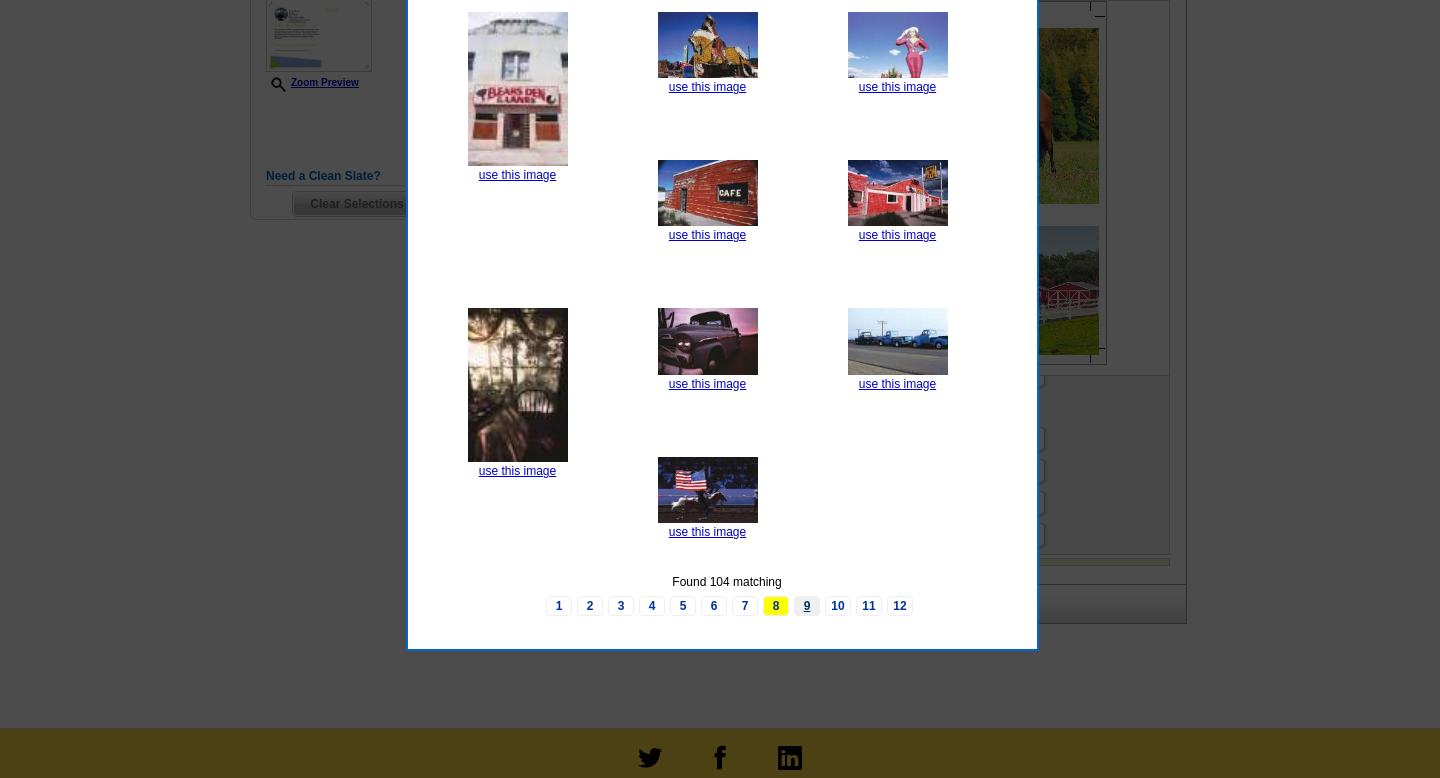 click on "9" at bounding box center (807, 606) 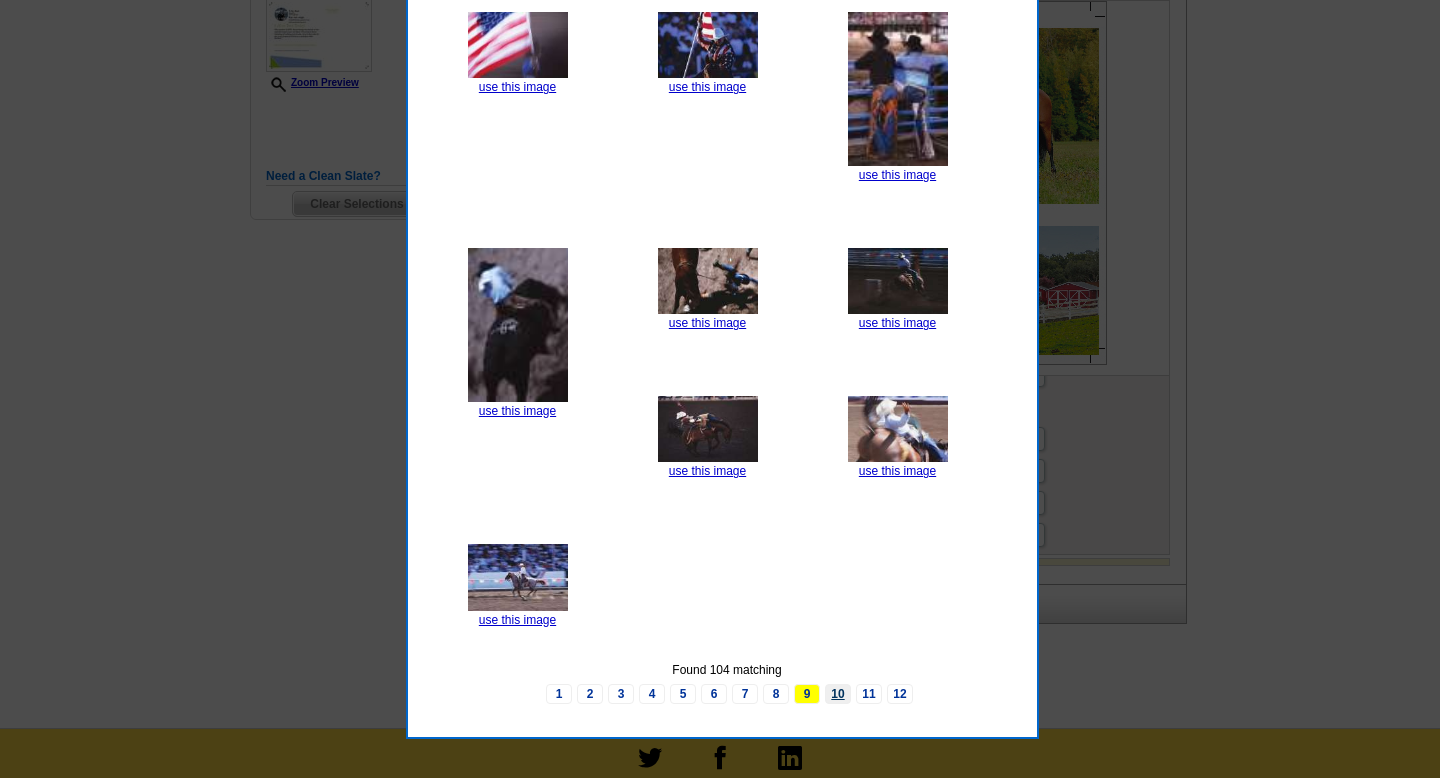 click on "10" at bounding box center [838, 694] 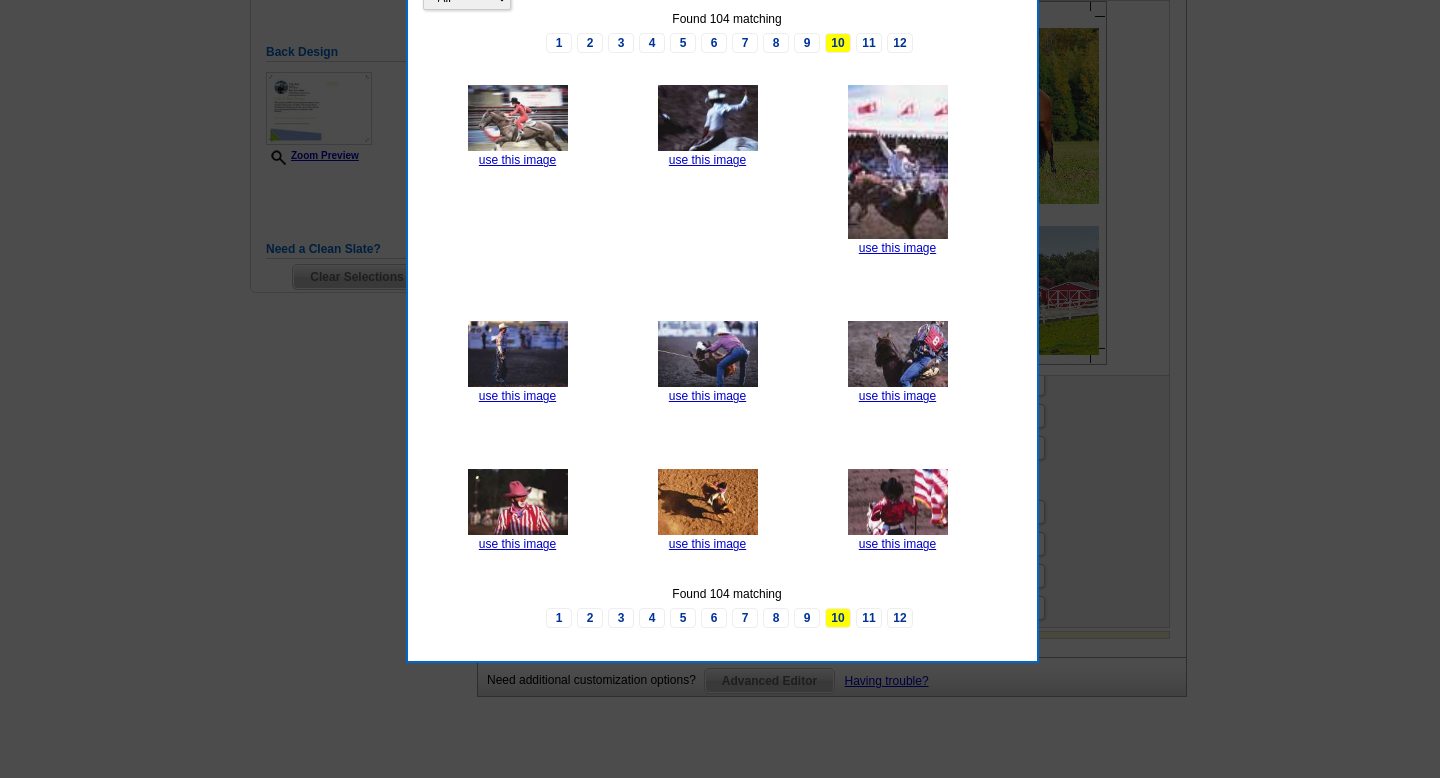 scroll, scrollTop: 510, scrollLeft: 0, axis: vertical 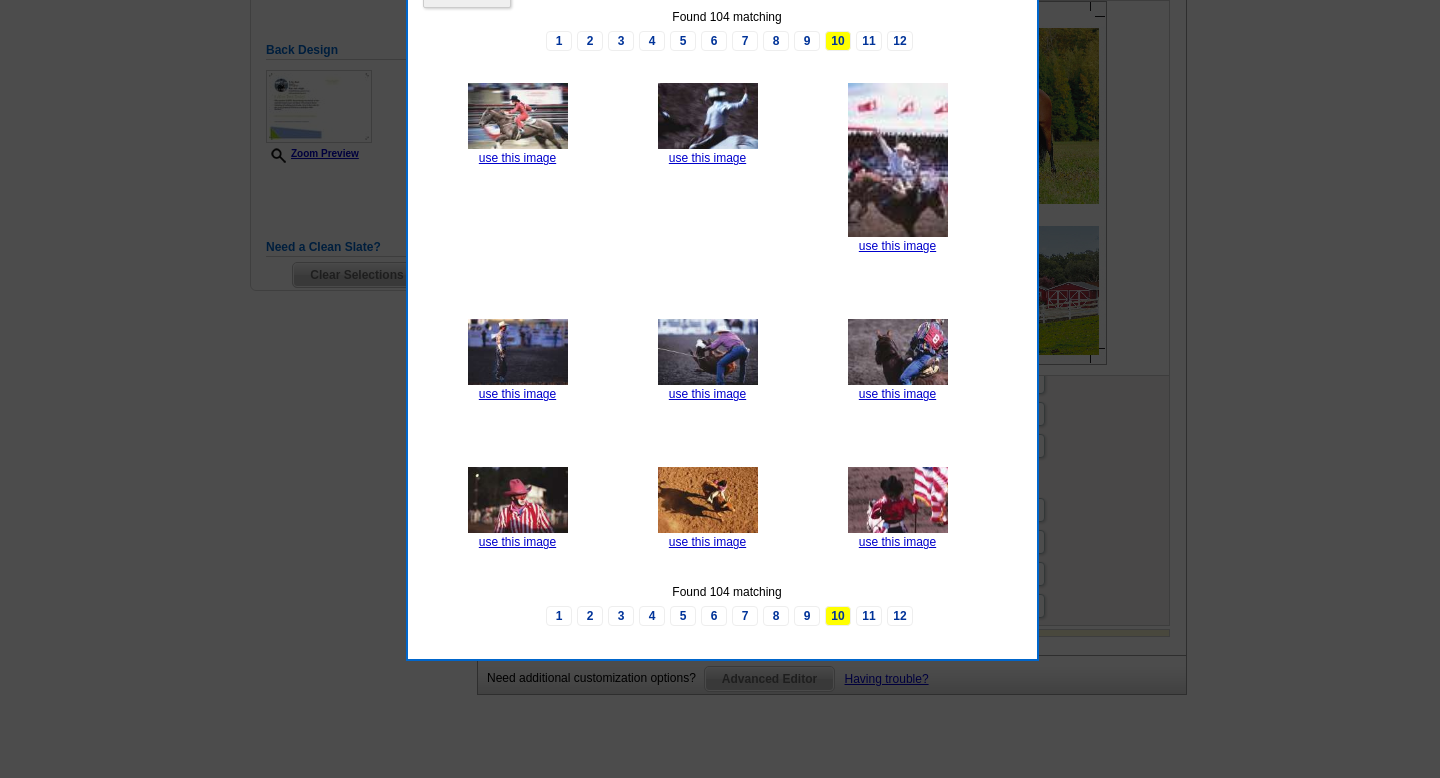click on "10" at bounding box center [838, 616] 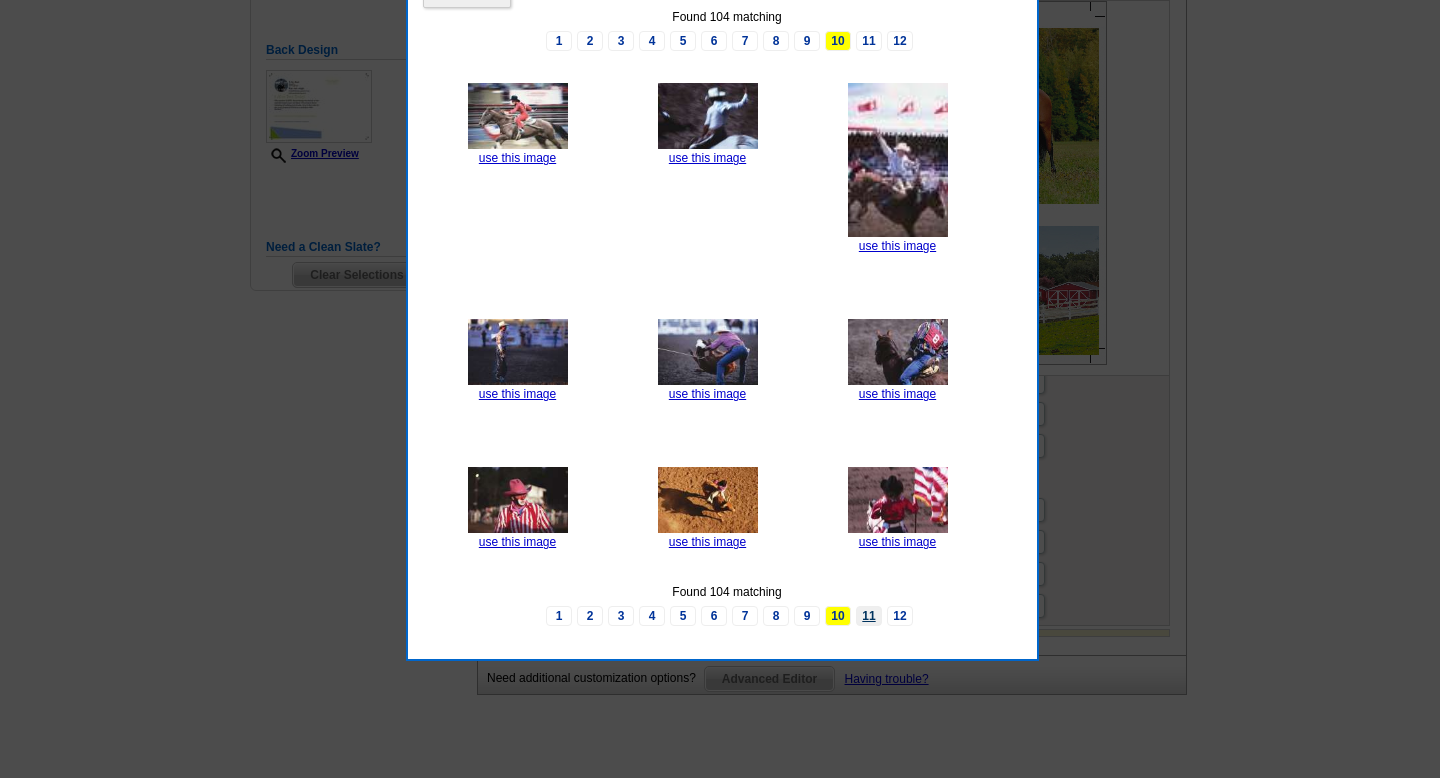 click on "11" at bounding box center (869, 616) 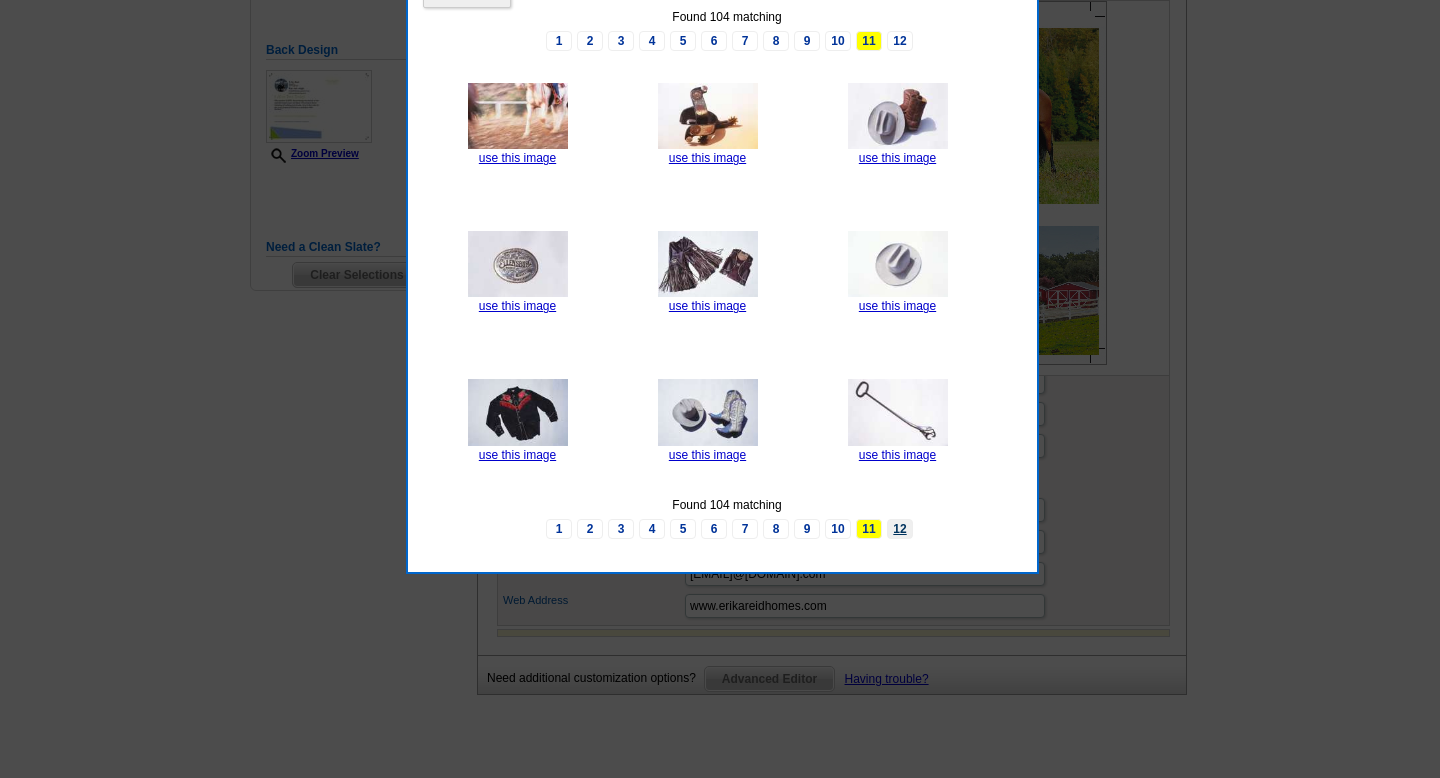 click on "12" at bounding box center (900, 529) 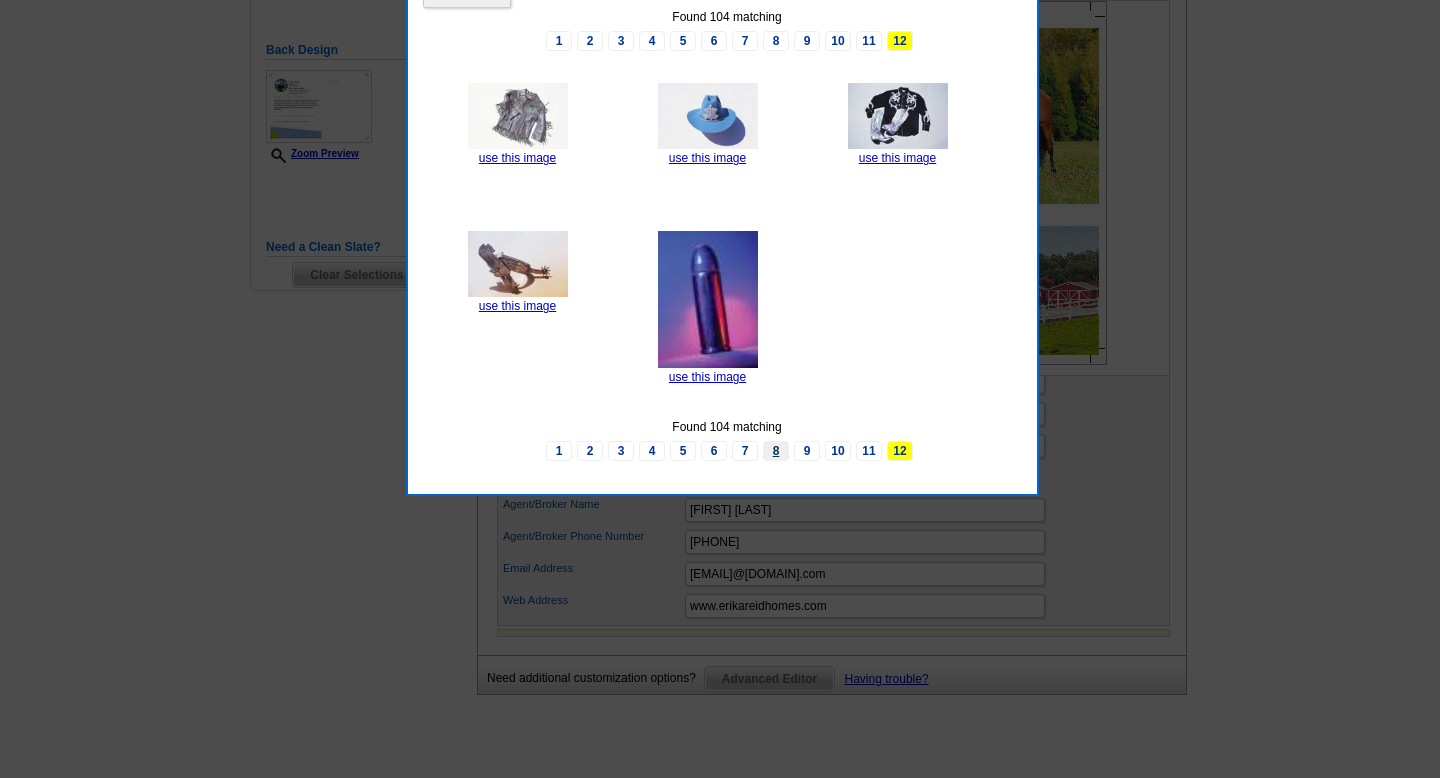 click on "8" at bounding box center (776, 451) 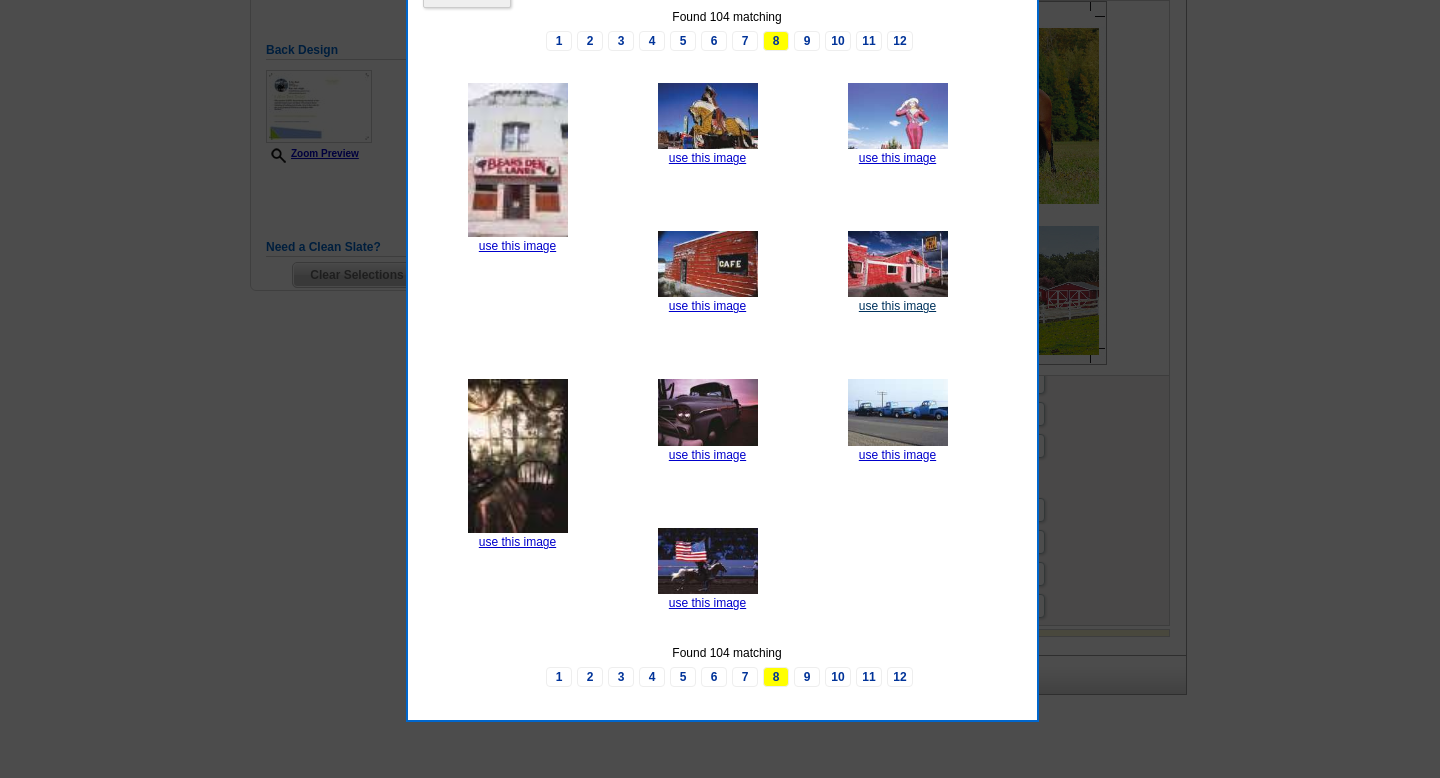 click on "use this image" at bounding box center (897, 306) 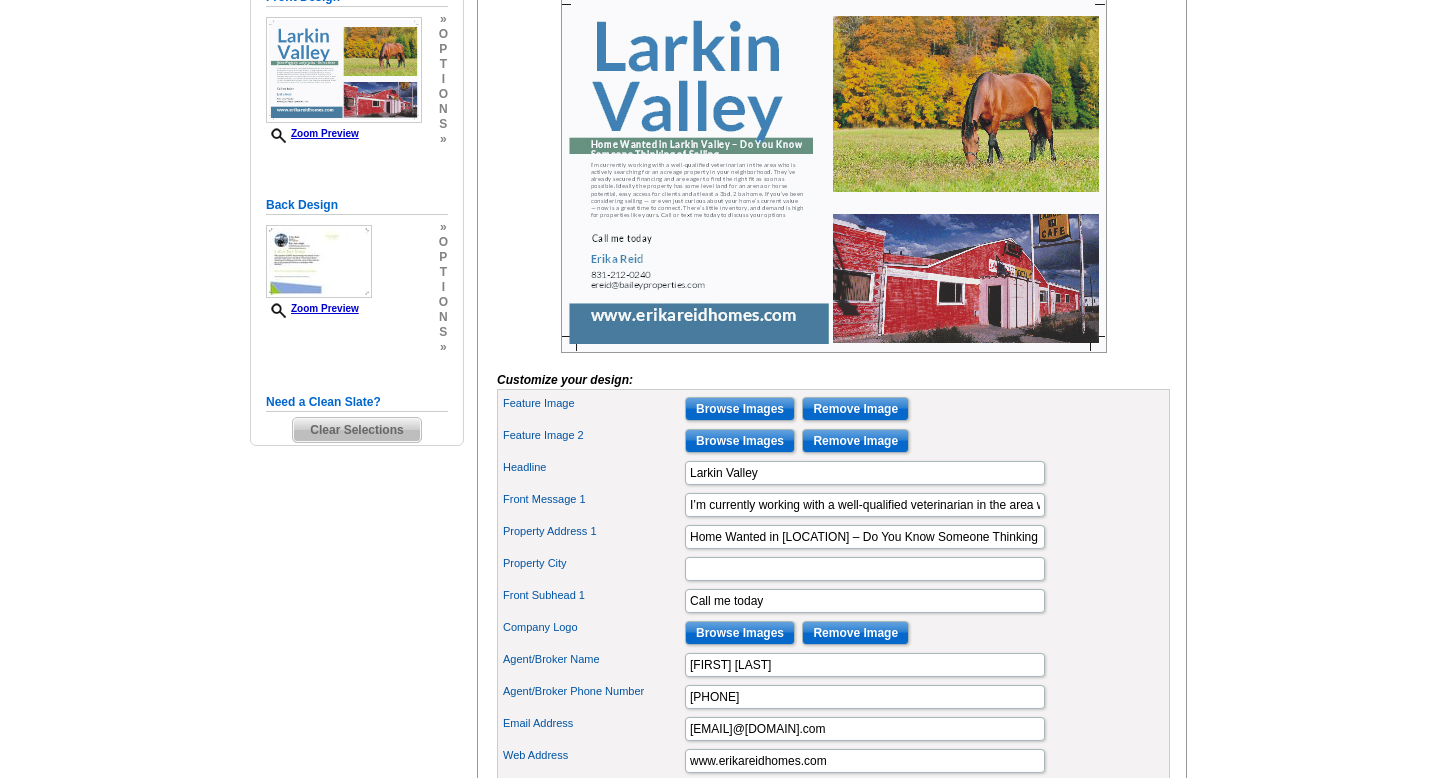 scroll, scrollTop: 349, scrollLeft: 0, axis: vertical 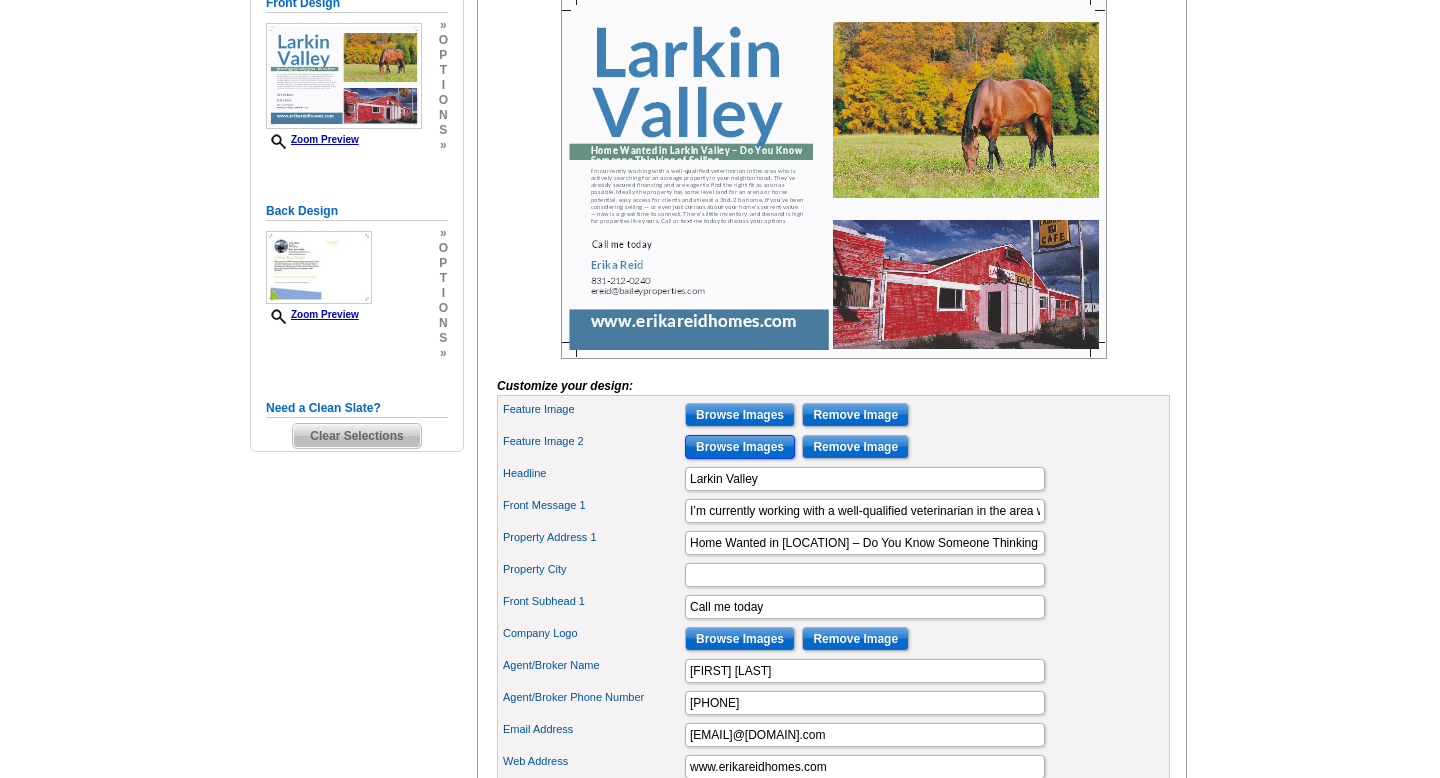 click on "Browse Images" at bounding box center (740, 447) 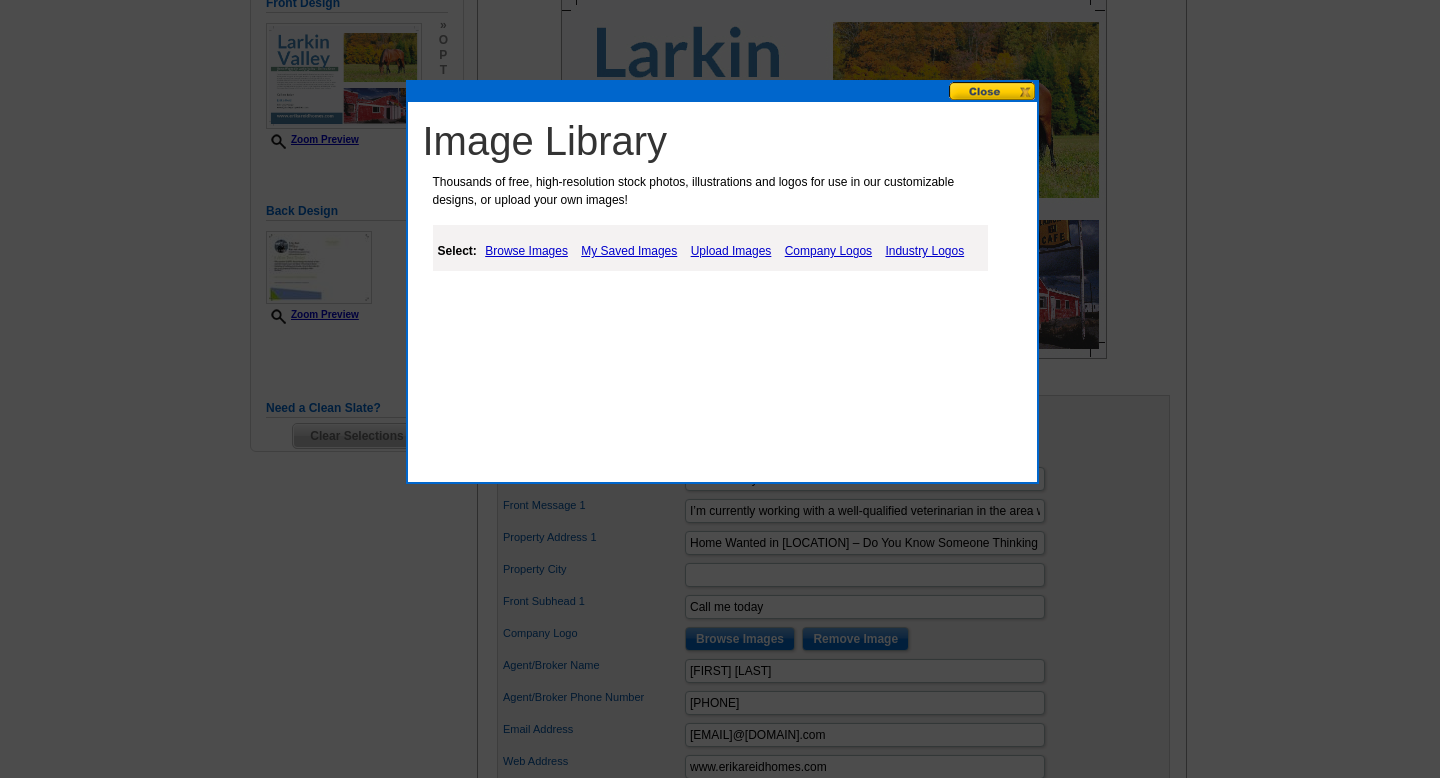 click on "My Saved Images" at bounding box center [629, 251] 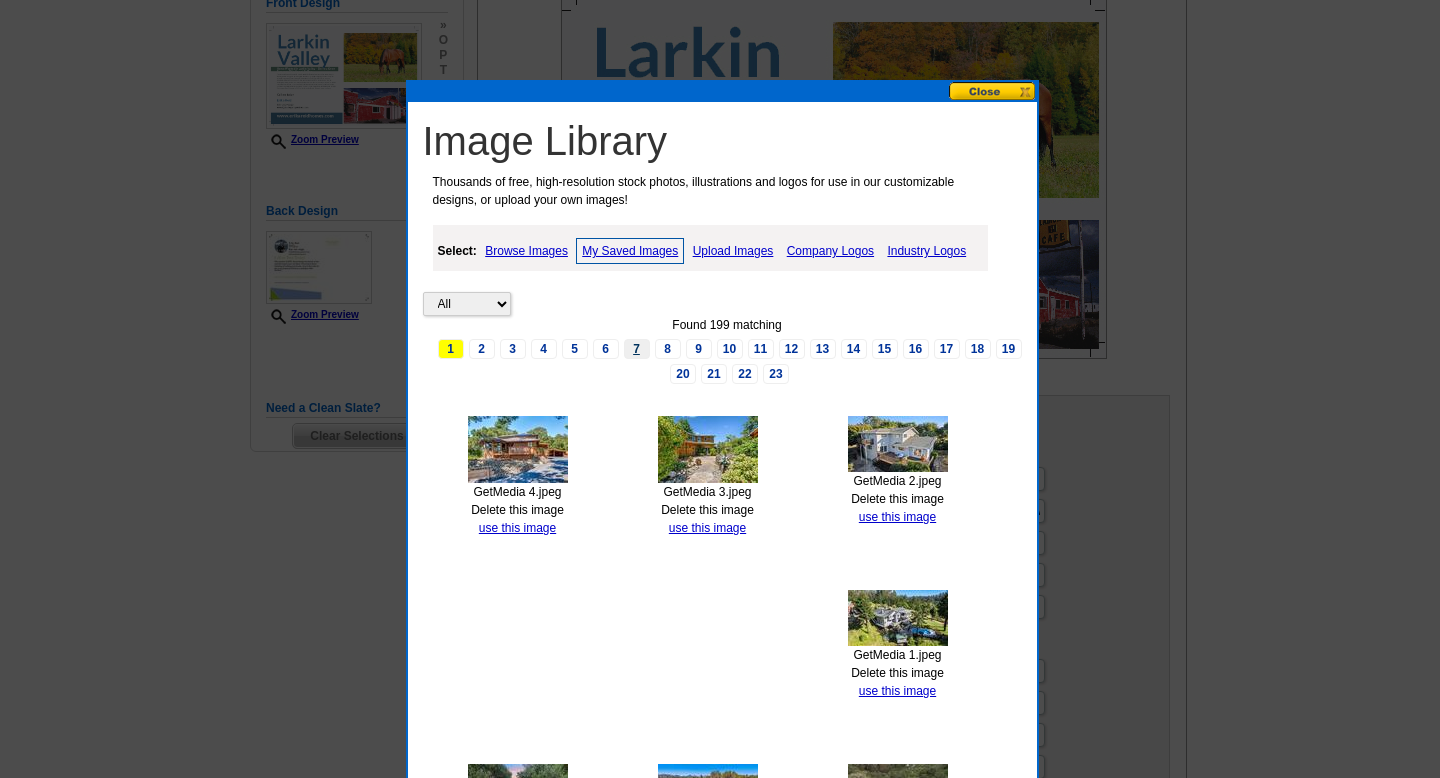 click on "7" at bounding box center (637, 349) 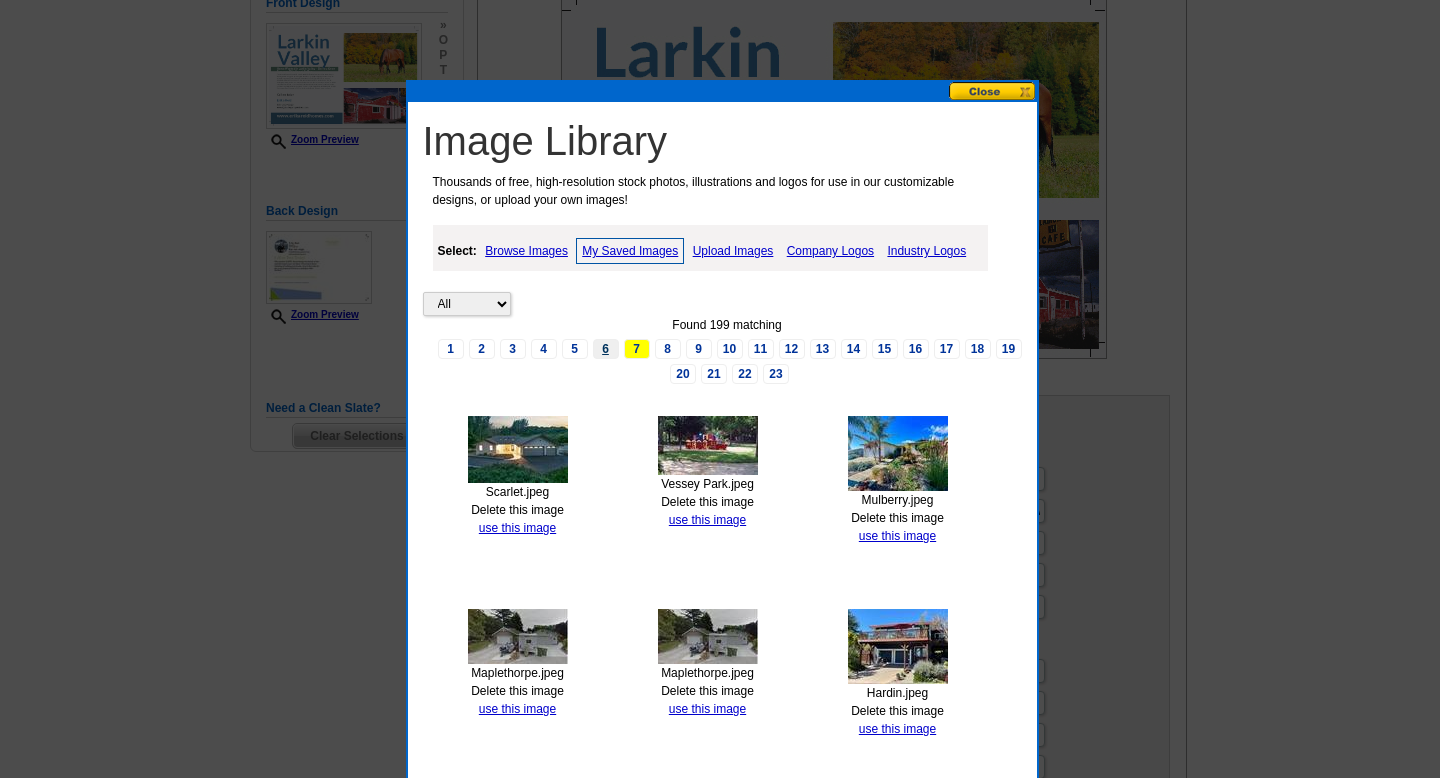 click on "6" at bounding box center [606, 349] 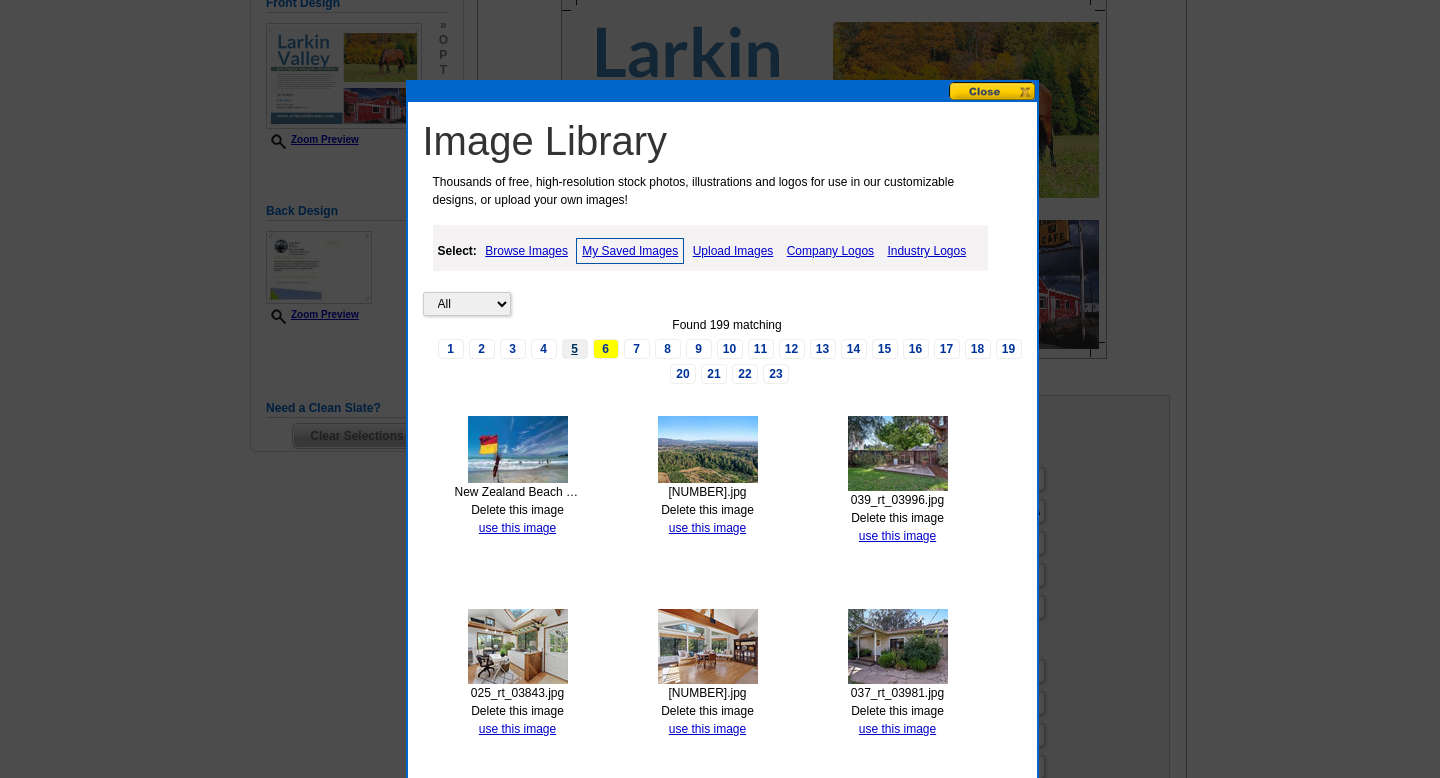 click on "5" at bounding box center (575, 349) 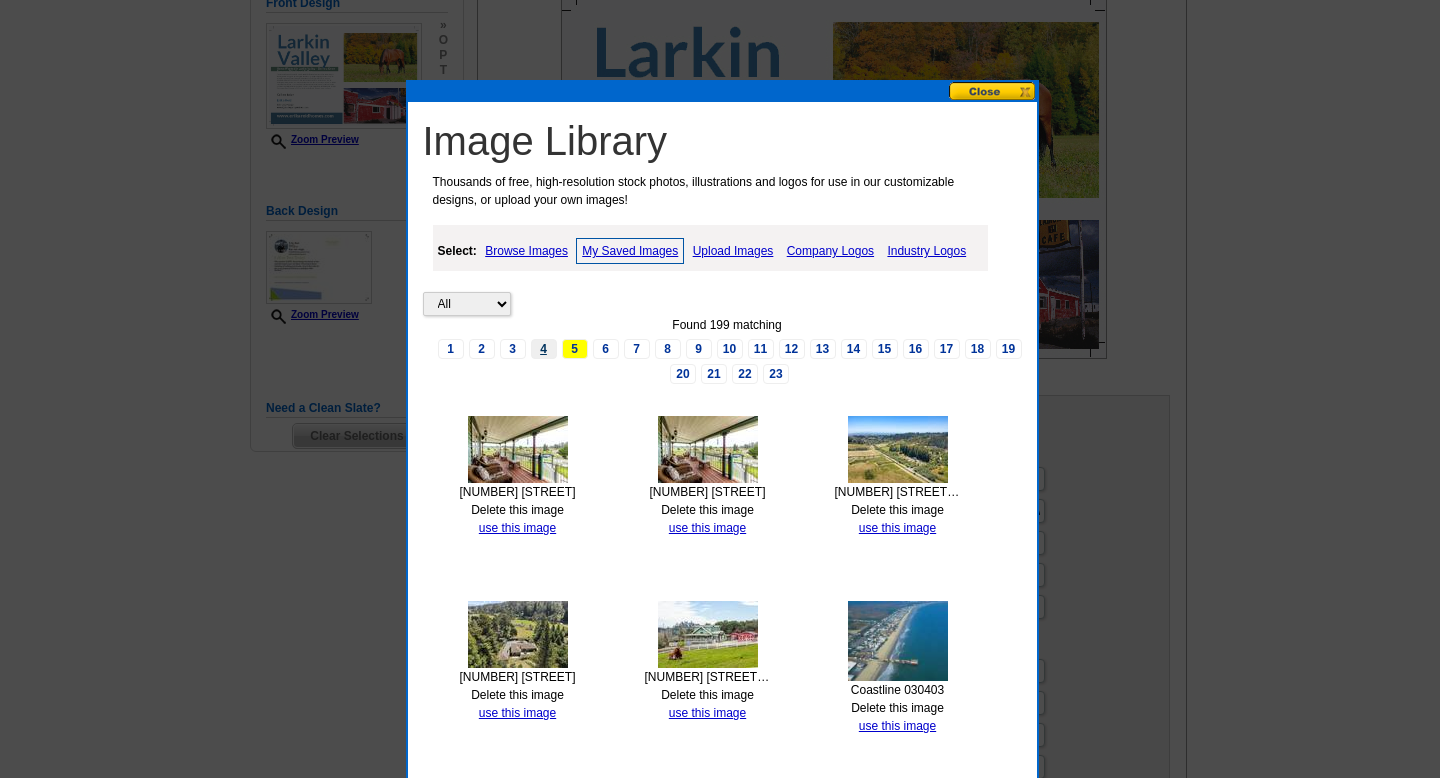 click on "4" at bounding box center [544, 349] 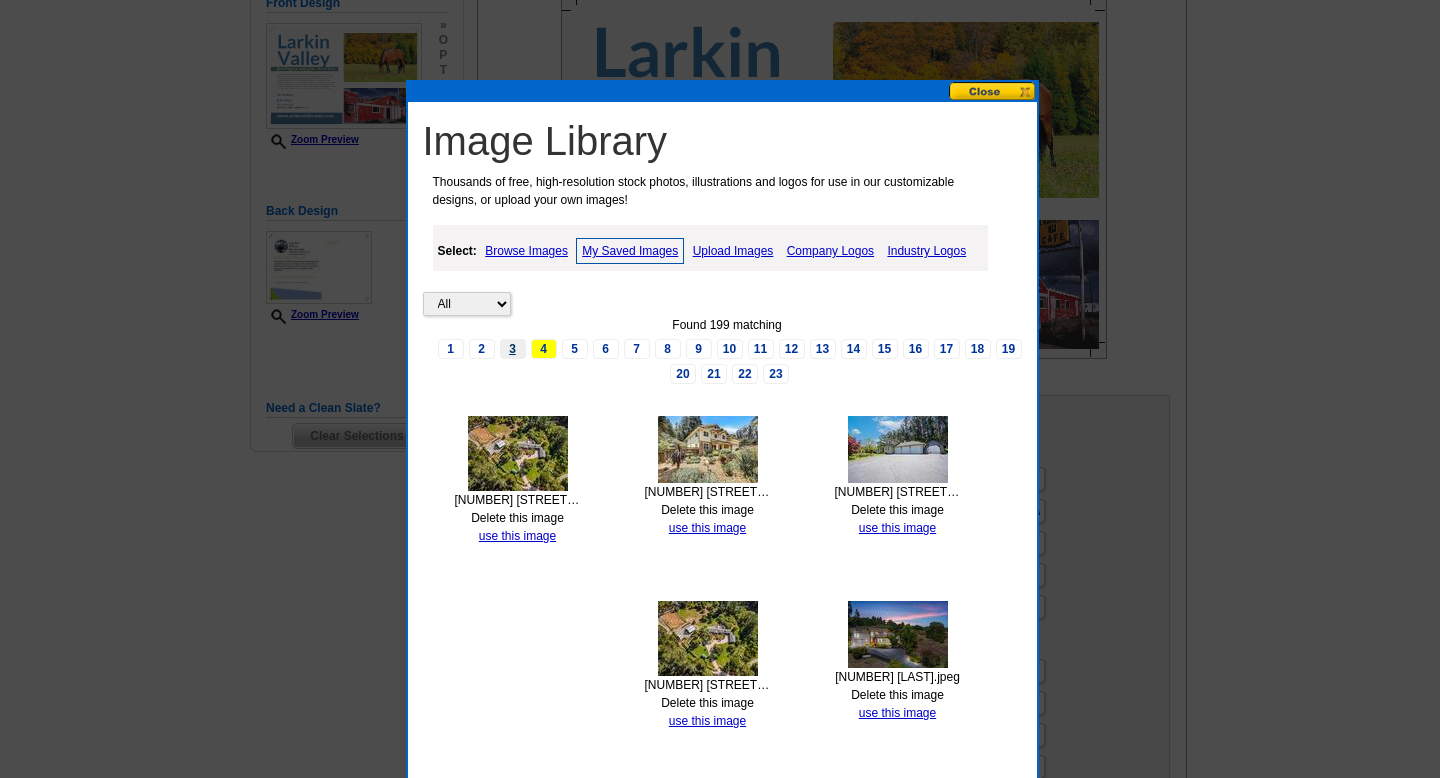 click on "3" at bounding box center [513, 349] 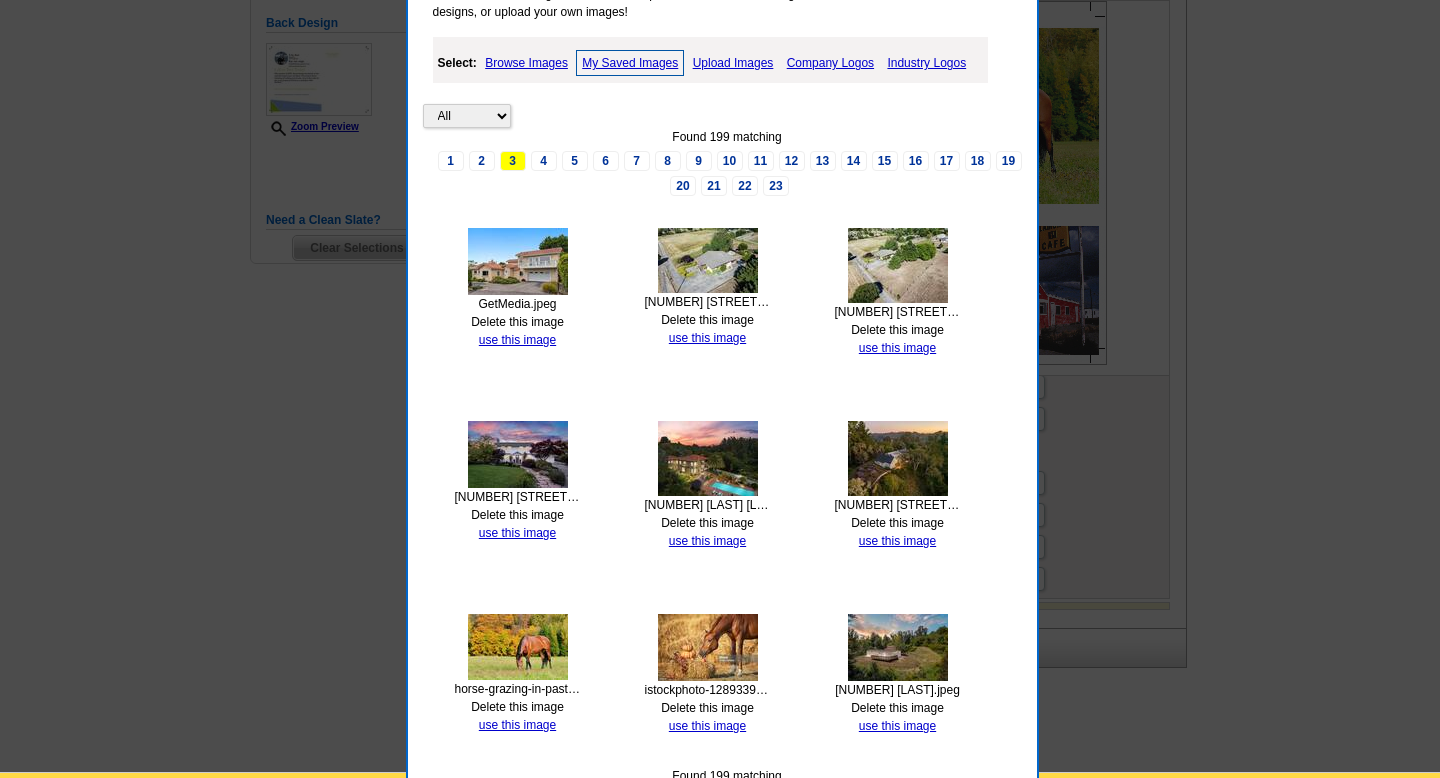scroll, scrollTop: 532, scrollLeft: 0, axis: vertical 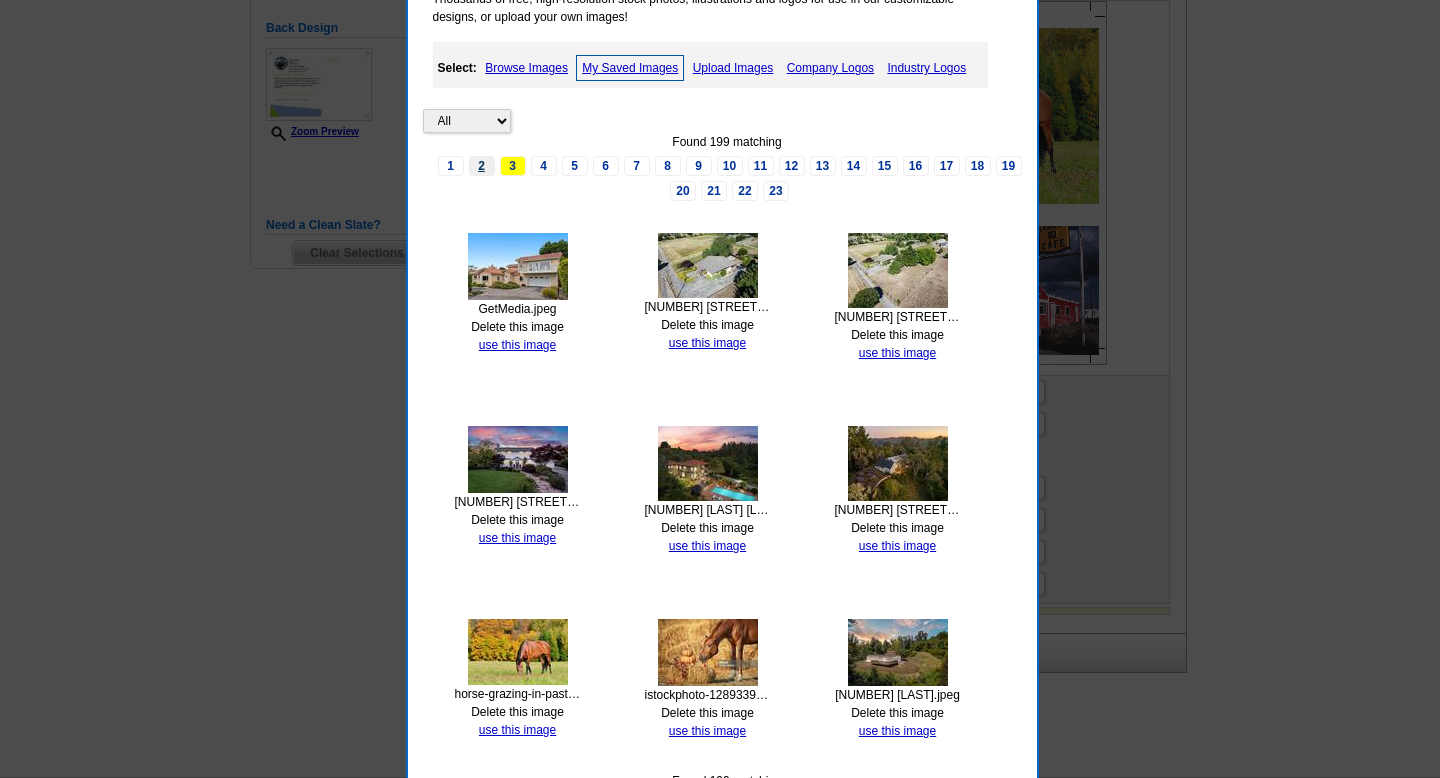click on "2" at bounding box center (482, 166) 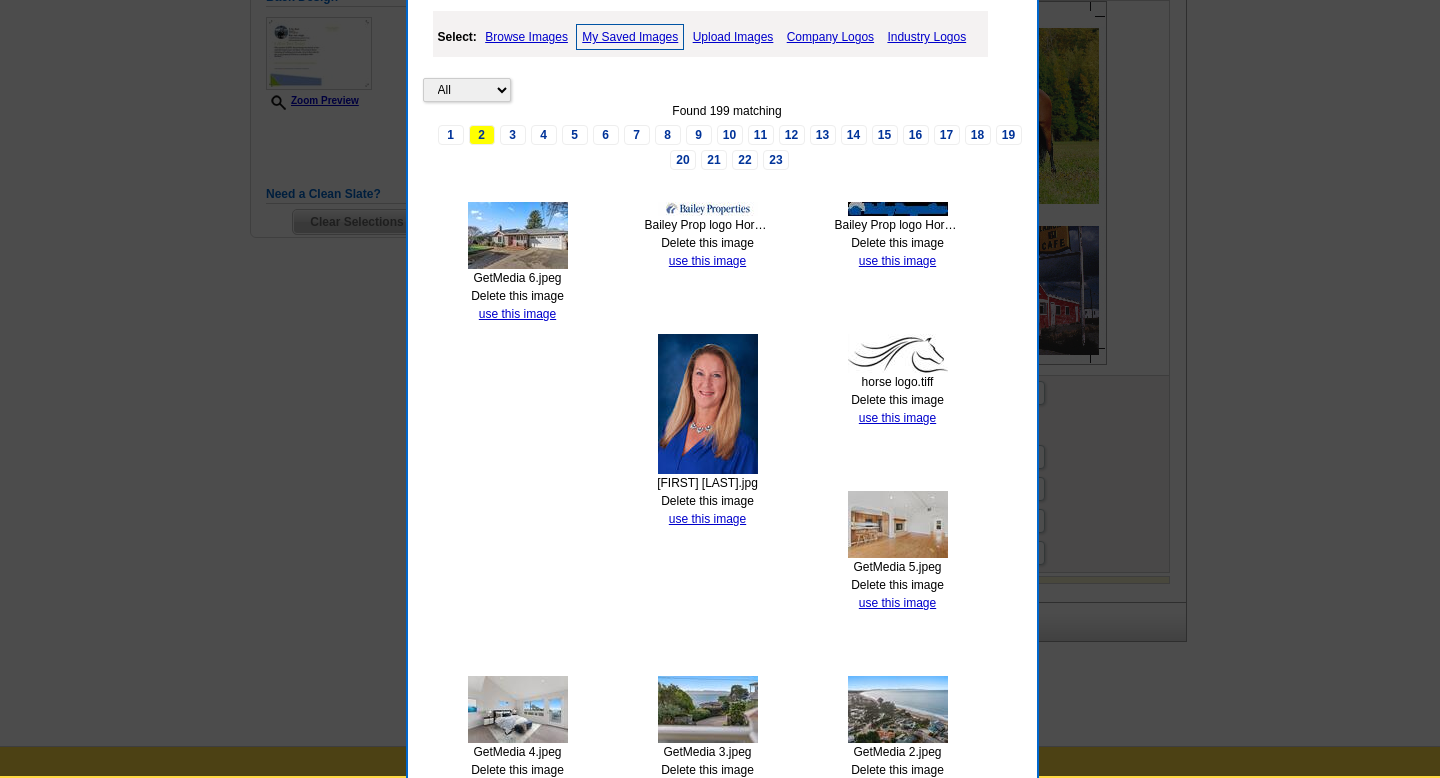 scroll, scrollTop: 561, scrollLeft: 0, axis: vertical 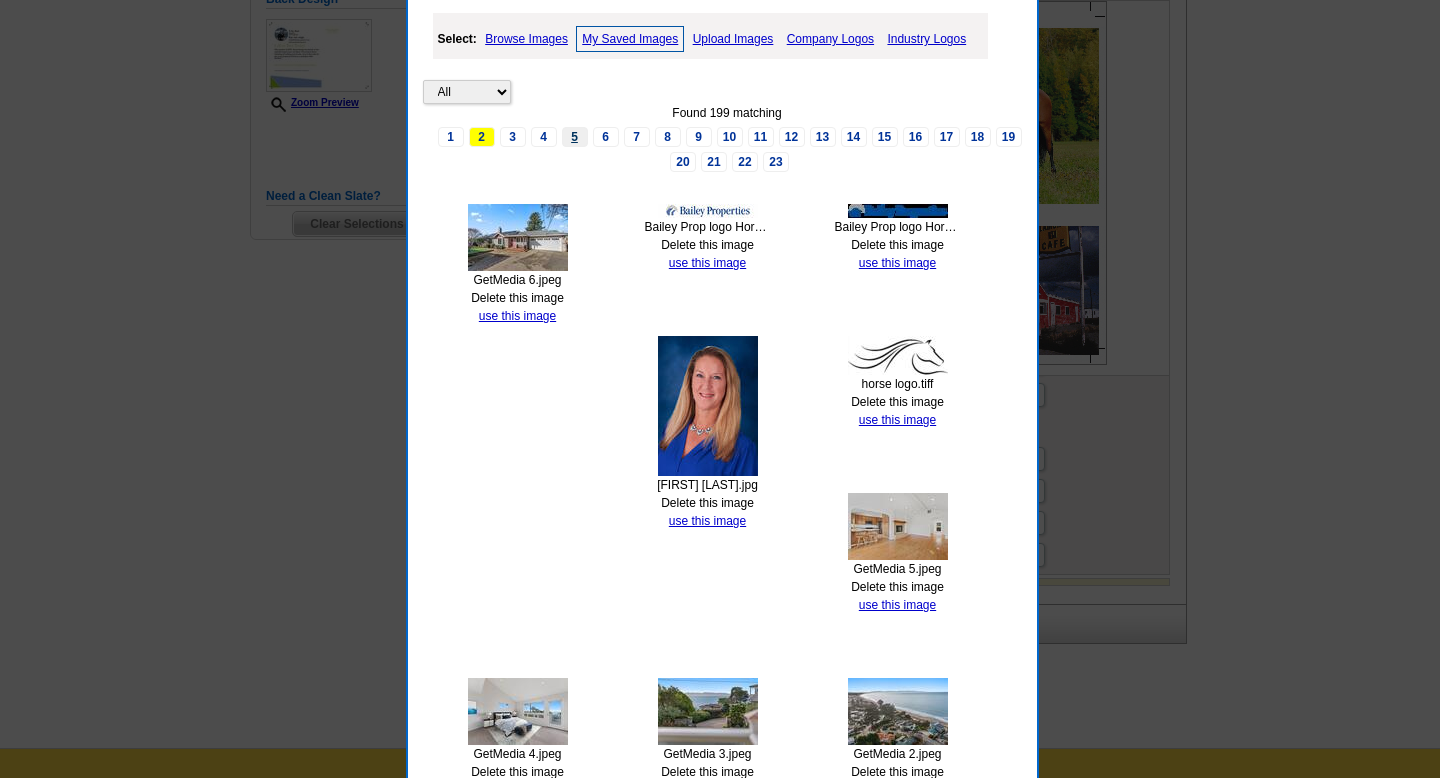 click on "5" at bounding box center [575, 137] 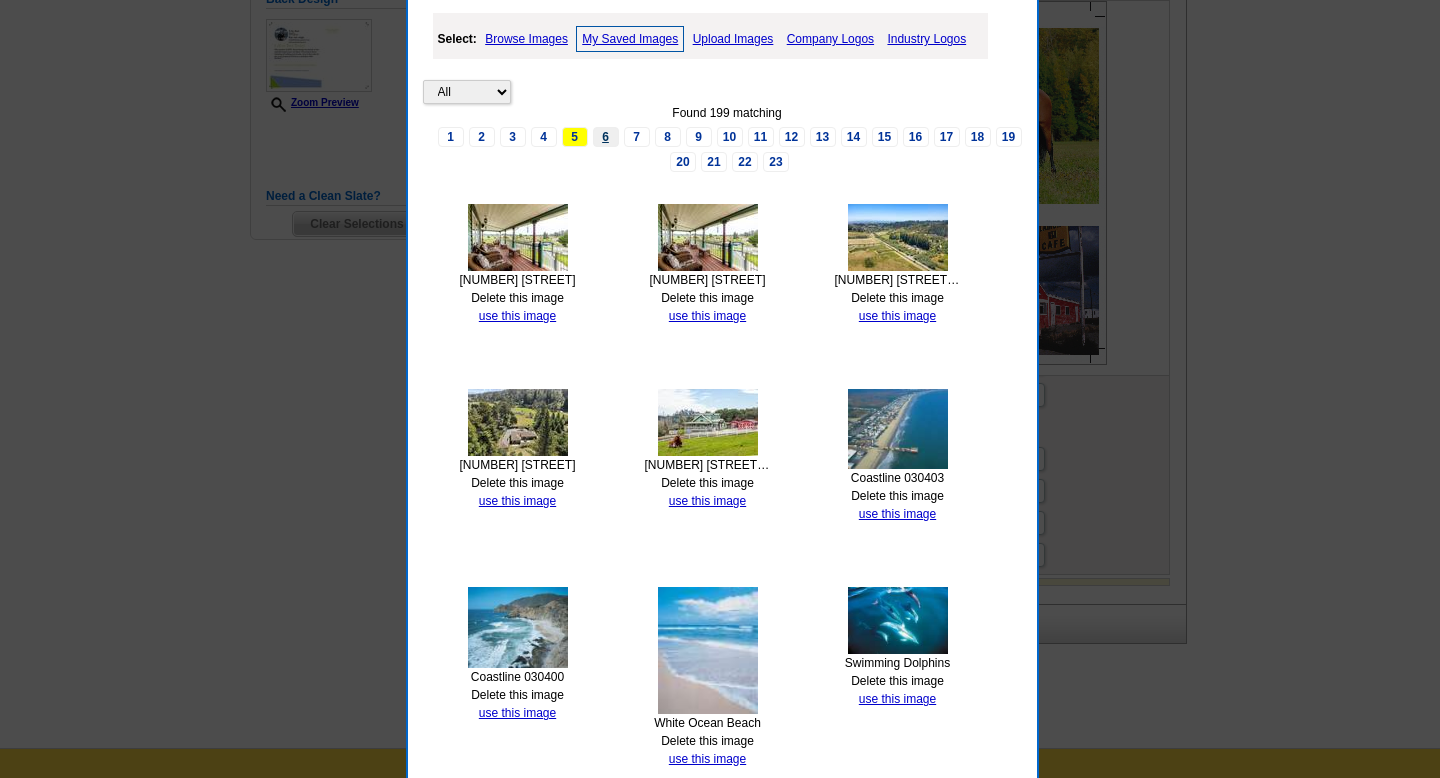 click on "6" at bounding box center [606, 137] 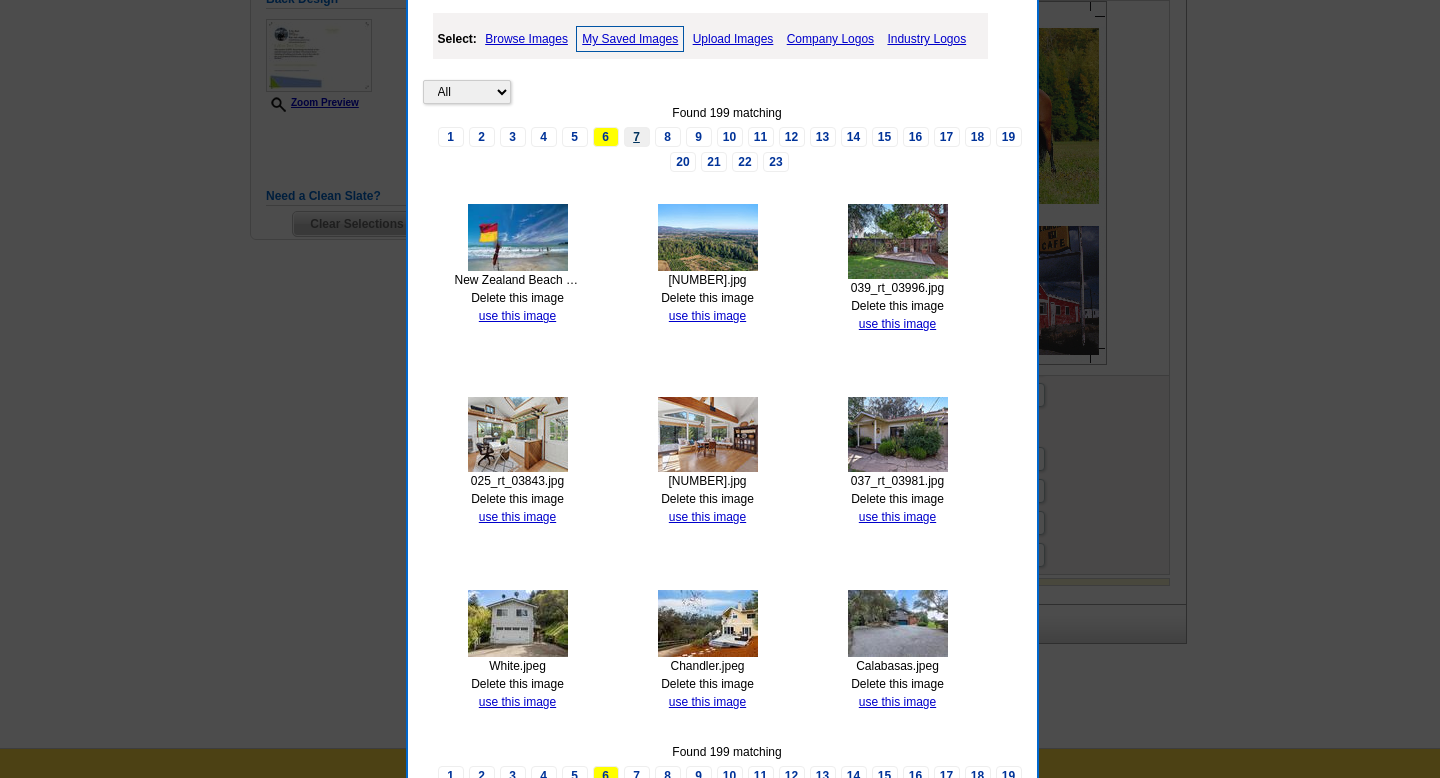 click on "7" at bounding box center (637, 137) 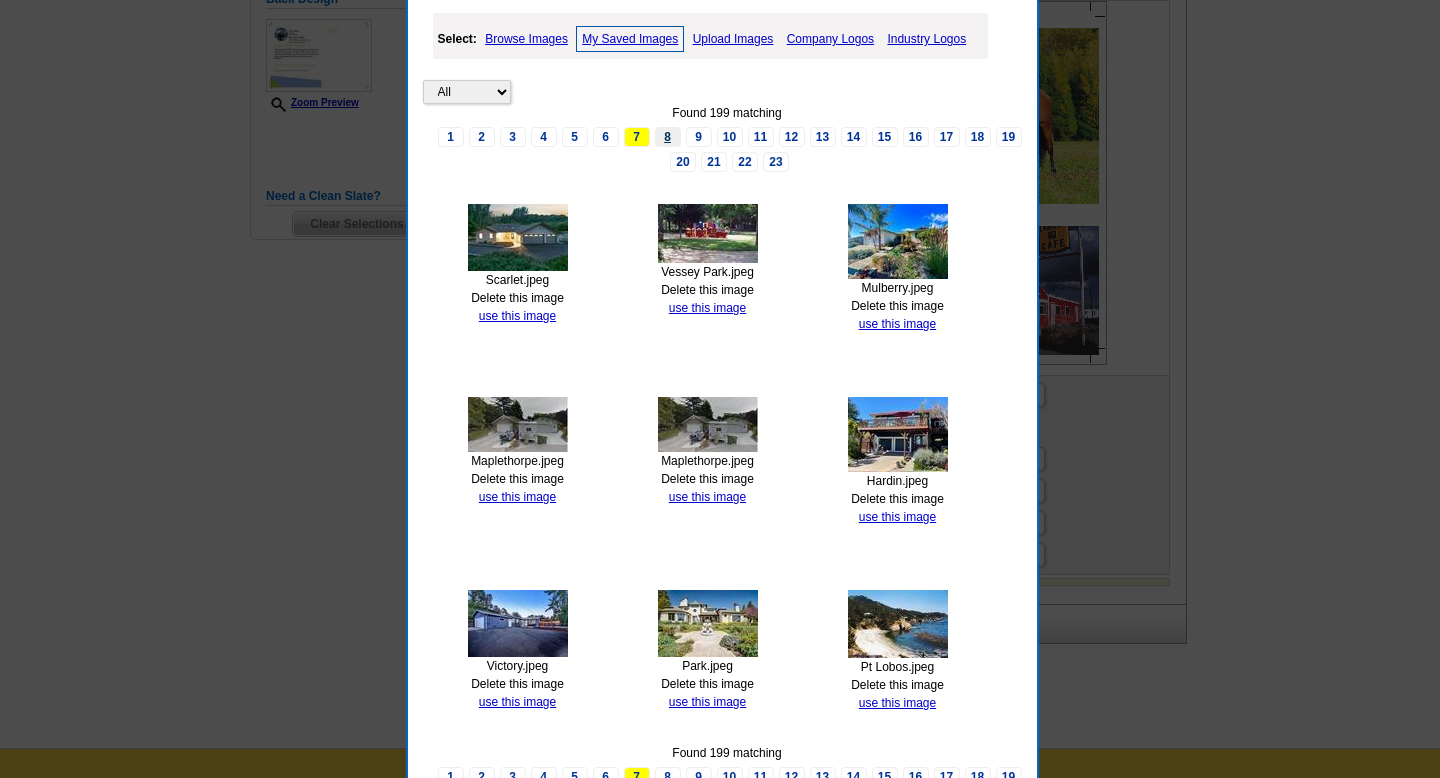 click on "8" at bounding box center (668, 137) 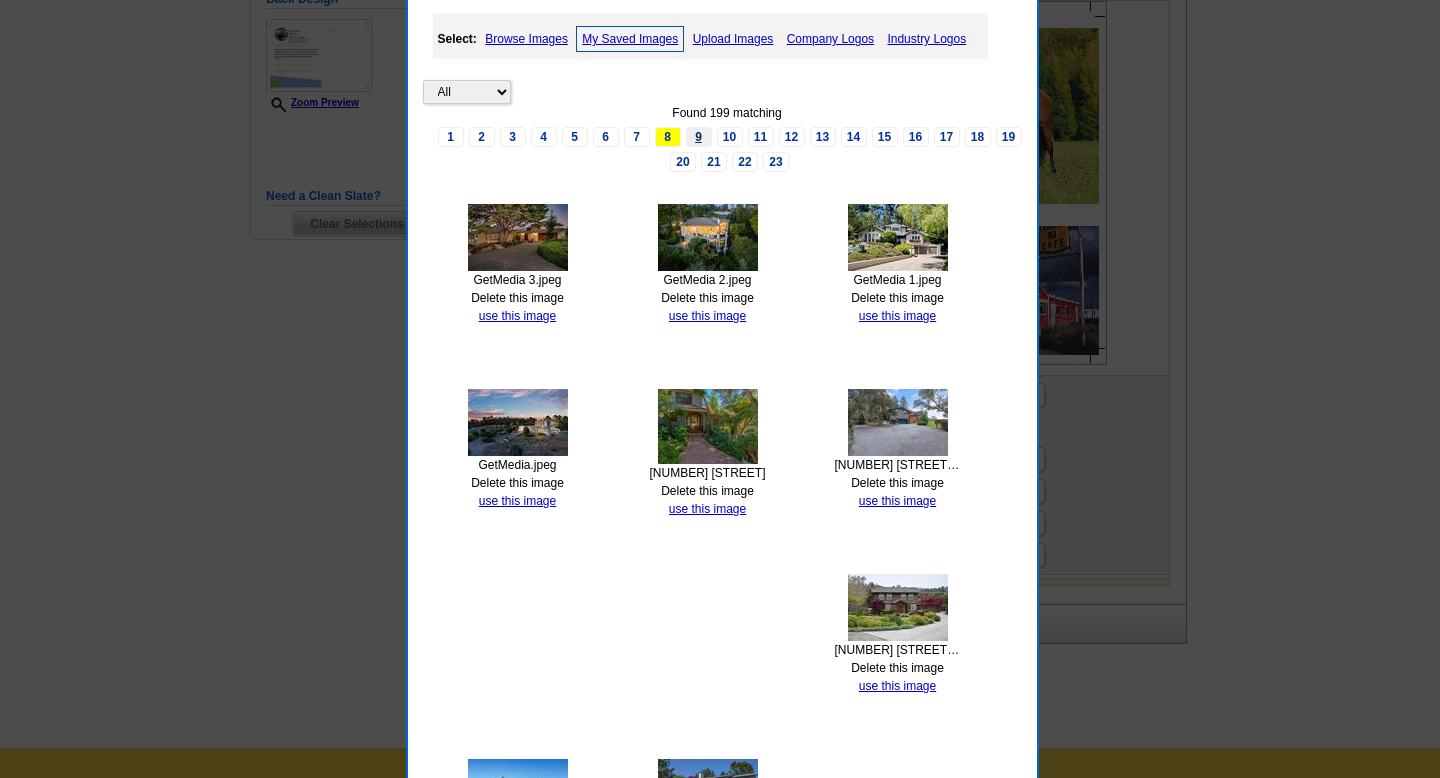 click on "9" at bounding box center [699, 137] 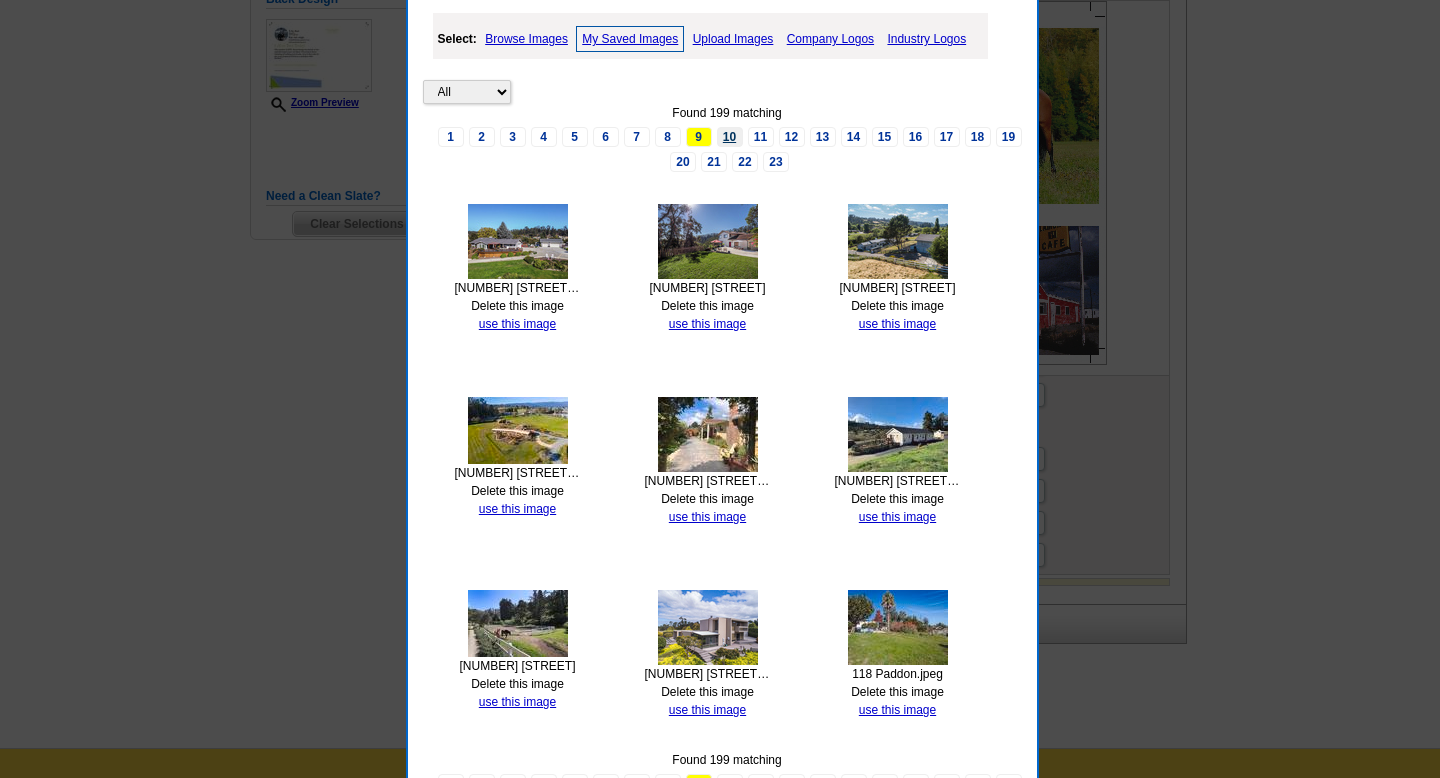 click on "10" at bounding box center [730, 137] 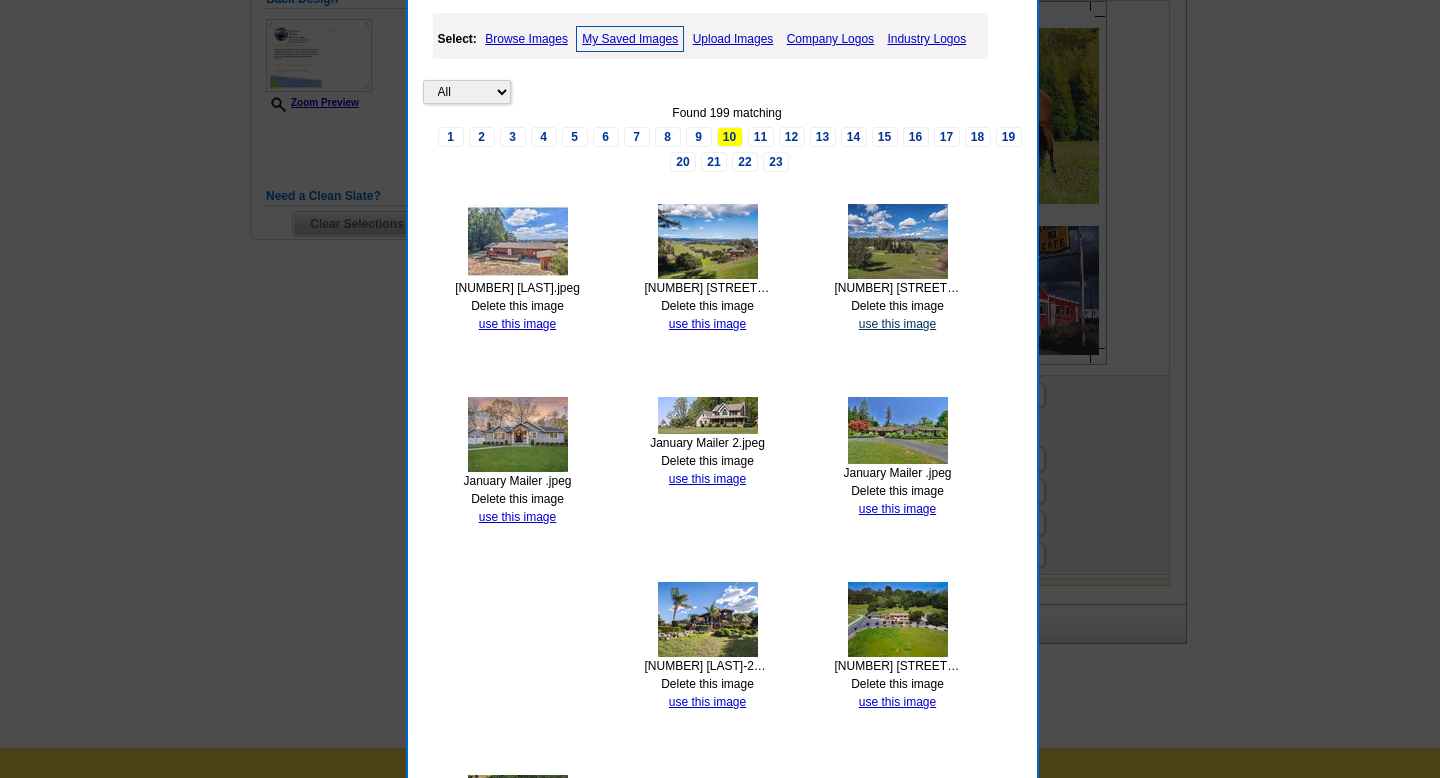 click on "use this image" at bounding box center (897, 324) 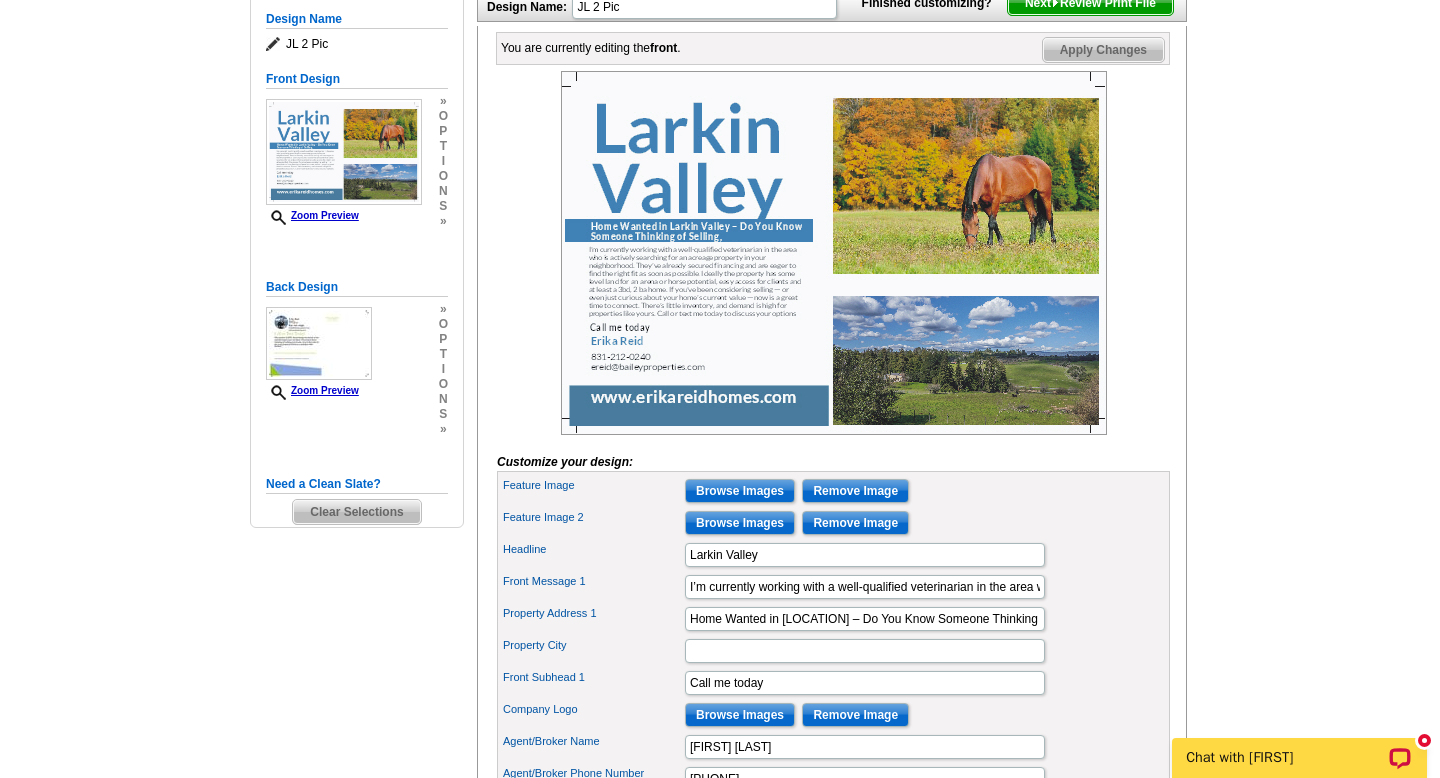 scroll, scrollTop: 270, scrollLeft: 0, axis: vertical 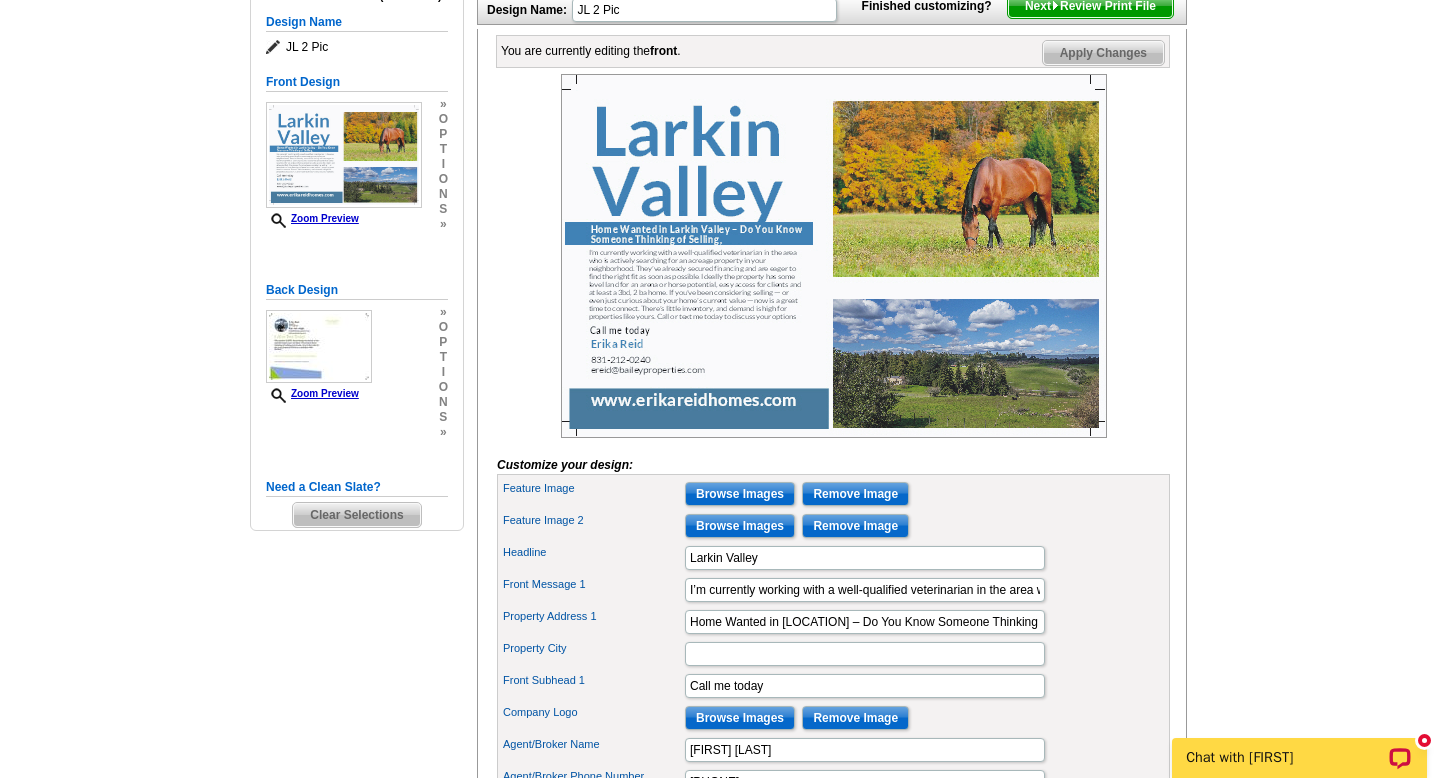 click on "Next   Review Print File" at bounding box center (1090, 6) 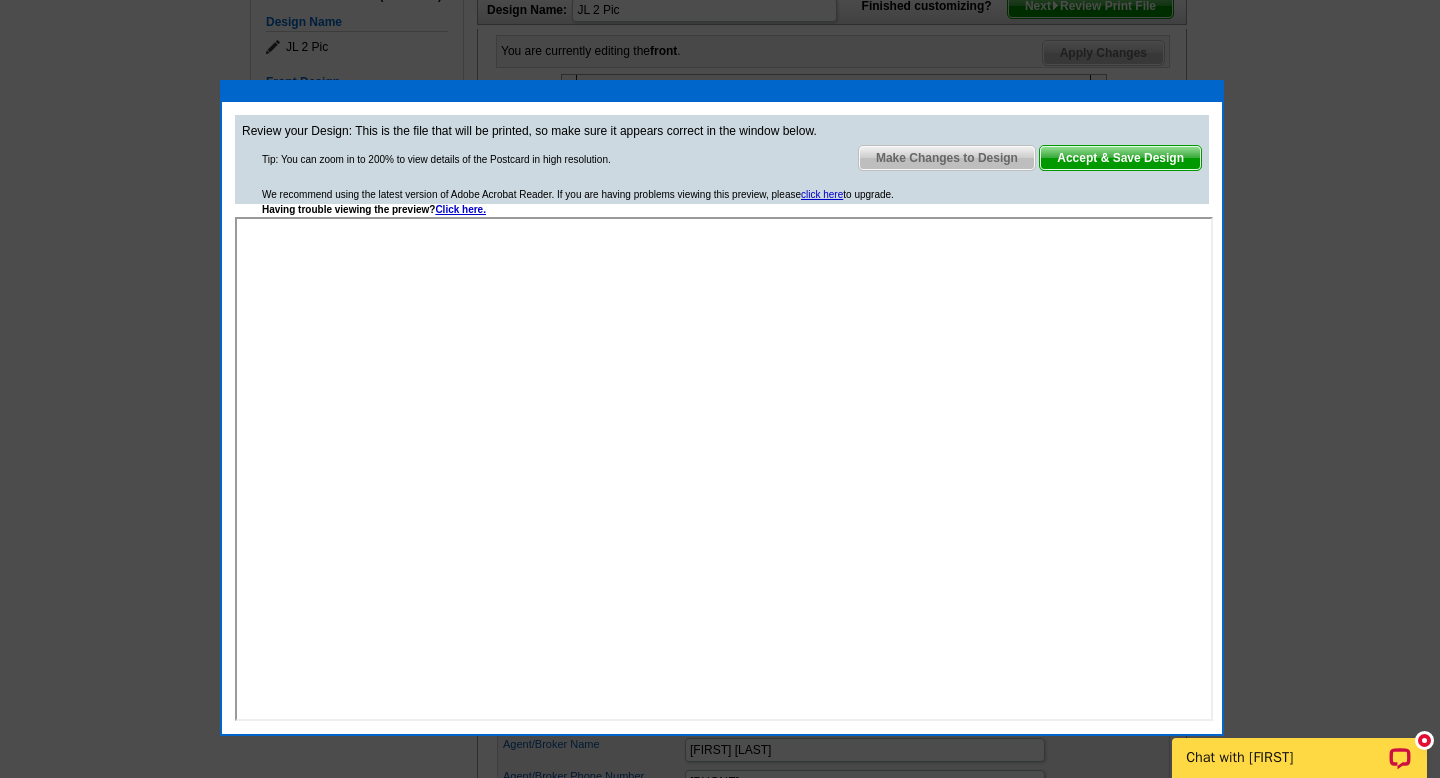 click on "Make Changes to Design" at bounding box center (947, 158) 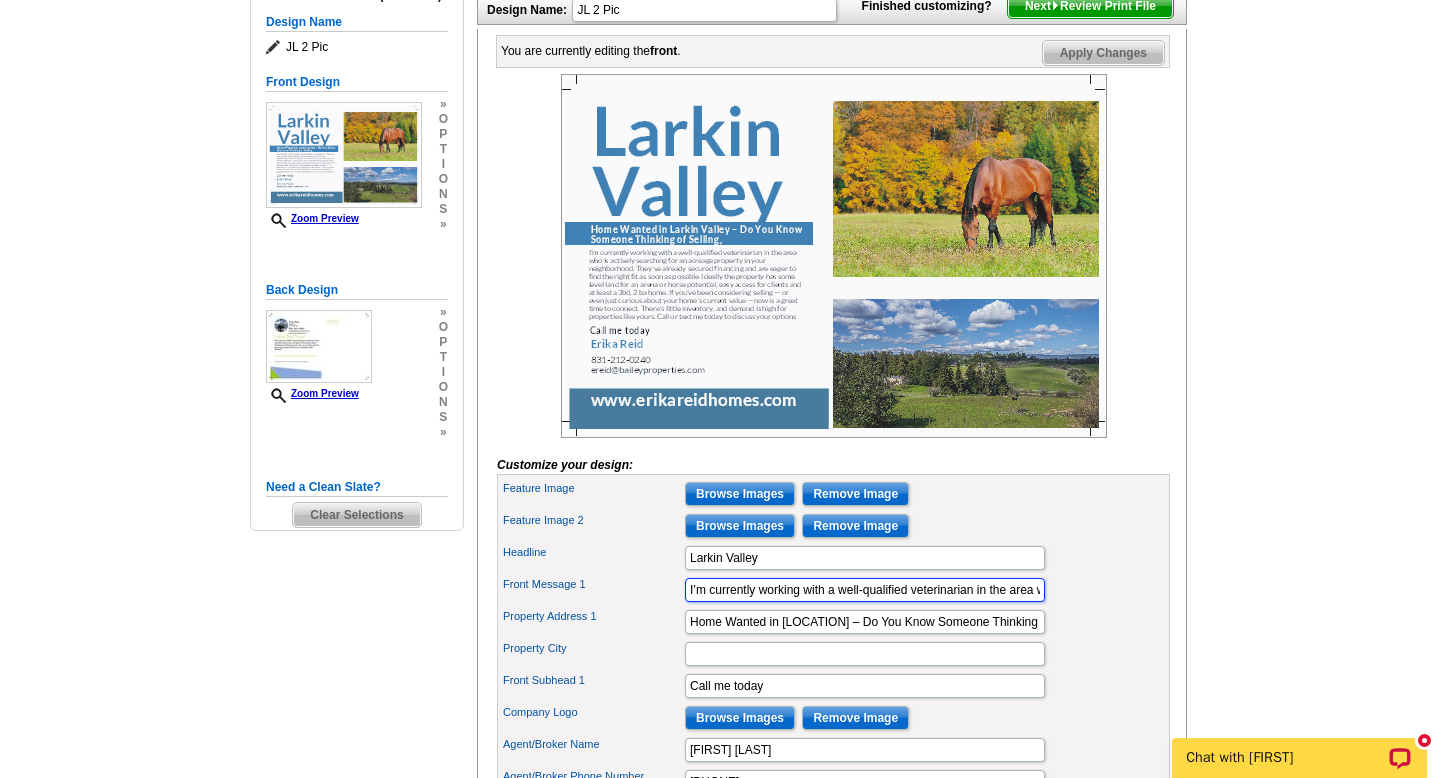 click on "I’m currently working with a well-qualified veterinarian in the area who is actively searching for an acreage property in your neighborhood. They’ve already secured financing and are eager to find the right fit as soon as possible. Ideally the property has some level land for an arena or horse potential, easy access for clients and at least a 3bd, 2 ba home.   If you’ve been considering selling — or even just curious about your home’s current value — now is a great time to connect.  There’s little inventory, and demand is high for properties like yours.  Call or text me today to discuss your options" at bounding box center (865, 590) 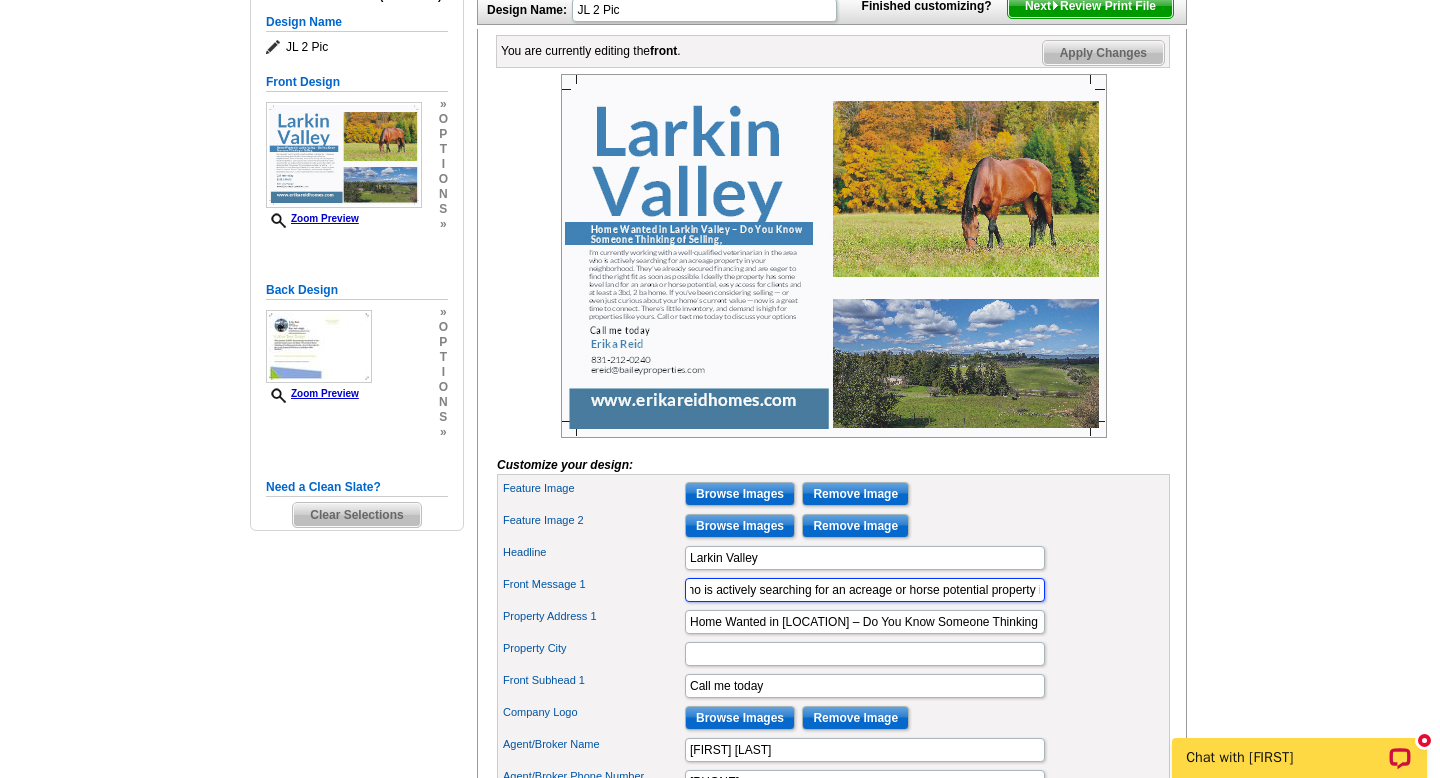 scroll, scrollTop: 0, scrollLeft: 534, axis: horizontal 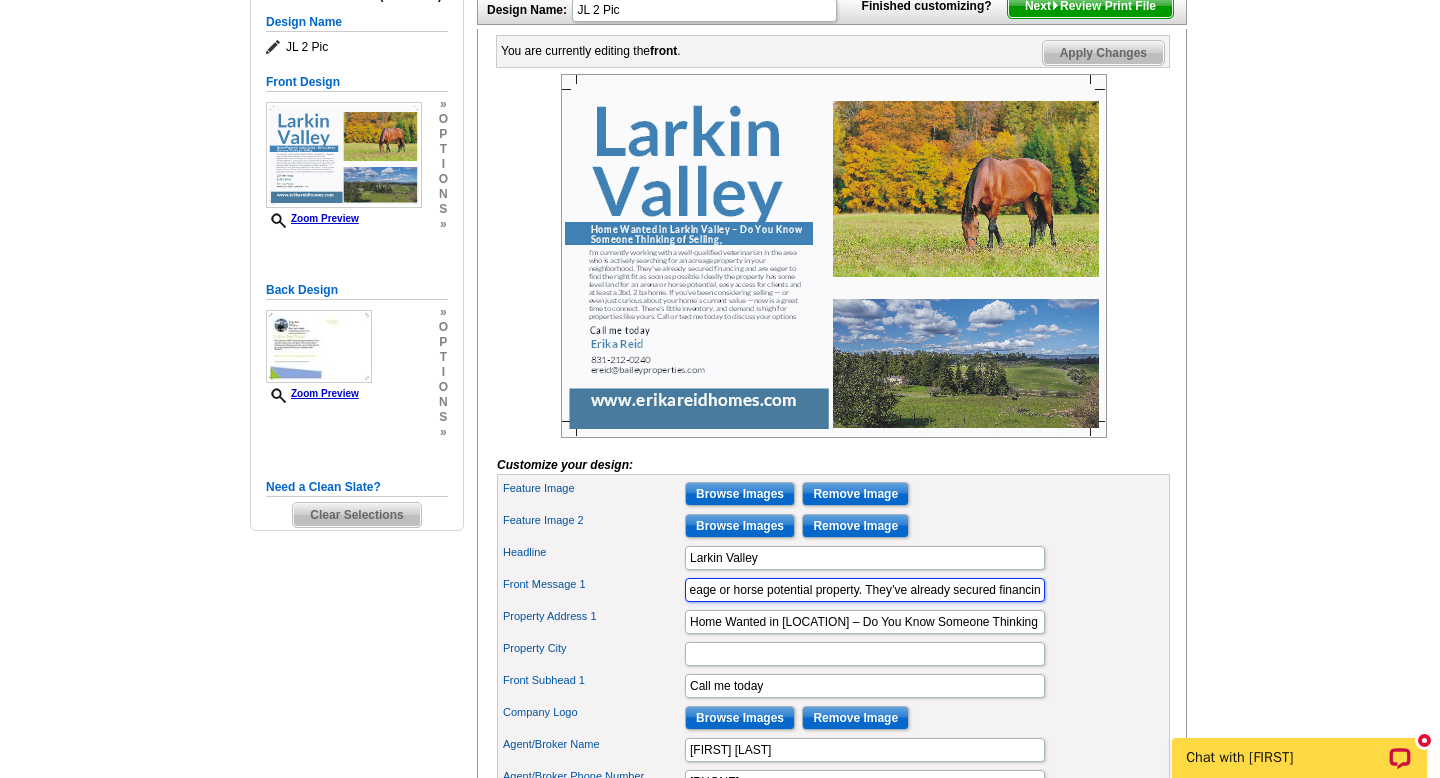 type on "I’m currently working with a well-qualified veterinarian in the area who is actively searching for an acreage or horse potential property. They’ve already secured financing and are eager to find the right fit as soon as possible. Ideally the property has some level land for an arena or horse potential, easy access for clients and at least a 3bd, 2 ba home.   If you’ve been considering selling — or even just curious about your home’s current value — now is a great time to connect.  There’s little inventory, and demand is high for properties like yours.  Call or text me today to discuss your options" 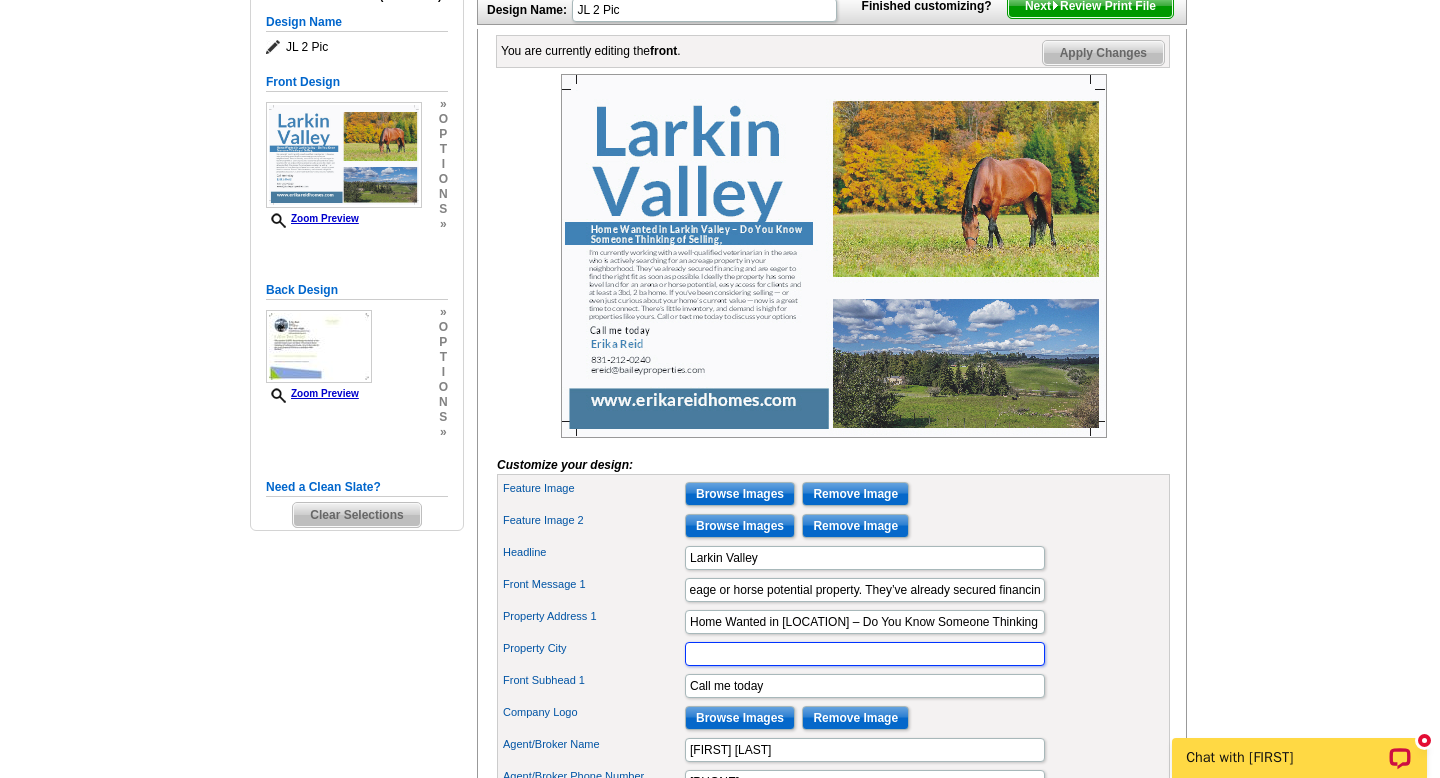 click on "Property City" at bounding box center (865, 654) 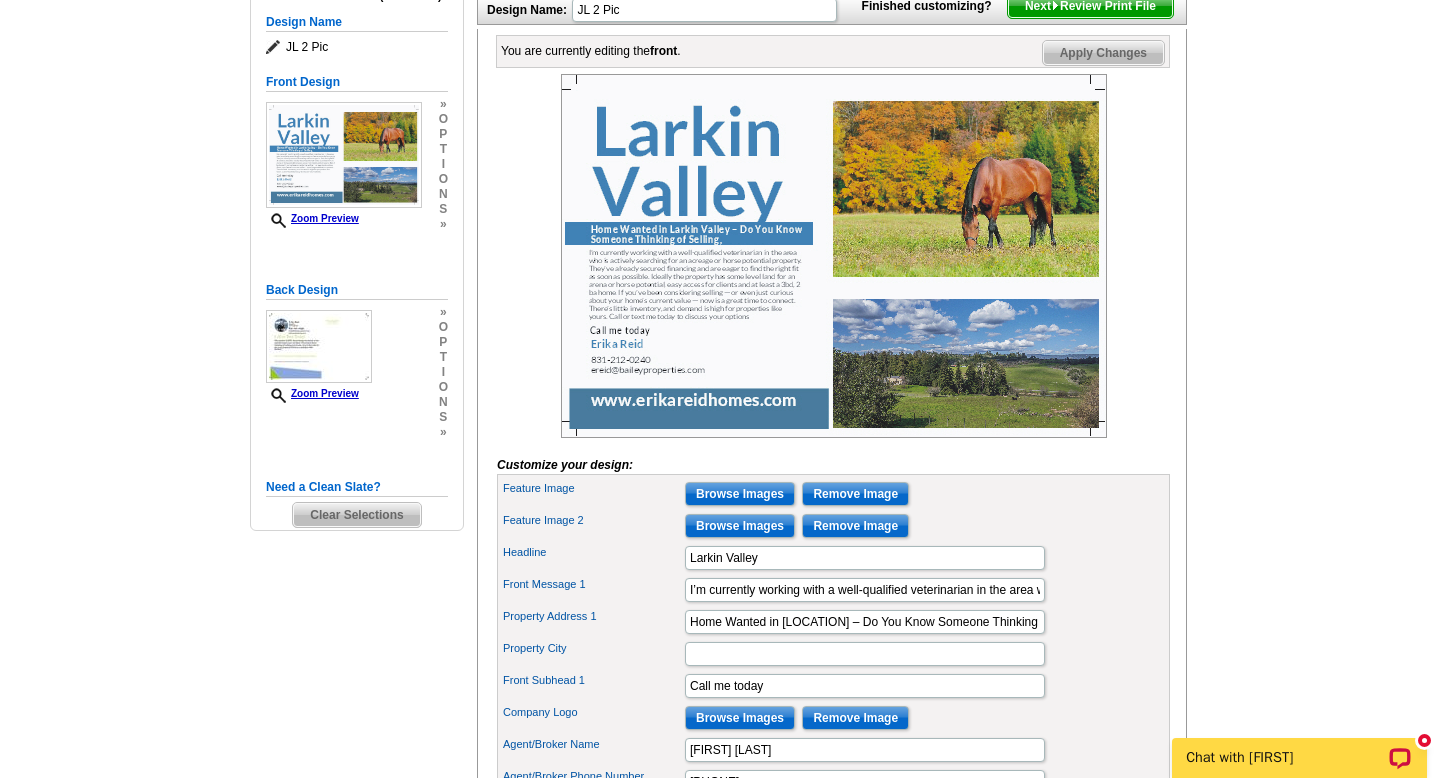 click on "Next   Review Print File" at bounding box center (1090, 6) 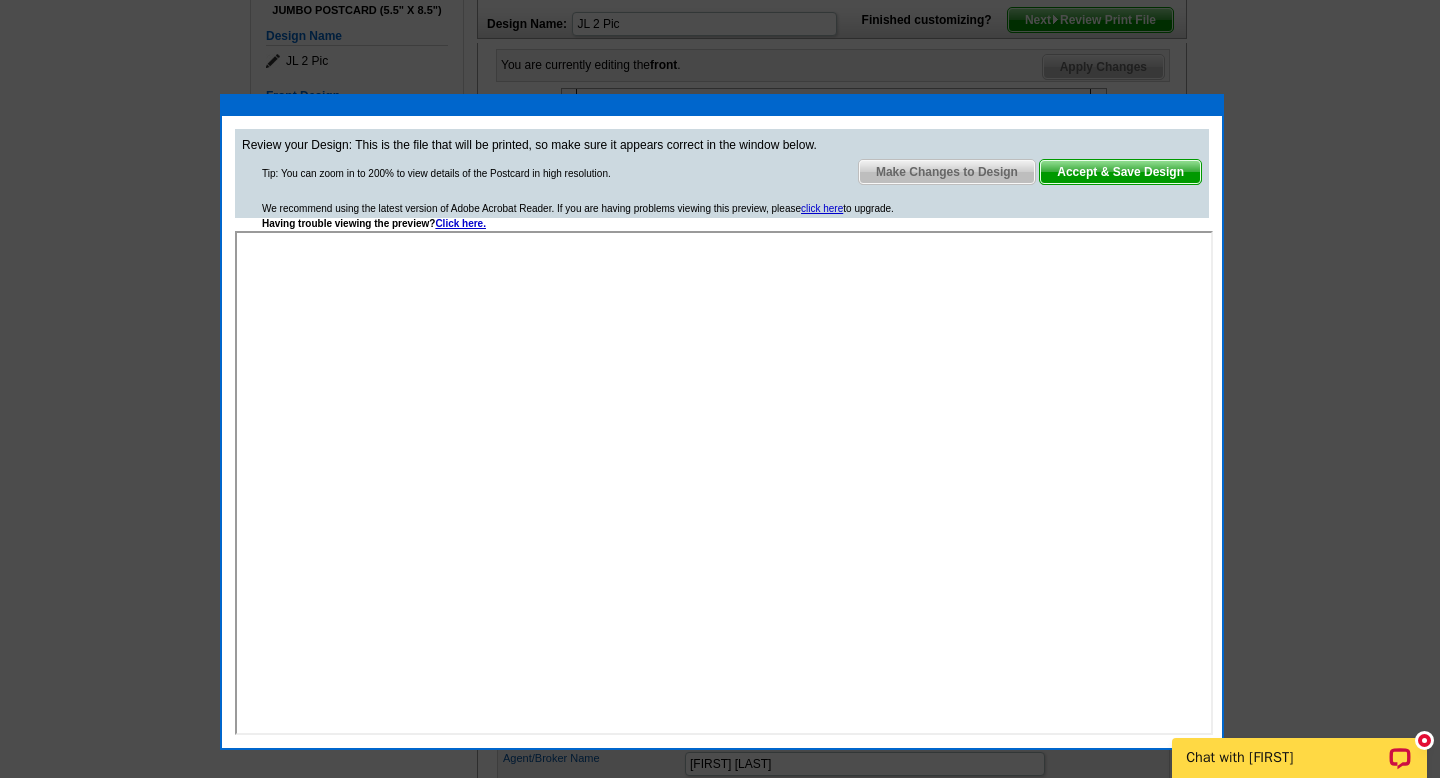 scroll, scrollTop: 259, scrollLeft: 0, axis: vertical 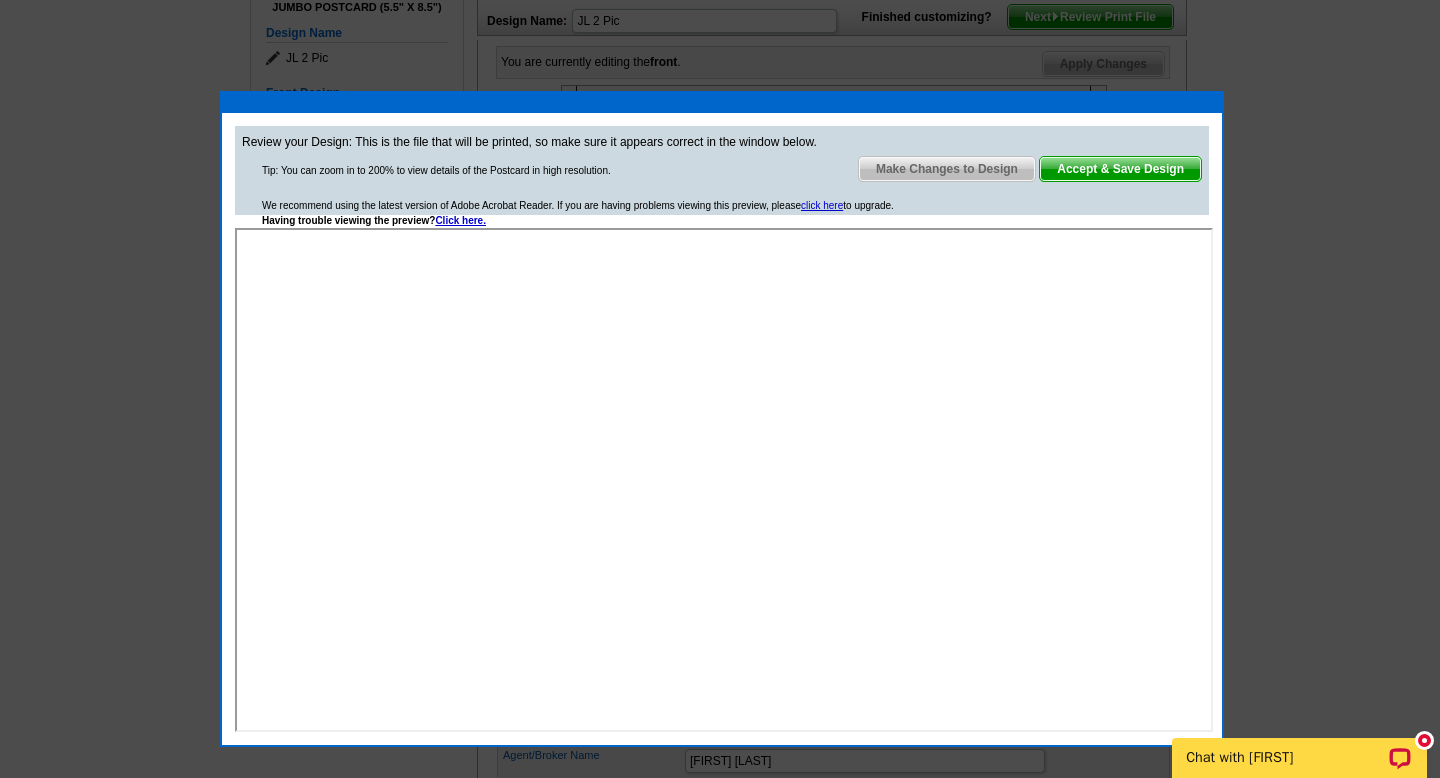 click on "Accept & Save Design" at bounding box center [1120, 169] 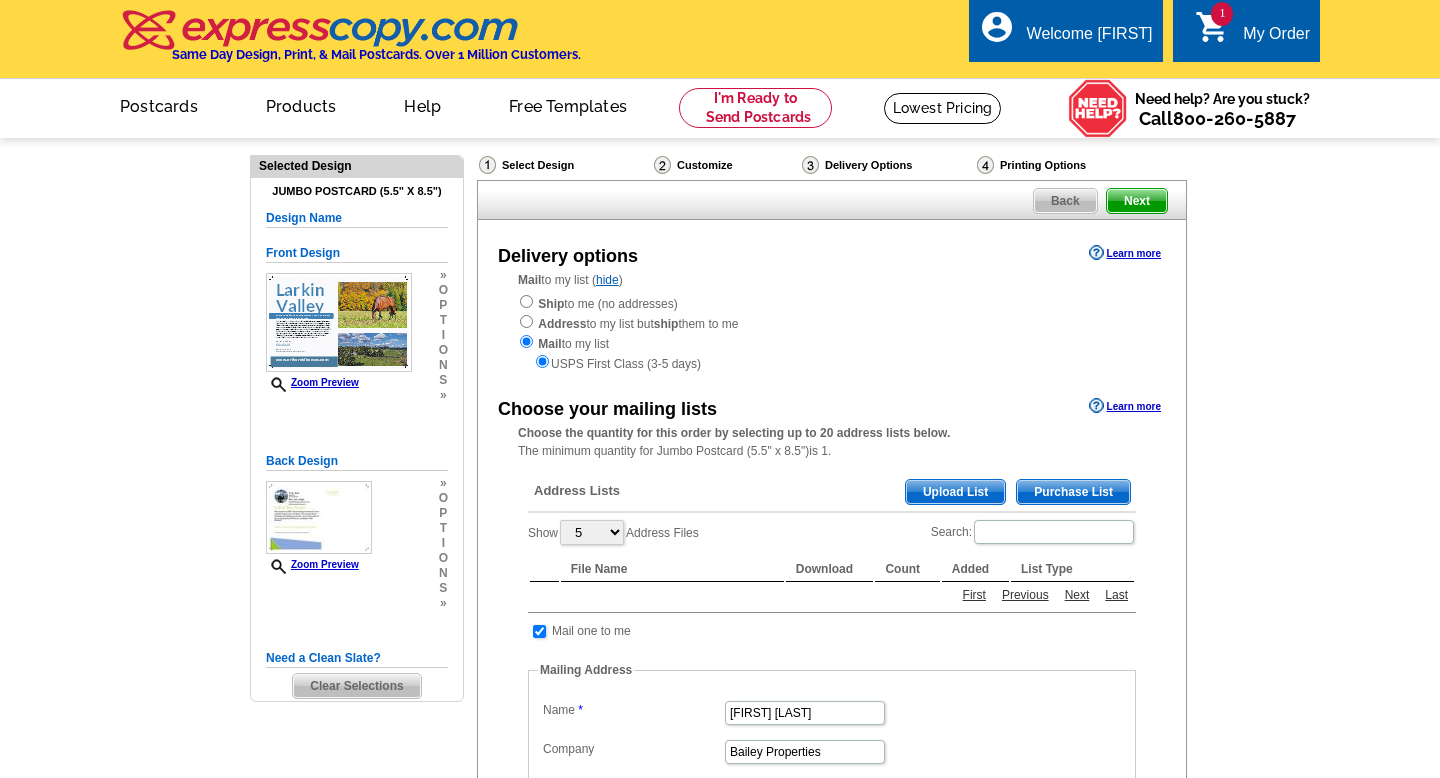 scroll, scrollTop: 0, scrollLeft: 0, axis: both 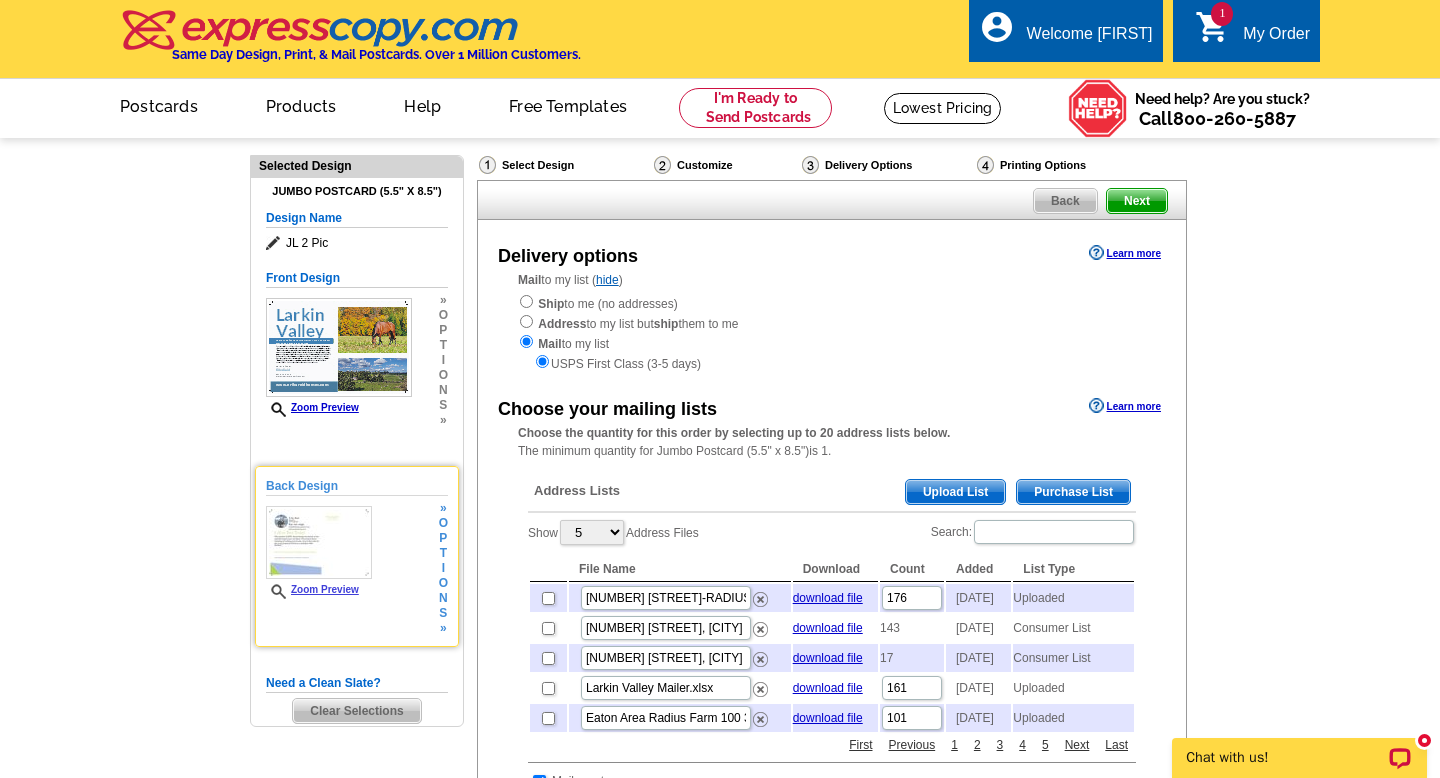 click at bounding box center [319, 542] 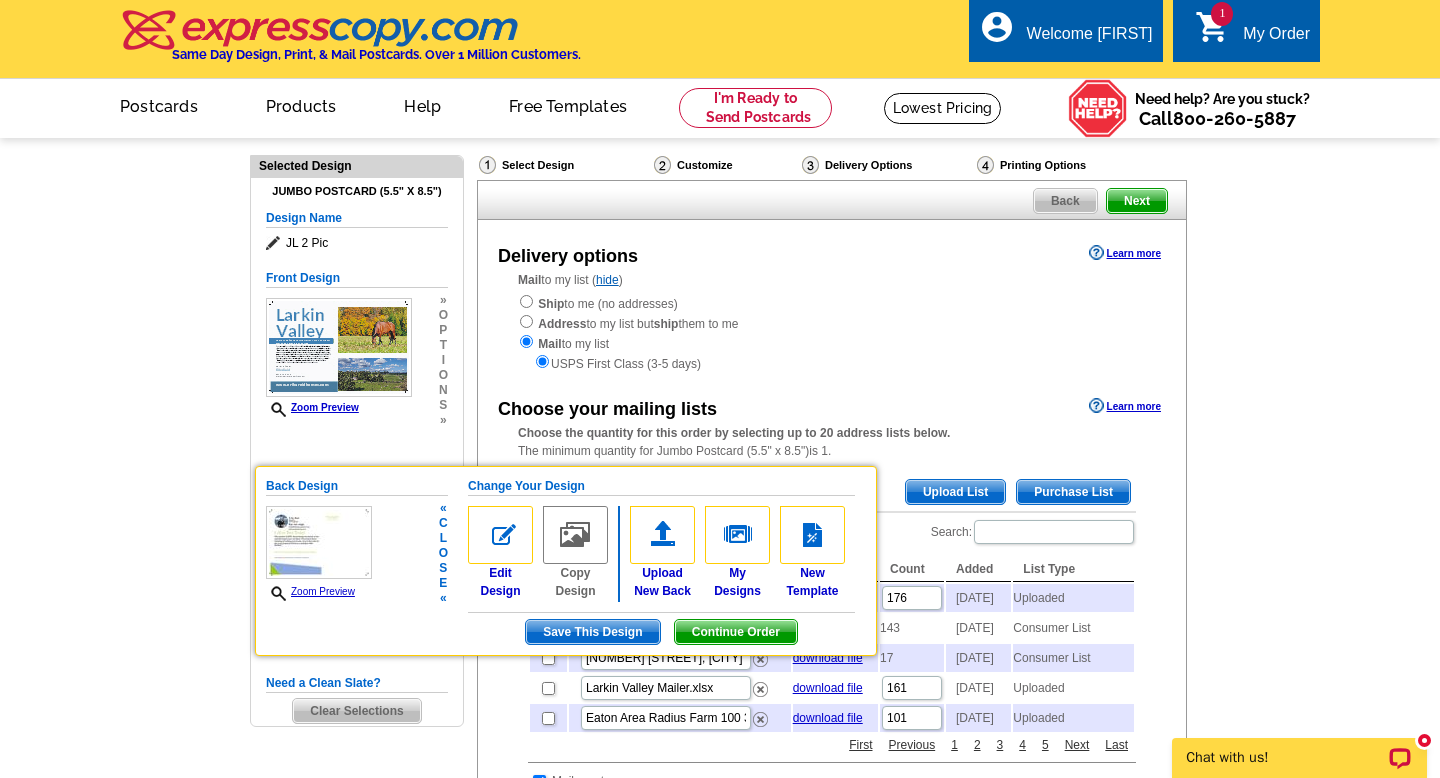 click on "Zoom Preview" at bounding box center (310, 591) 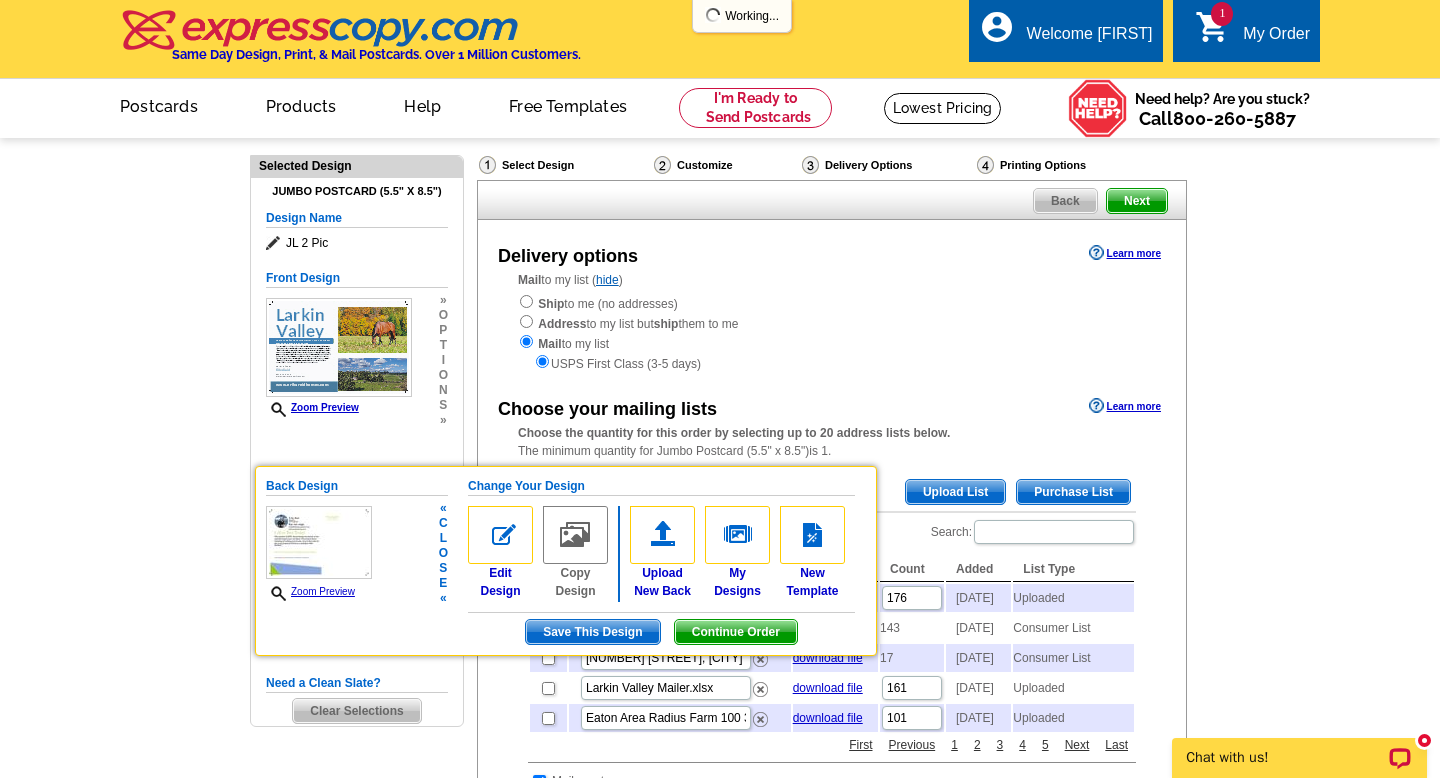 click at bounding box center (319, 542) 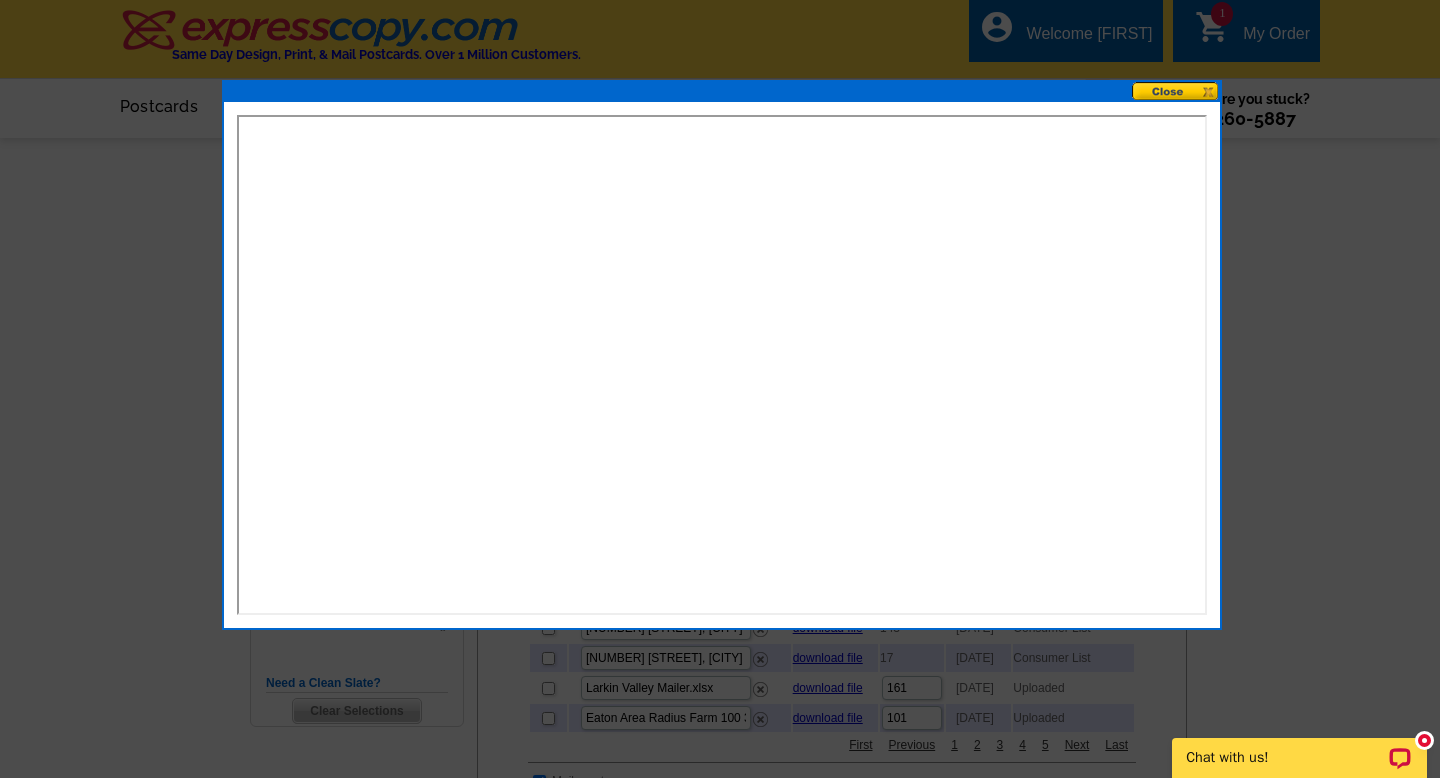 click at bounding box center (1176, 91) 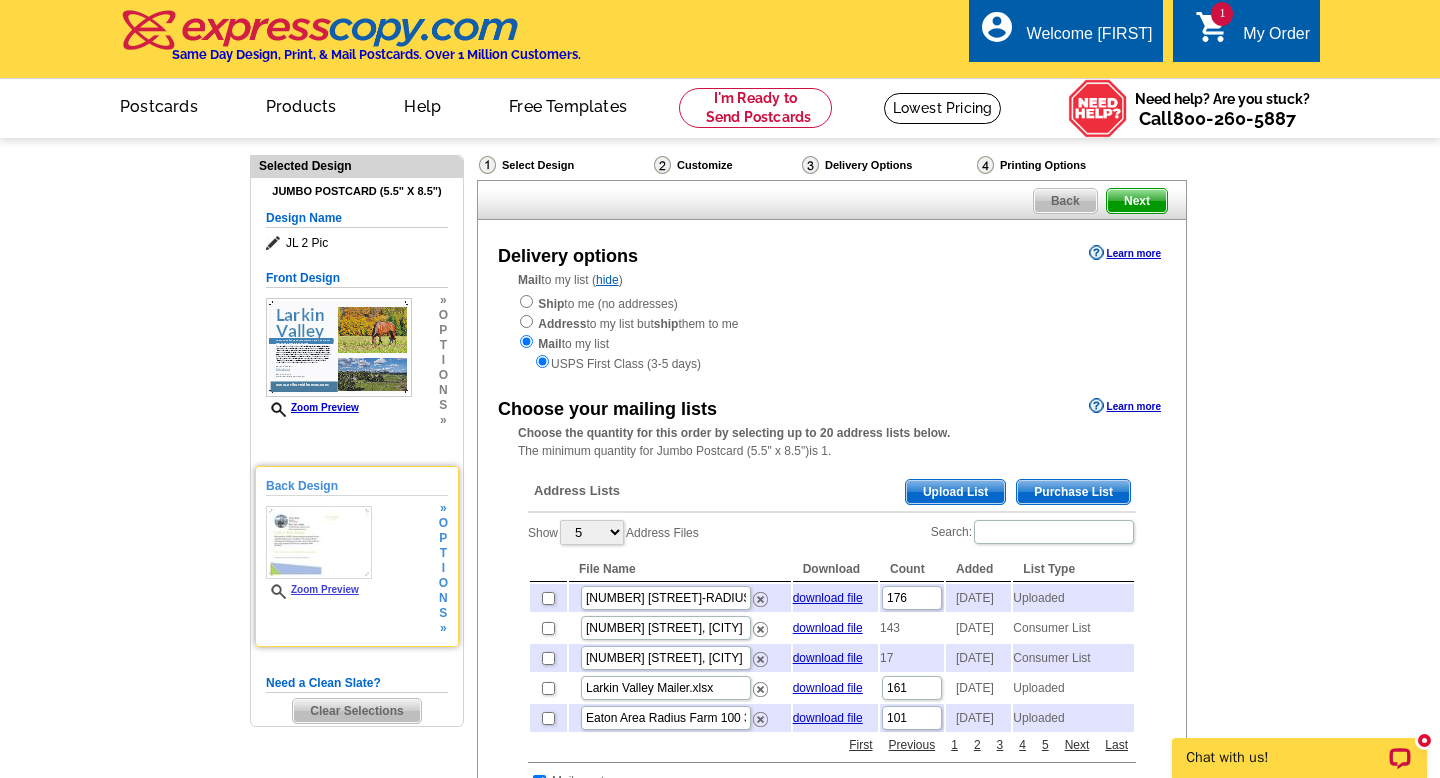 click on "p" at bounding box center [443, 538] 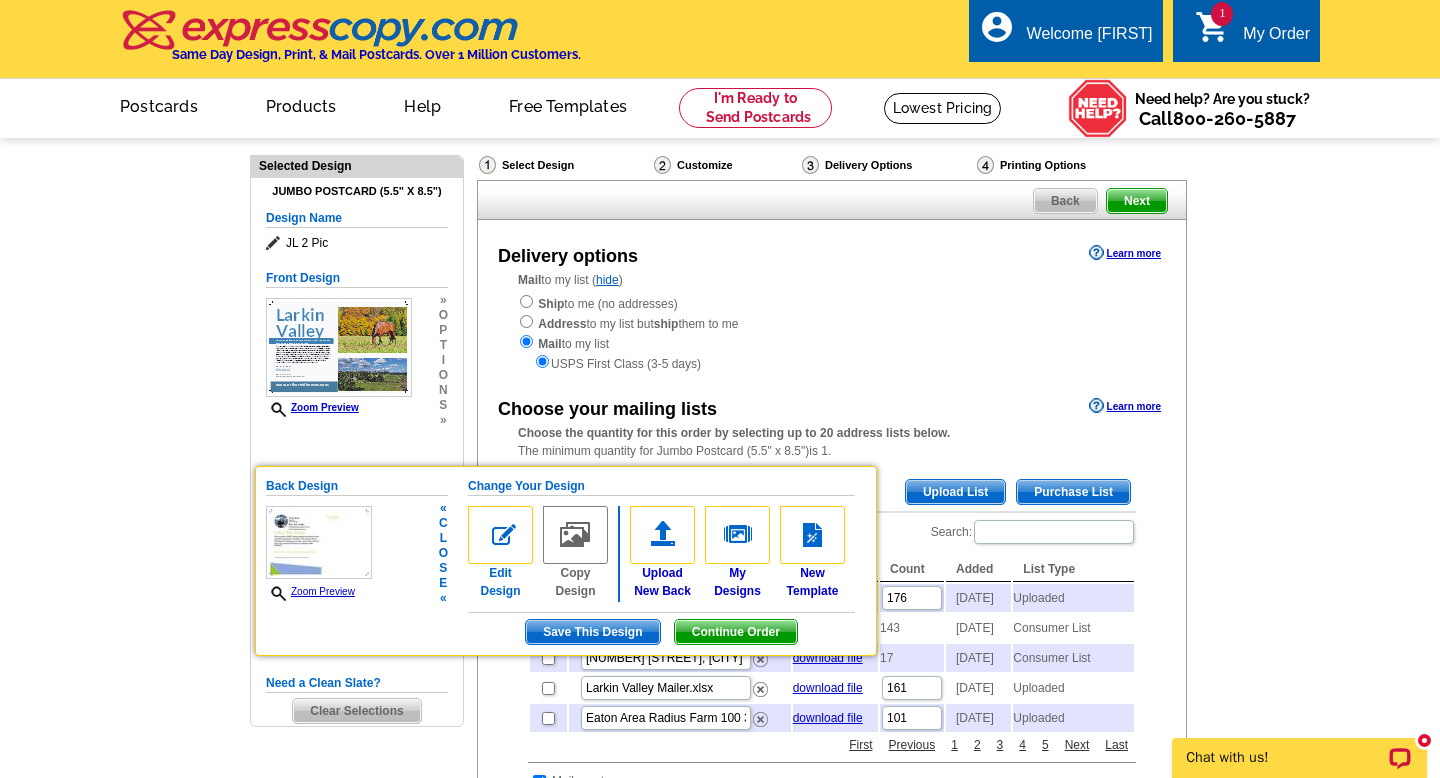 click at bounding box center (500, 535) 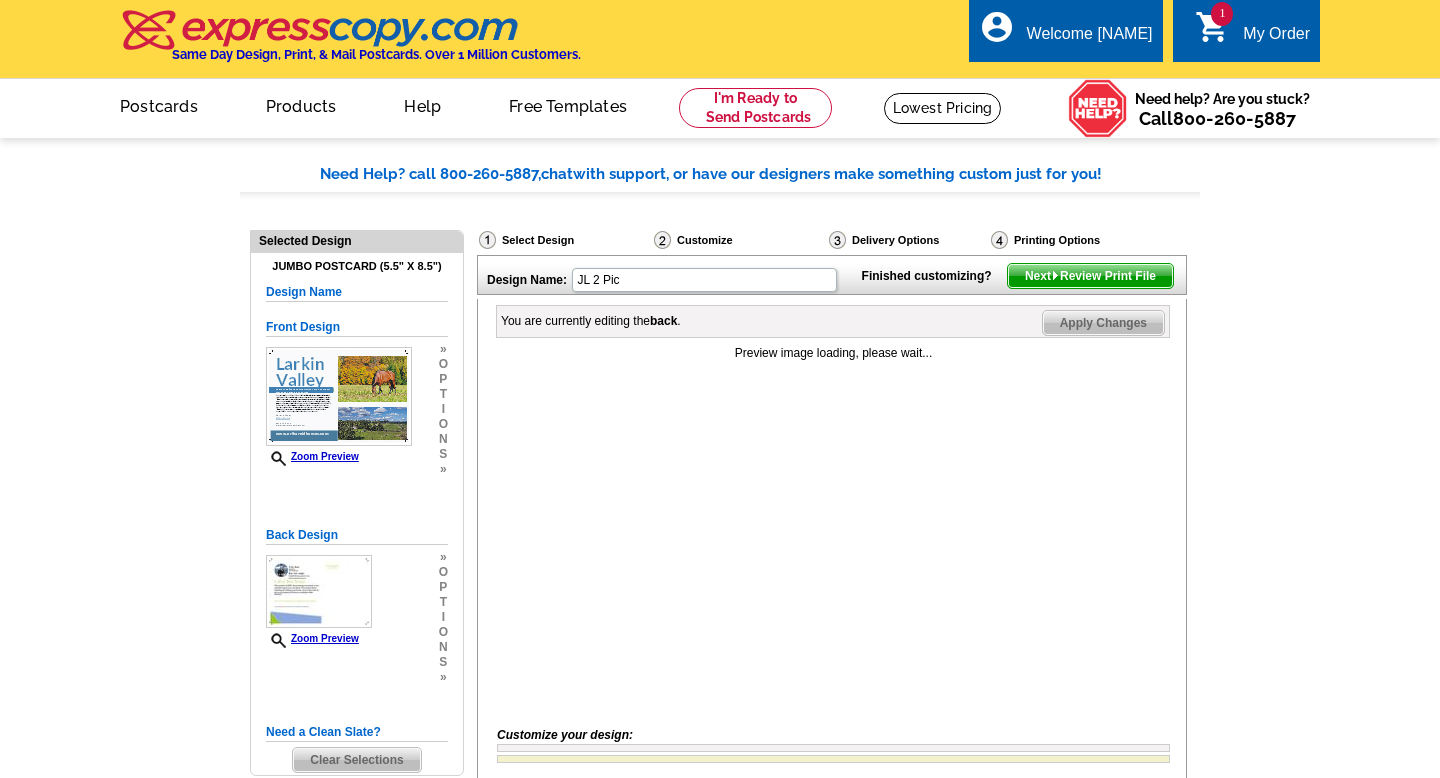 scroll, scrollTop: 0, scrollLeft: 0, axis: both 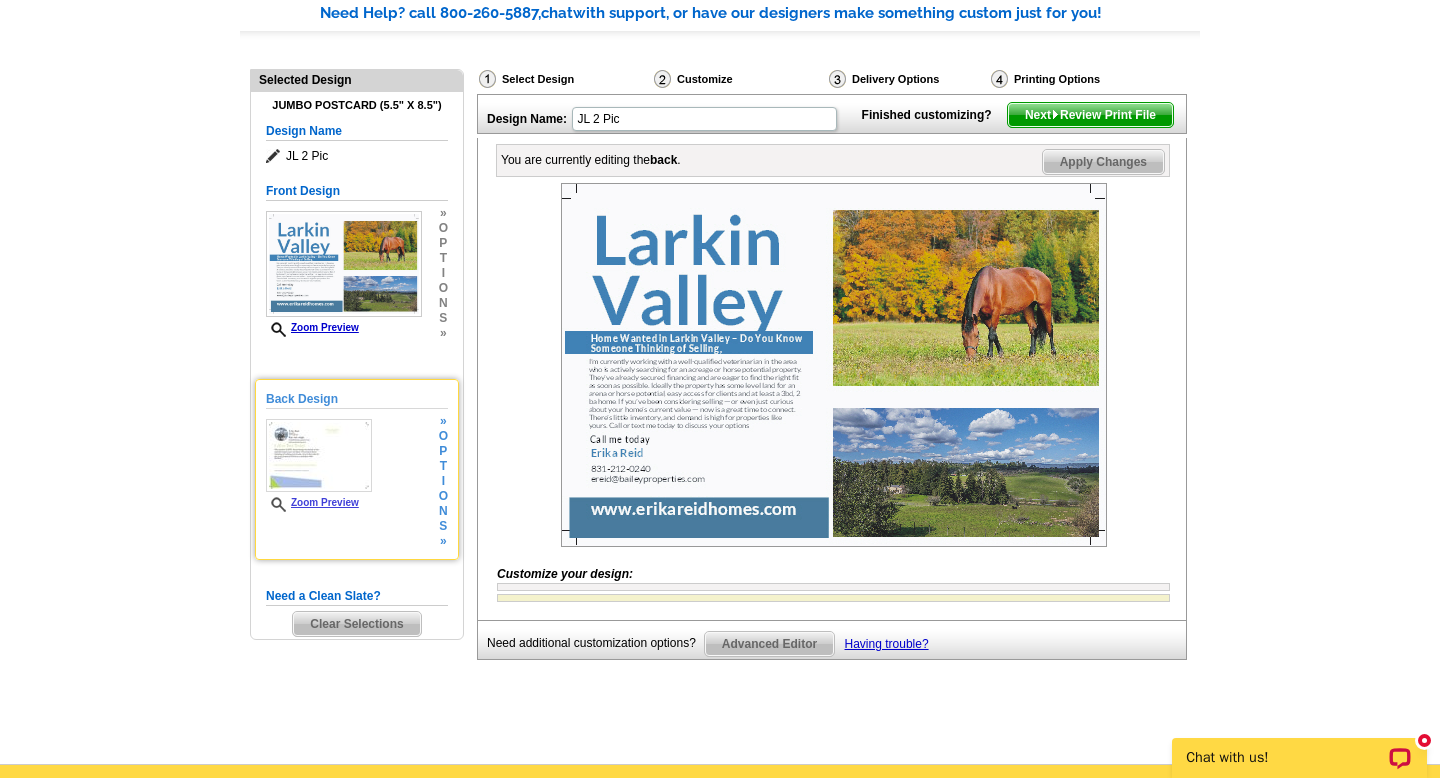 click at bounding box center [319, 455] 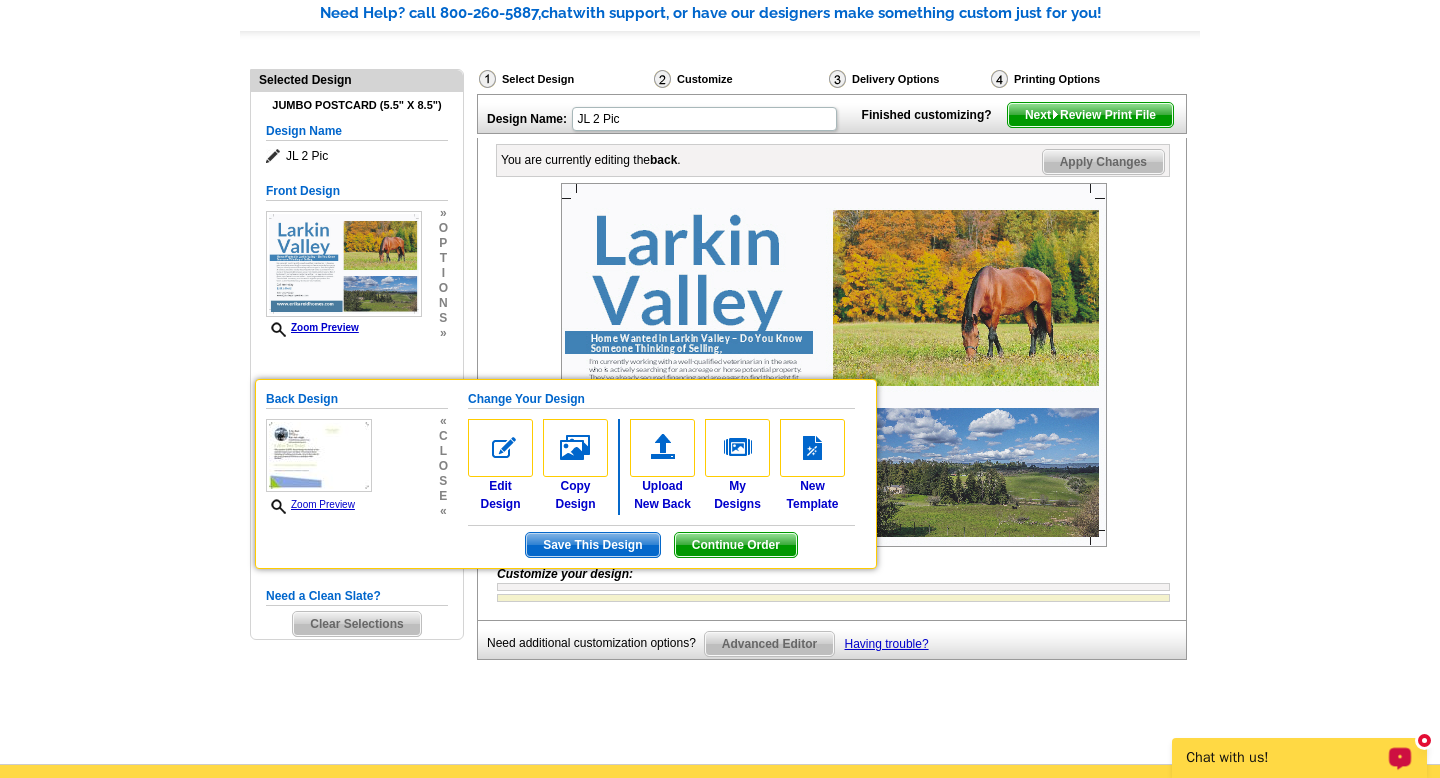 click on "Chat with us!" at bounding box center [1286, 758] 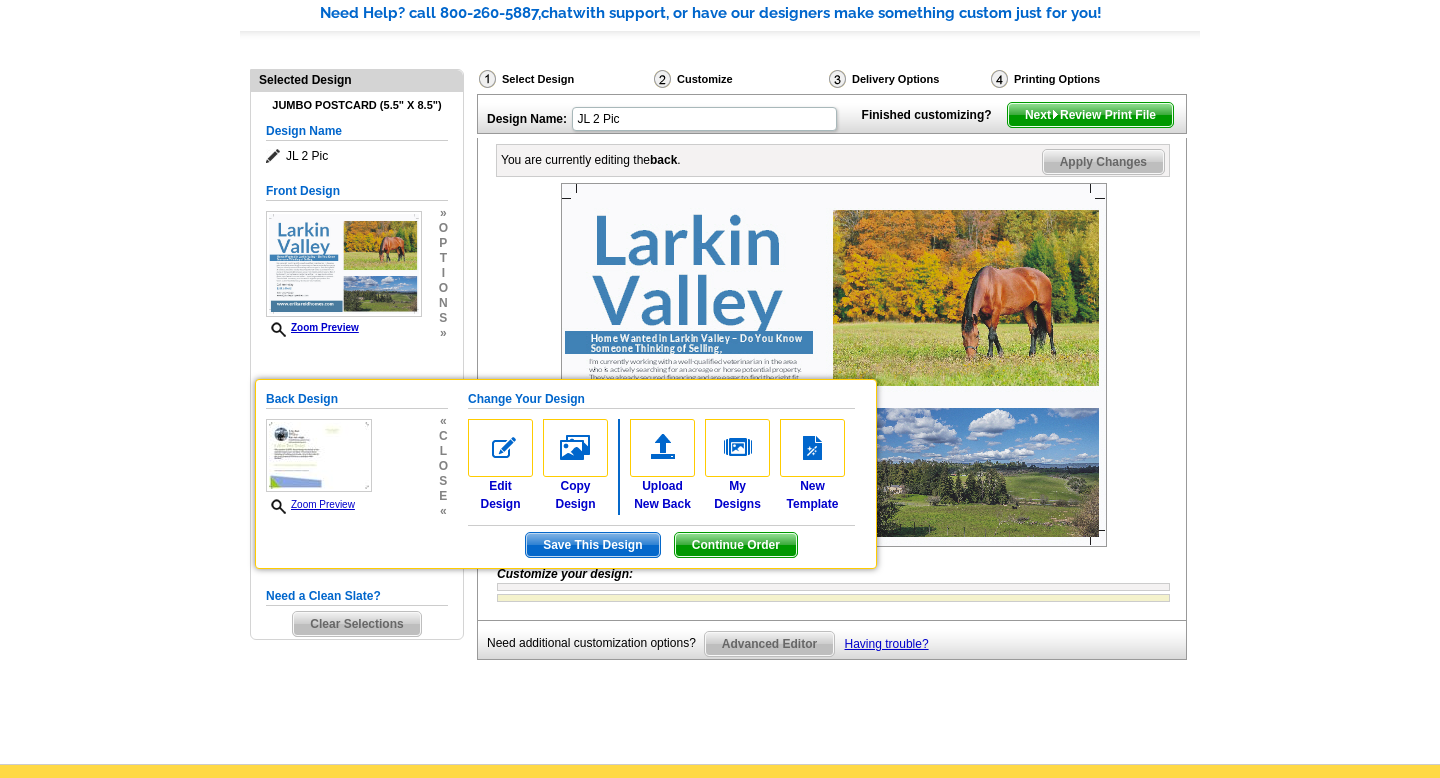 click on "Need Help? call 800-260-5887,  chat  with support, or have our designers make something custom just for you!
Got it, no need for the selection guide next time.
Show Results
Selected Design
Jumbo Postcard (5.5" x 8.5")
Design Name
JL 2 Pic
Front Design
Zoom Preview
»
o
p
t
i
o
n
s
»
«" at bounding box center [720, 368] 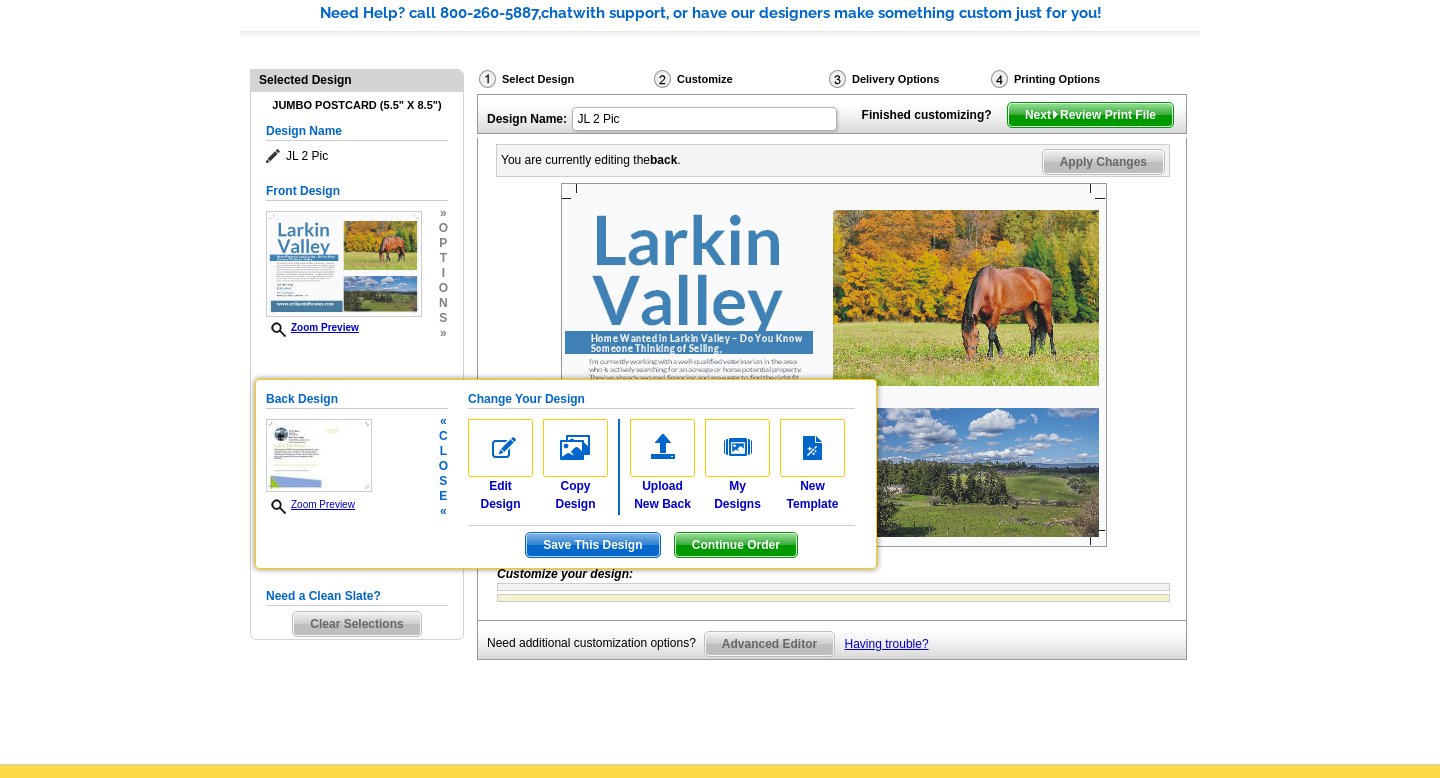 click on "Zoom Preview" at bounding box center [310, 504] 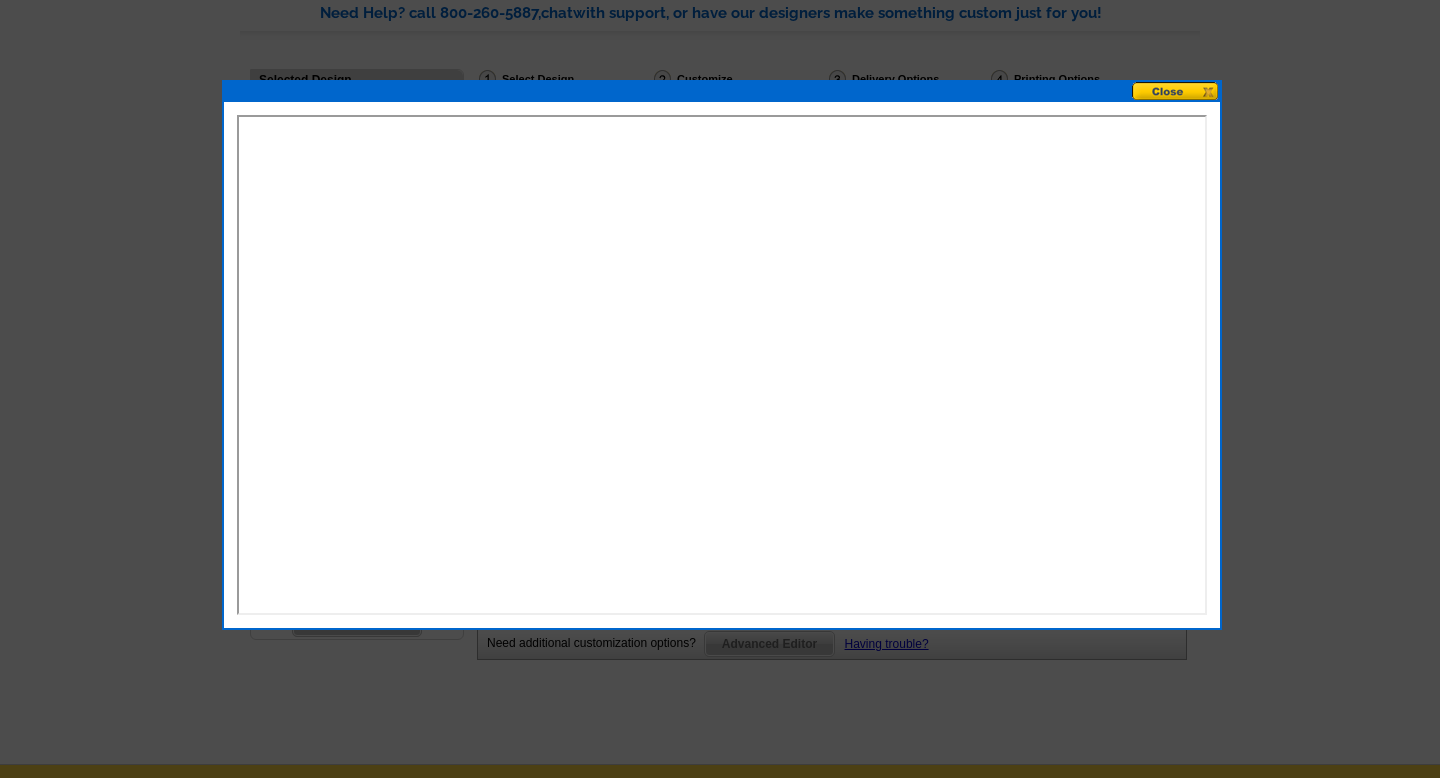 click at bounding box center [1176, 91] 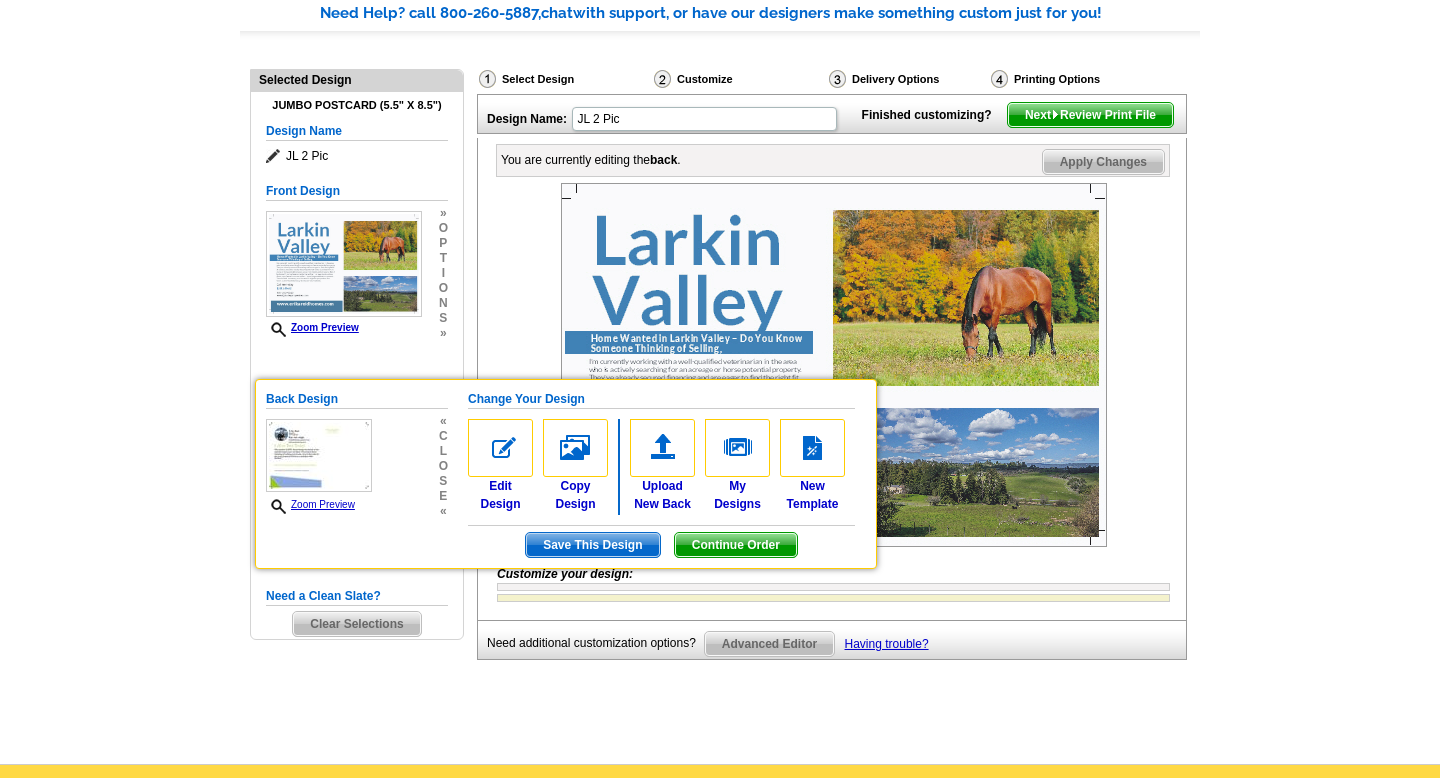 click on "Need Help? call 800-260-5887,  chat  with support, or have our designers make something custom just for you!
Got it, no need for the selection guide next time.
Show Results
Selected Design
Jumbo Postcard (5.5" x 8.5")
Design Name
JL 2 Pic
Front Design
Zoom Preview
»
o
p
t
i
o
n
s
»
«" at bounding box center [720, 368] 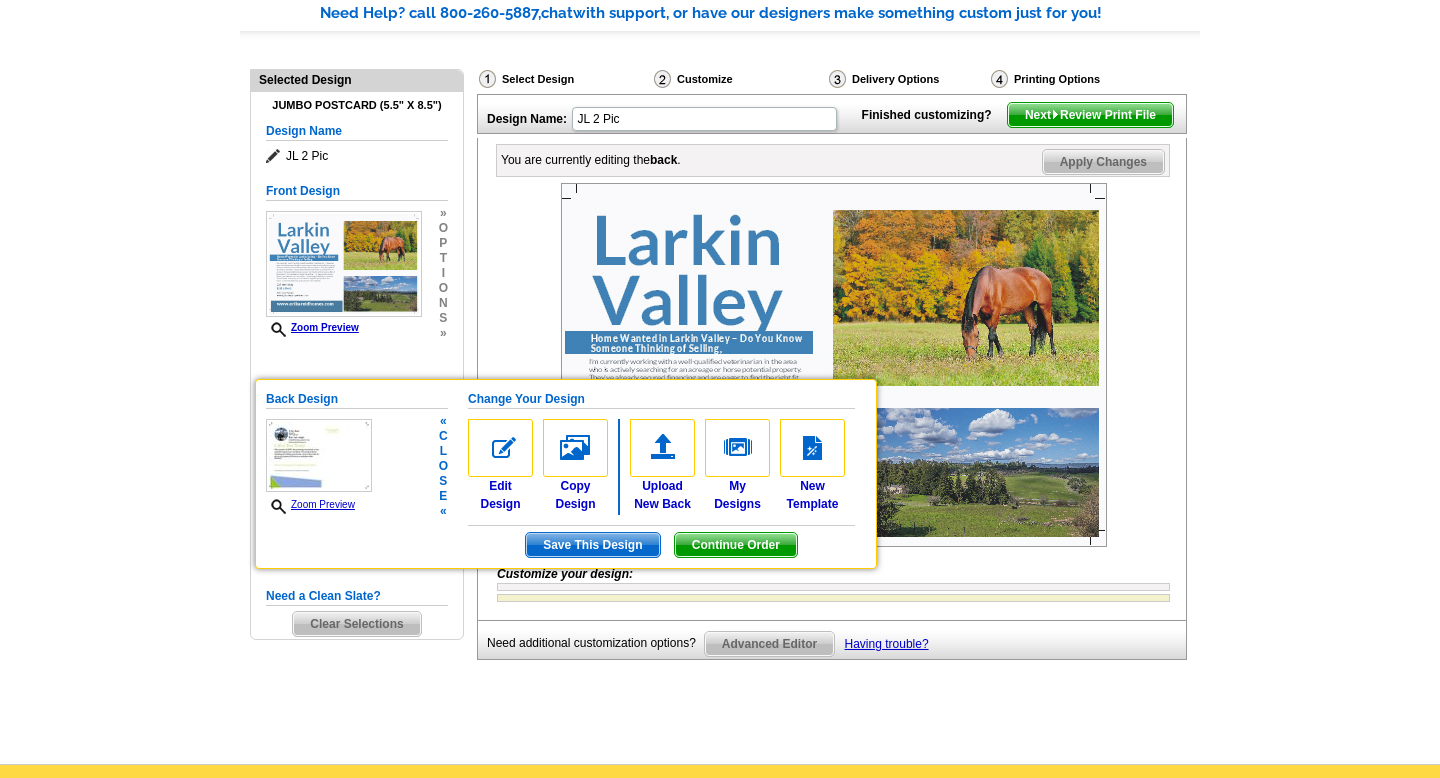 click on "l" at bounding box center (443, 451) 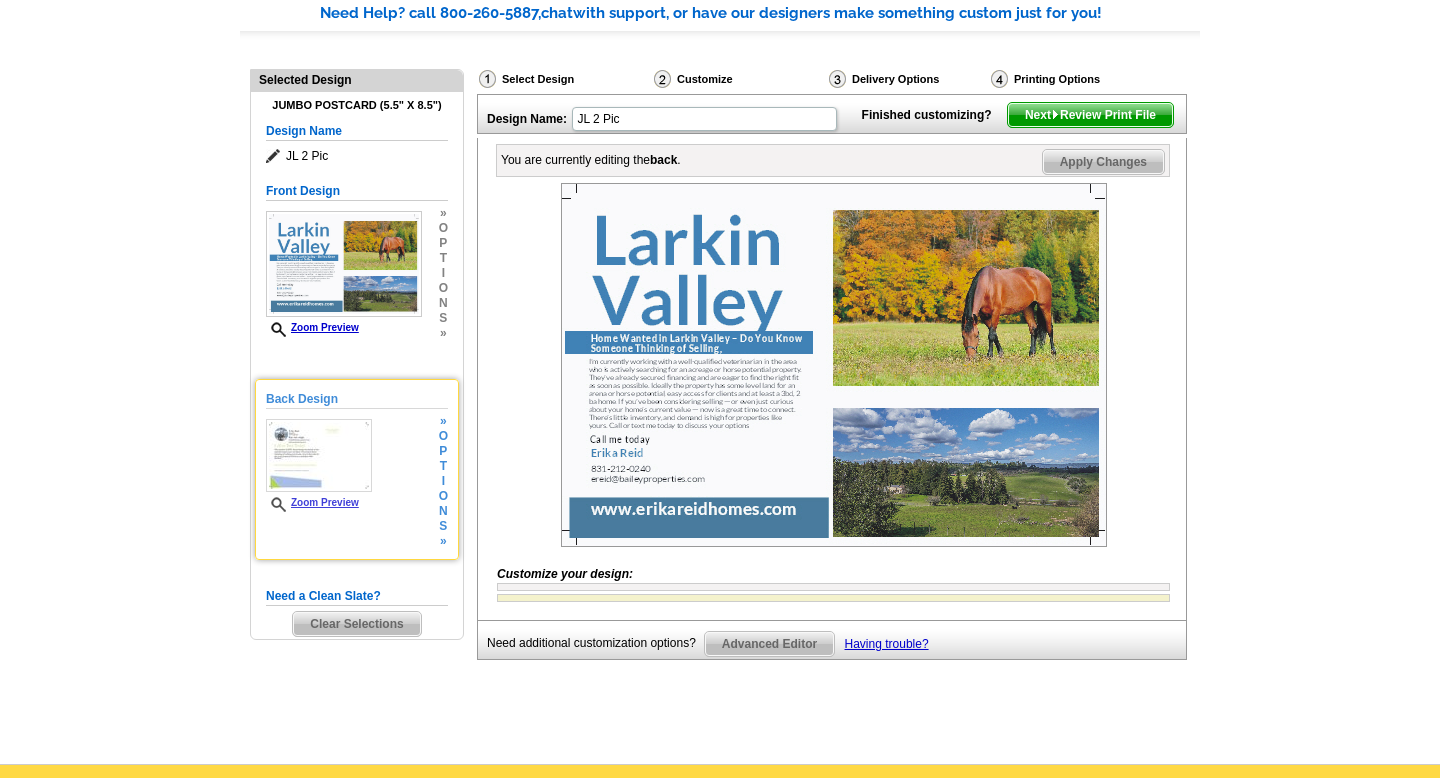 click at bounding box center (319, 455) 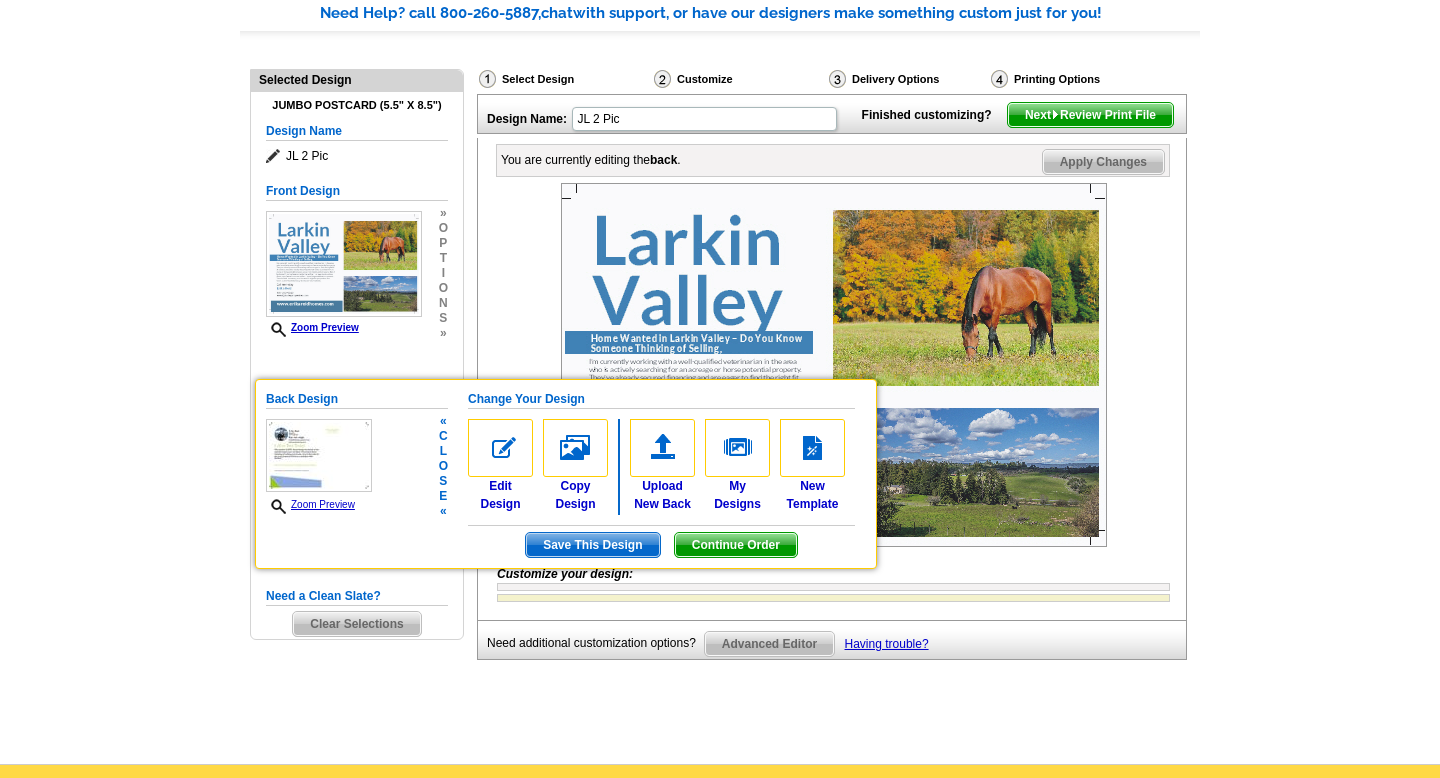 click on "Continue Order" at bounding box center (736, 545) 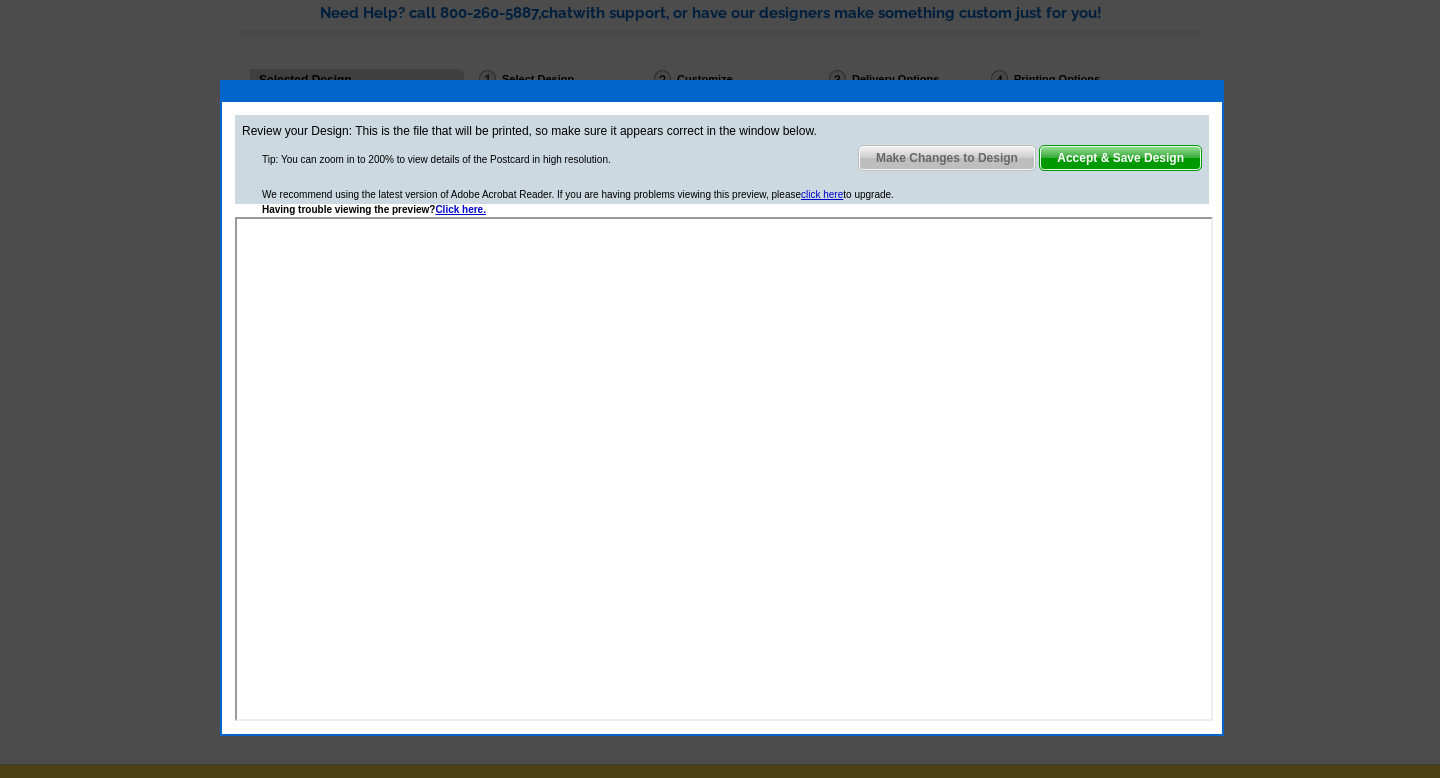 click on "Make Changes to Design" at bounding box center [947, 158] 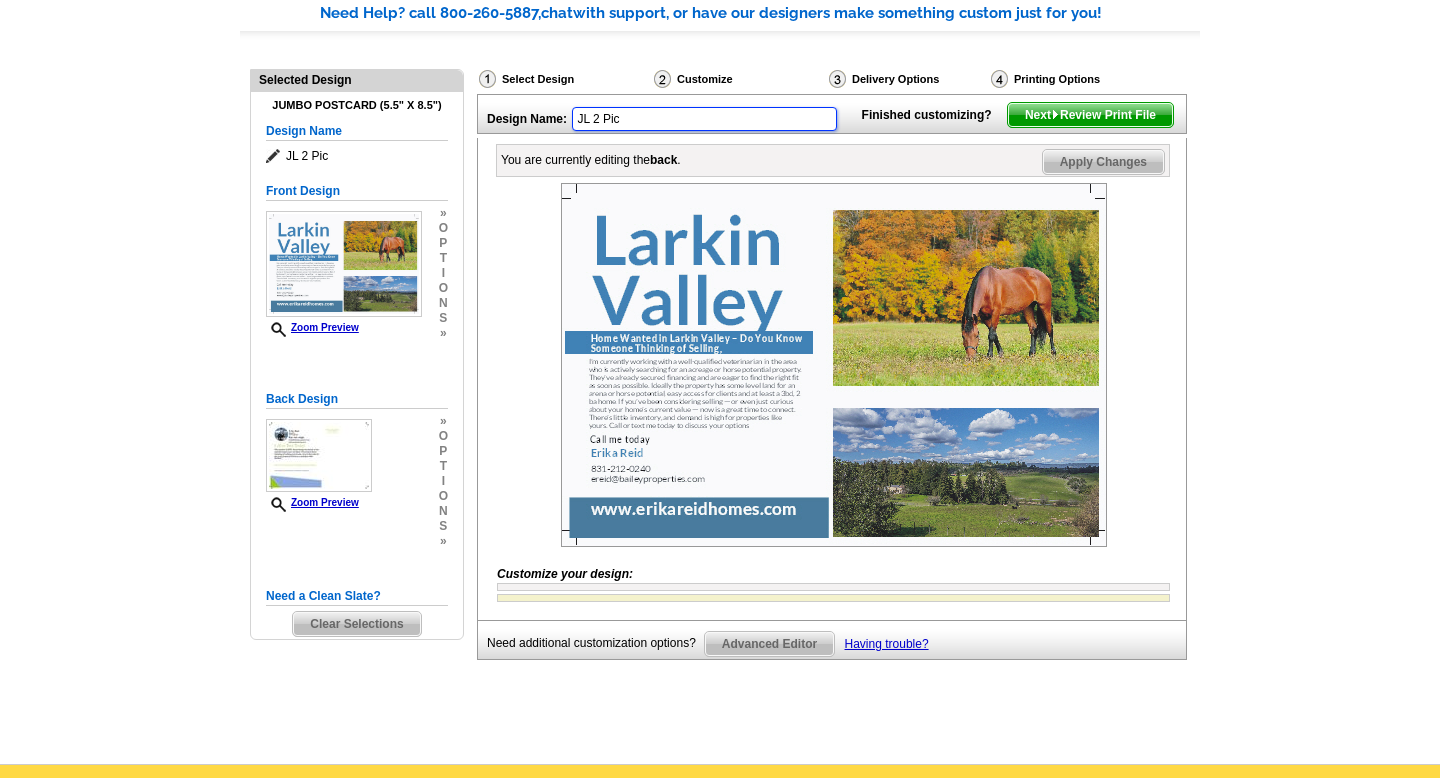 click on "JL 2 Pic" at bounding box center [704, 119] 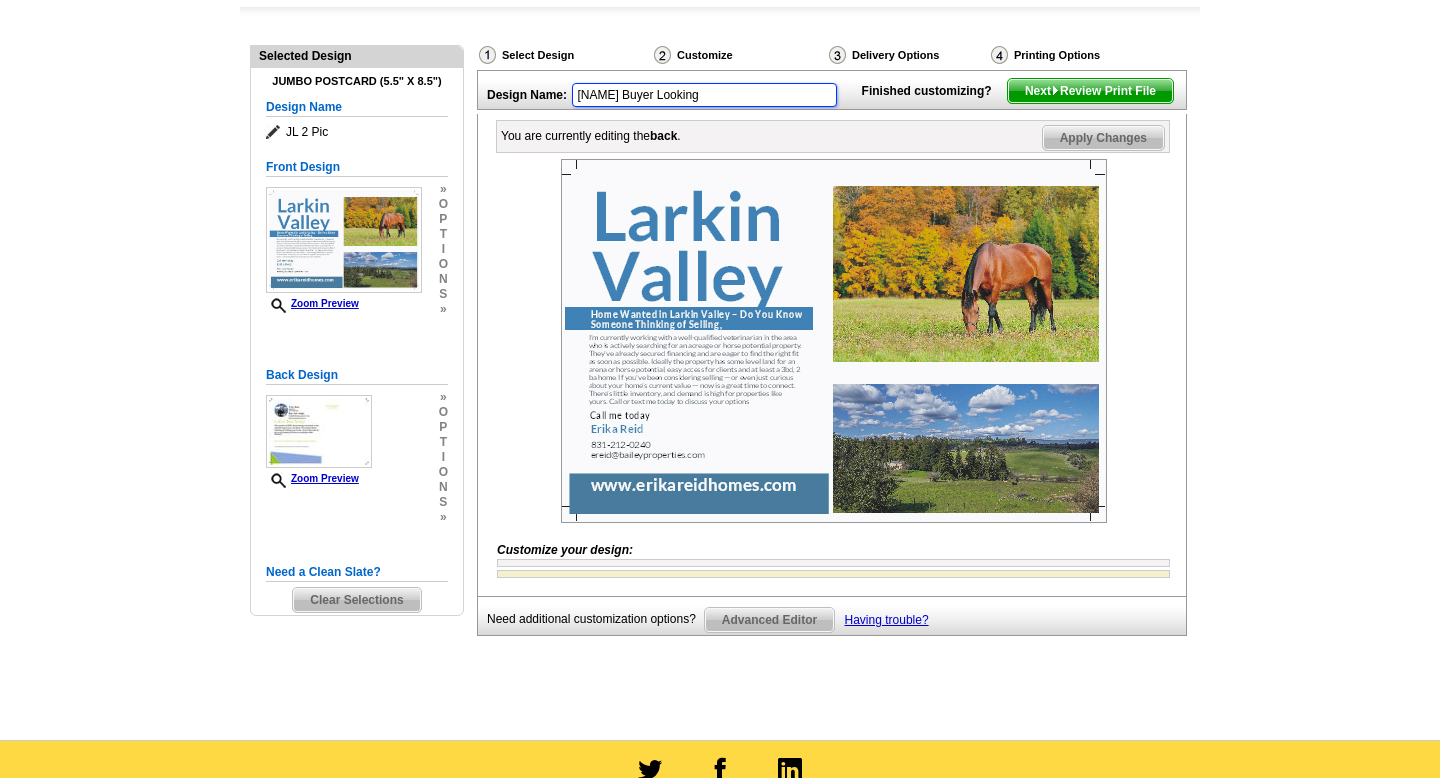 scroll, scrollTop: 193, scrollLeft: 0, axis: vertical 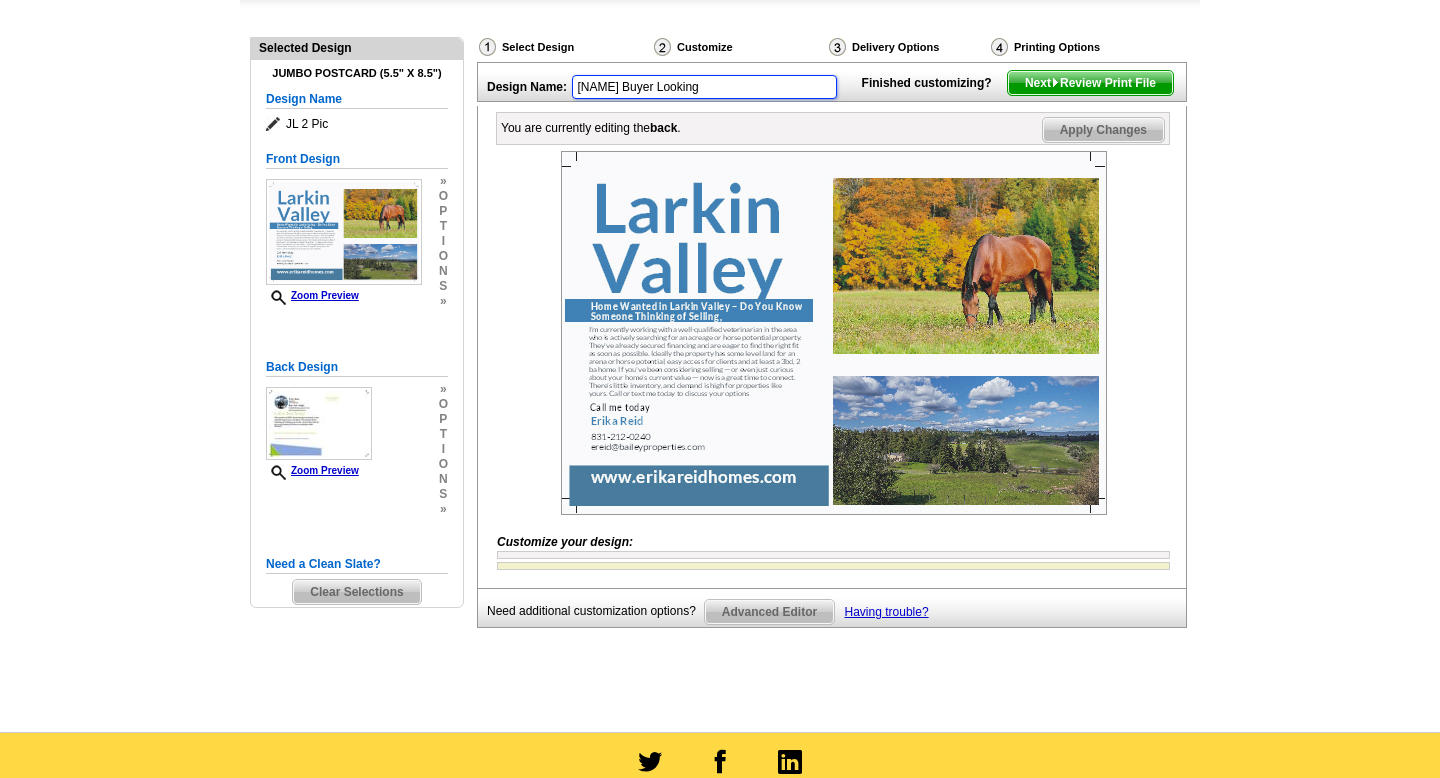 type on "Larkin Valley Buyer Looking" 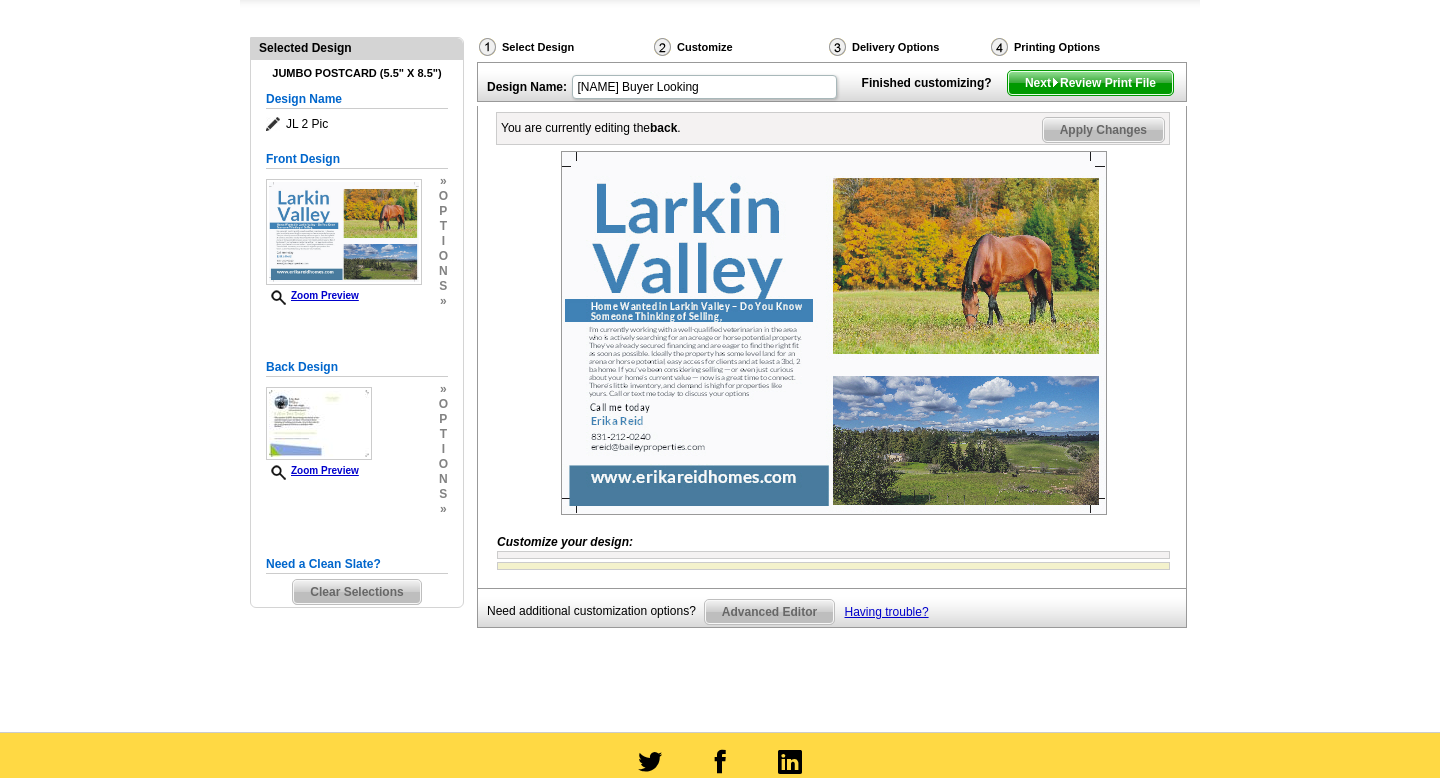 click on "Apply Changes" at bounding box center [1103, 130] 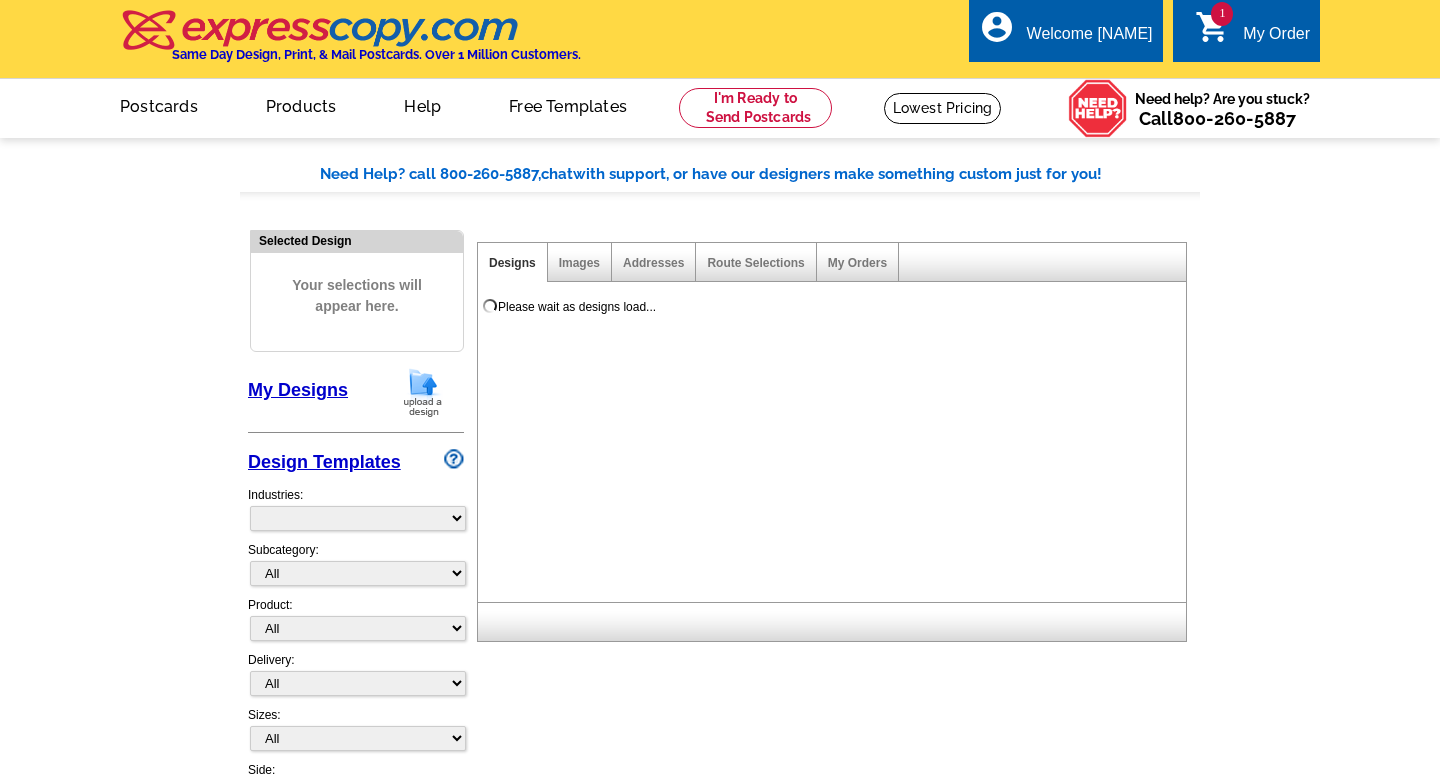 scroll, scrollTop: 0, scrollLeft: 0, axis: both 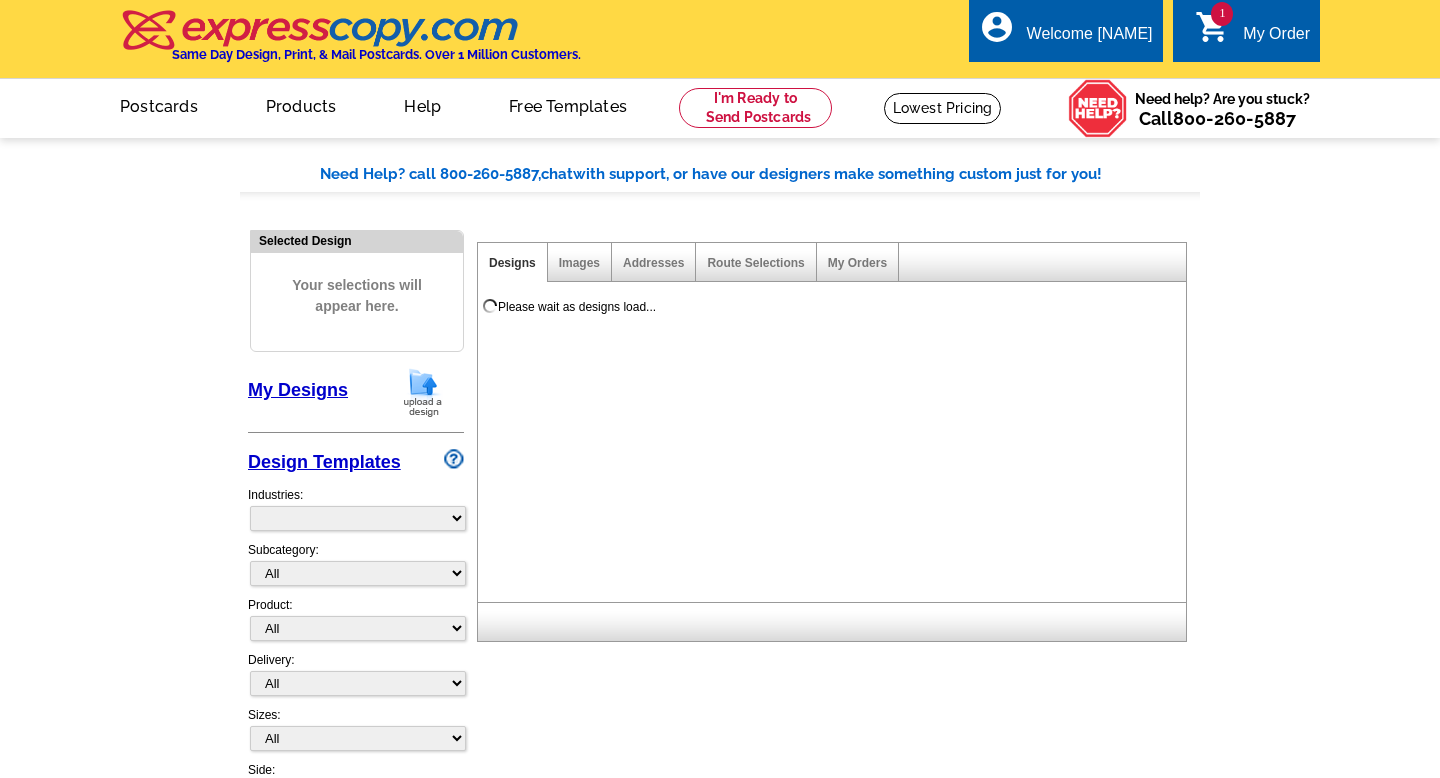 select on "785" 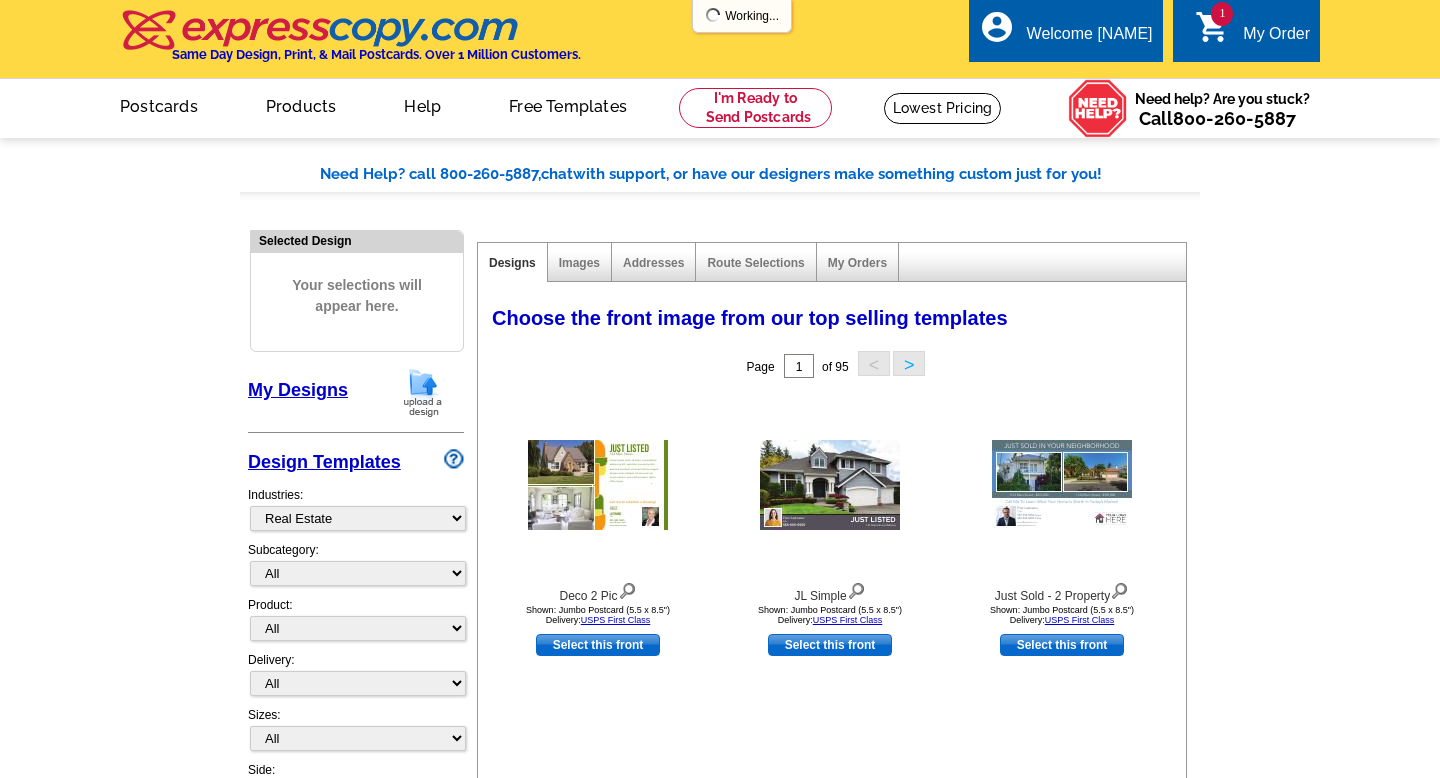scroll, scrollTop: 0, scrollLeft: 0, axis: both 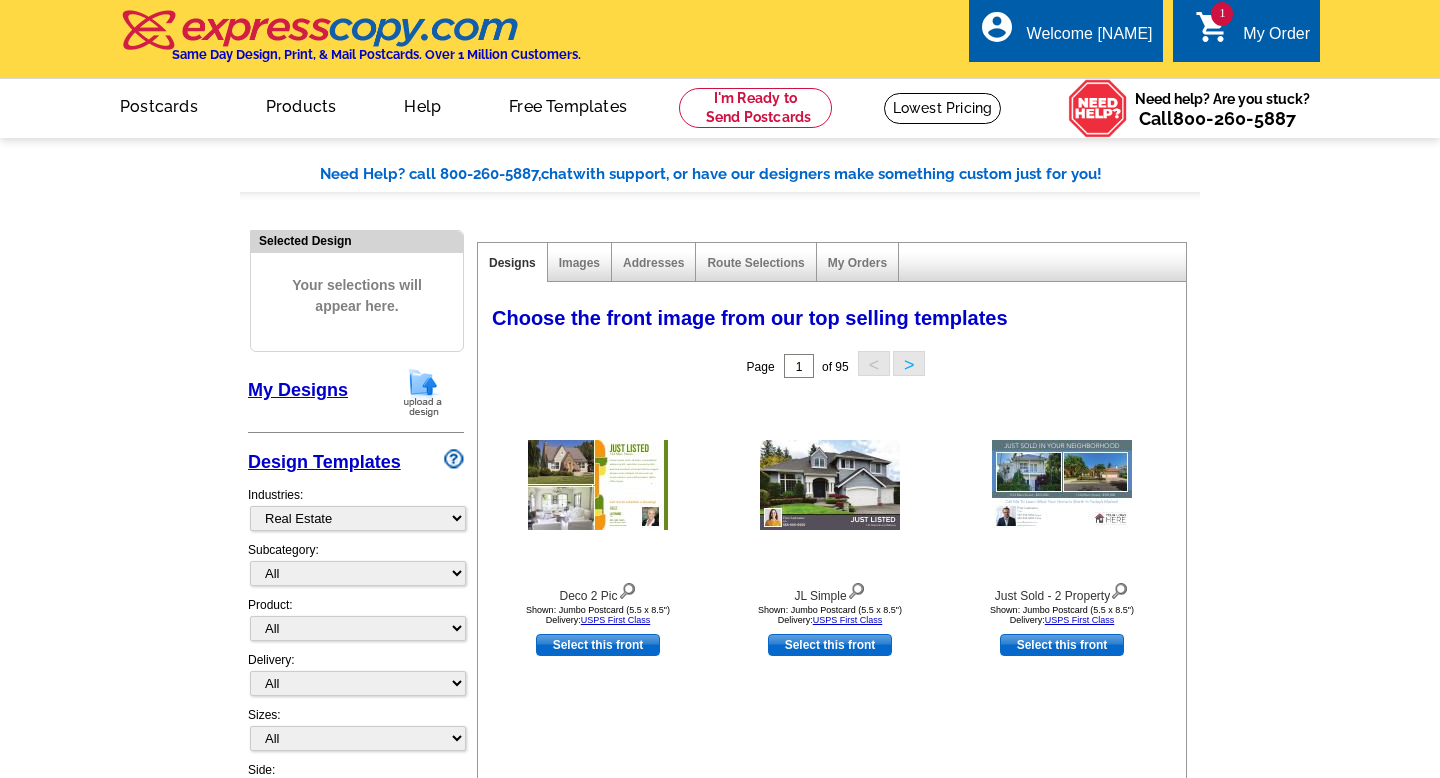 click on "My Designs" at bounding box center (298, 390) 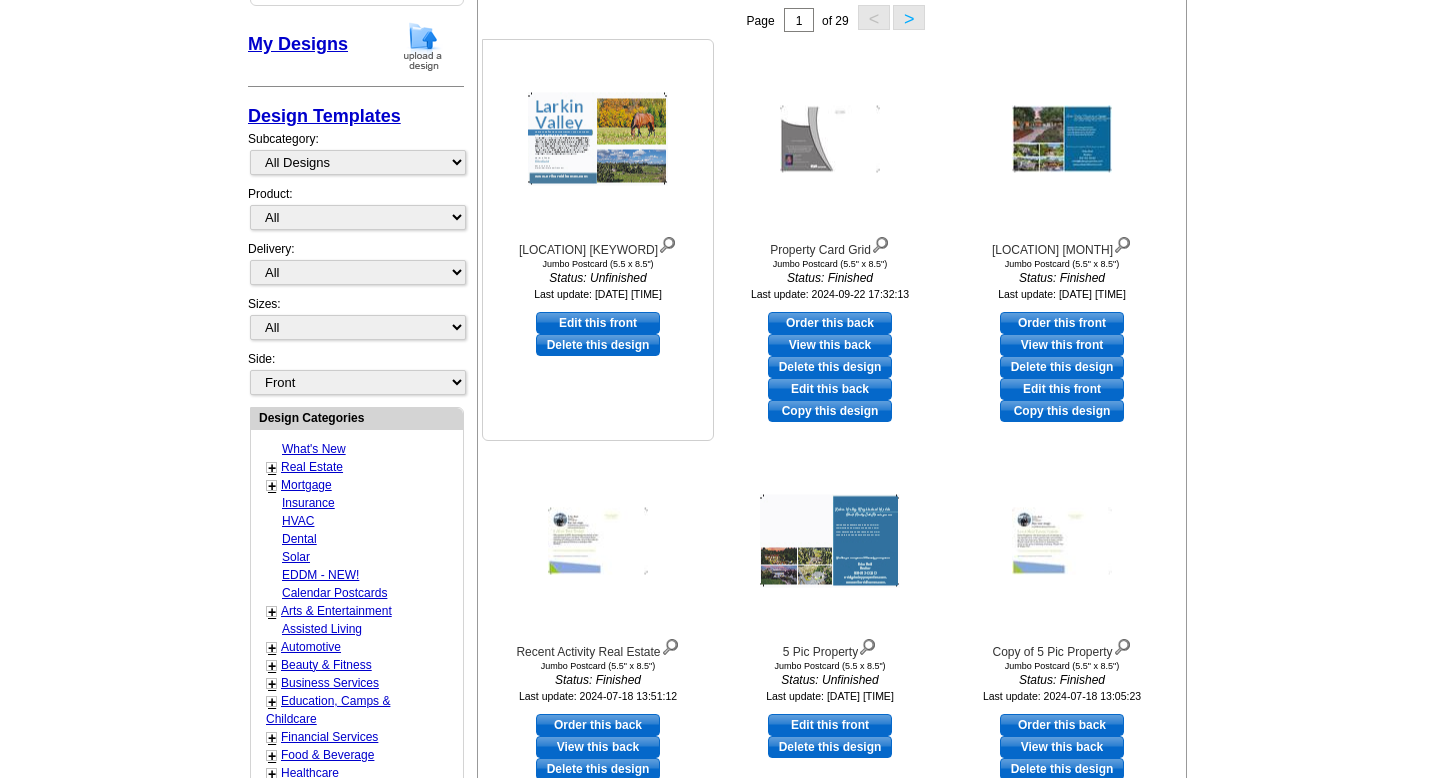 scroll, scrollTop: 347, scrollLeft: 0, axis: vertical 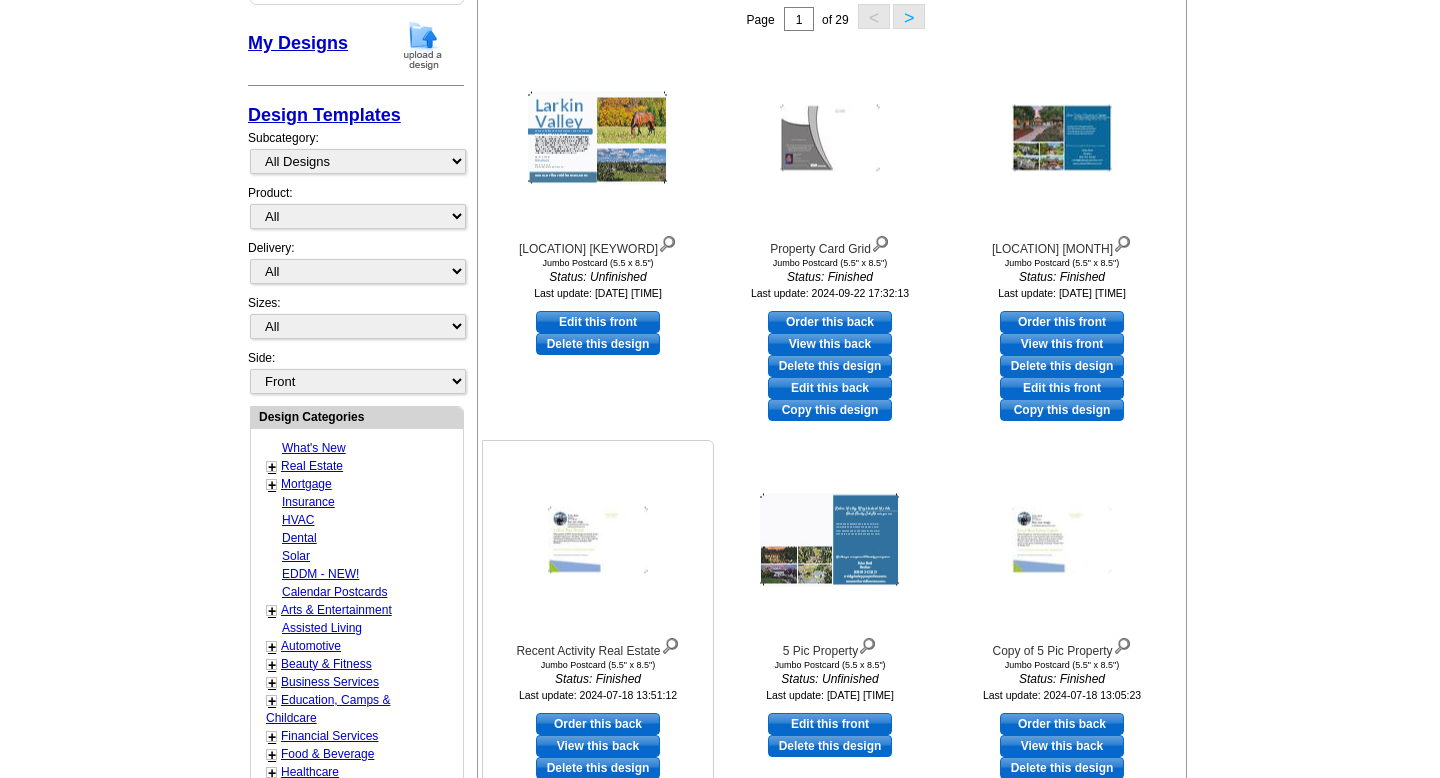 click at bounding box center [670, 644] 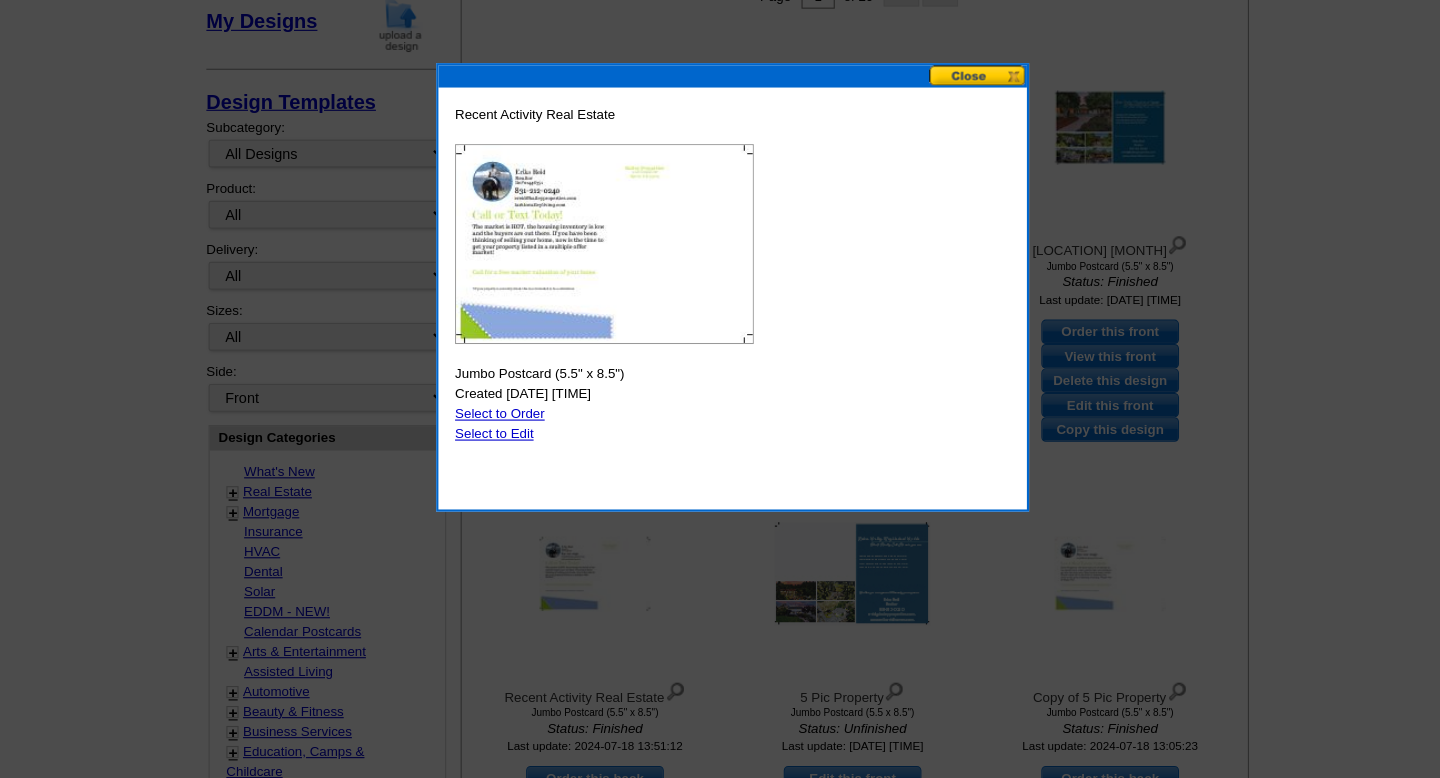click at bounding box center (943, 91) 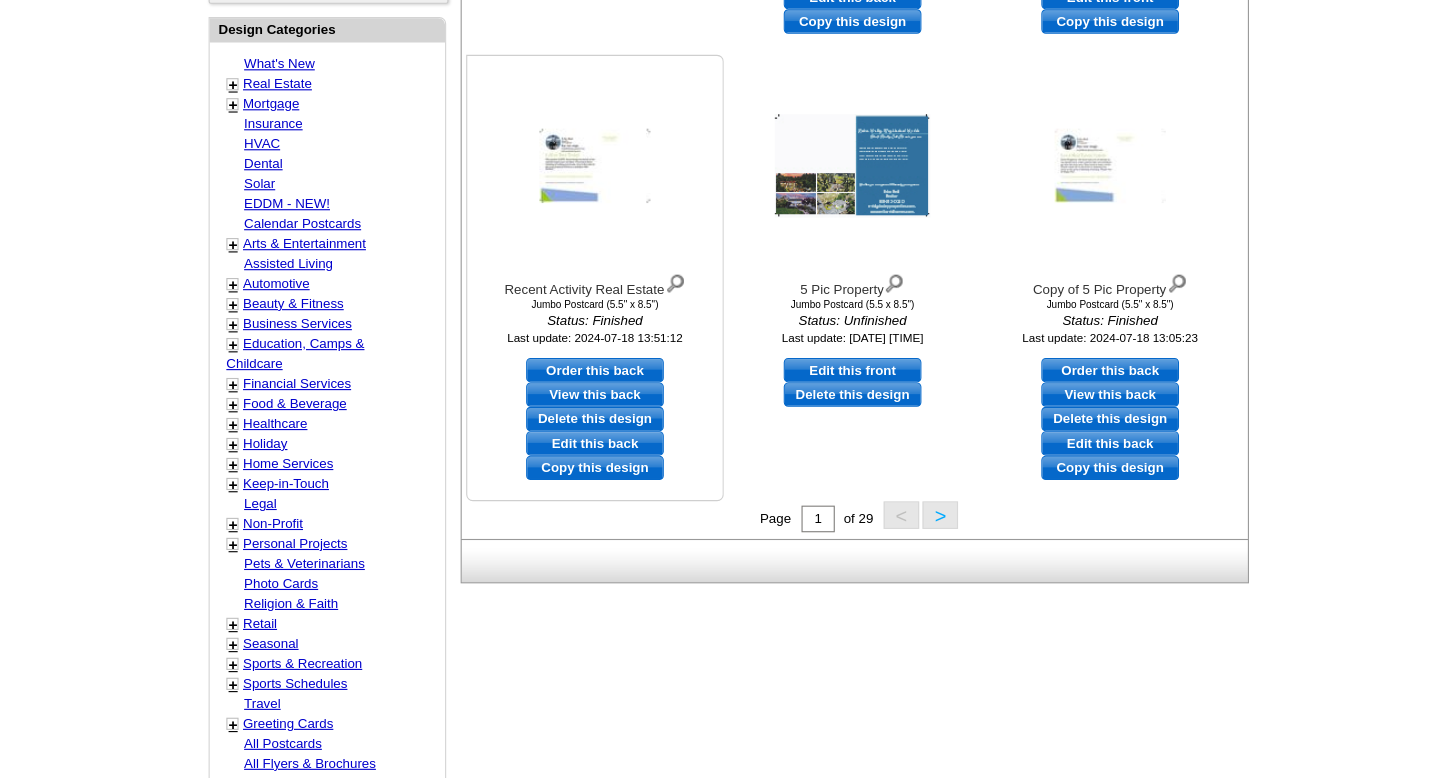 scroll, scrollTop: 671, scrollLeft: 0, axis: vertical 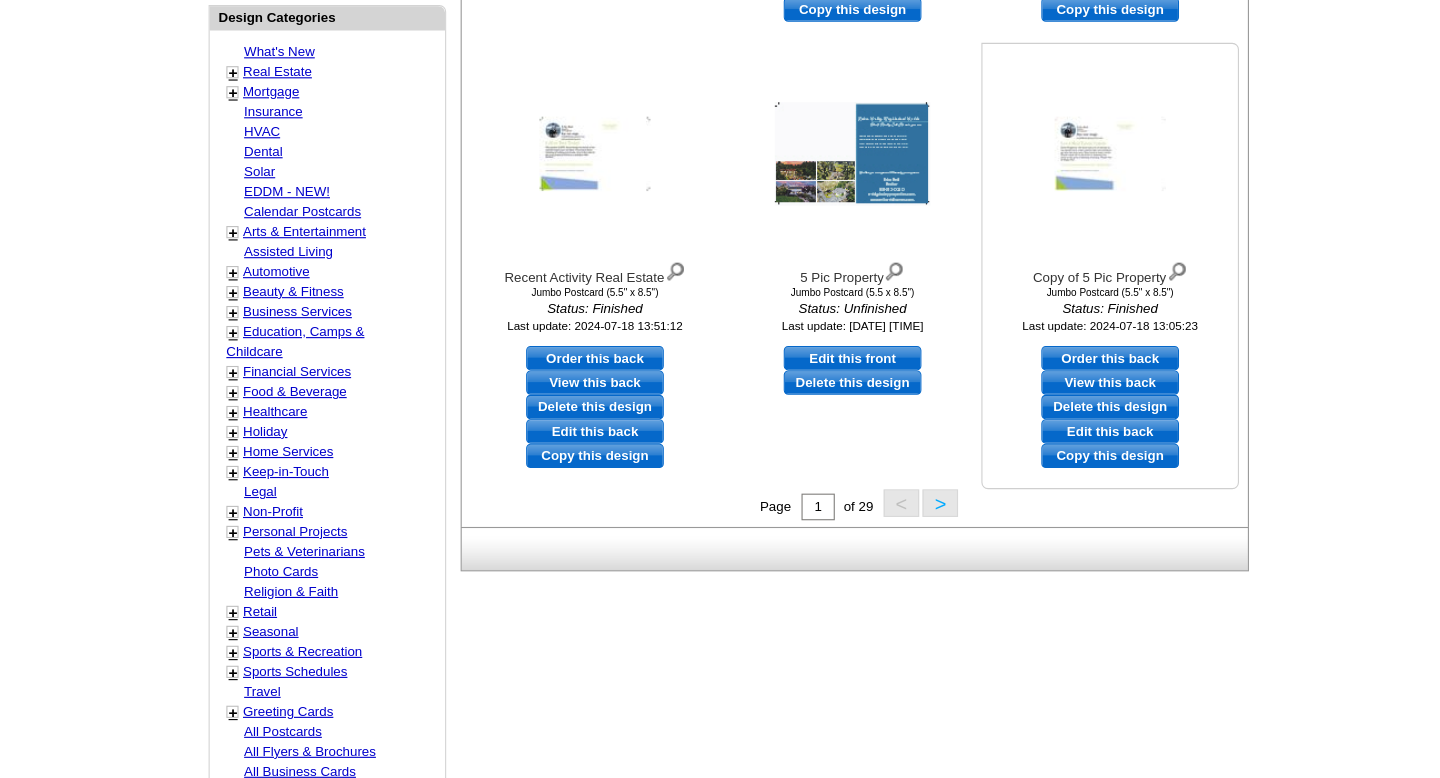 click at bounding box center (1062, 216) 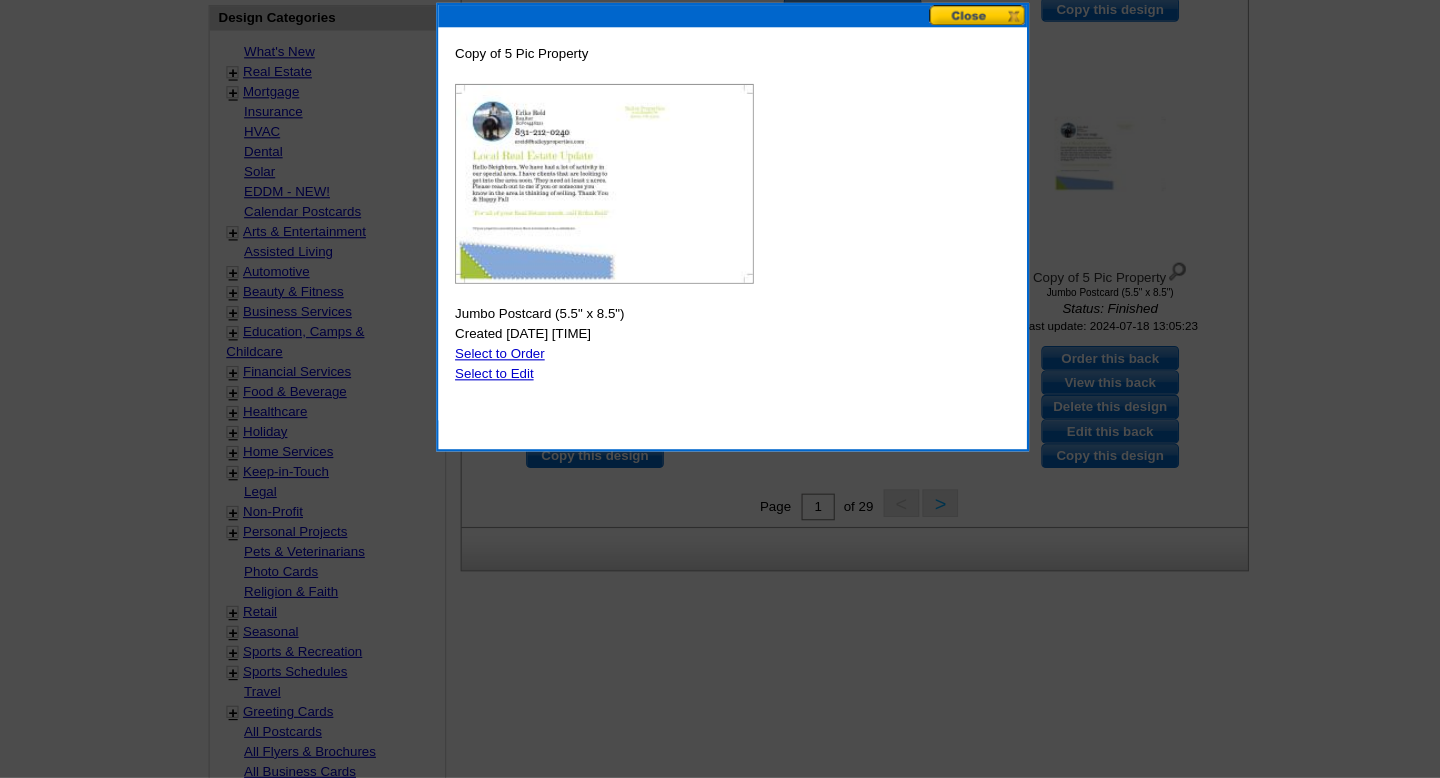 click at bounding box center [943, 91] 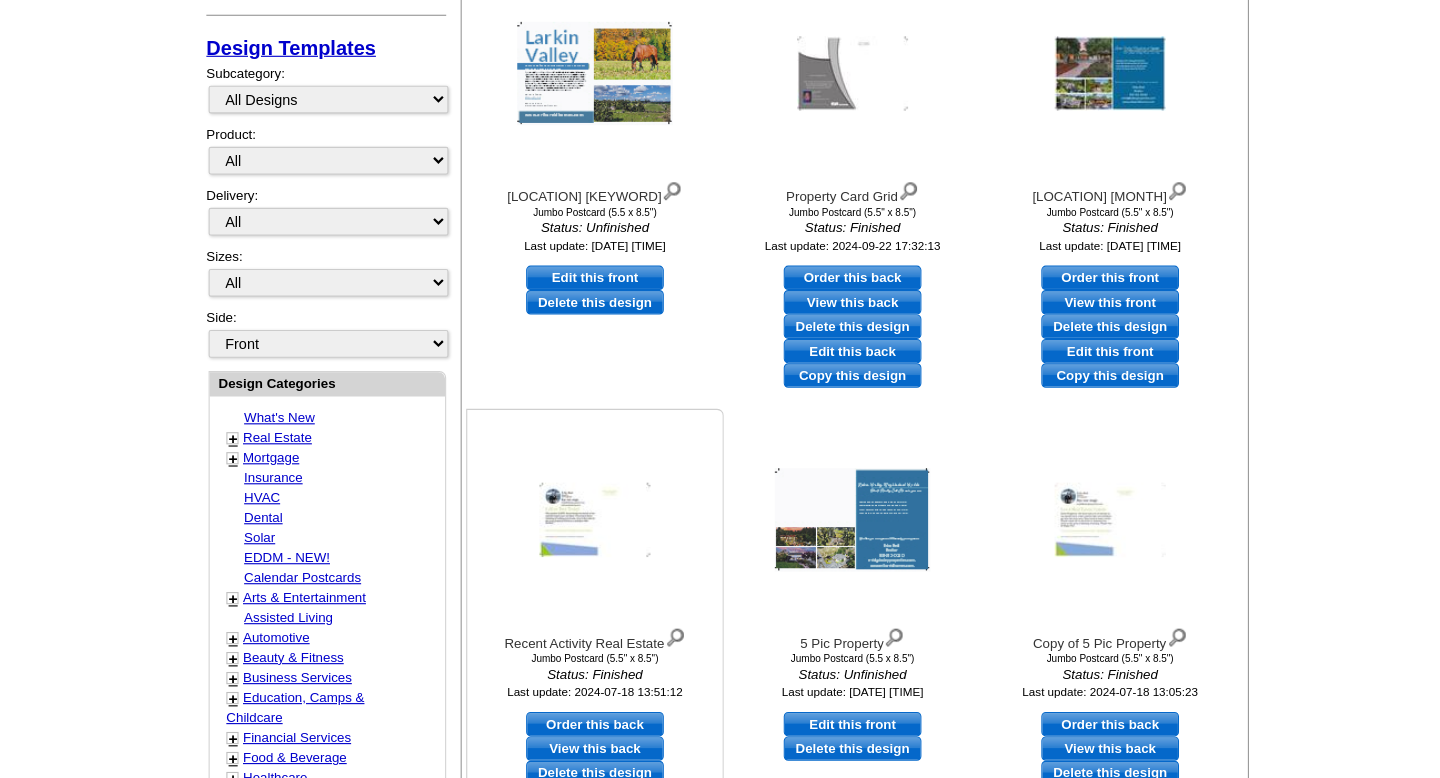 scroll, scrollTop: 415, scrollLeft: 0, axis: vertical 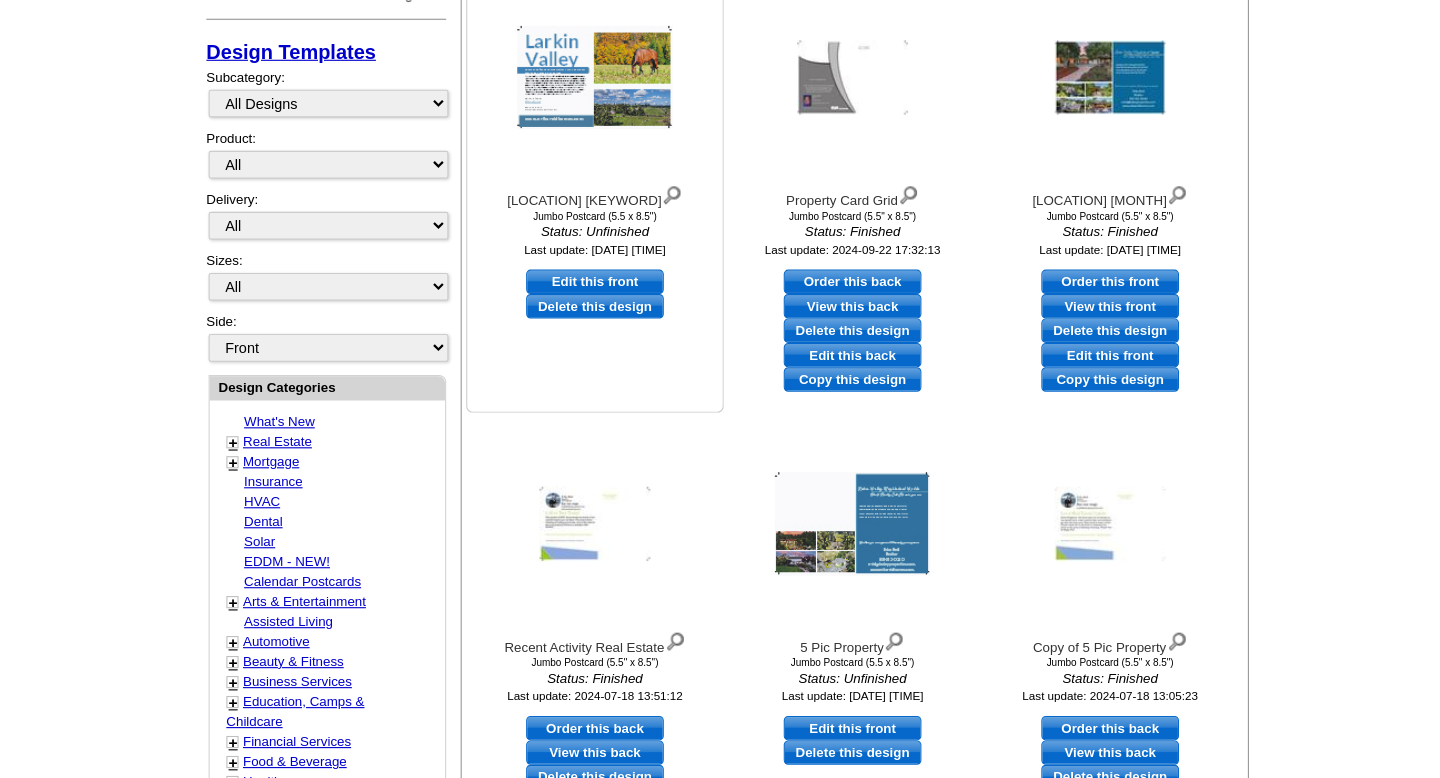 click on "Edit this front" at bounding box center (598, 254) 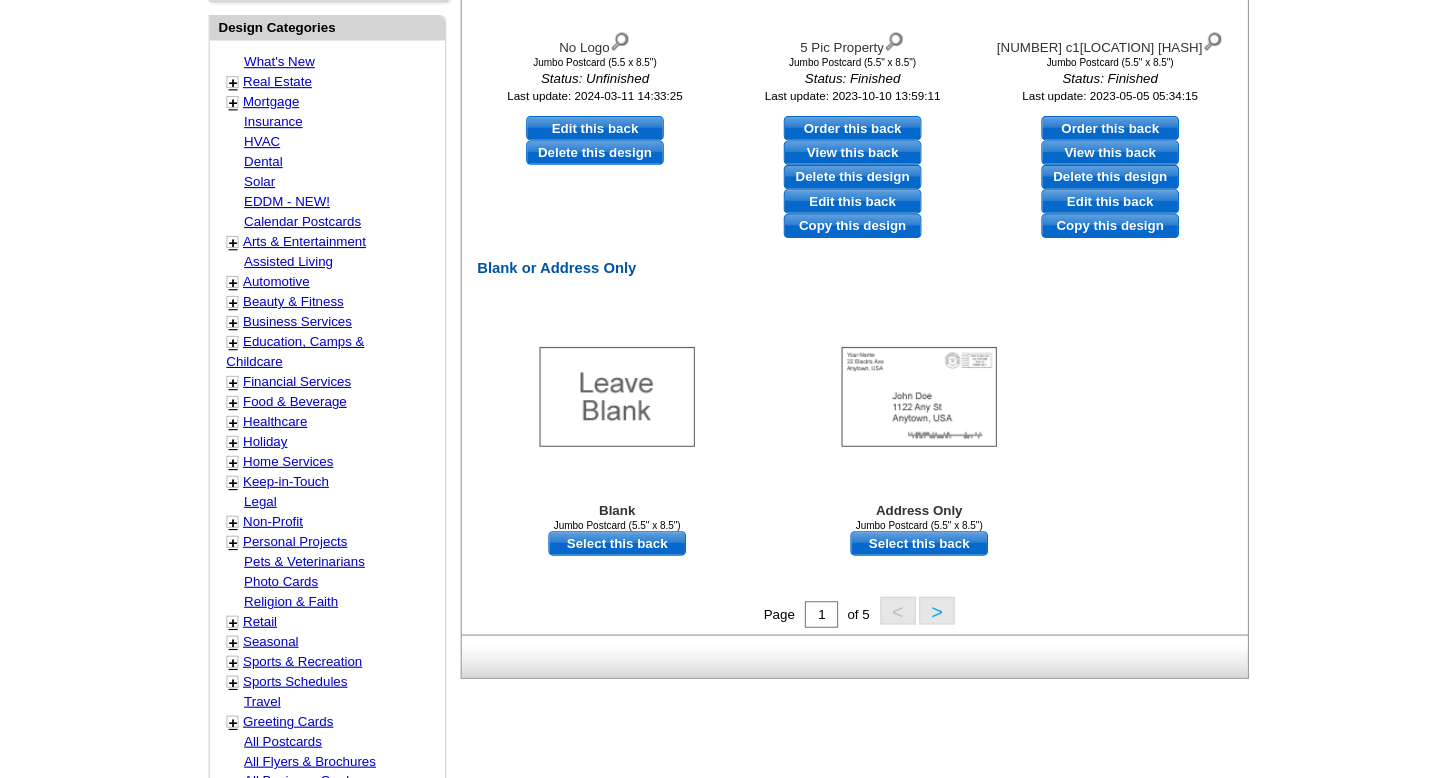 scroll, scrollTop: 885, scrollLeft: 0, axis: vertical 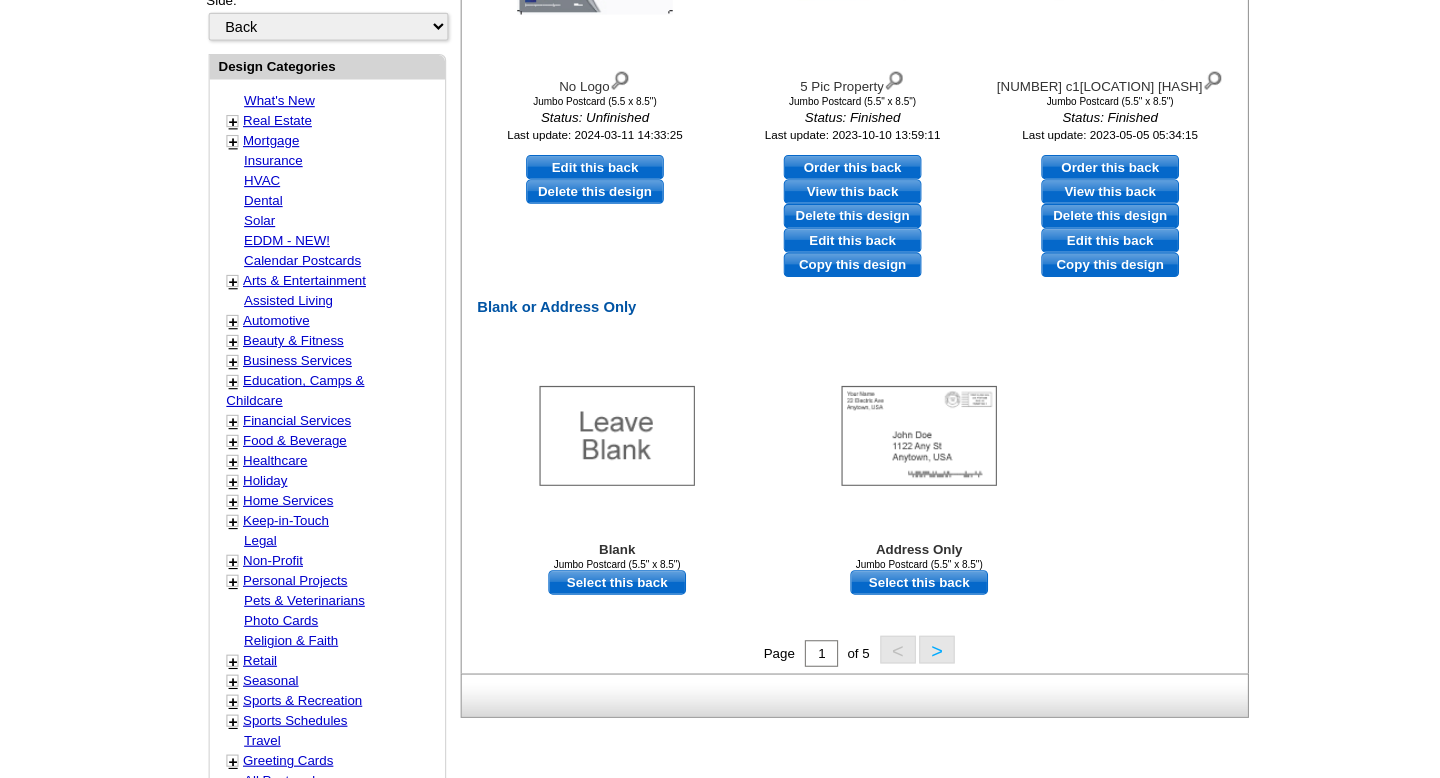 click on ">" at bounding box center [906, 620] 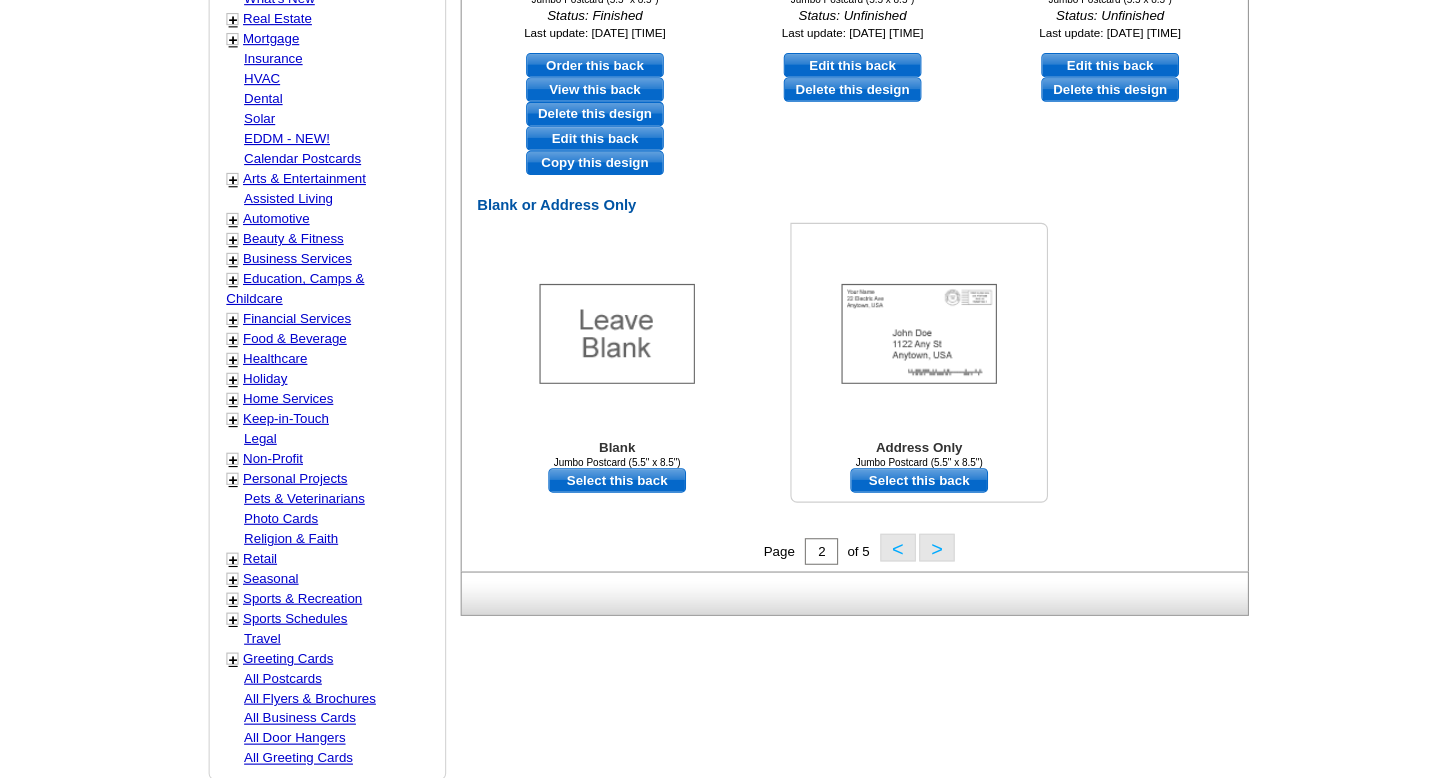 scroll, scrollTop: 939, scrollLeft: 0, axis: vertical 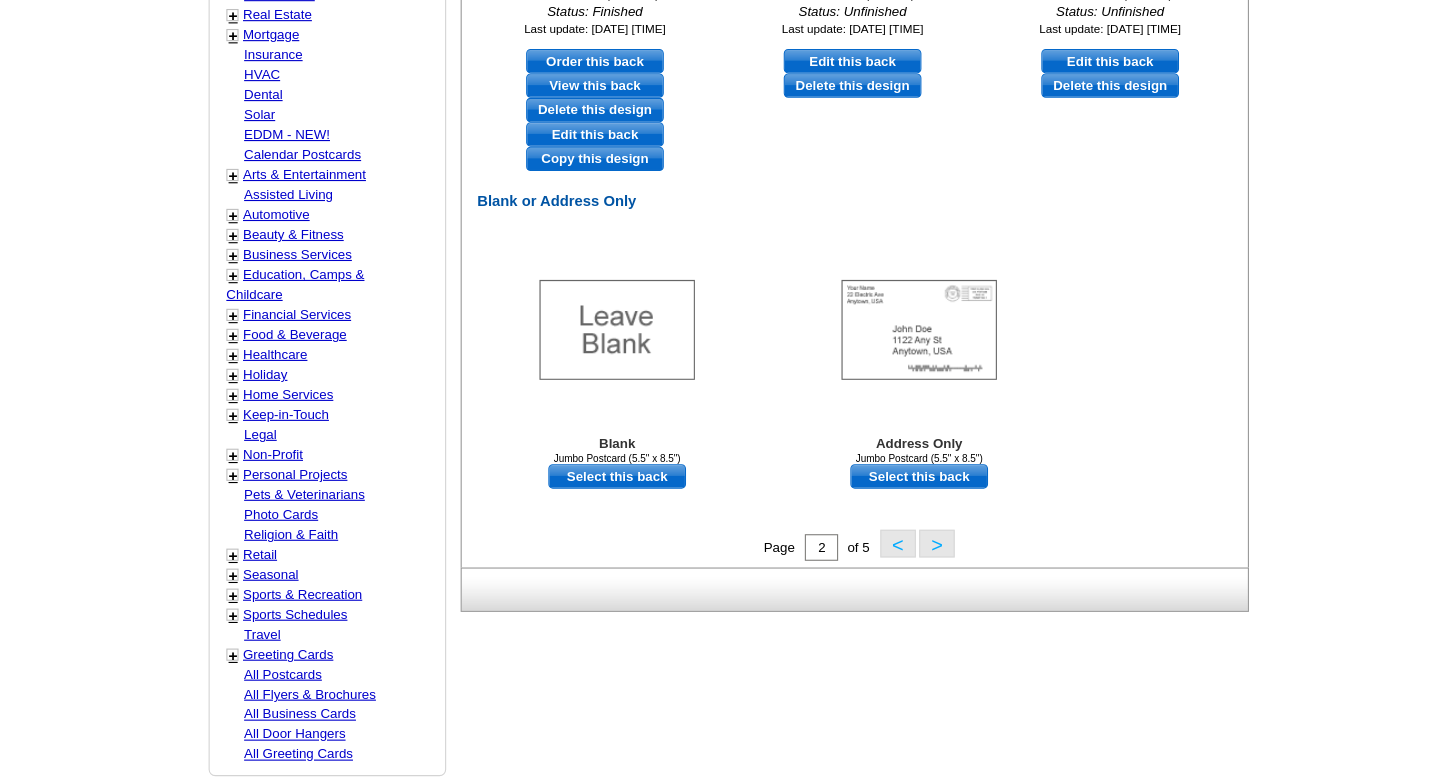 click on ">" at bounding box center (906, 566) 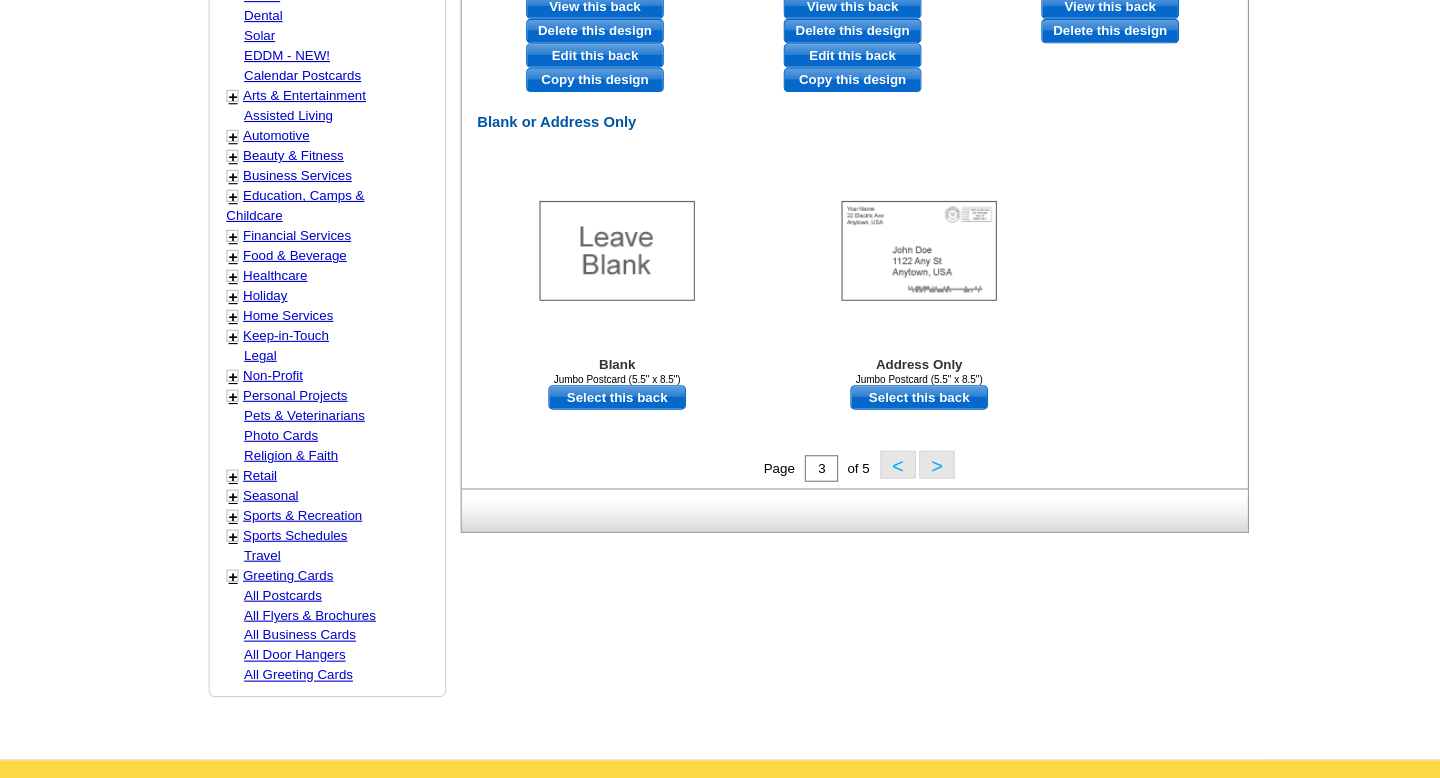 scroll, scrollTop: 1013, scrollLeft: 0, axis: vertical 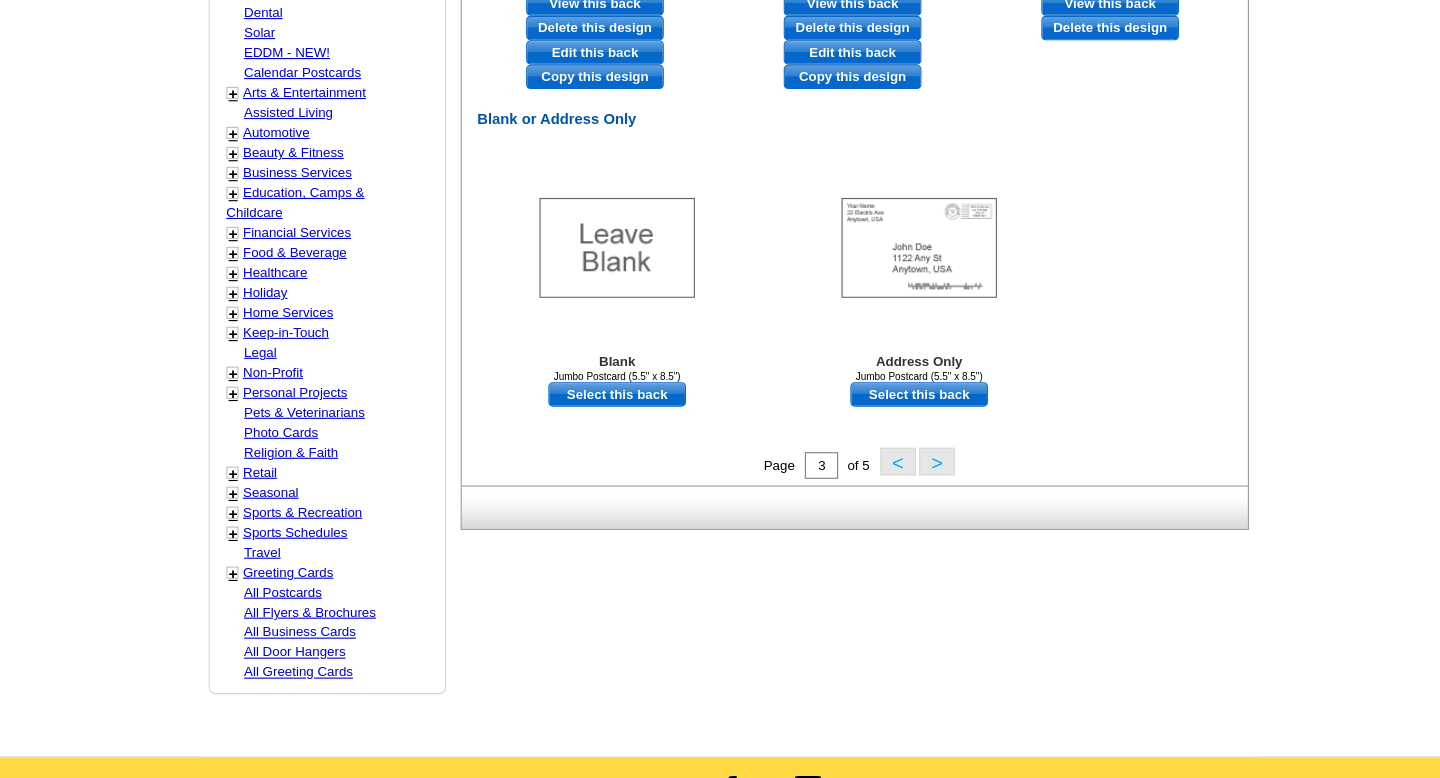 click on "<" at bounding box center [871, 492] 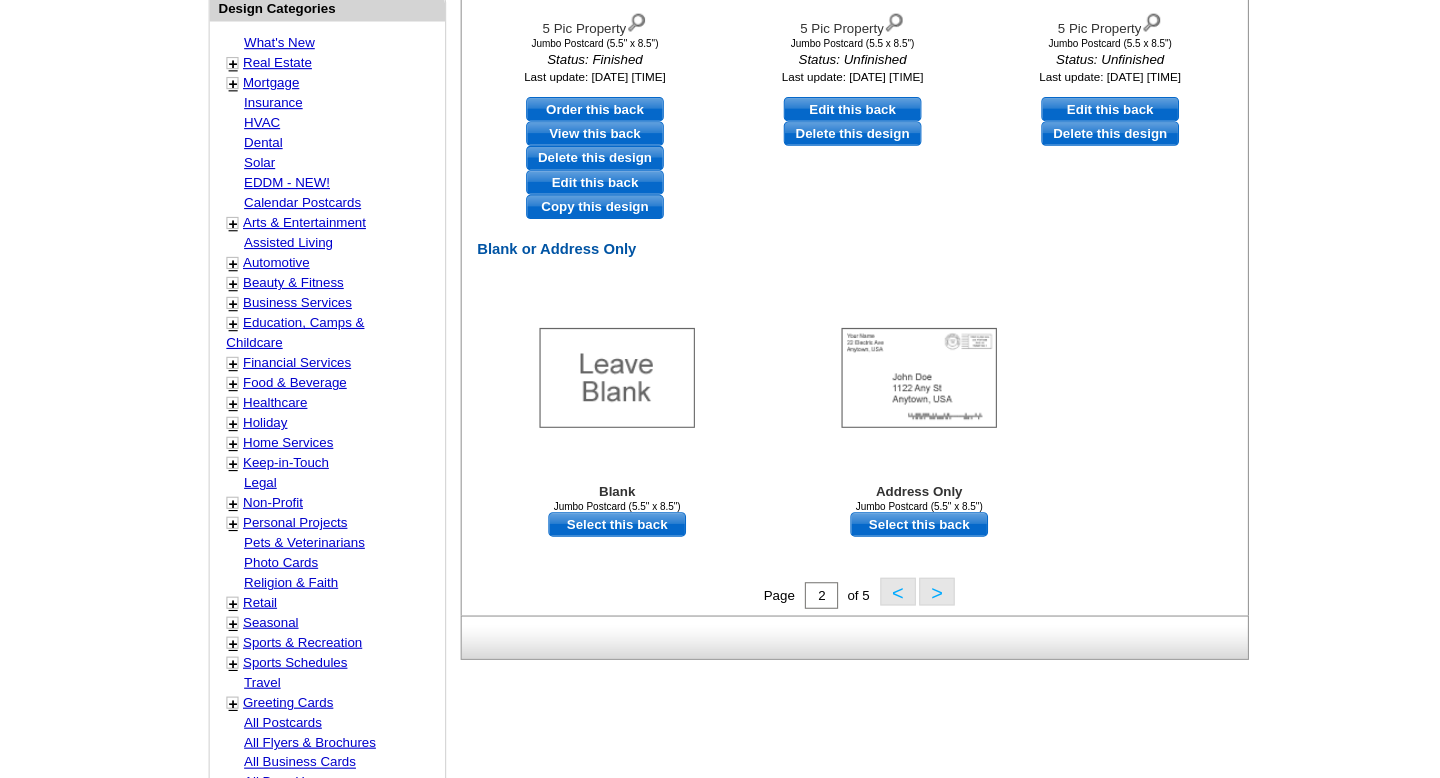scroll, scrollTop: 919, scrollLeft: 0, axis: vertical 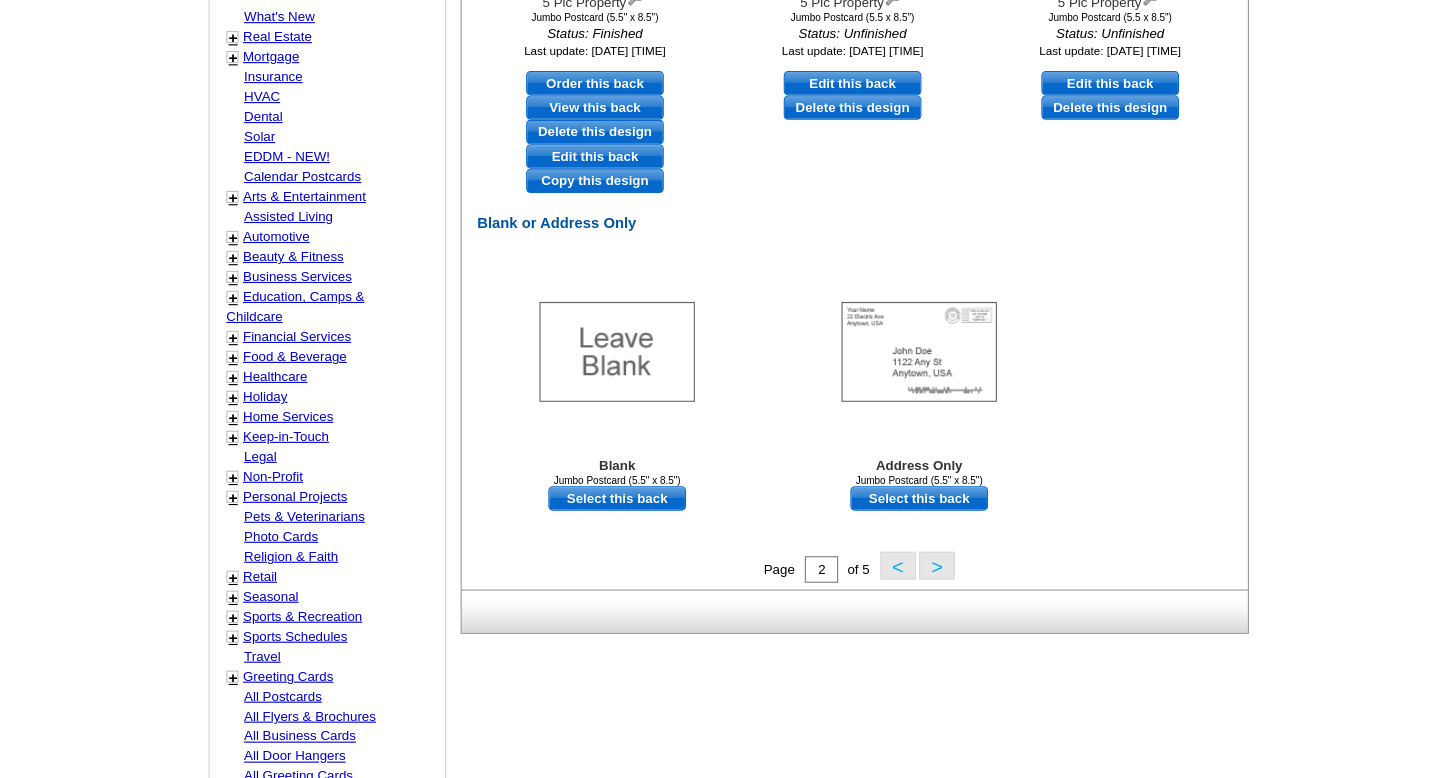 click on ">" at bounding box center [906, 586] 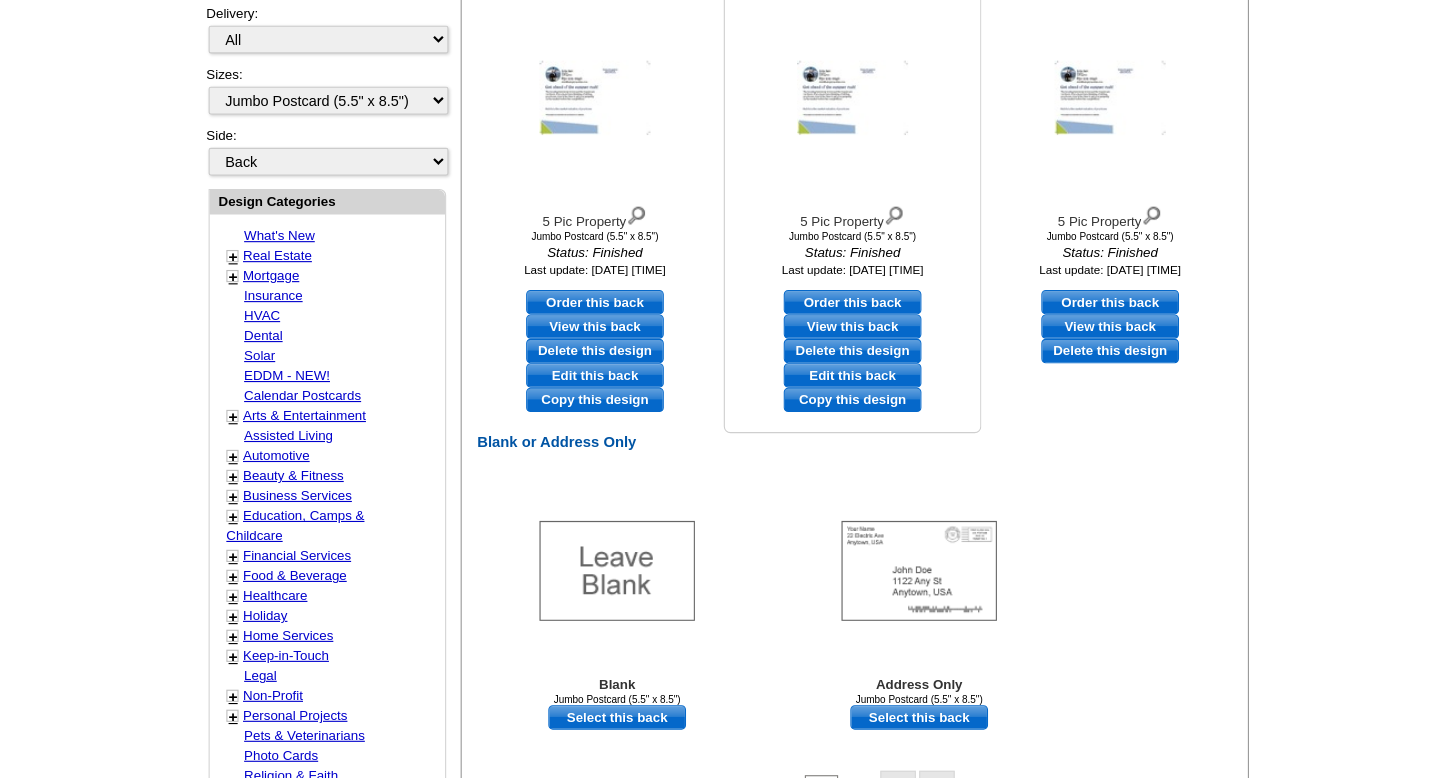 scroll, scrollTop: 779, scrollLeft: 0, axis: vertical 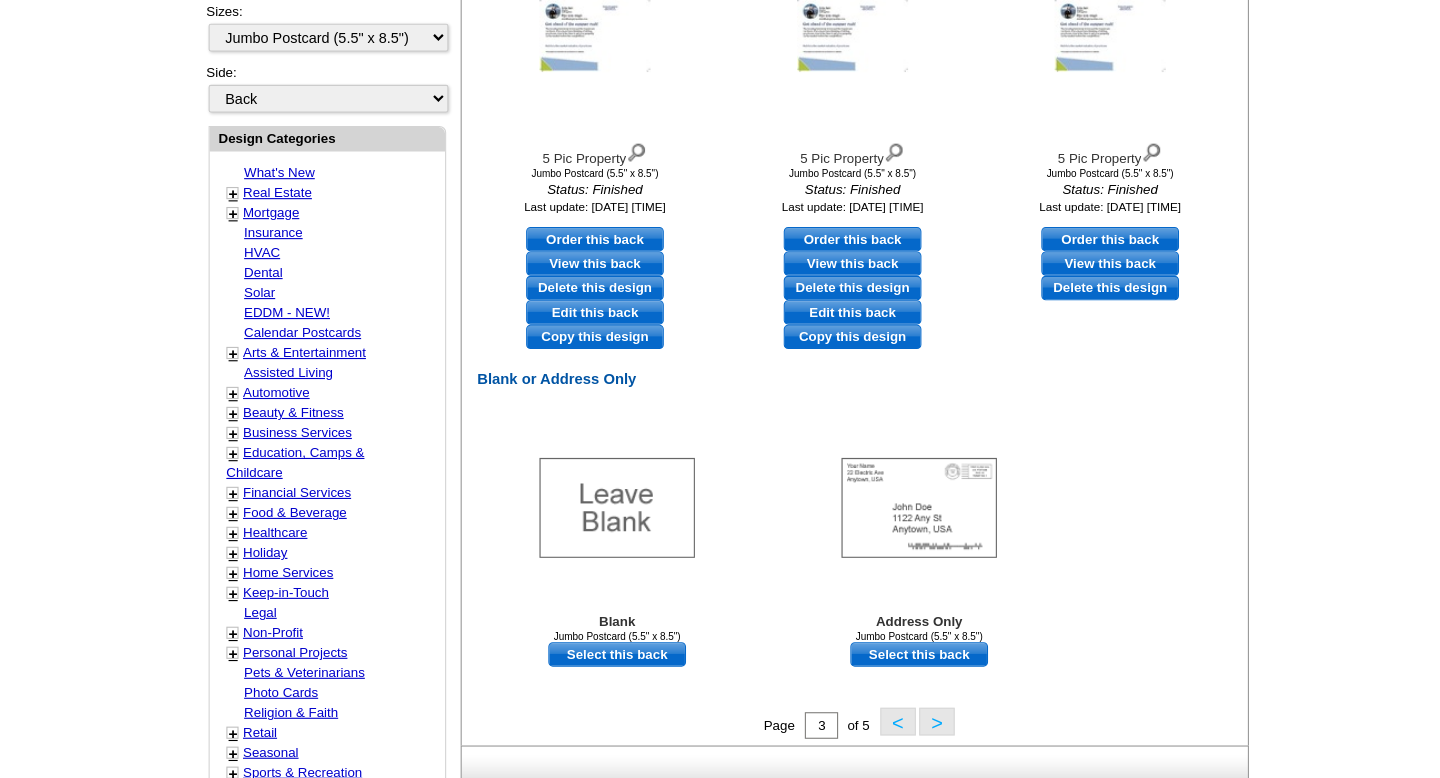 click on ">" at bounding box center [906, 726] 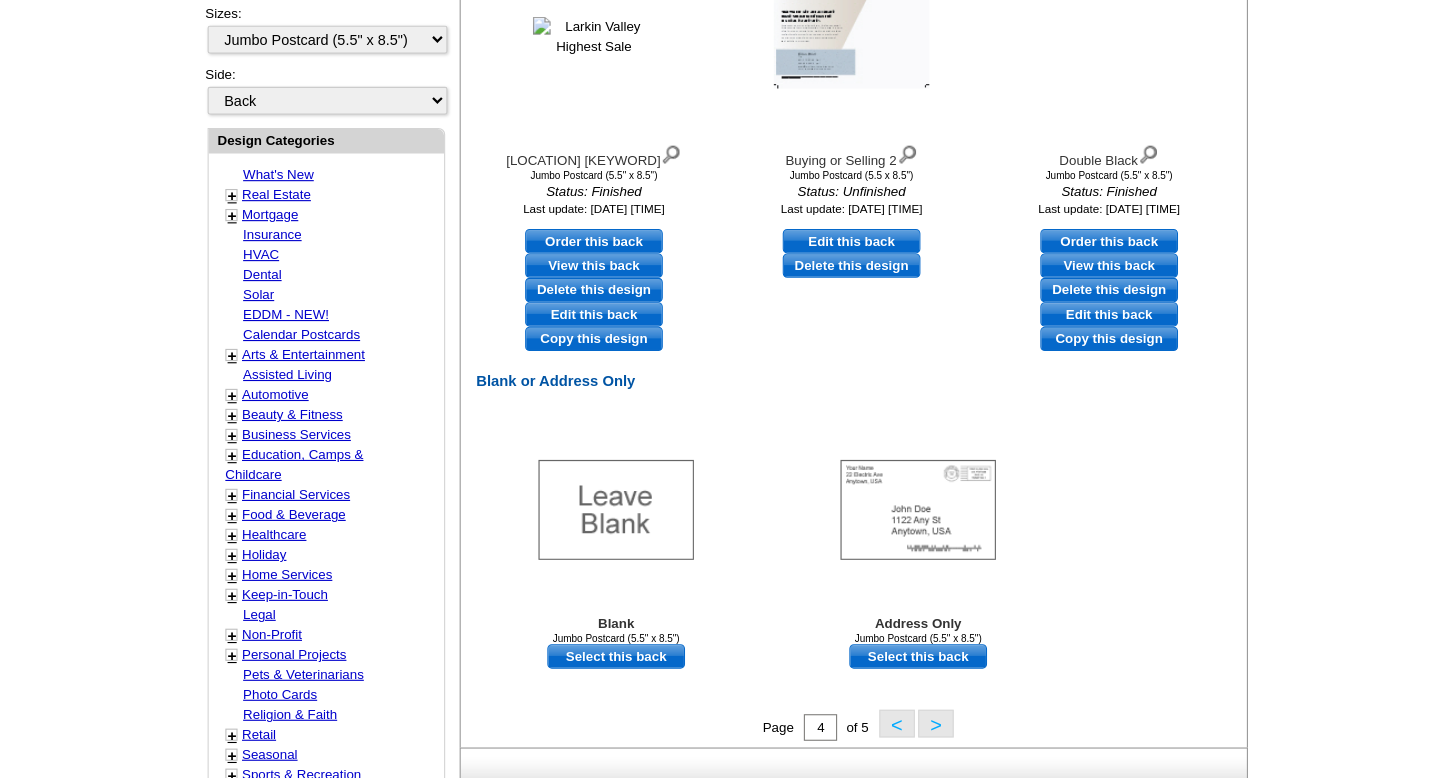 scroll, scrollTop: 829, scrollLeft: 0, axis: vertical 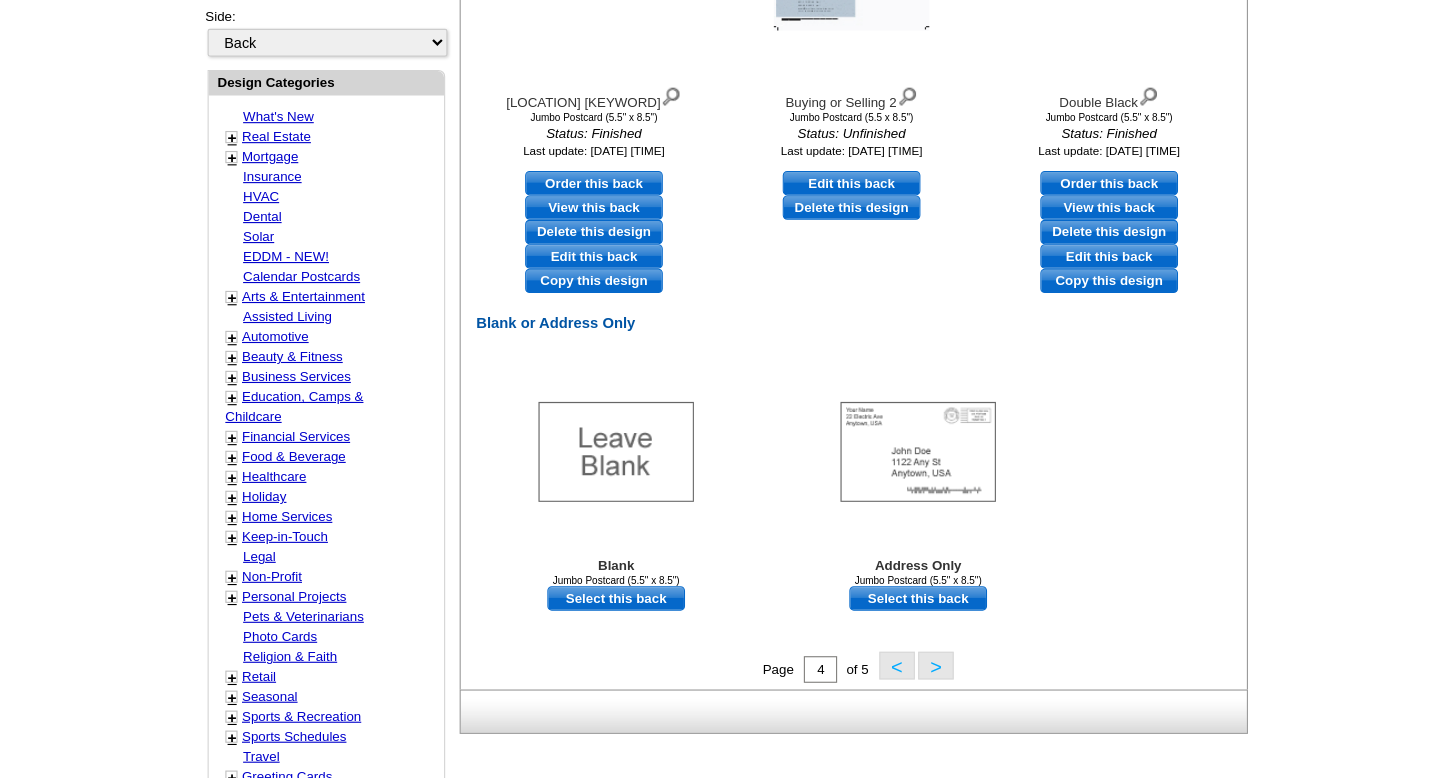 click on ">" at bounding box center [906, 676] 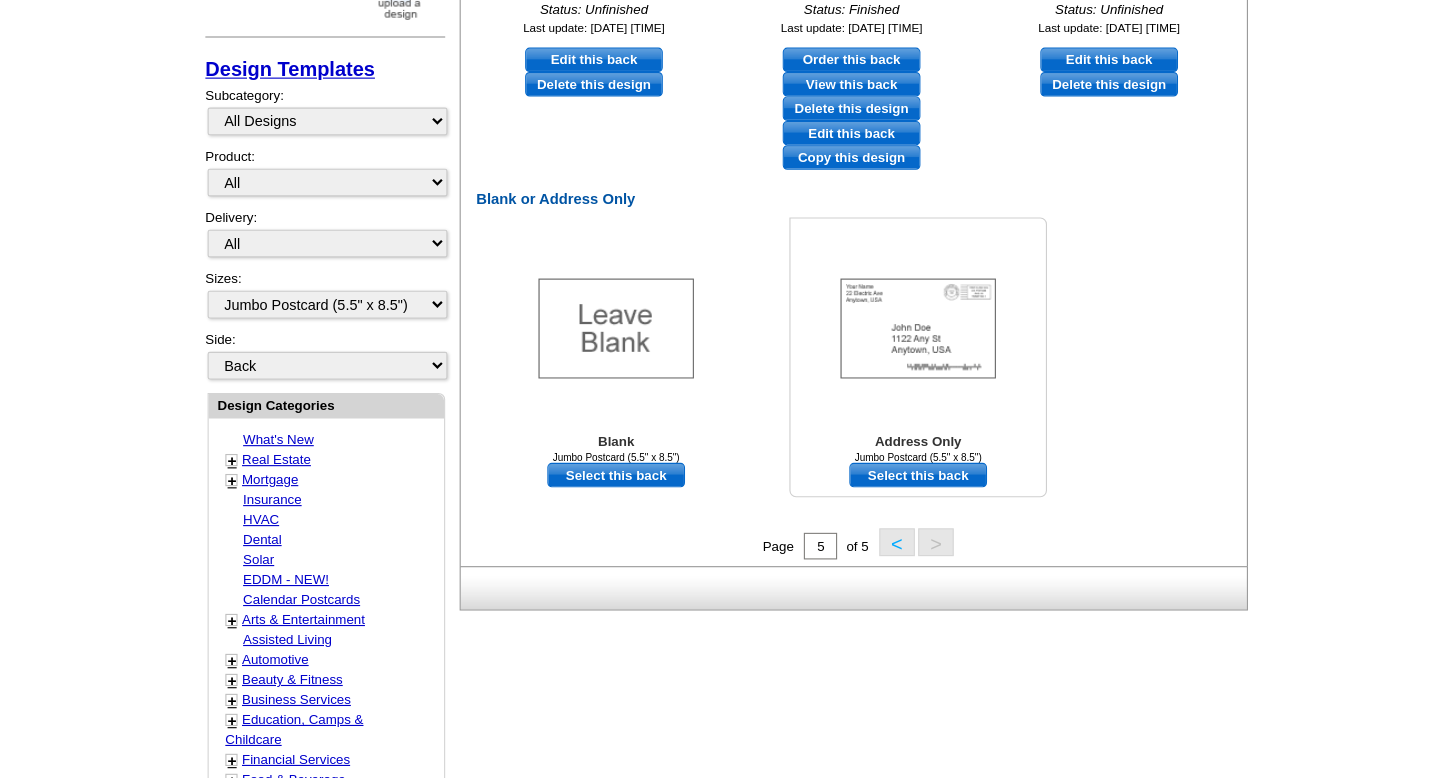 scroll, scrollTop: 546, scrollLeft: 0, axis: vertical 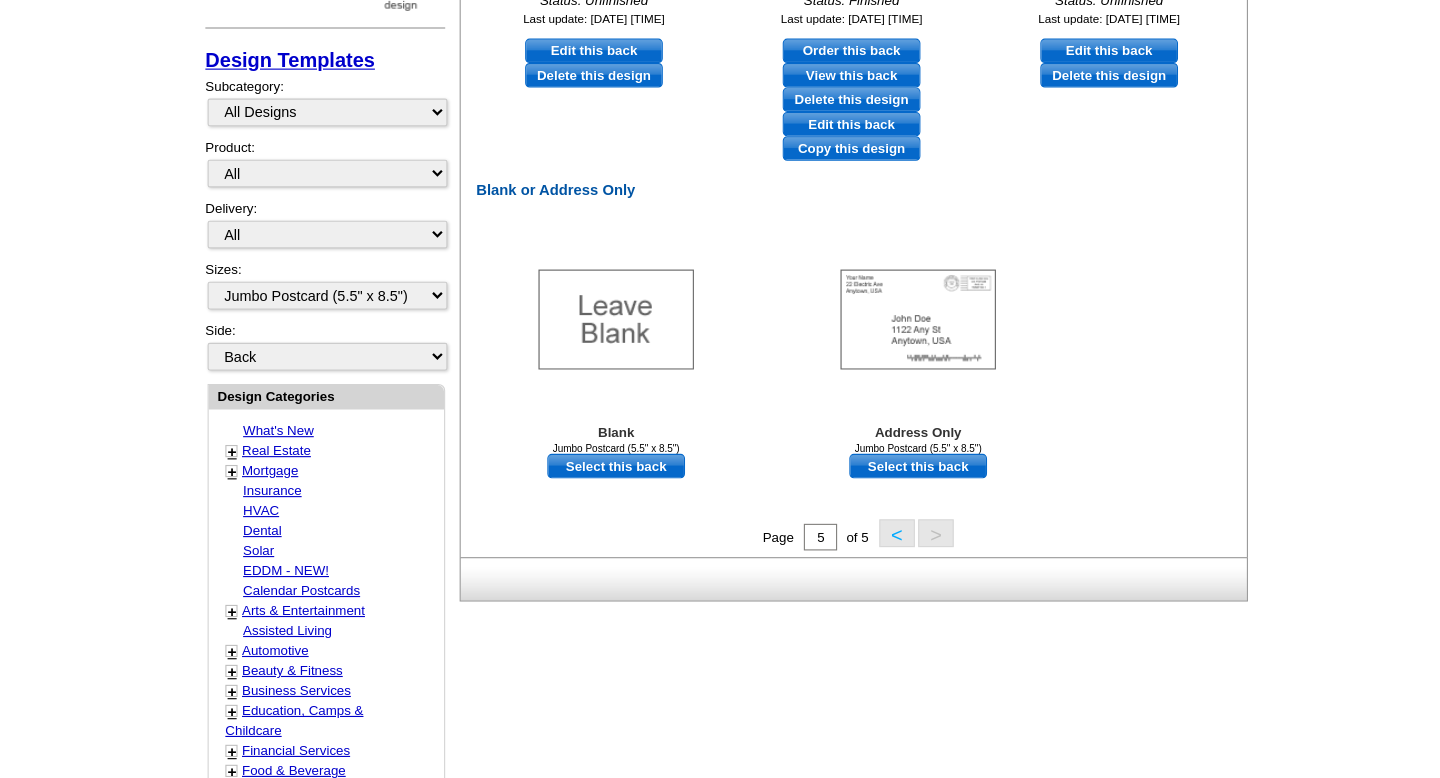 click on "<" at bounding box center [871, 557] 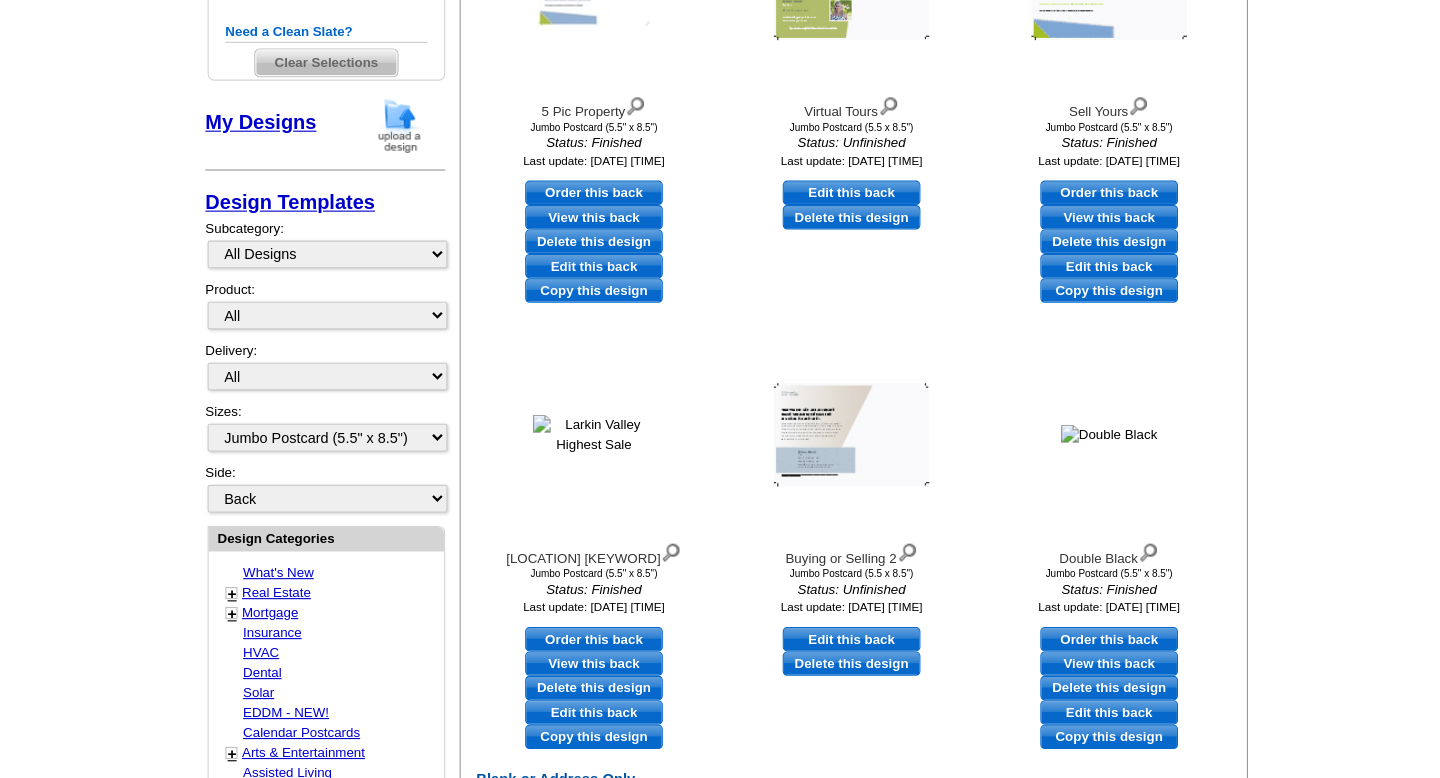 scroll, scrollTop: 419, scrollLeft: 0, axis: vertical 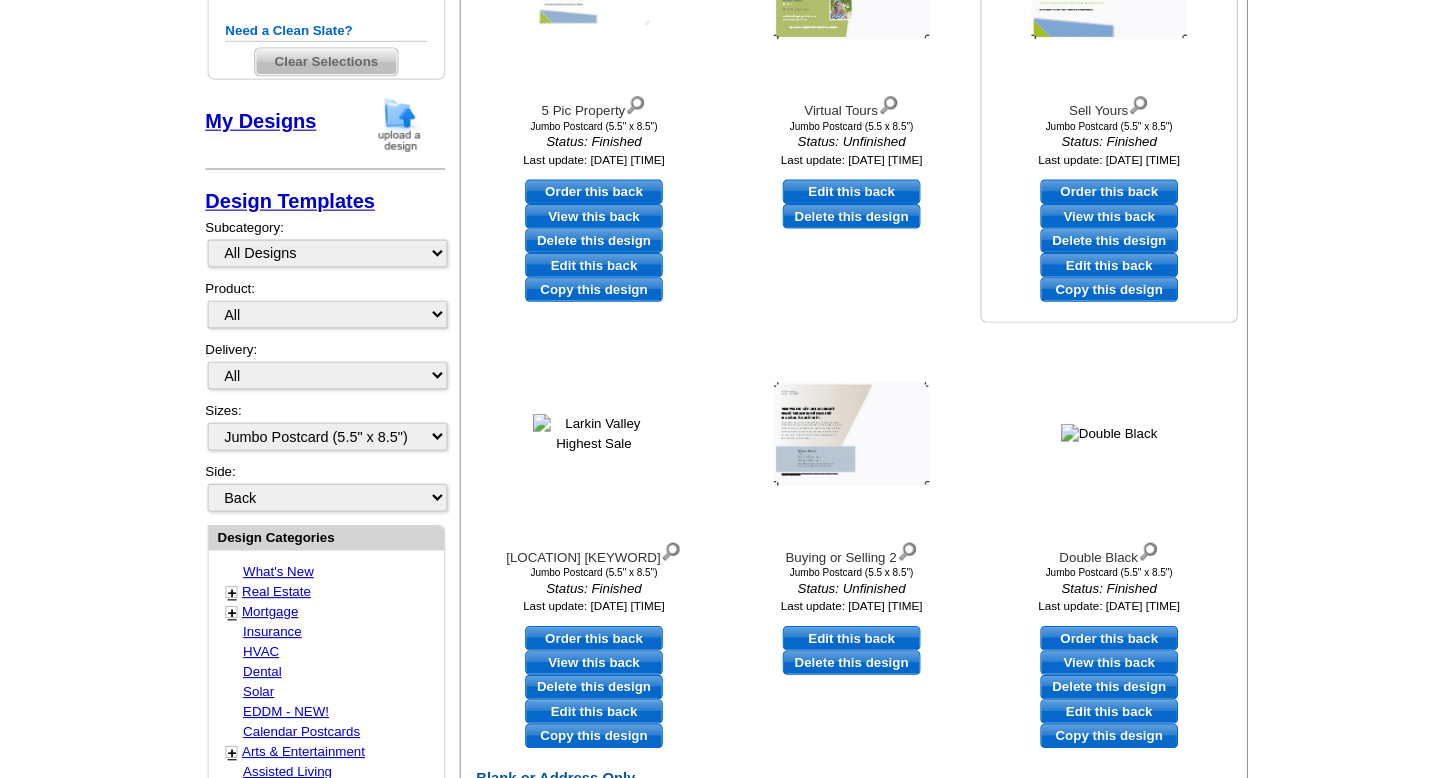 click on "Edit this back" at bounding box center (1062, 316) 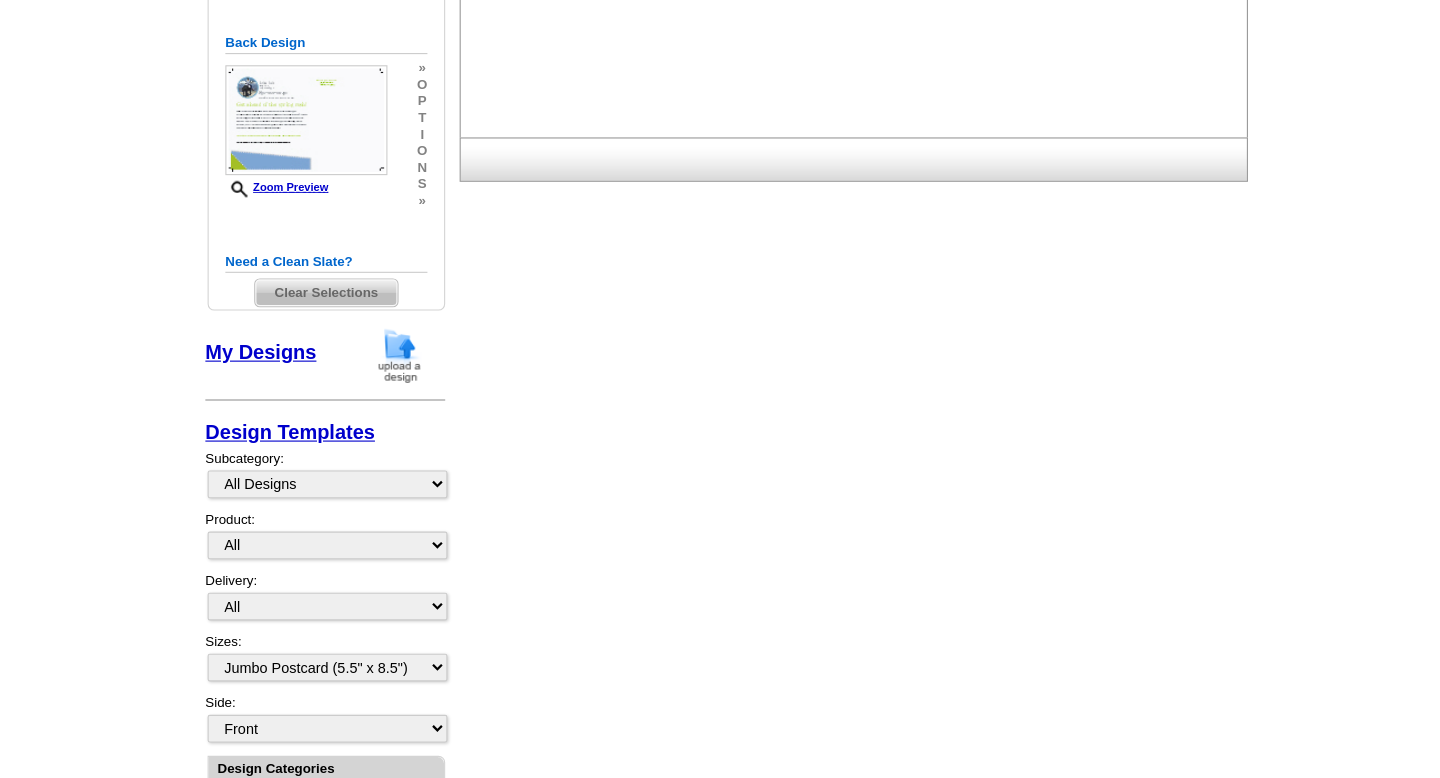 scroll, scrollTop: 0, scrollLeft: 0, axis: both 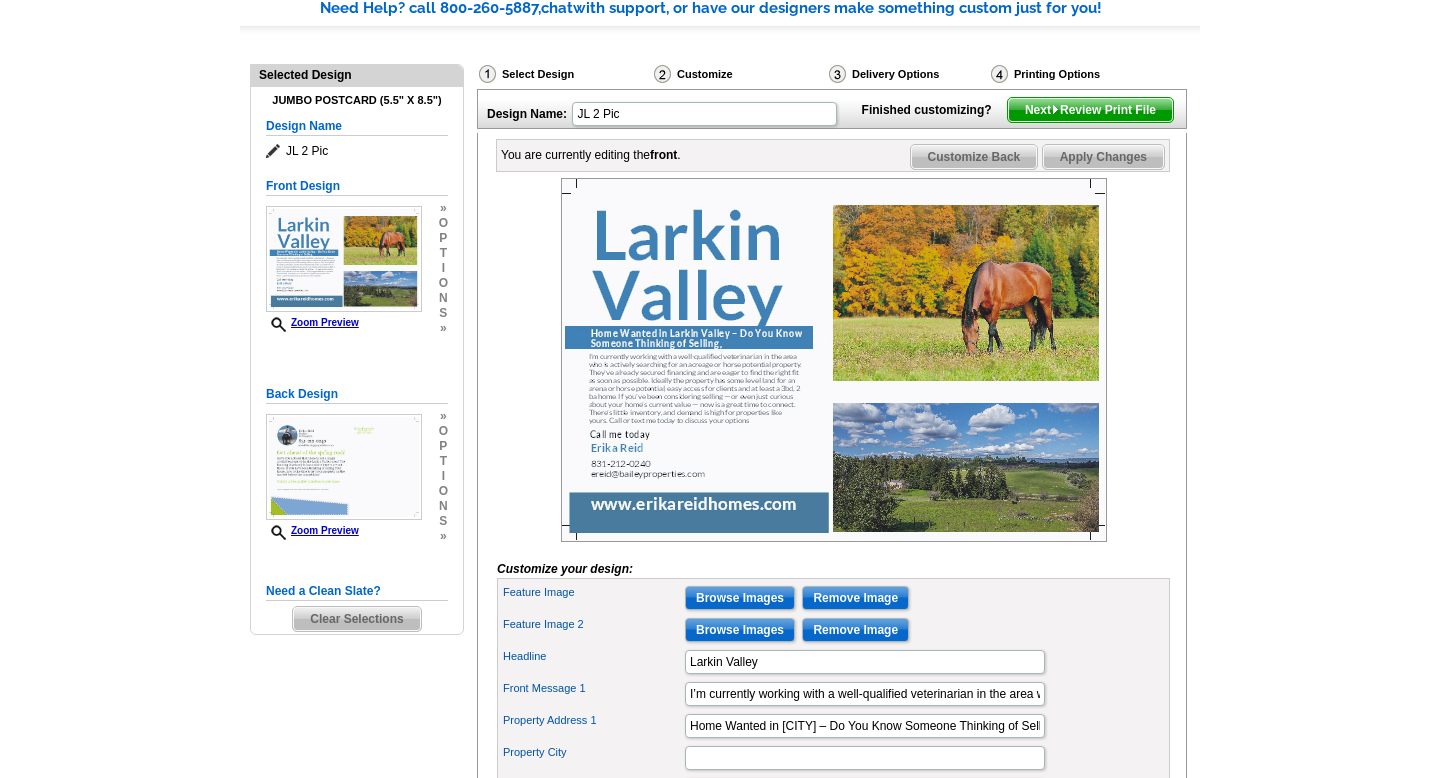 click on "Next   Review Print File" at bounding box center (1090, 110) 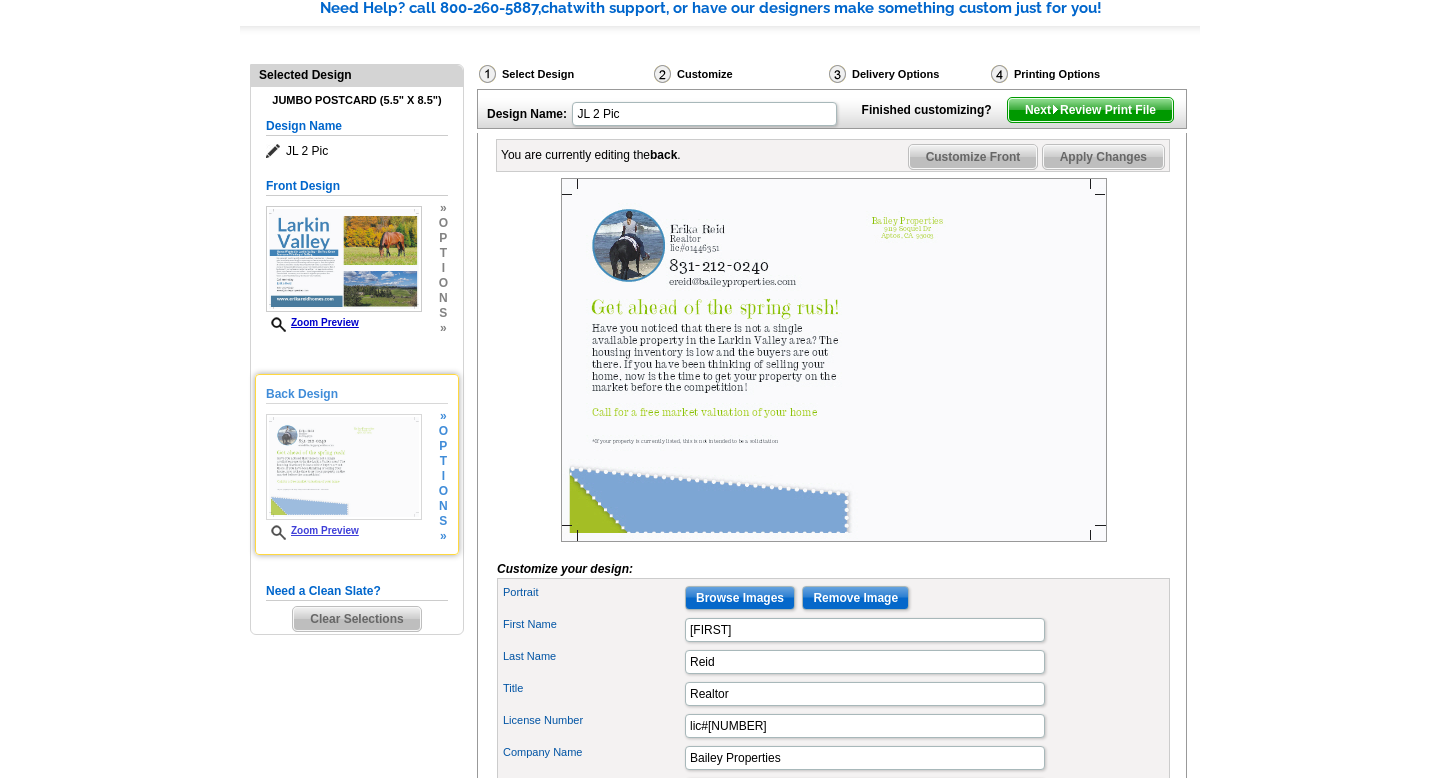 click at bounding box center [344, 467] 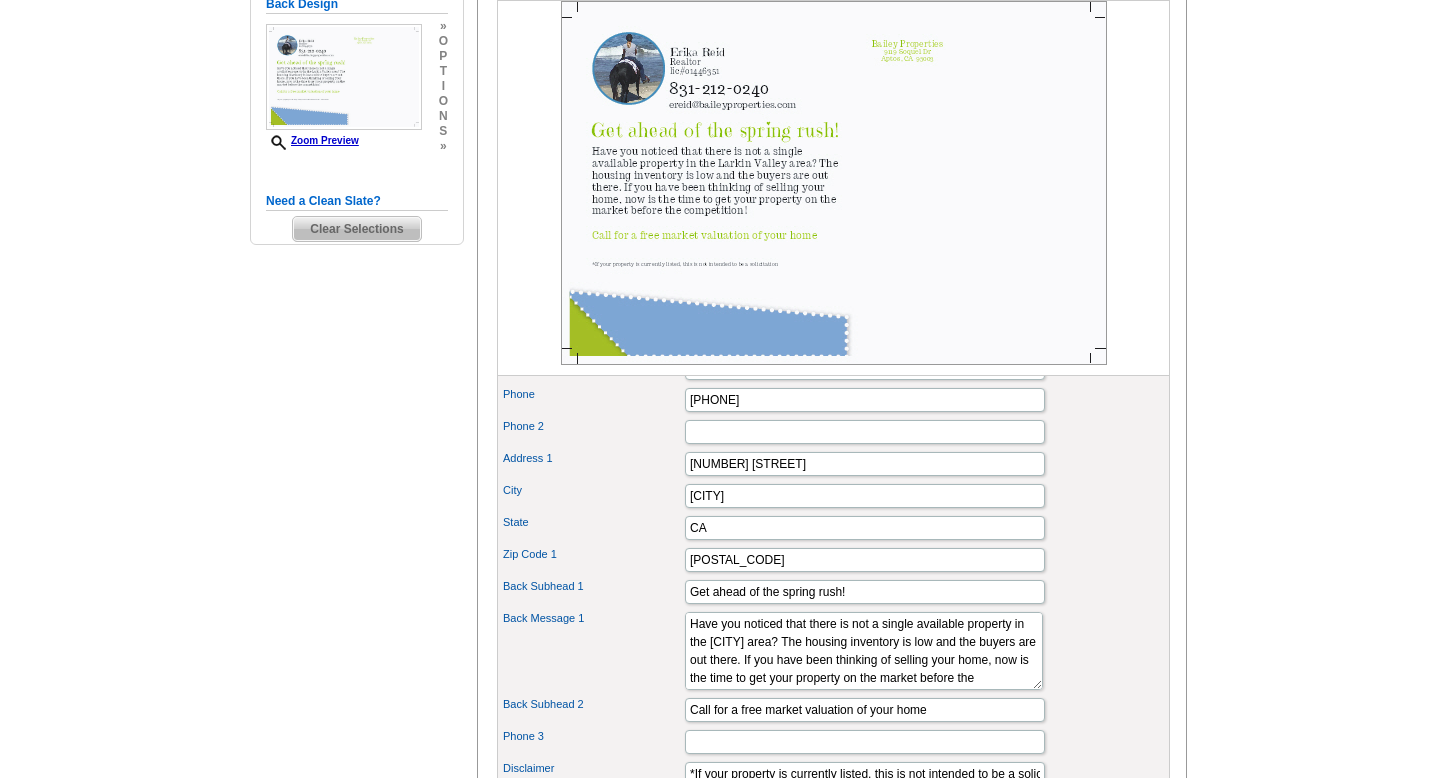 scroll, scrollTop: 561, scrollLeft: 0, axis: vertical 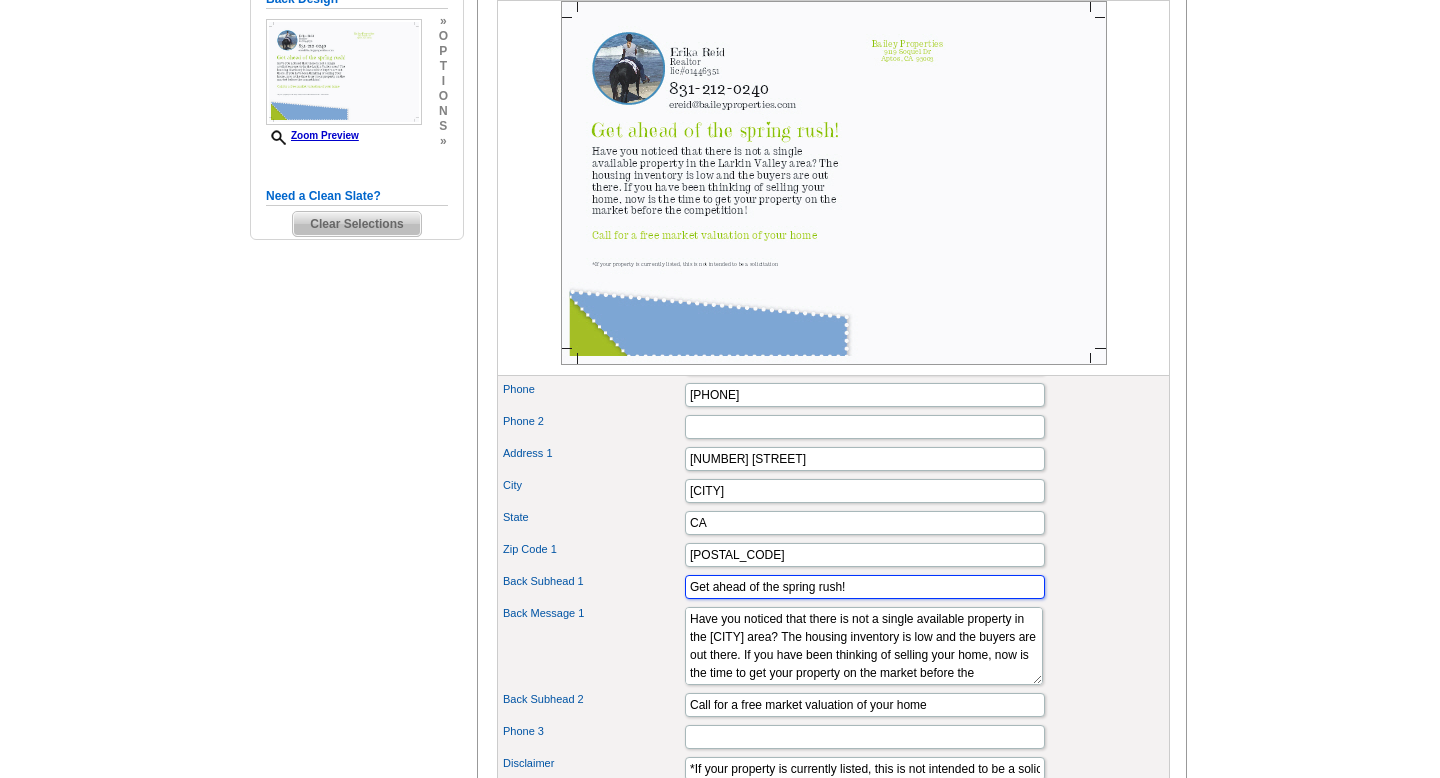 drag, startPoint x: 853, startPoint y: 619, endPoint x: 667, endPoint y: 613, distance: 186.09676 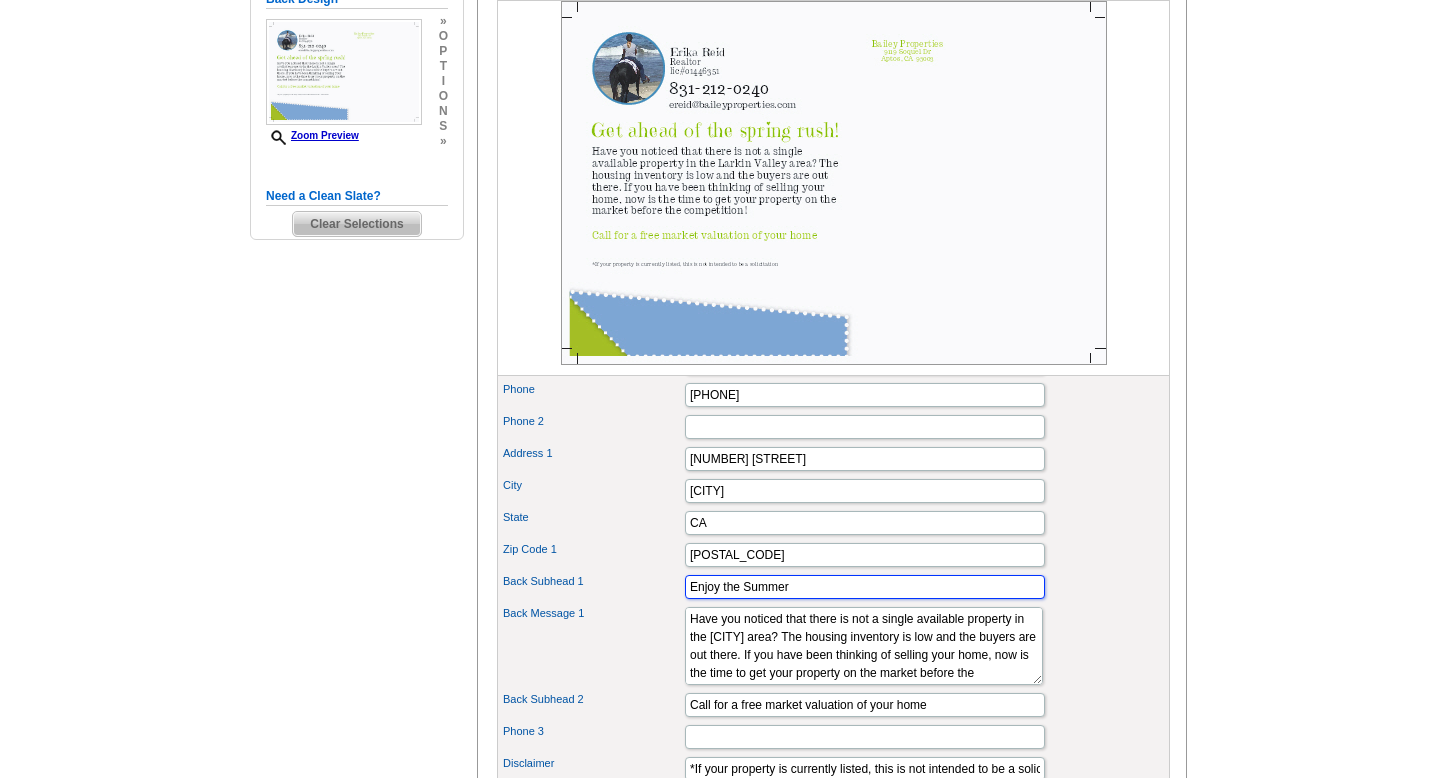 type on "Enjoy the Summer" 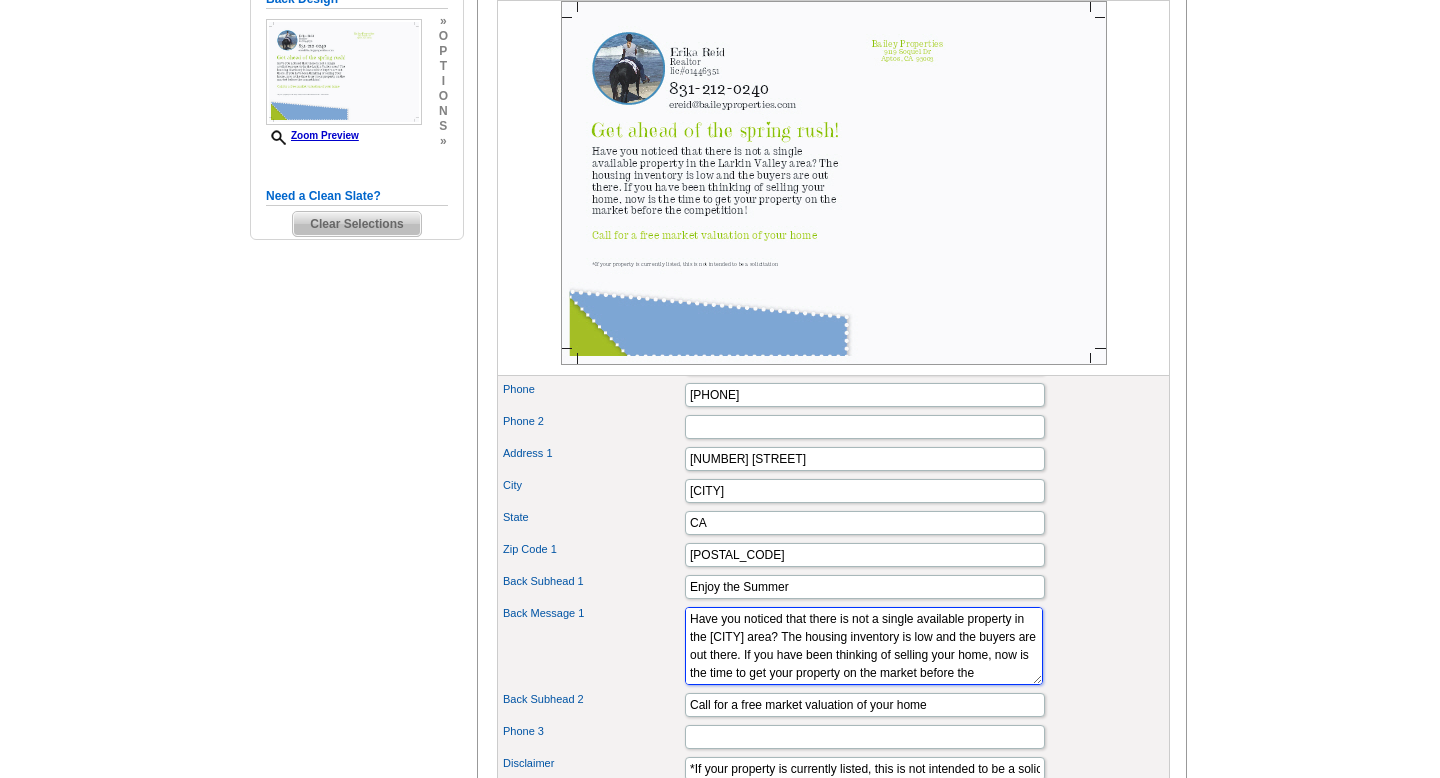 click on "Have you noticed that there is not a single available property in the [CITY] area? The housing inventory is low and the buyers are out there. If you have been thinking of selling your home, now is the time to get your property on the market before the competition!" at bounding box center (864, 646) 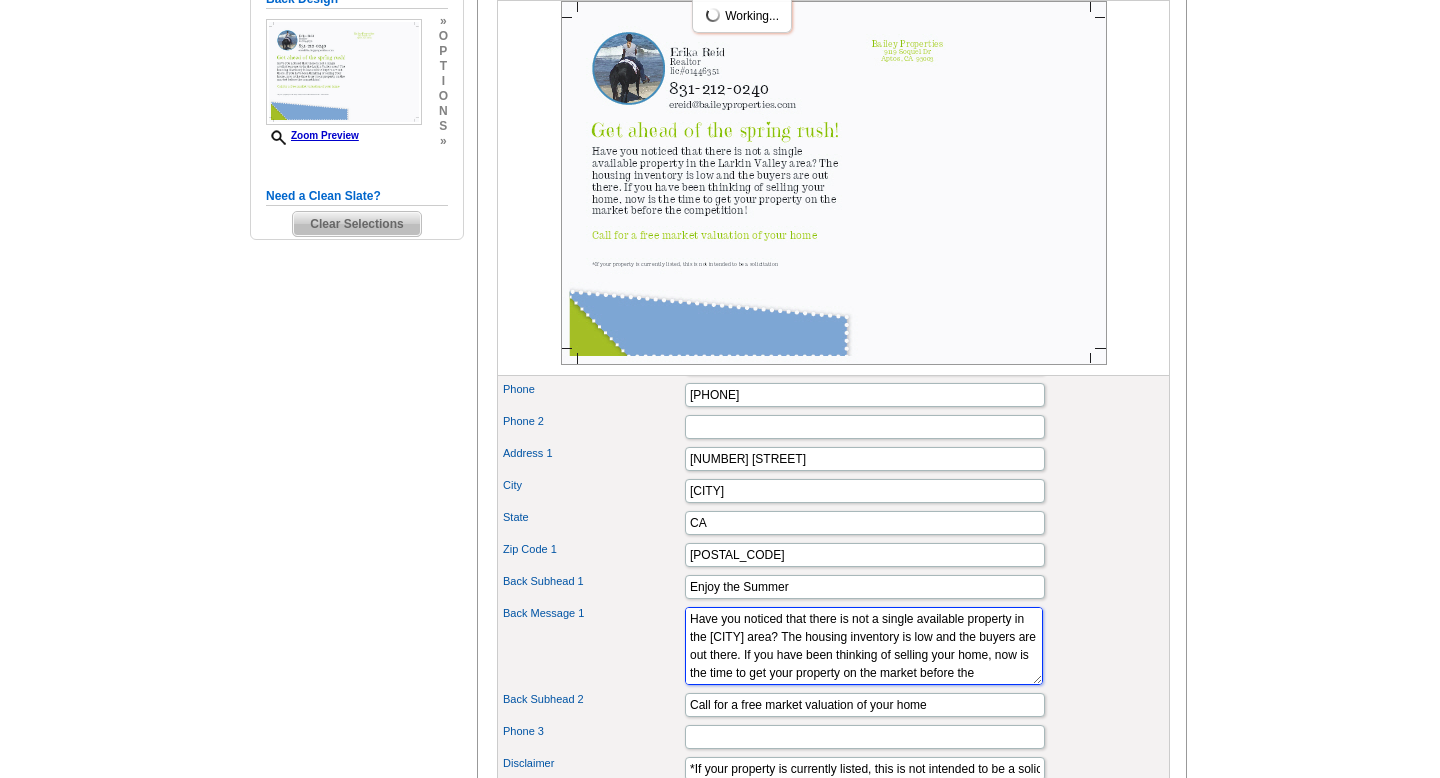 drag, startPoint x: 967, startPoint y: 707, endPoint x: 708, endPoint y: 642, distance: 267.03183 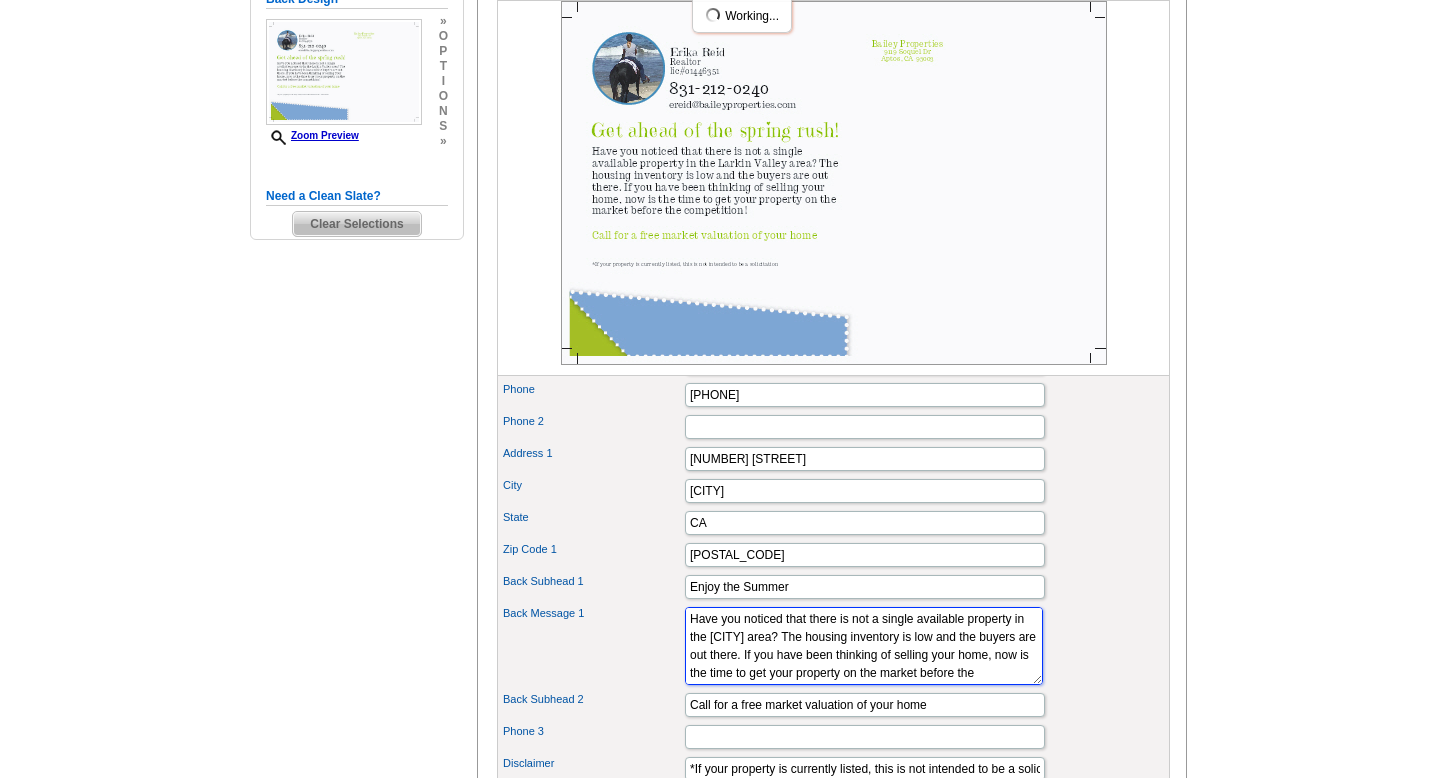 click on "Have you noticed that there is not a single available property in the [CITY] area? The housing inventory is low and the buyers are out there. If you have been thinking of selling your home, now is the time to get your property on the market before the competition!" at bounding box center [864, 646] 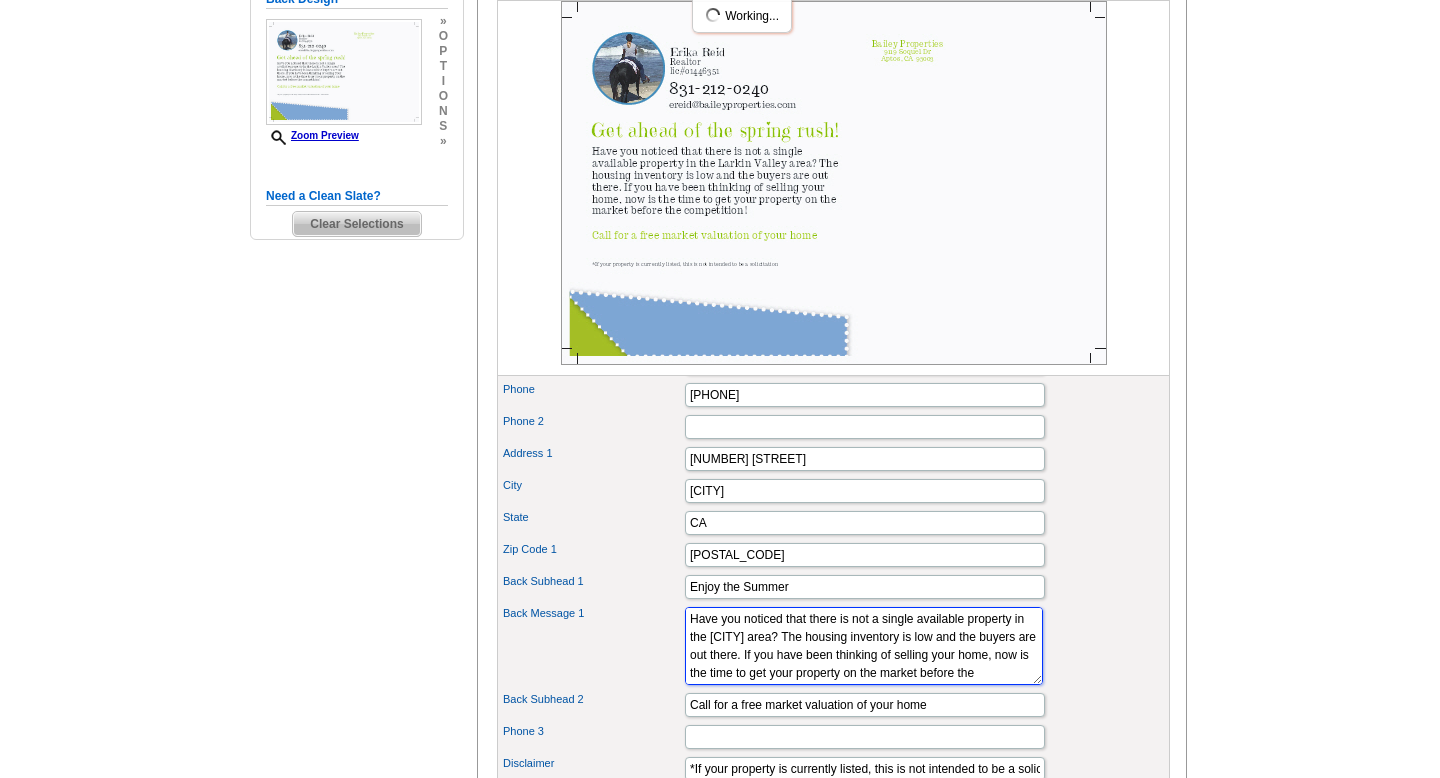 type on "time to get your property on the market before the competition!" 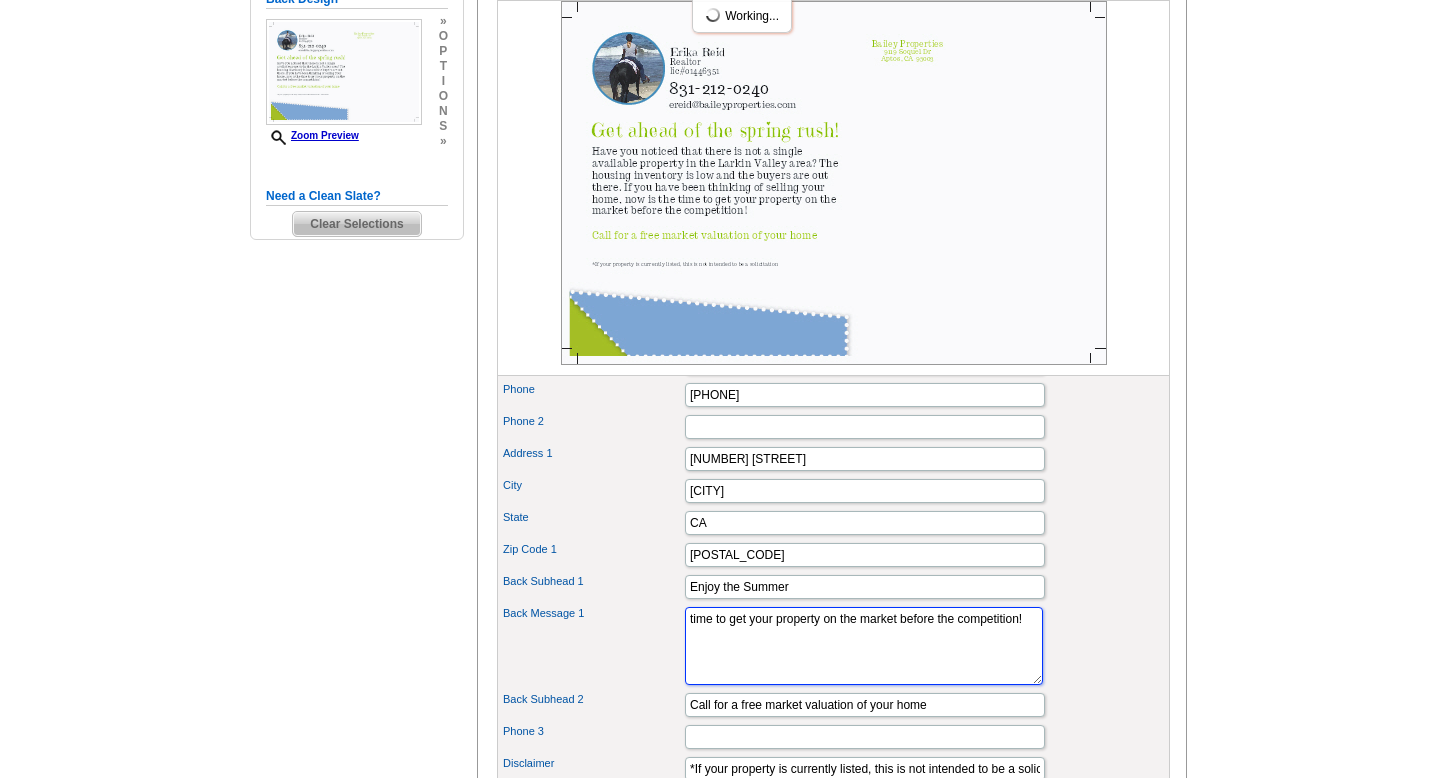 drag, startPoint x: 778, startPoint y: 693, endPoint x: 672, endPoint y: 643, distance: 117.20068 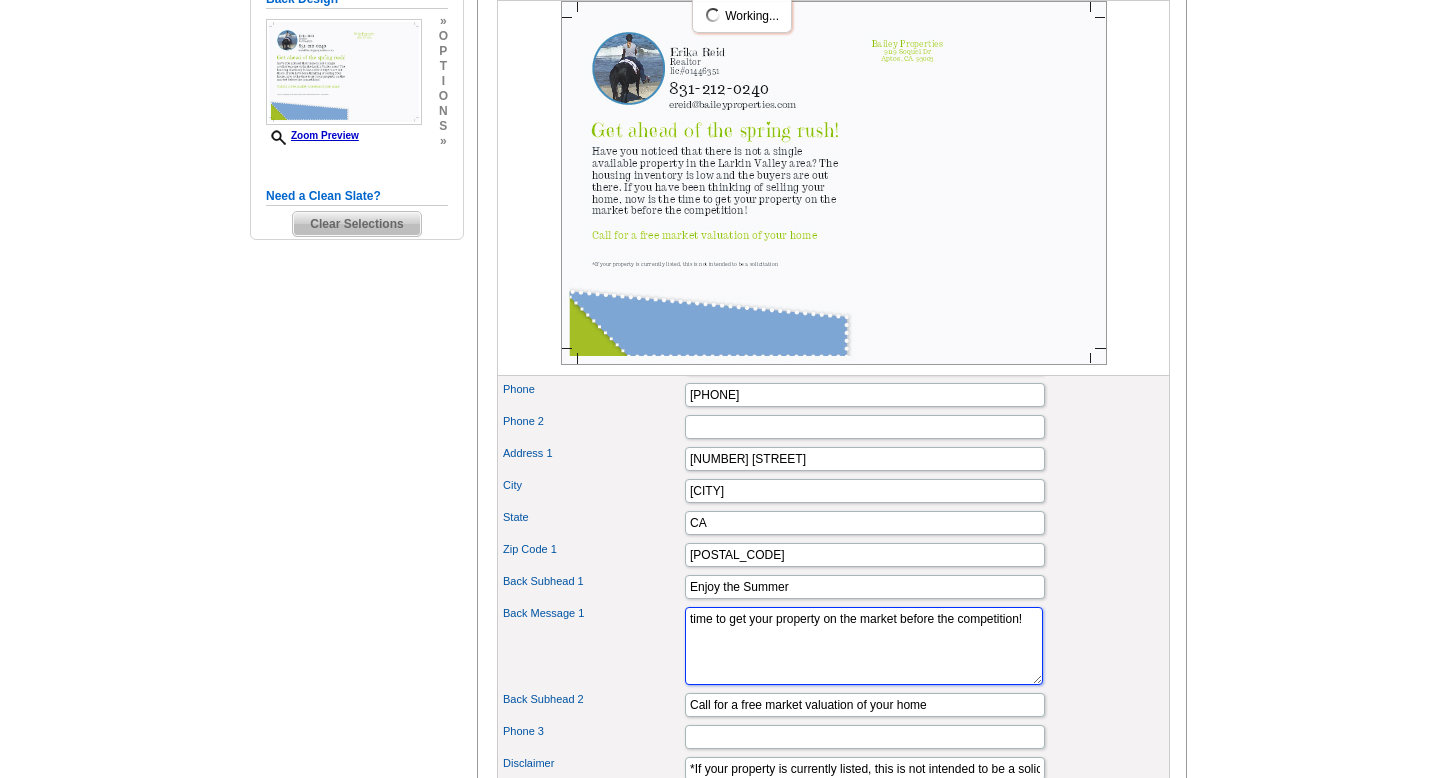 click on "Back Message 1
Have you noticed that there is not a single available property in the [CITY] area? The housing inventory is low and the buyers are out there. If you have been thinking of selling your home, now is the time to get your property on the market before the competition!" at bounding box center (833, 646) 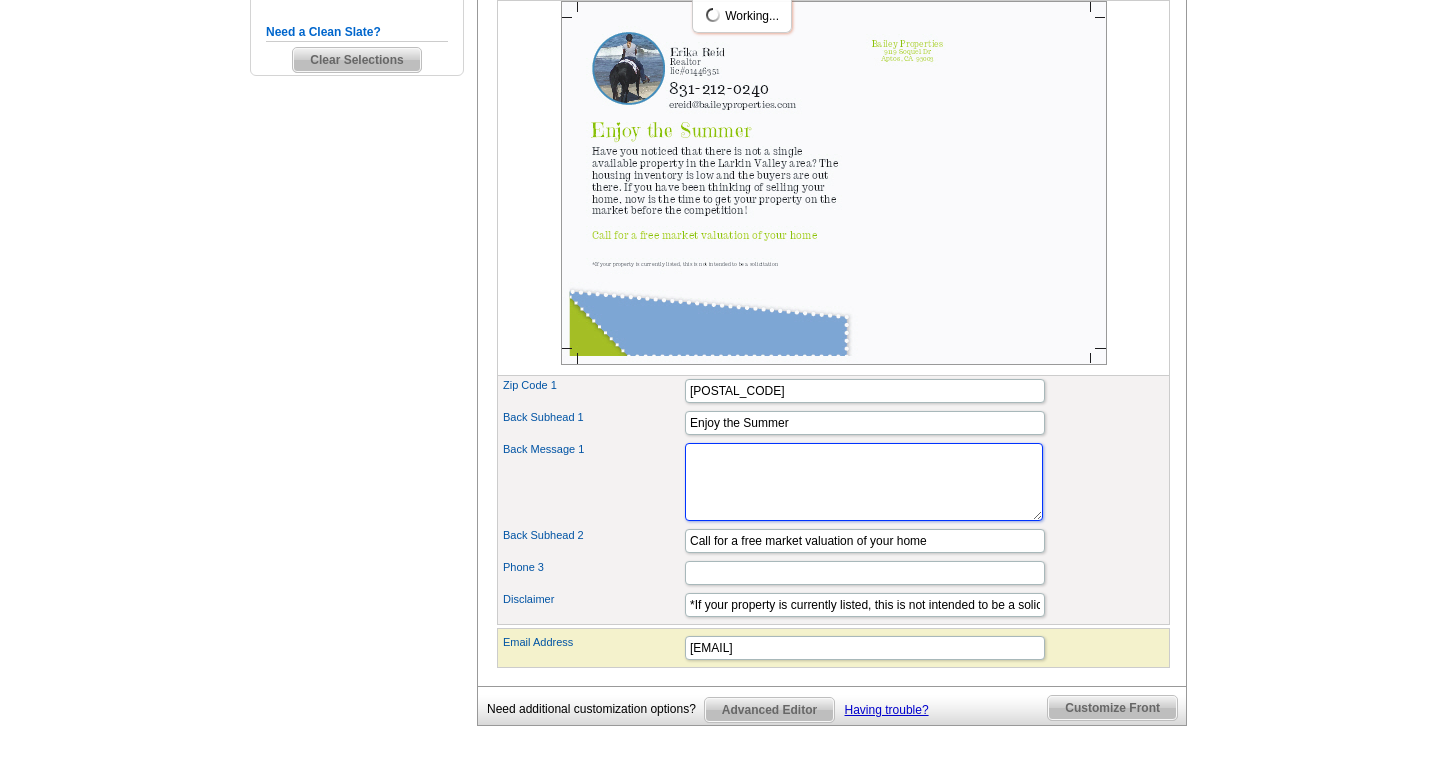 scroll, scrollTop: 733, scrollLeft: 0, axis: vertical 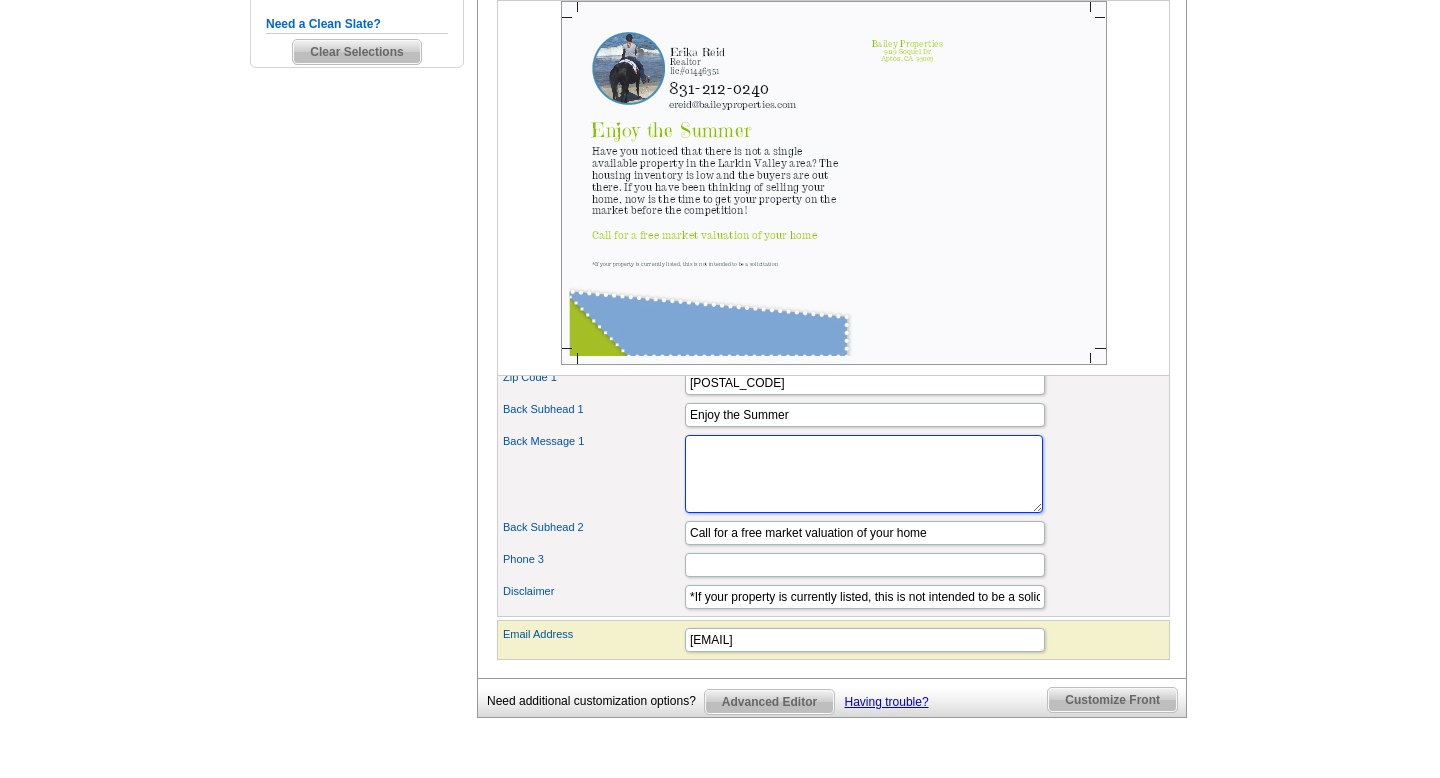 type 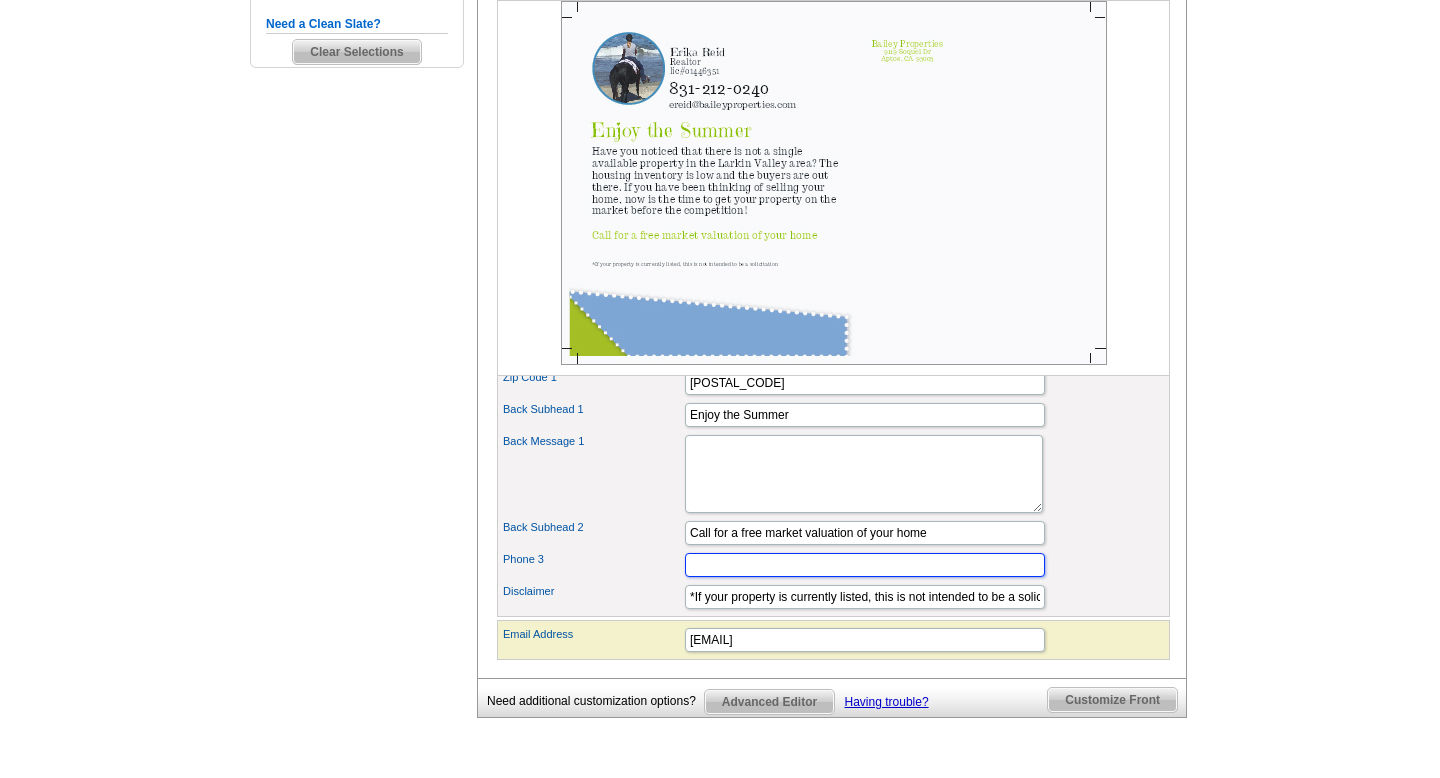 click on "Phone 3" at bounding box center [865, 565] 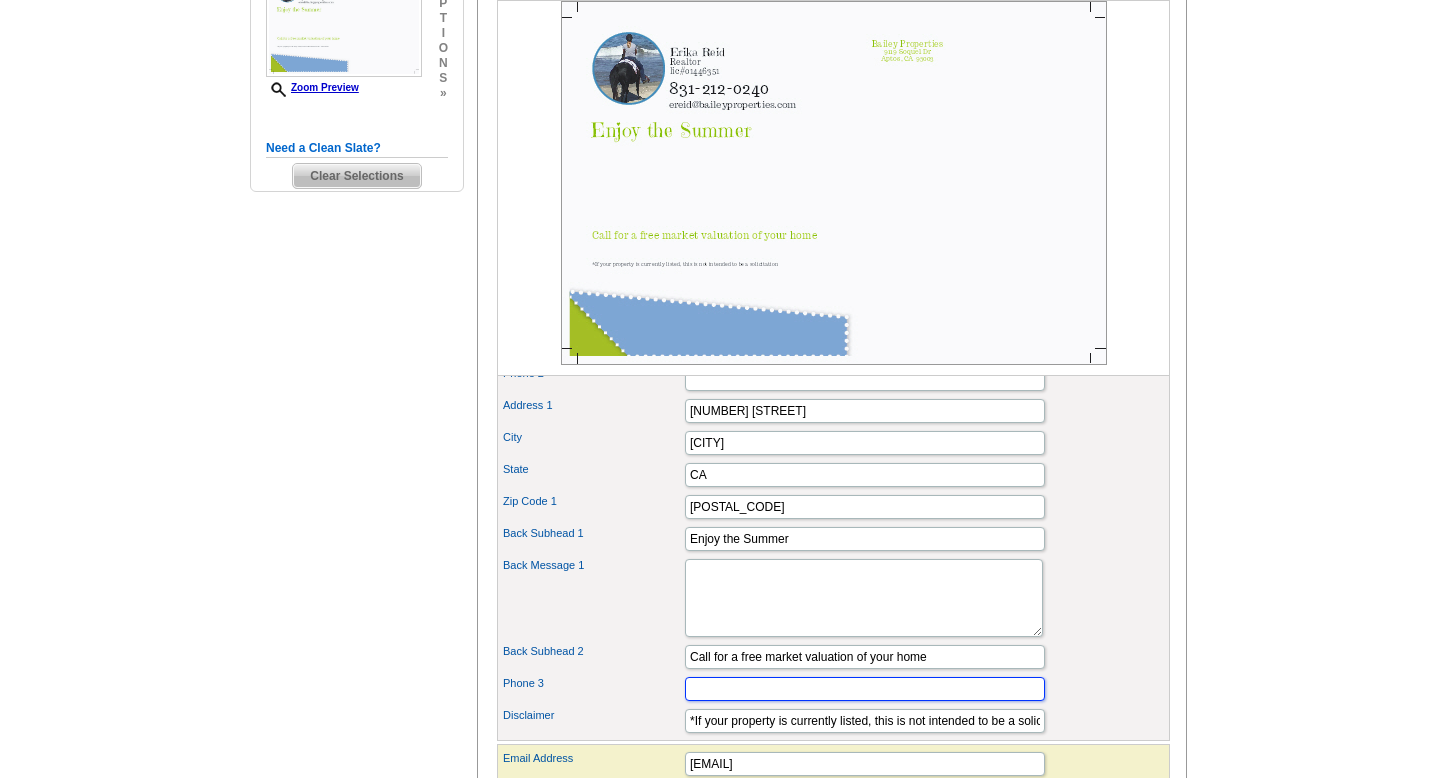scroll, scrollTop: 607, scrollLeft: 0, axis: vertical 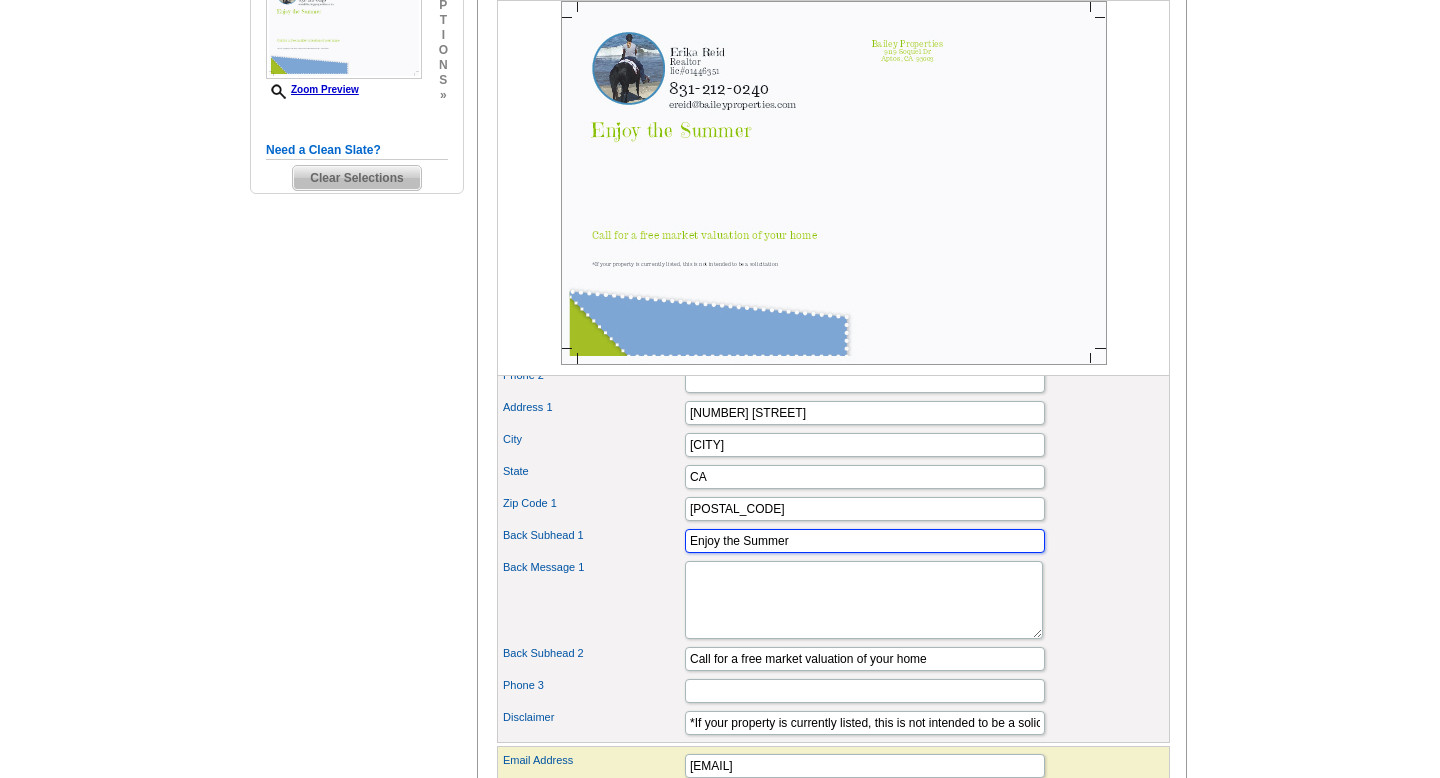 drag, startPoint x: 742, startPoint y: 576, endPoint x: 723, endPoint y: 576, distance: 19 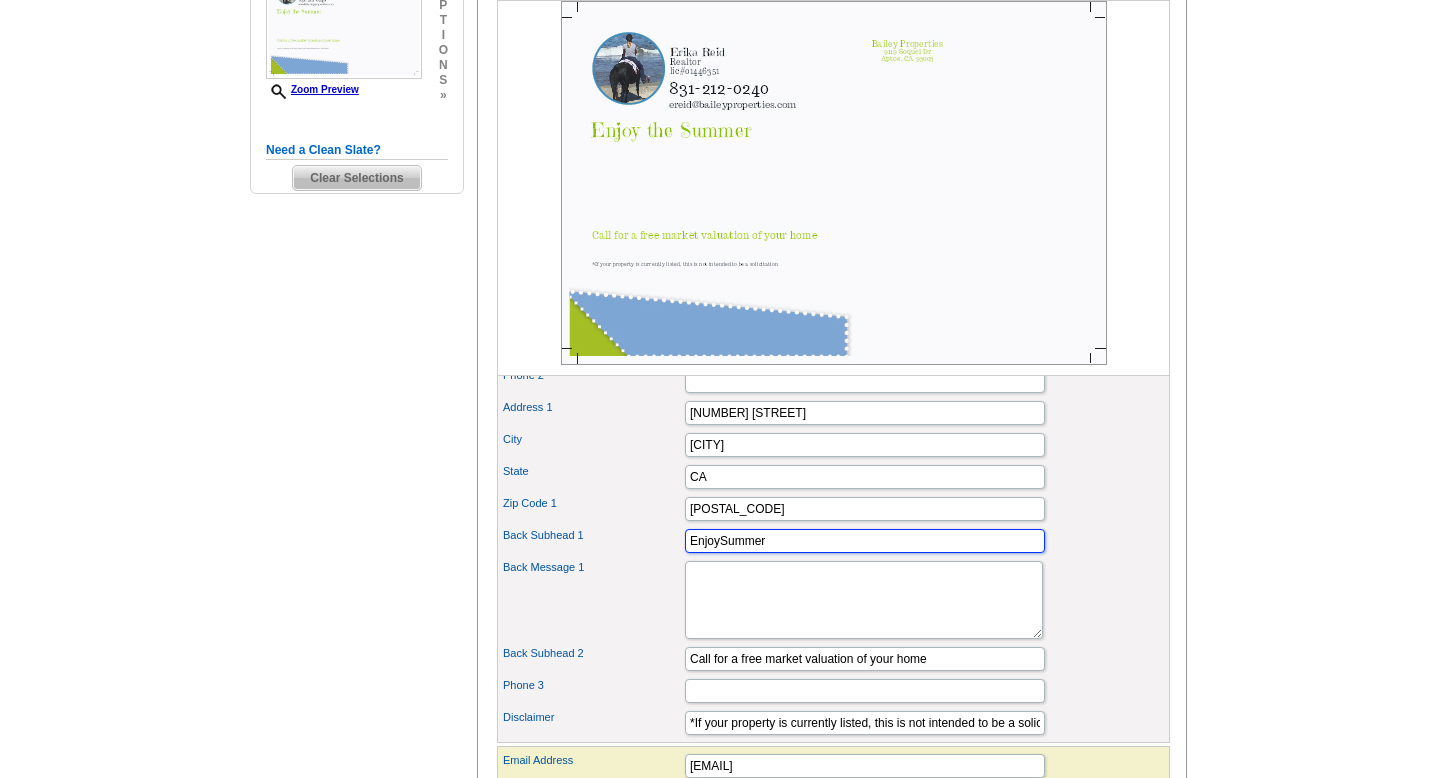 drag, startPoint x: 784, startPoint y: 578, endPoint x: 658, endPoint y: 575, distance: 126.035706 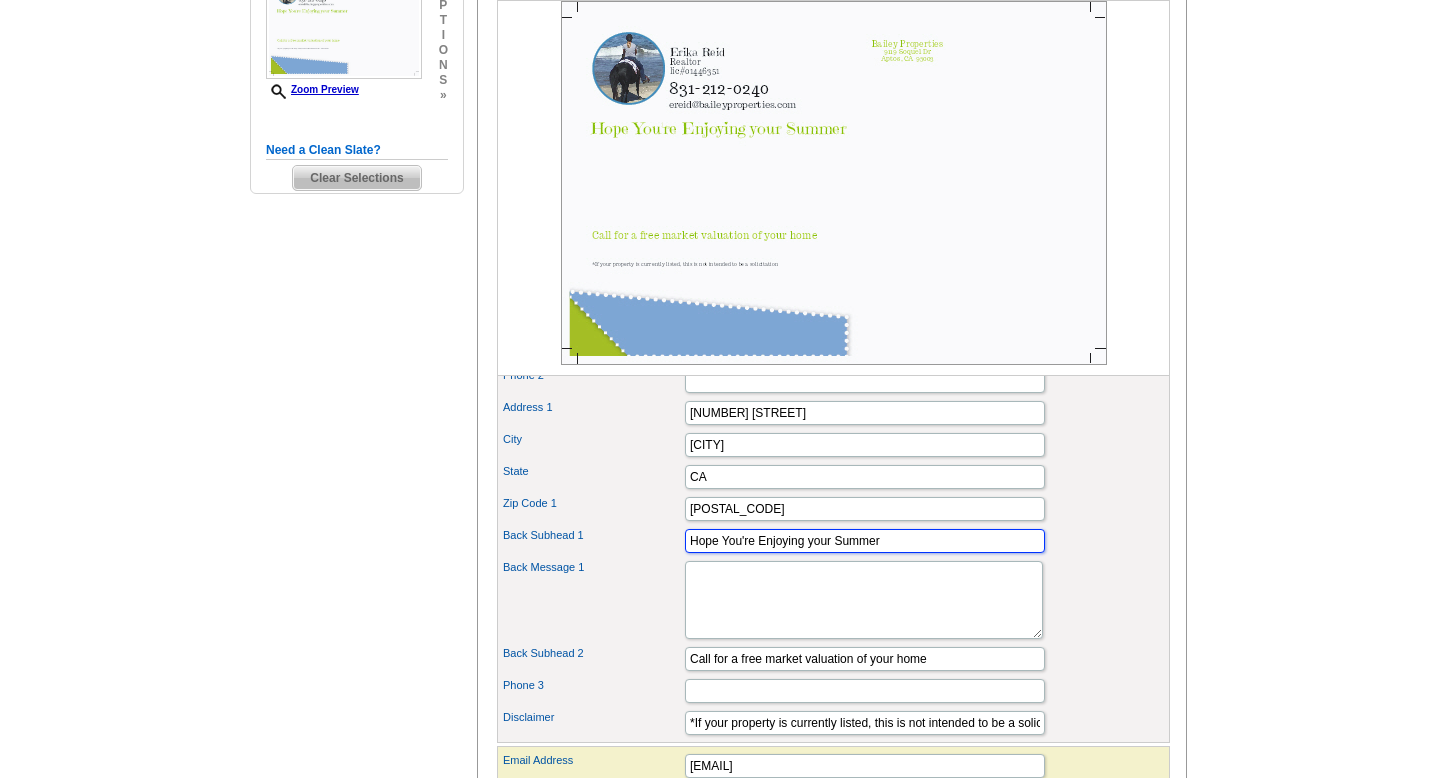 click on "Hope You're Enjoying your Summer" at bounding box center [865, 541] 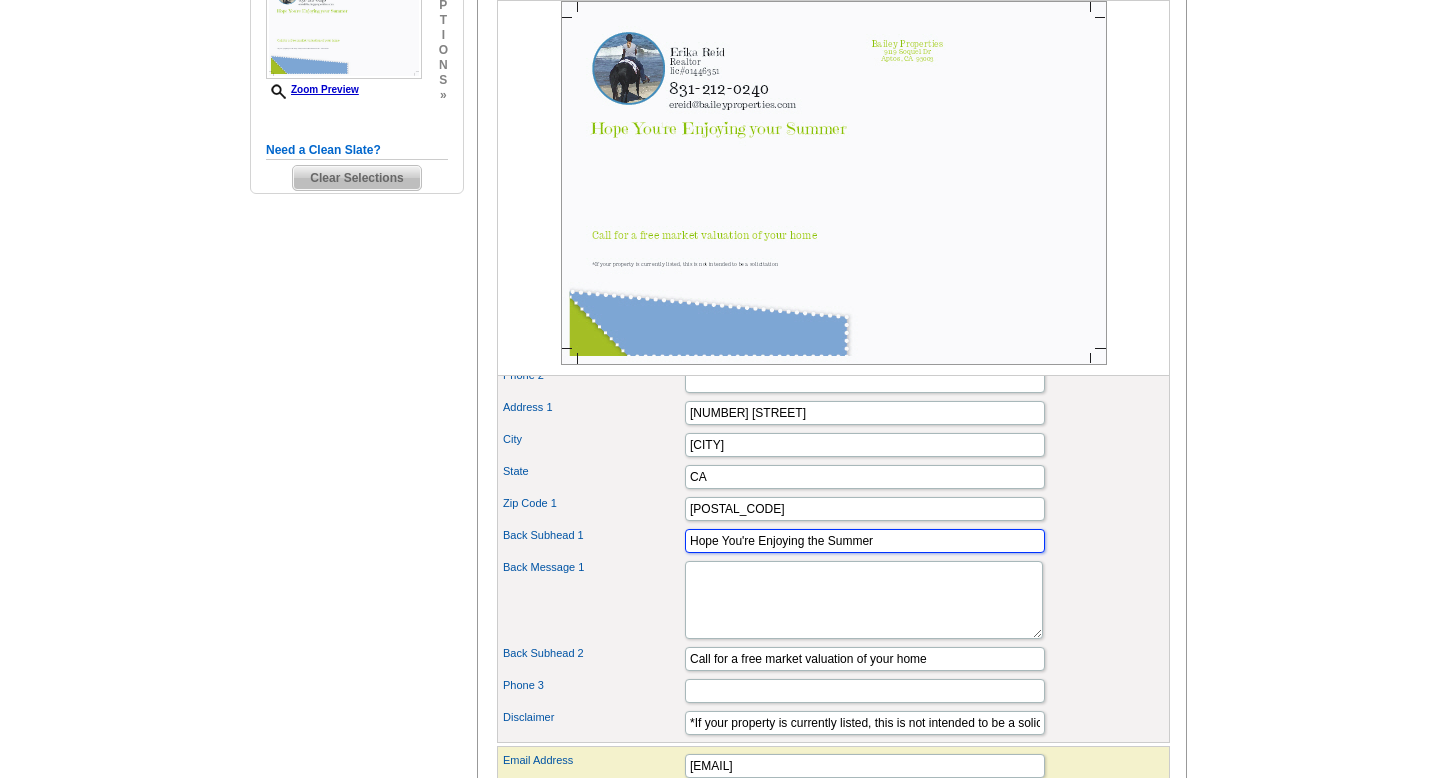 type on "Hope You're Enjoying the Summer" 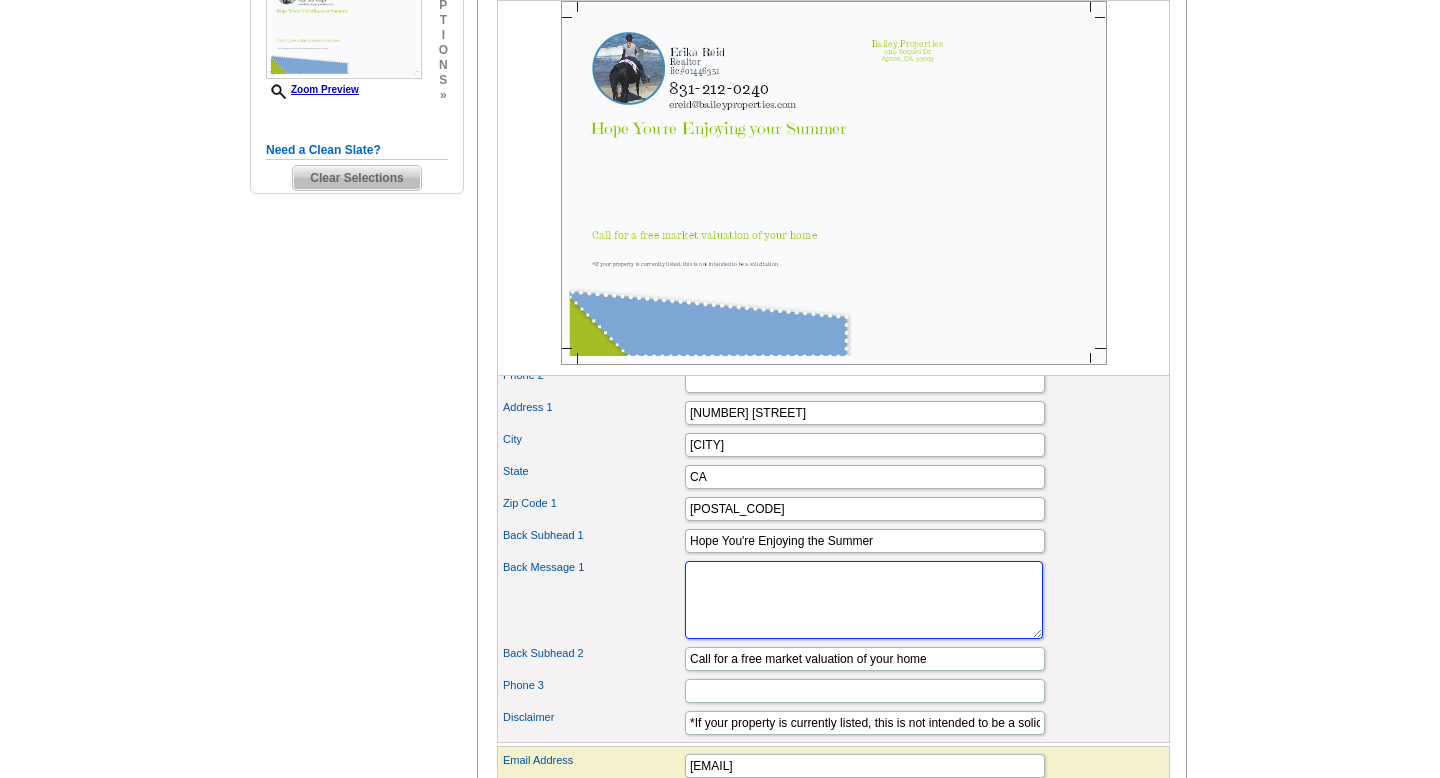 click on "Have you noticed that there is not a single available property in the Larkin Valley area? The housing inventory is low and the buyers are out there. If you have been thinking of selling your home, now is the time to get your property on the market before the competition!" at bounding box center (864, 600) 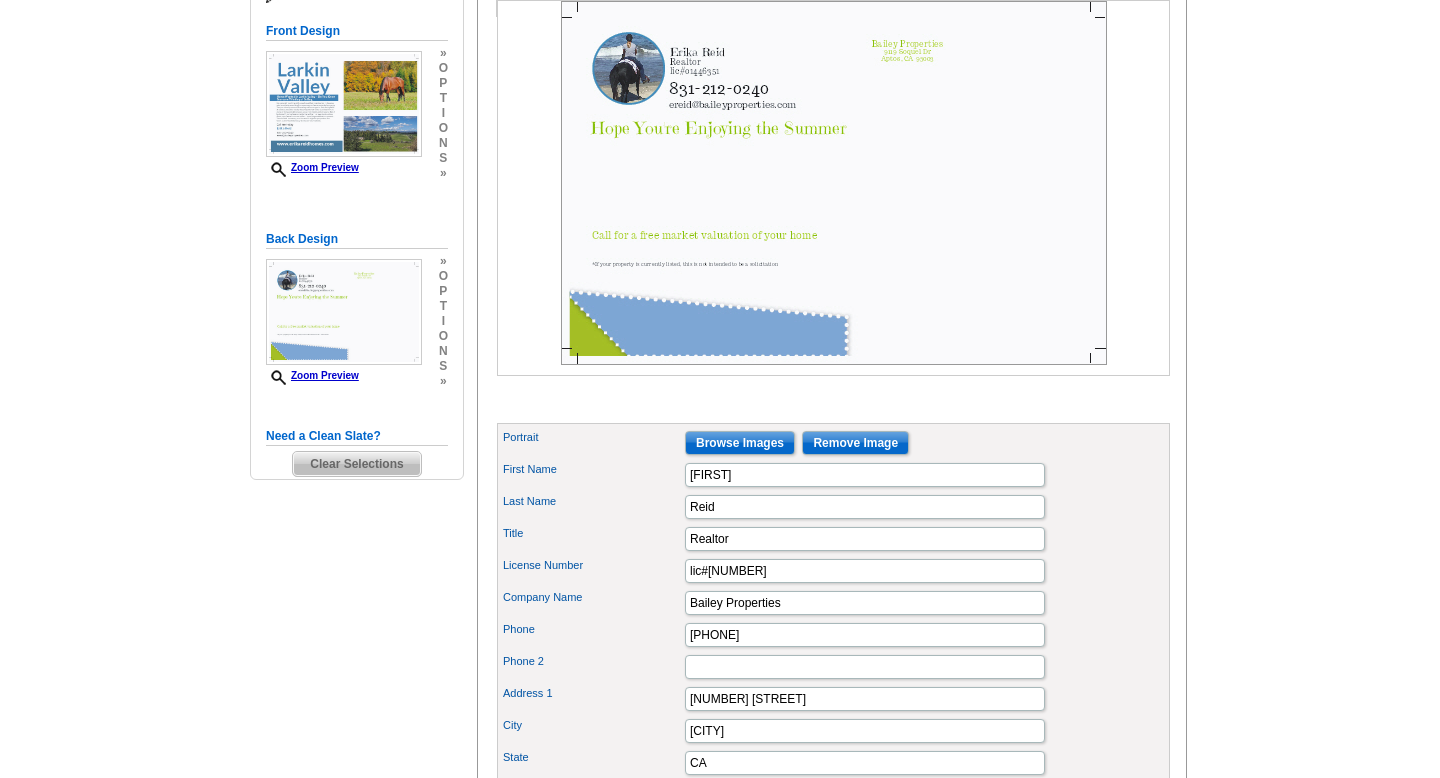 scroll, scrollTop: 0, scrollLeft: 0, axis: both 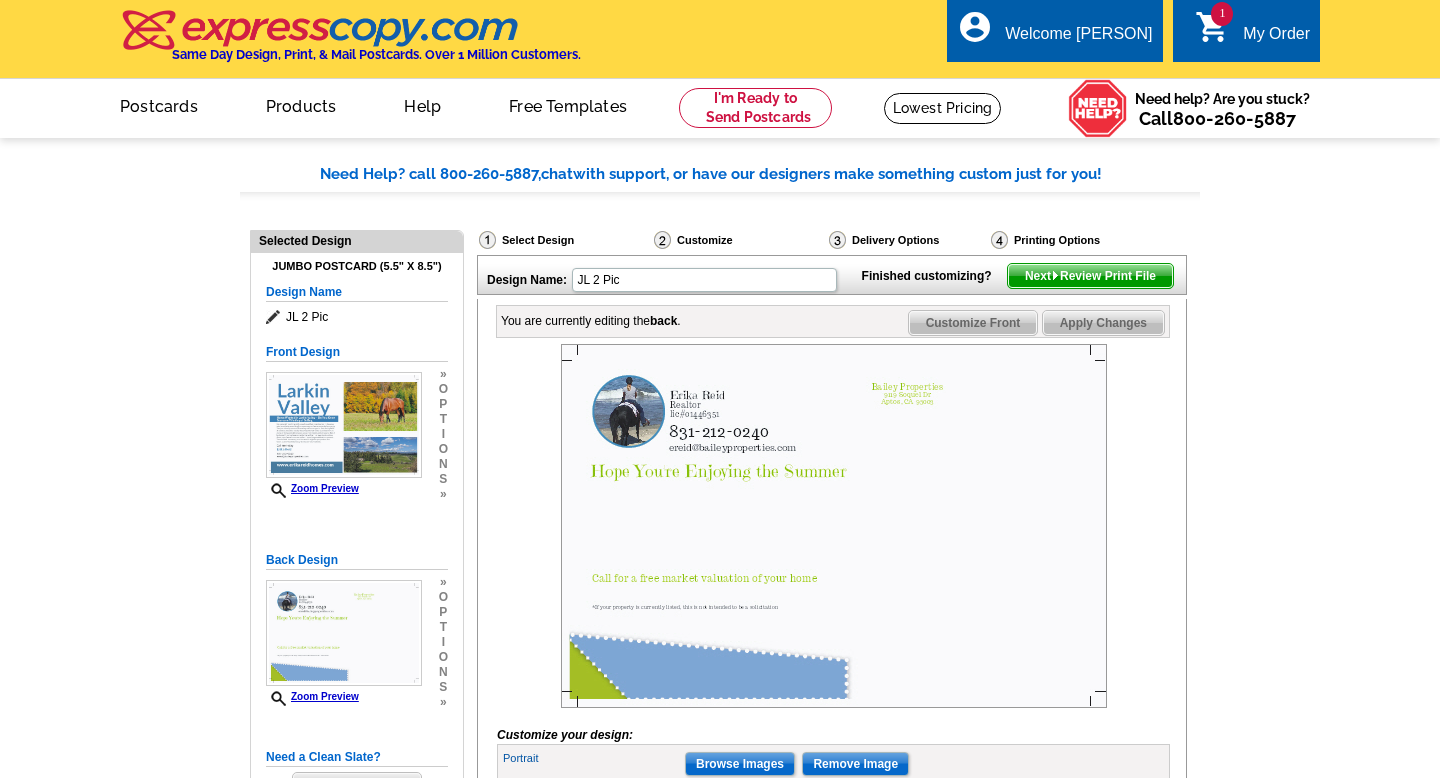 click on "Next   Review Print File" at bounding box center (1090, 276) 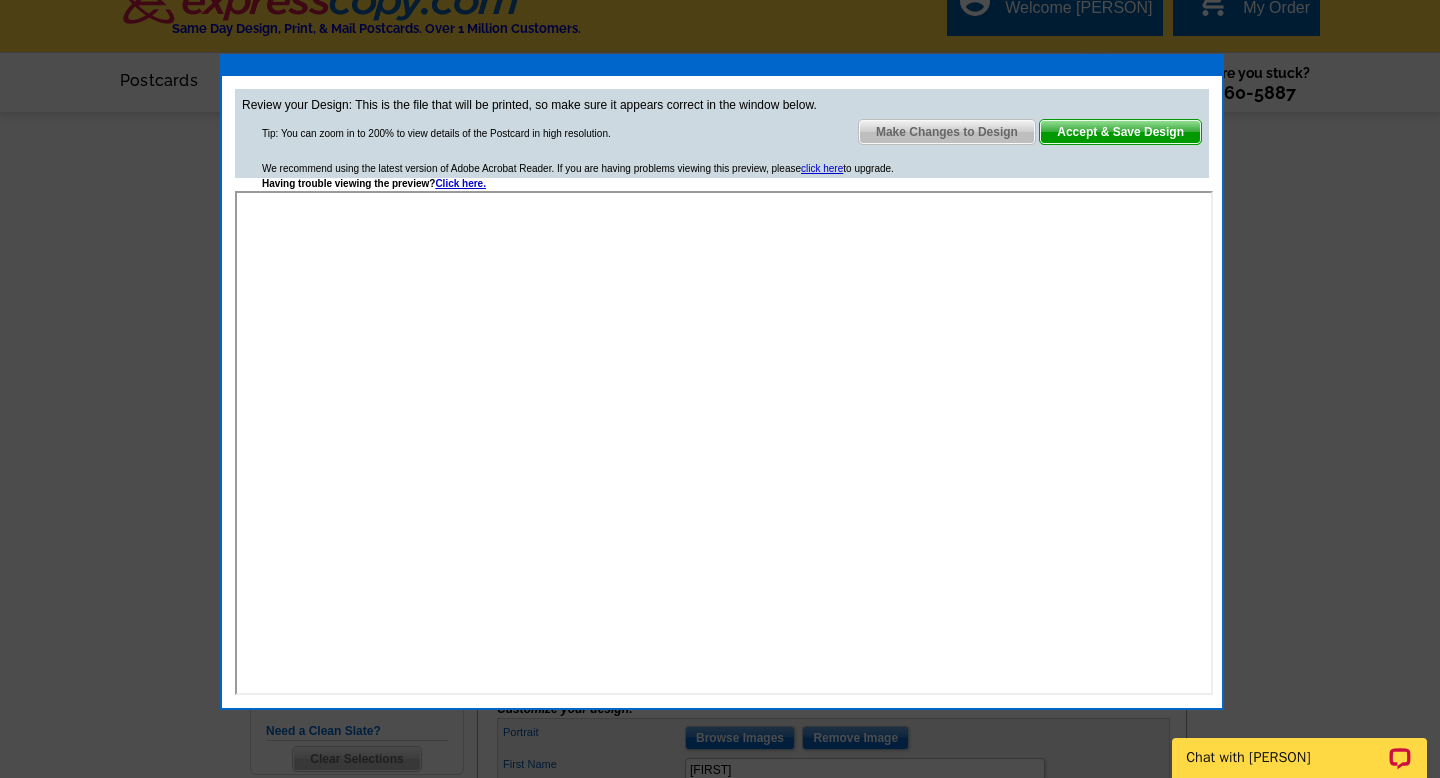 scroll, scrollTop: 28, scrollLeft: 0, axis: vertical 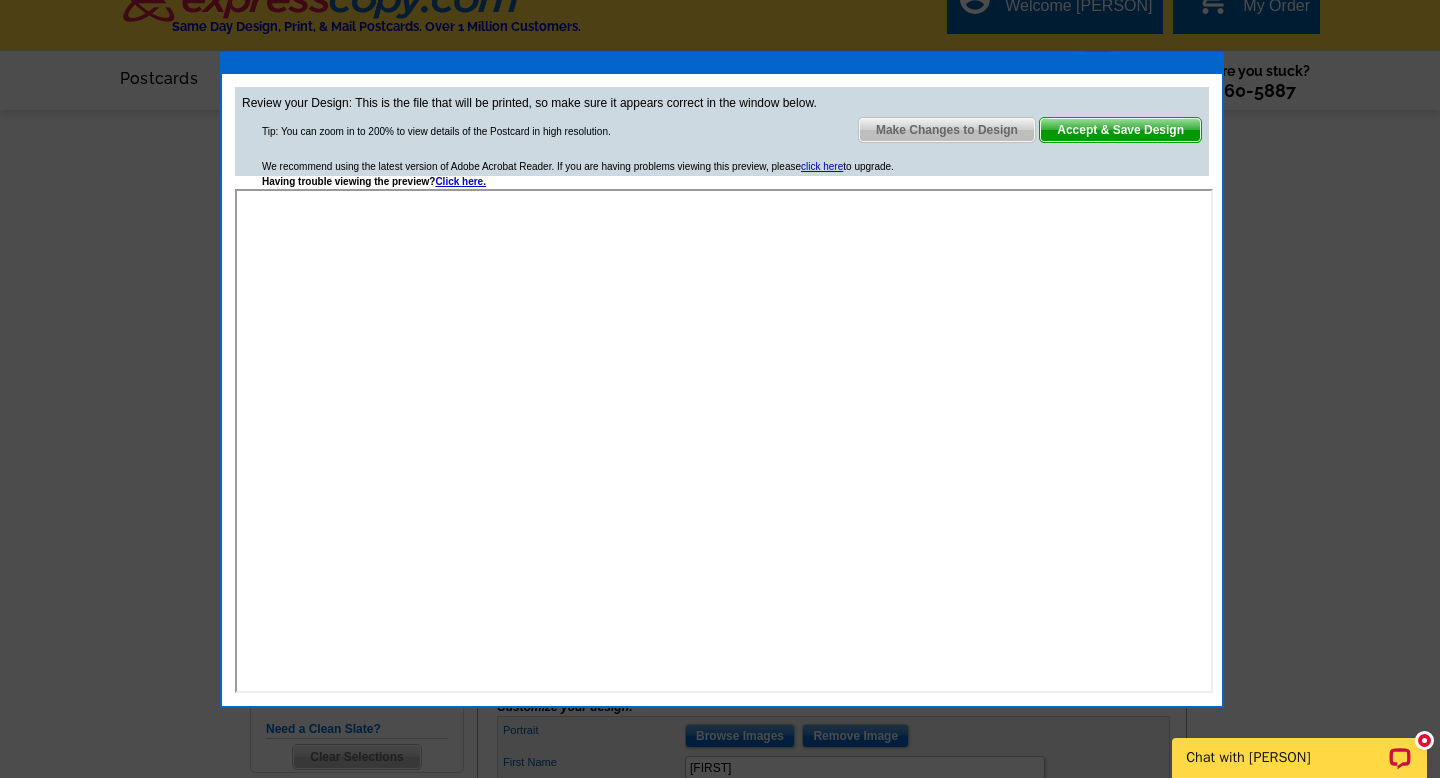 click on "Accept & Save Design" at bounding box center (1120, 130) 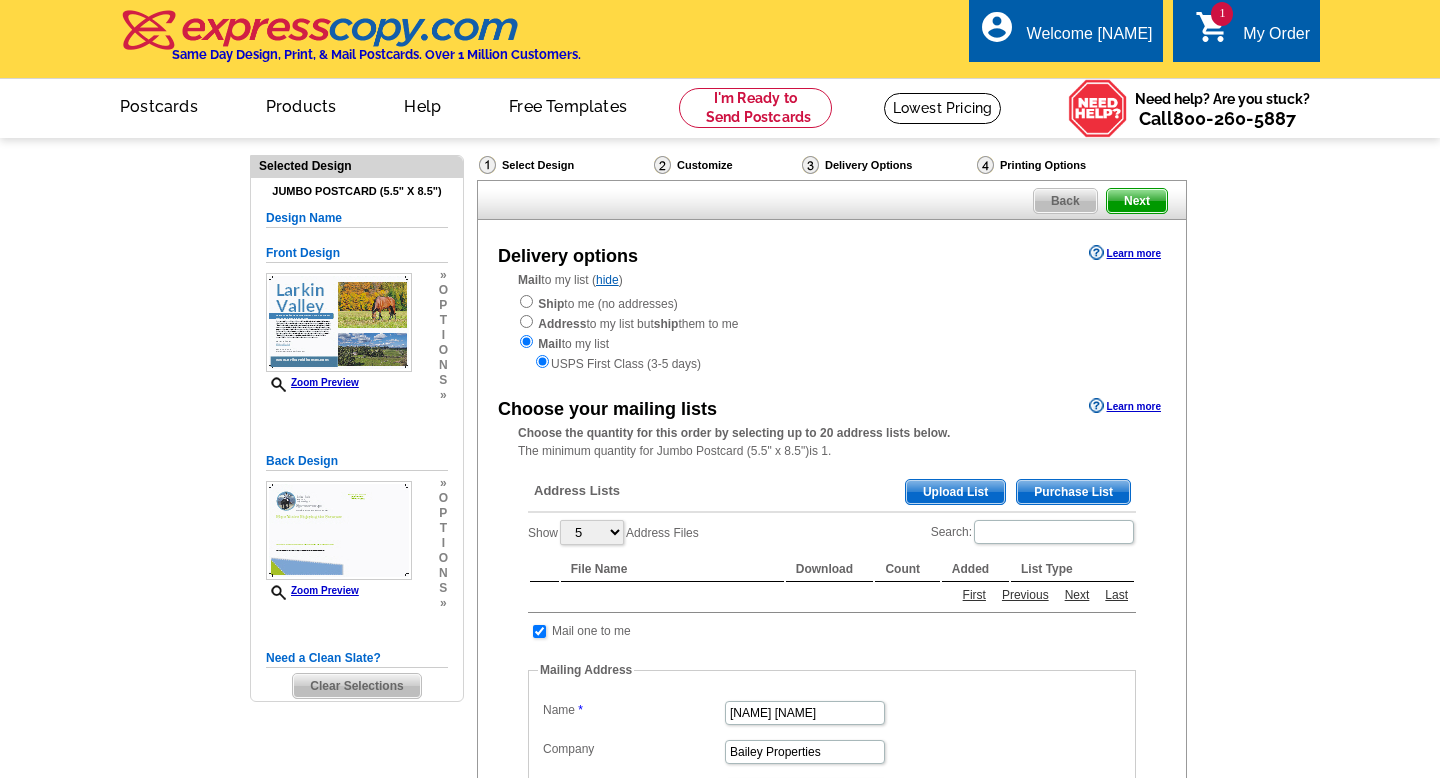 scroll, scrollTop: 0, scrollLeft: 0, axis: both 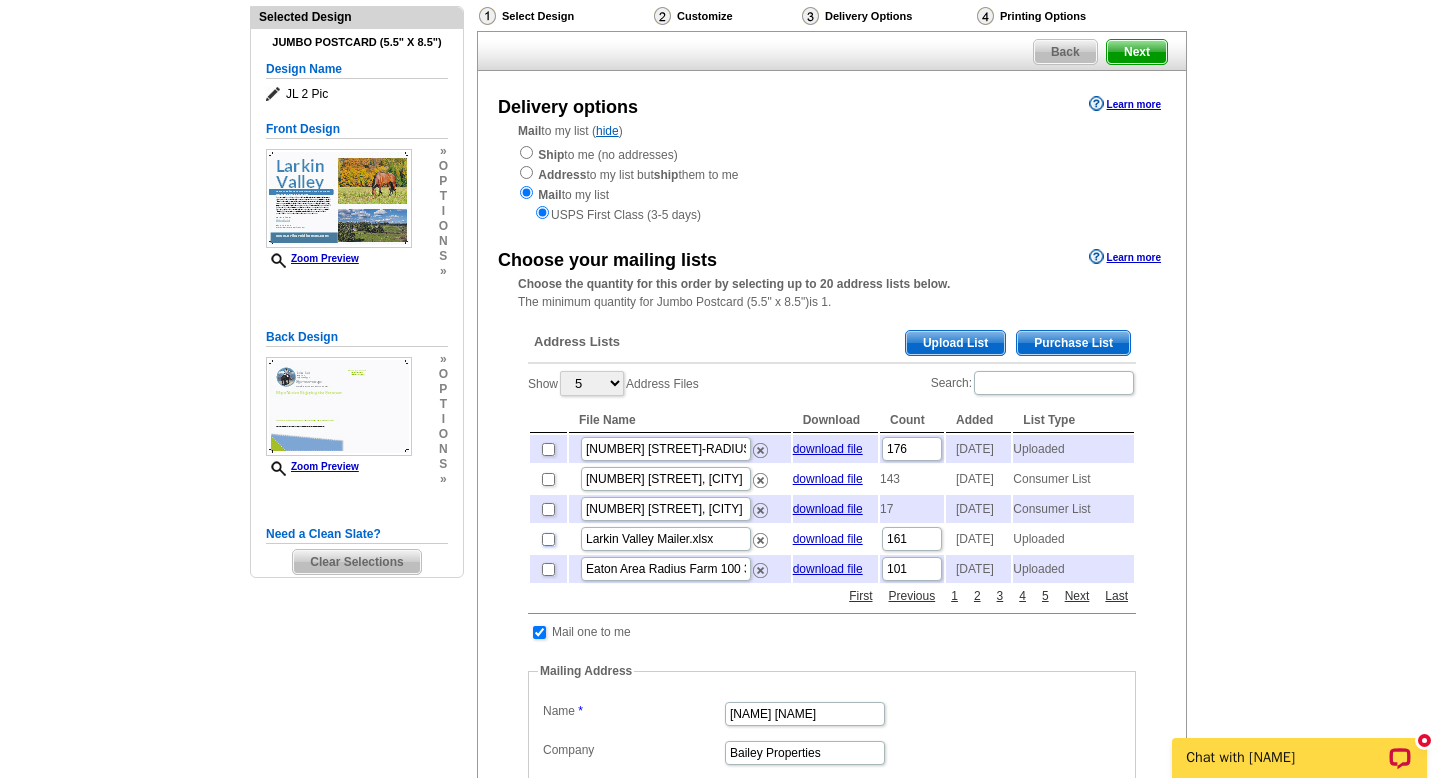 click at bounding box center (548, 539) 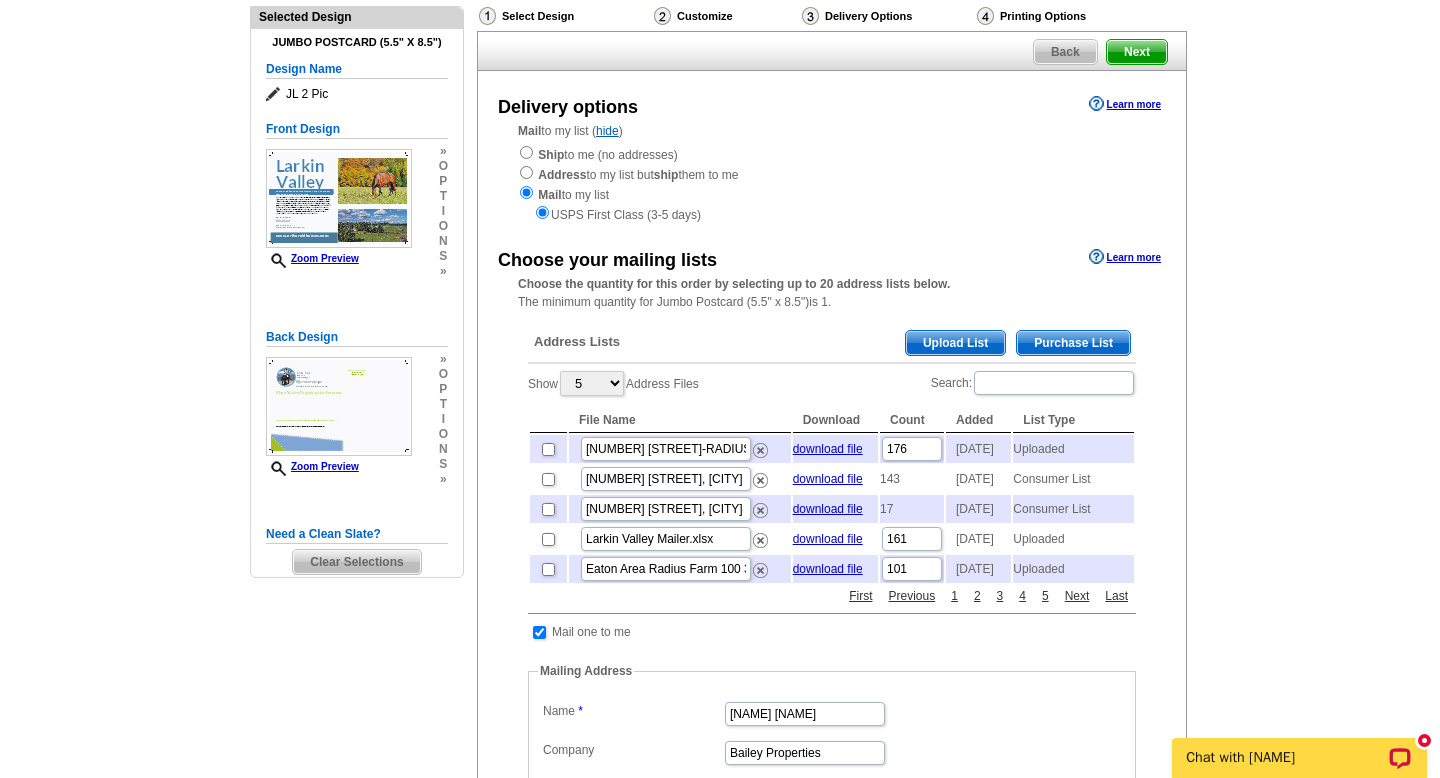 checkbox on "true" 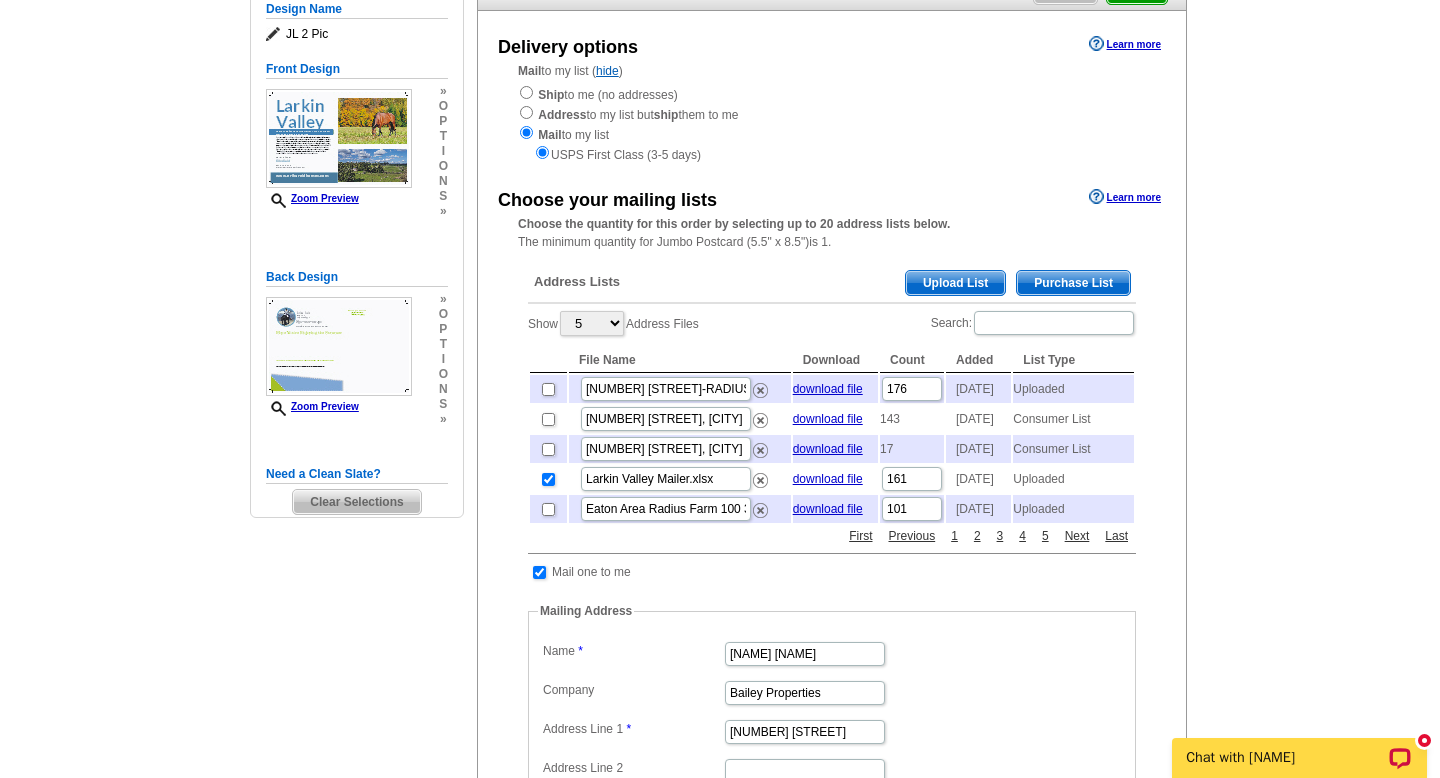scroll, scrollTop: 210, scrollLeft: 0, axis: vertical 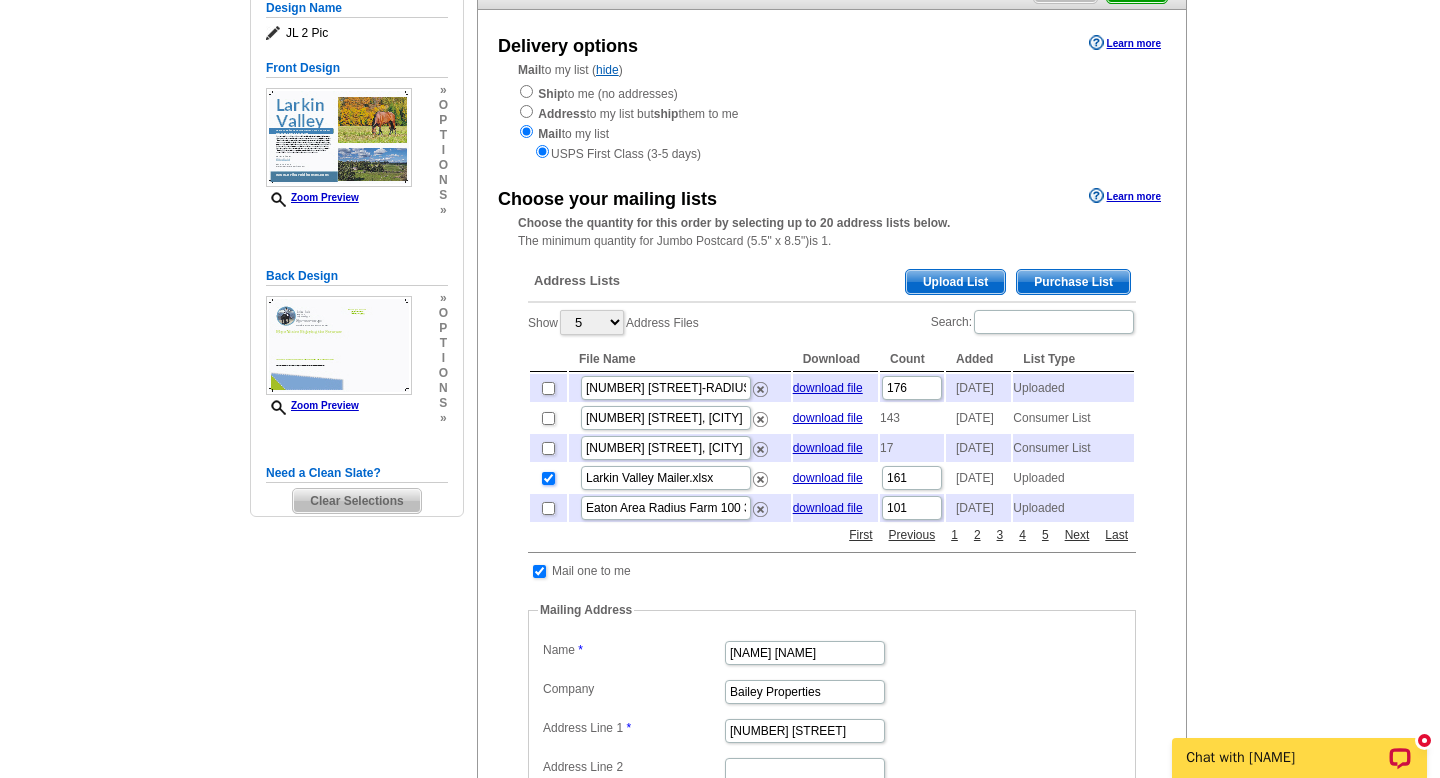 click at bounding box center [548, 478] 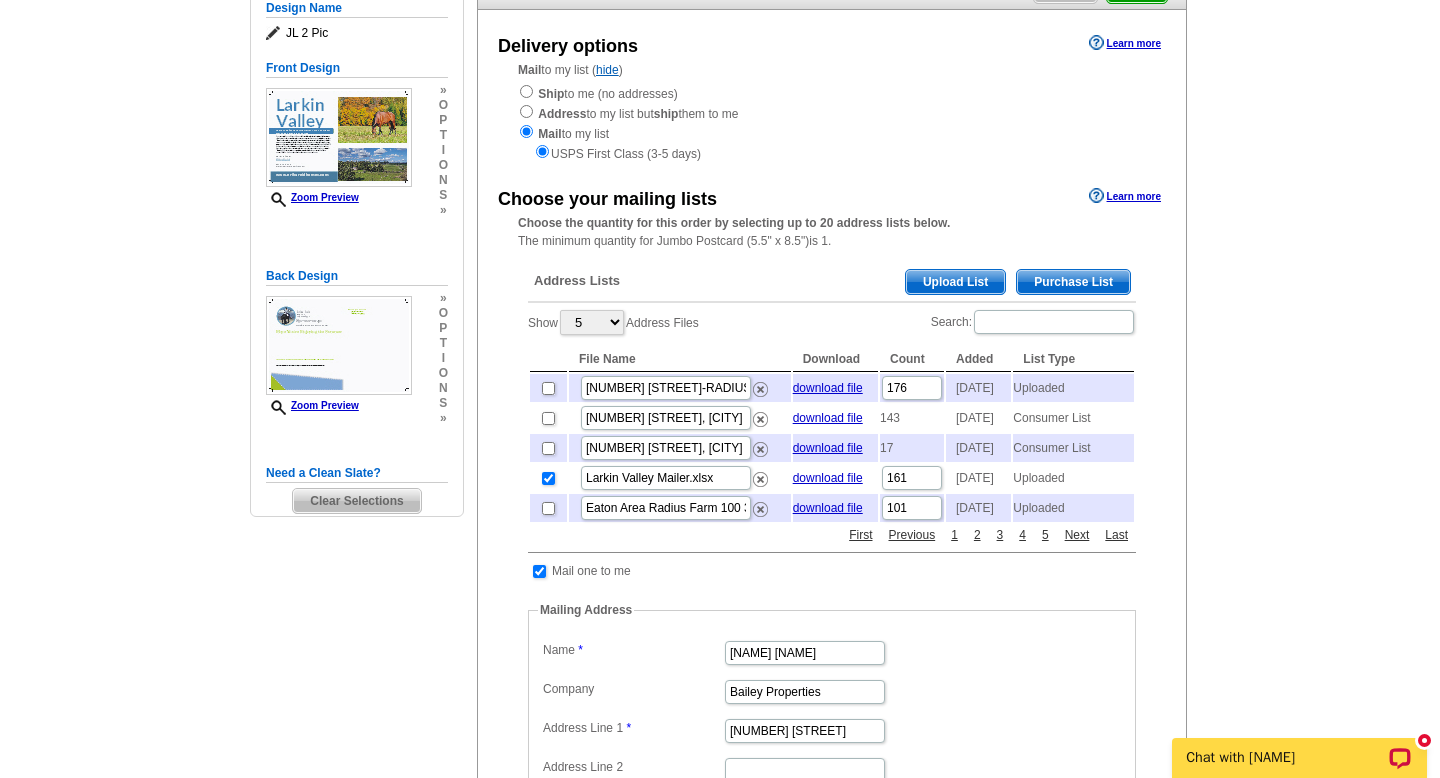 checkbox on "false" 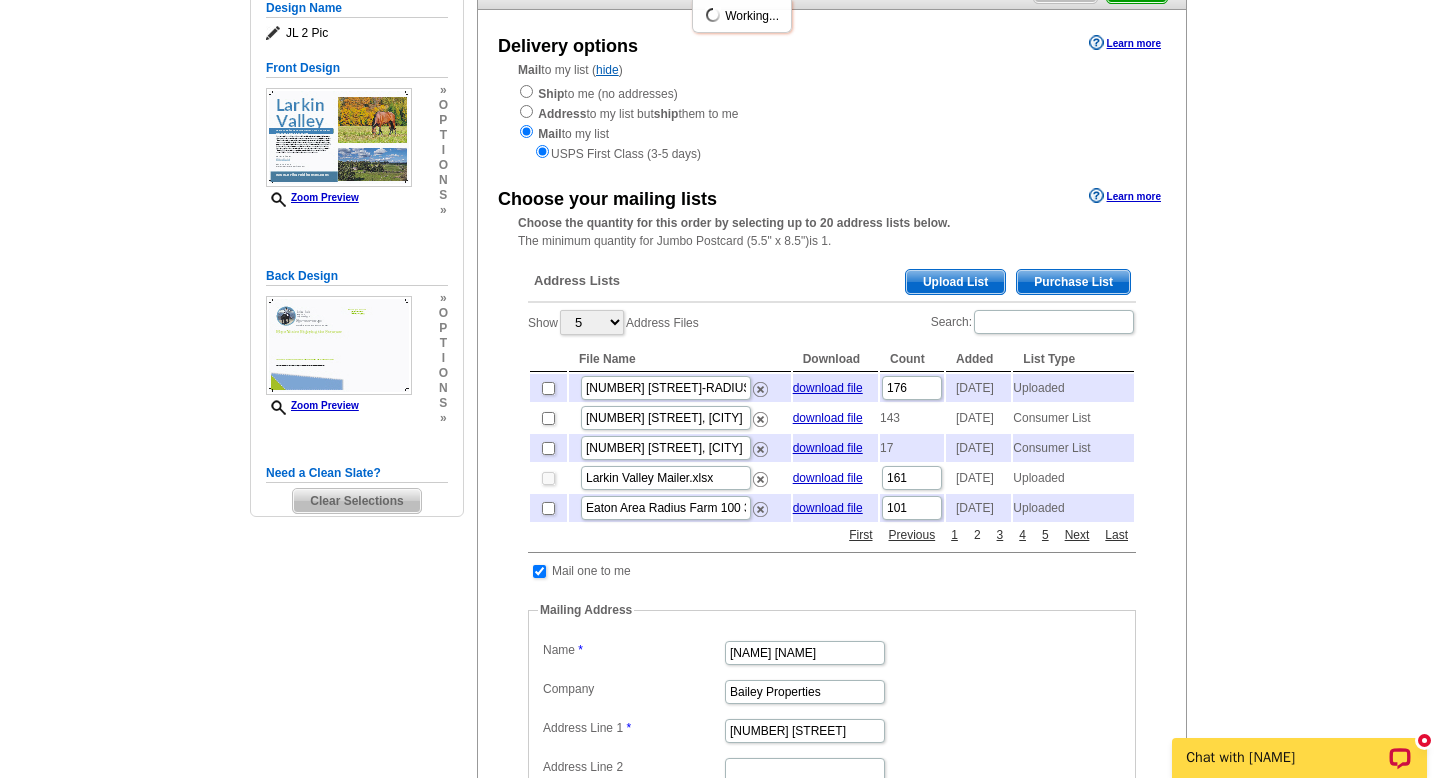 click on "2" at bounding box center [977, 535] 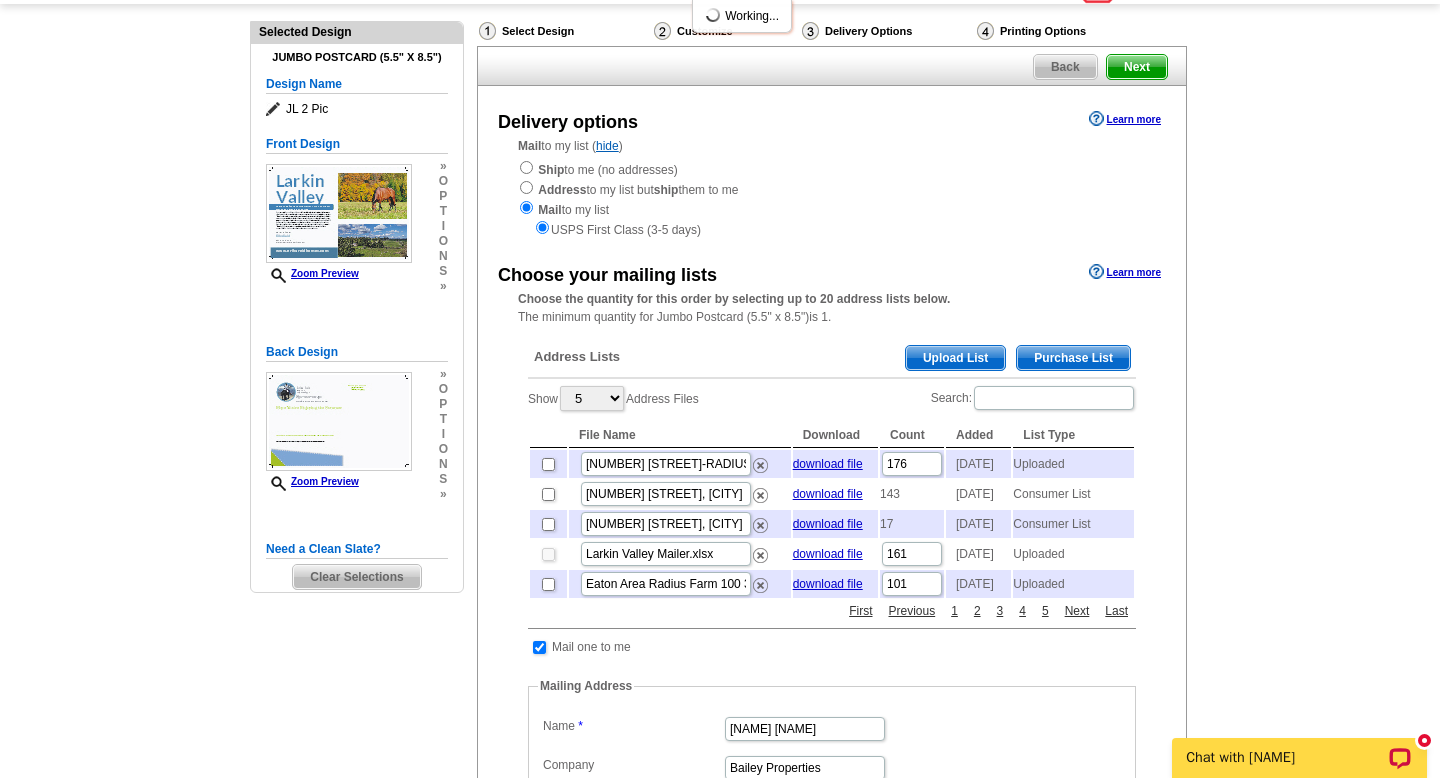 scroll, scrollTop: 133, scrollLeft: 0, axis: vertical 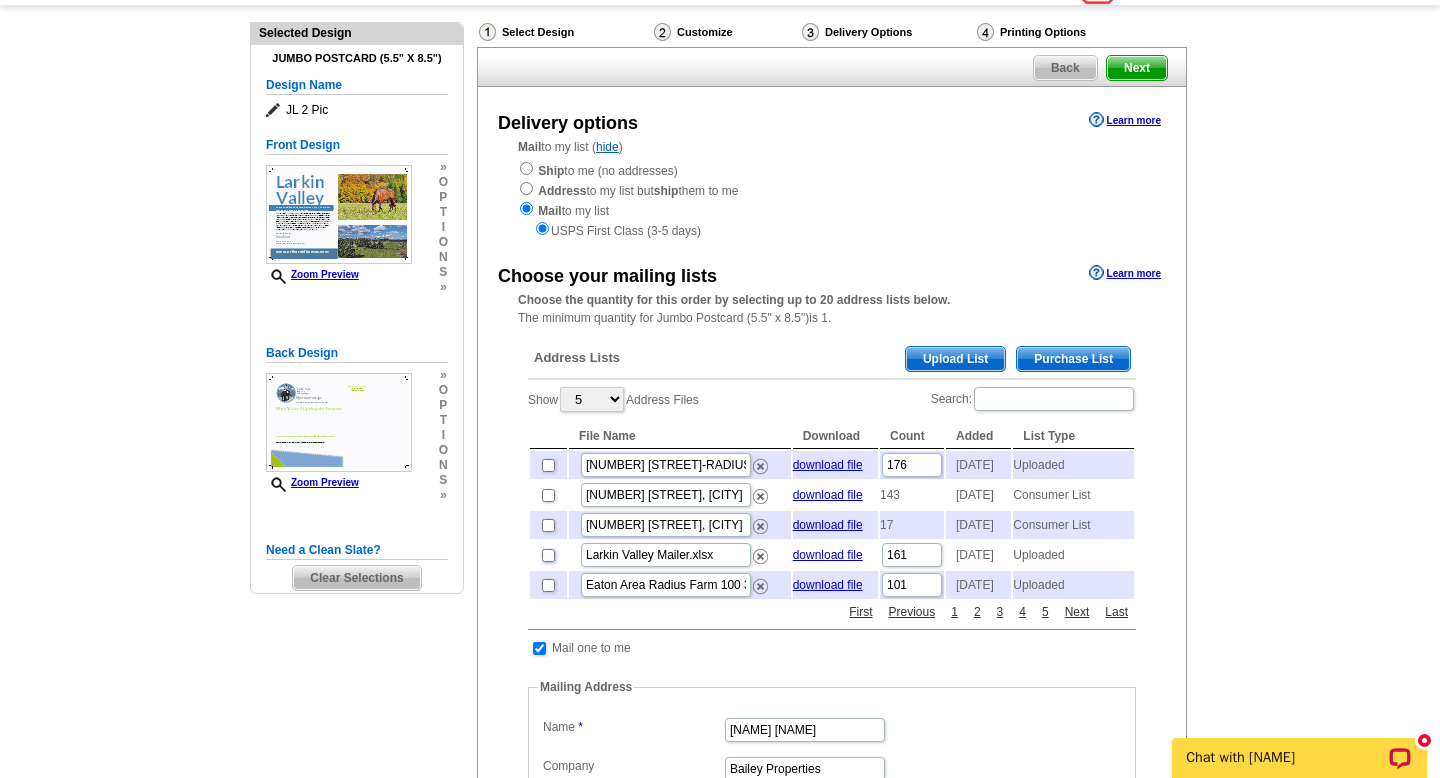 click at bounding box center (548, 555) 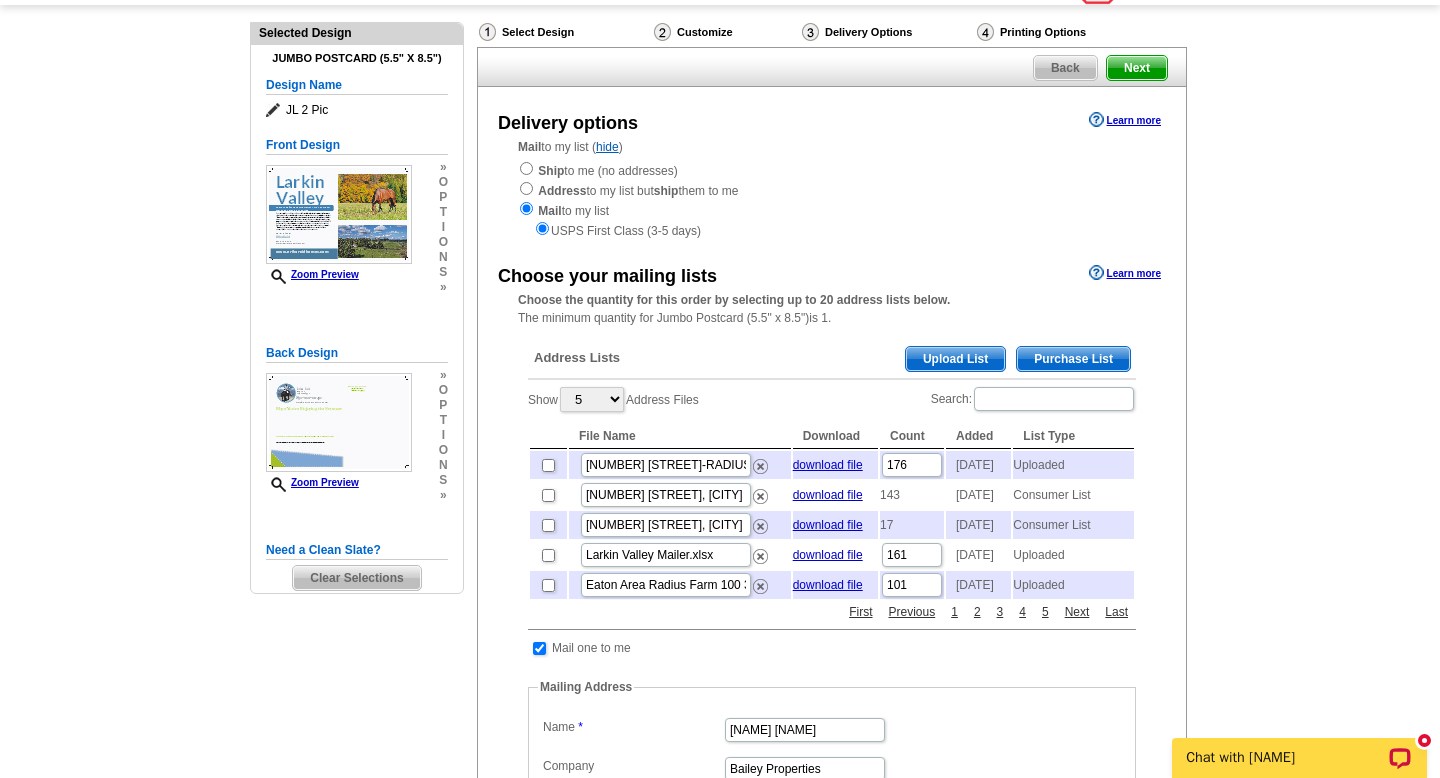 checkbox on "true" 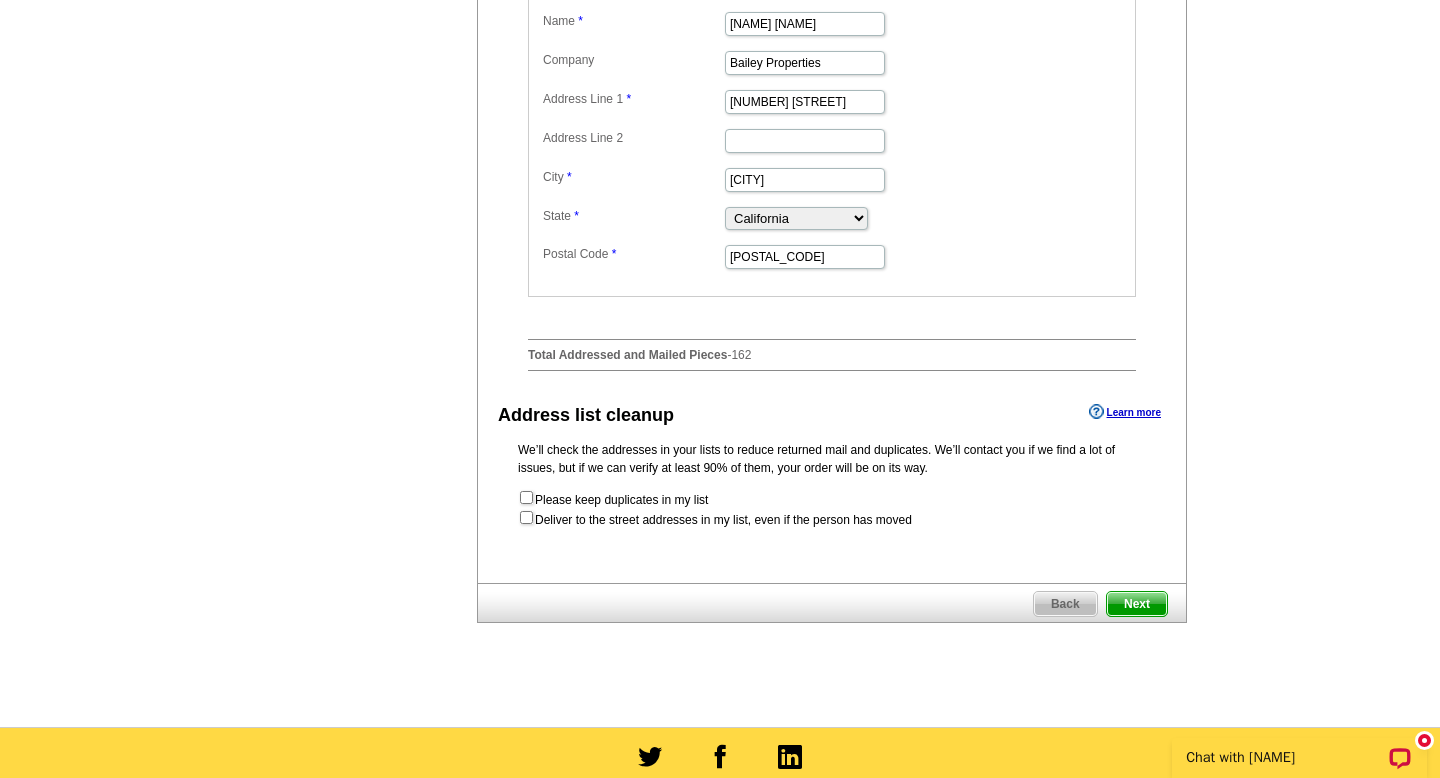 scroll, scrollTop: 840, scrollLeft: 0, axis: vertical 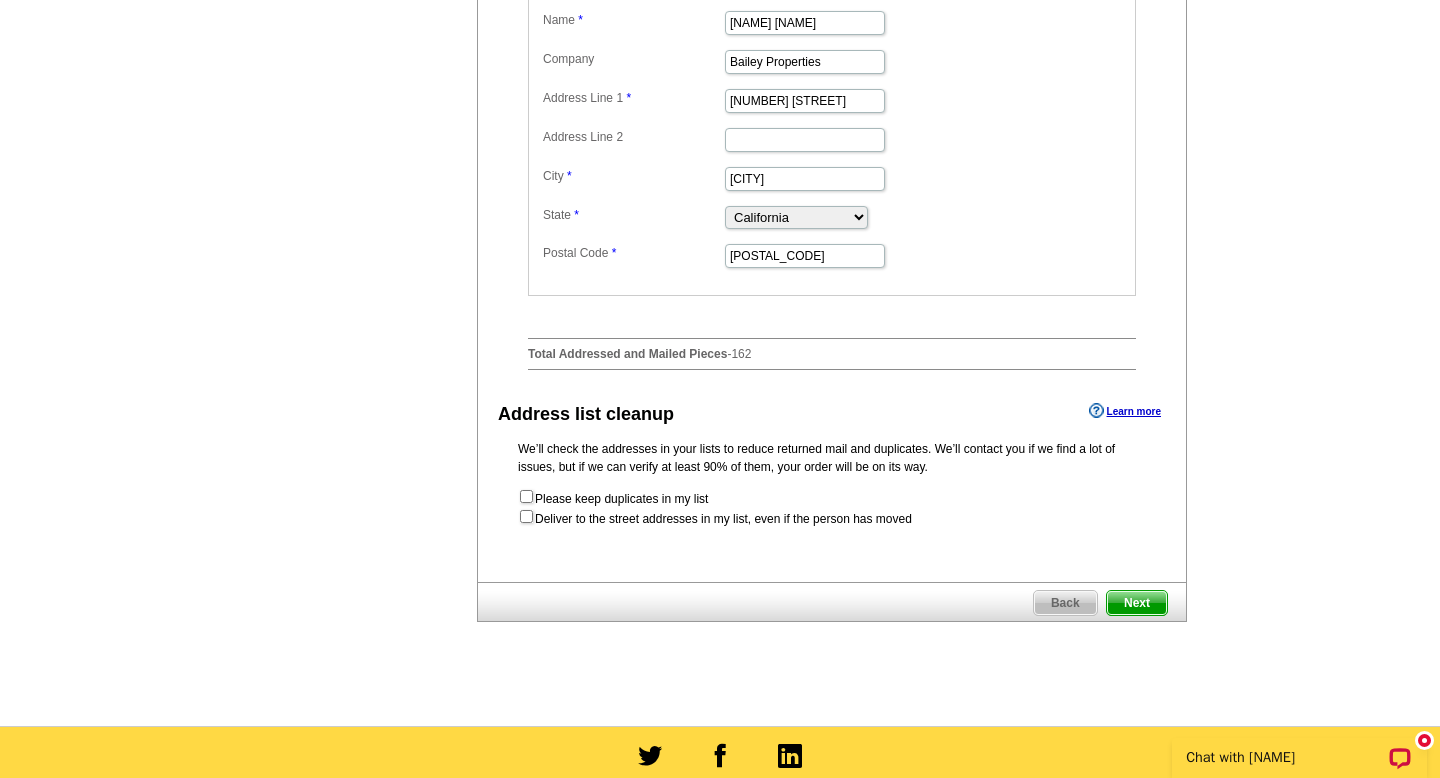 click on "Next" at bounding box center (1137, 603) 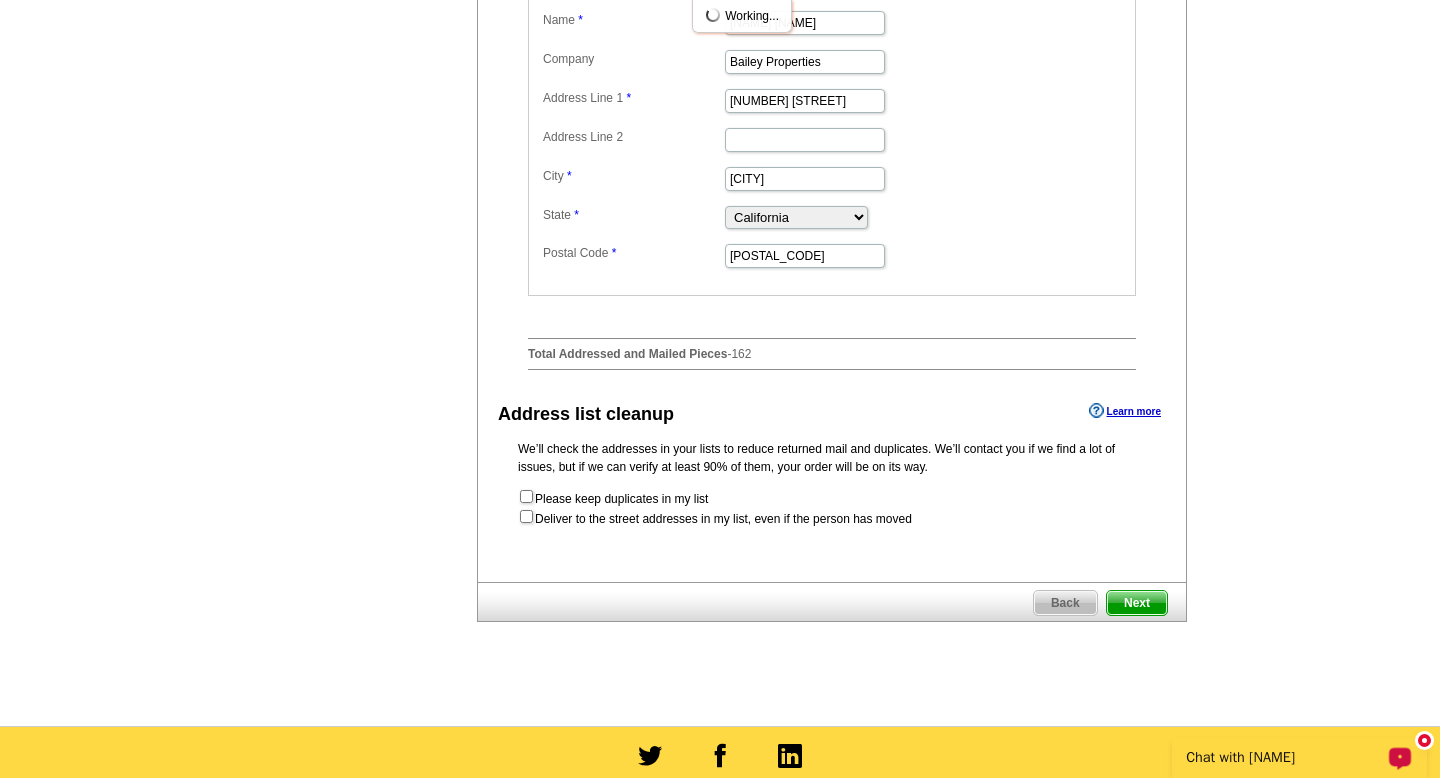 click on "Chat with [FIRST]" at bounding box center (1286, 758) 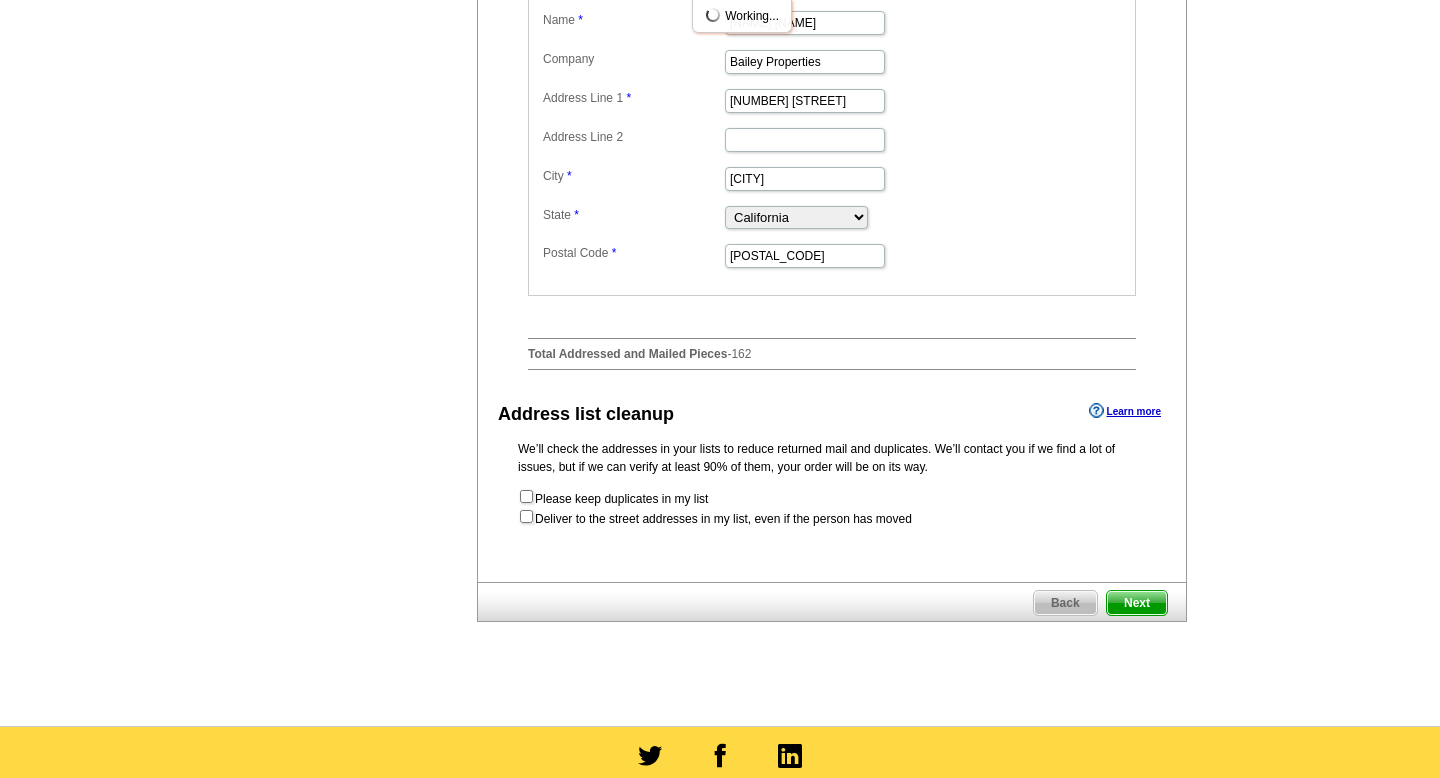 scroll, scrollTop: 0, scrollLeft: 0, axis: both 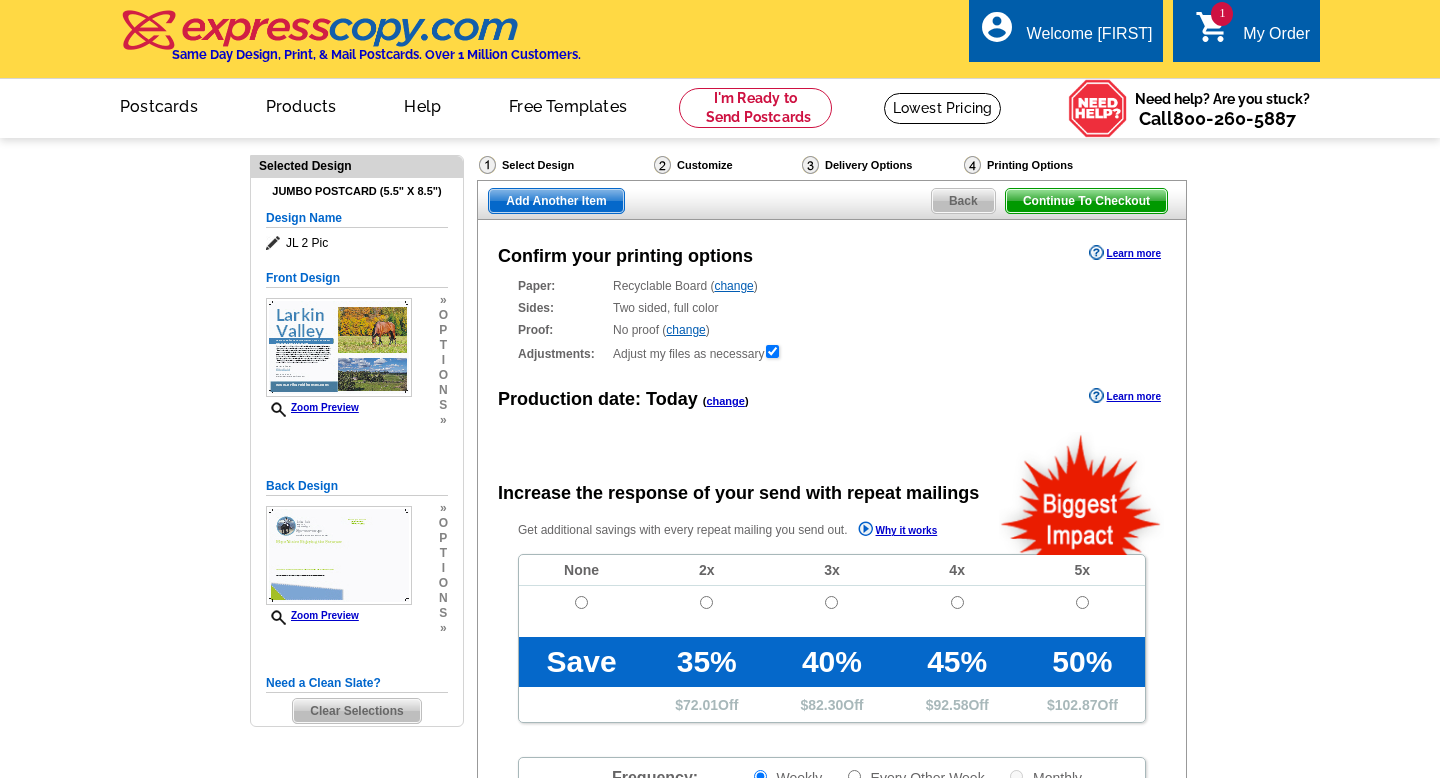 radio on "false" 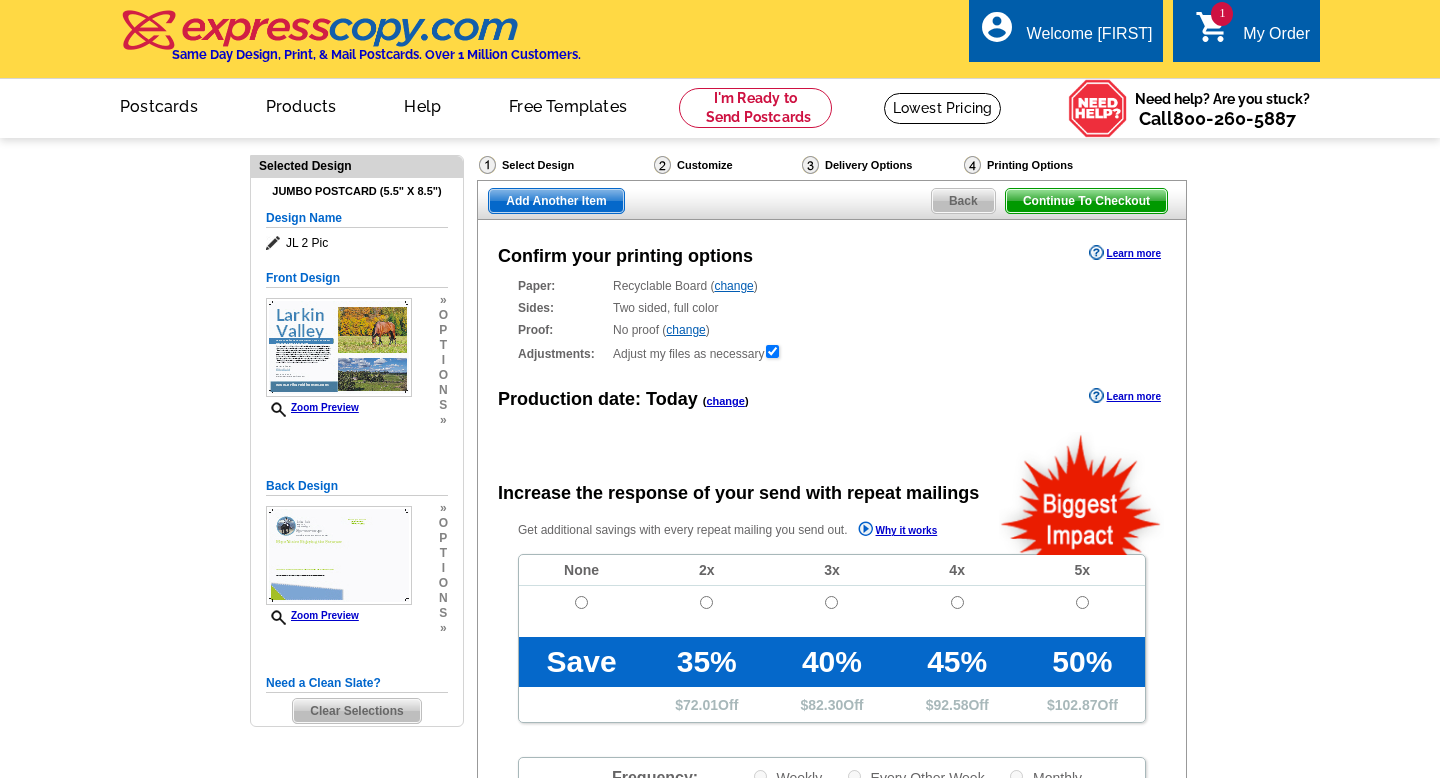 scroll, scrollTop: 0, scrollLeft: 0, axis: both 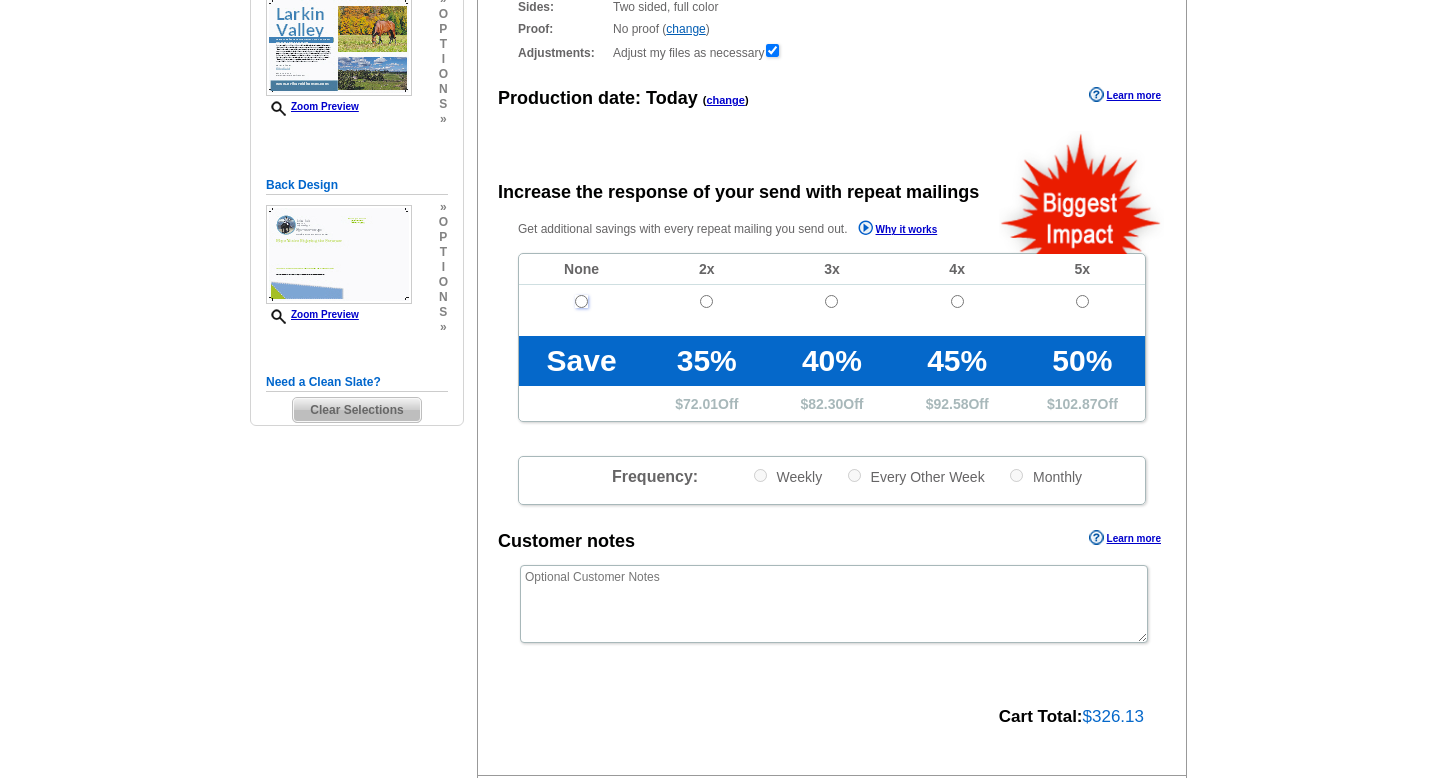 click at bounding box center [581, 301] 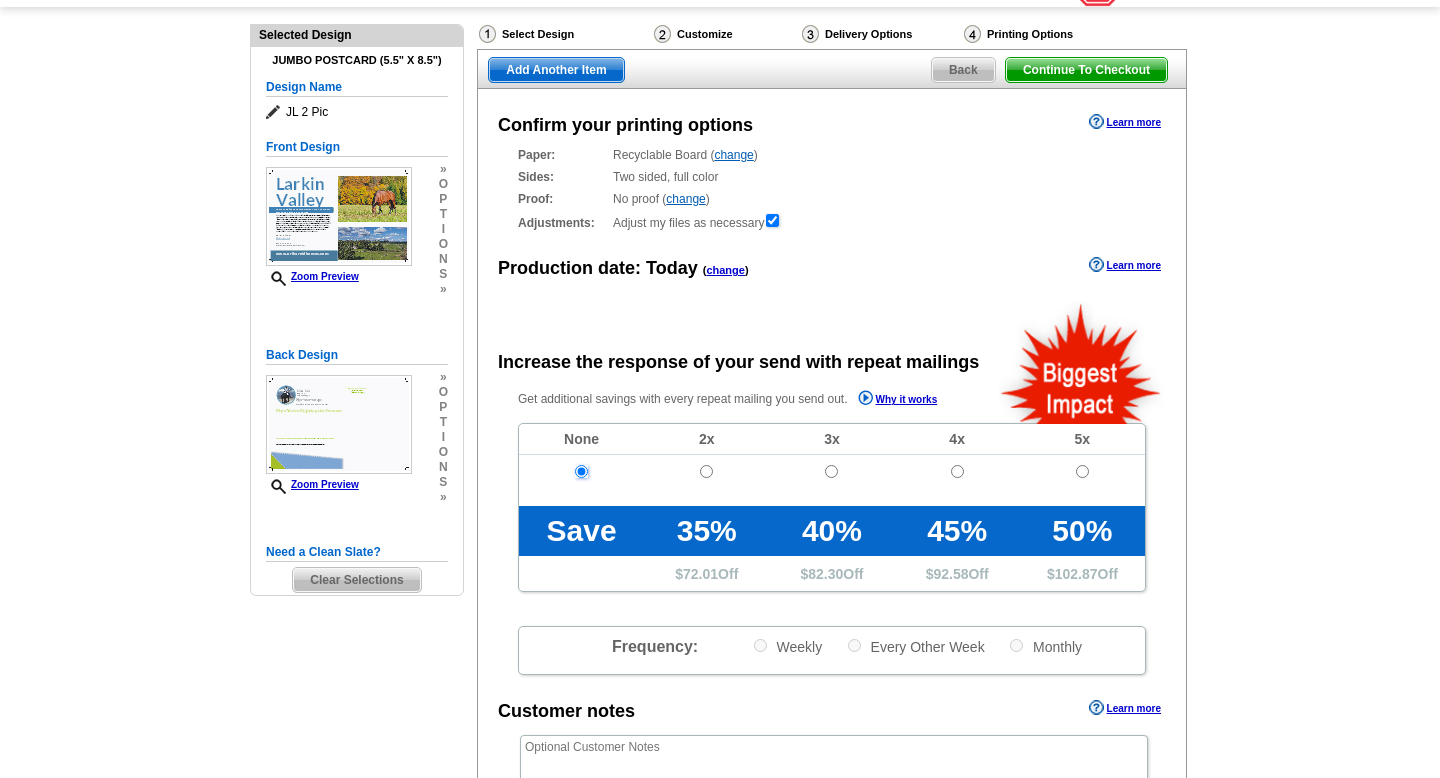 scroll, scrollTop: 123, scrollLeft: 0, axis: vertical 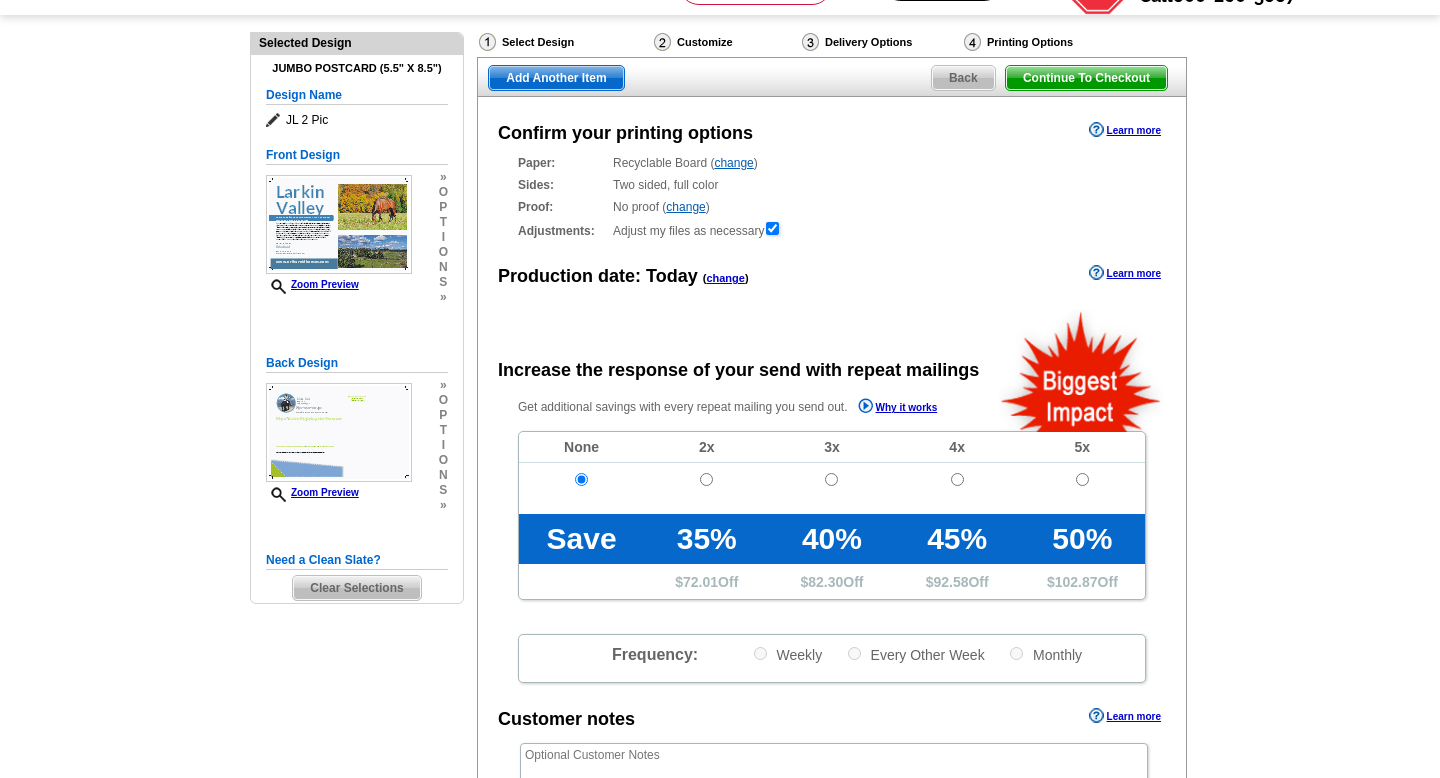 click on "Continue To Checkout" at bounding box center [1086, 78] 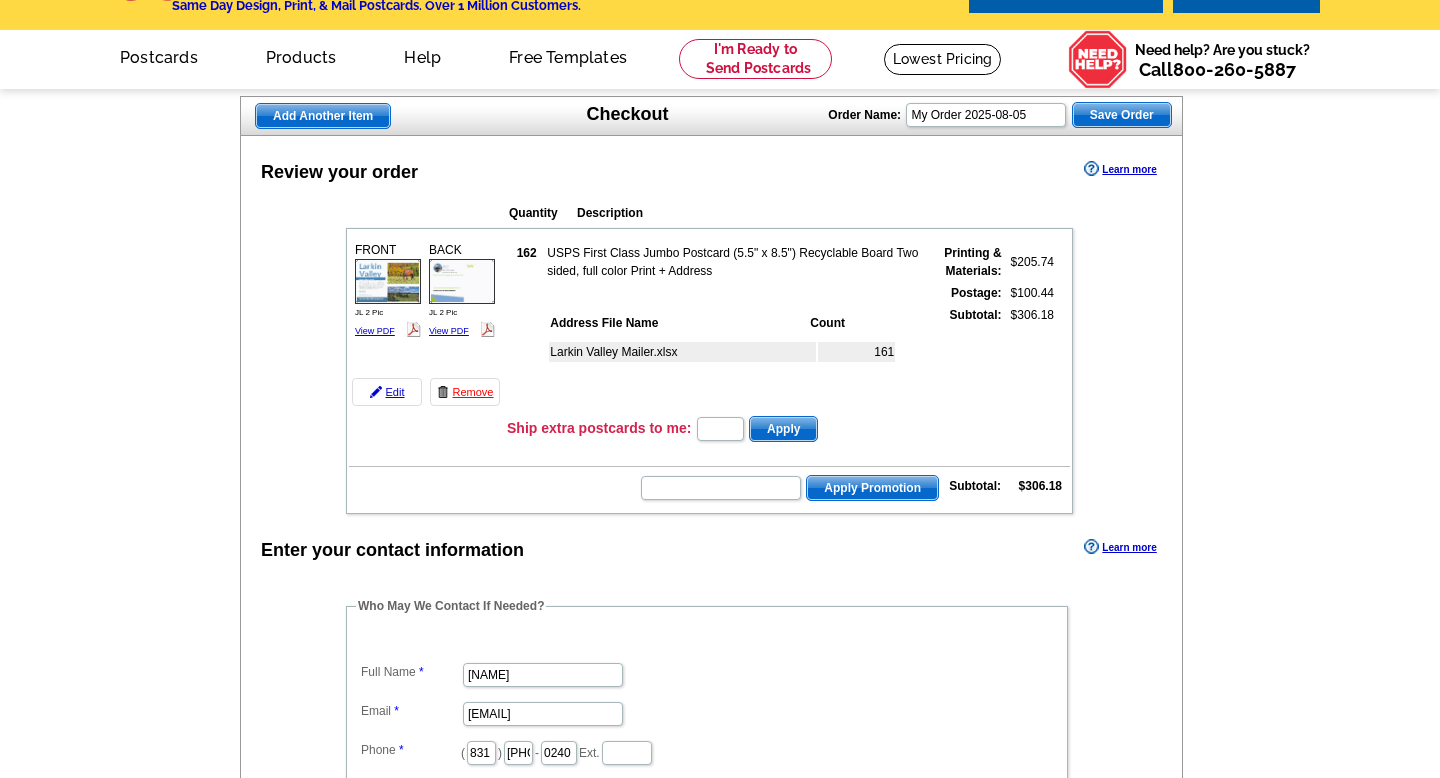 scroll, scrollTop: 56, scrollLeft: 0, axis: vertical 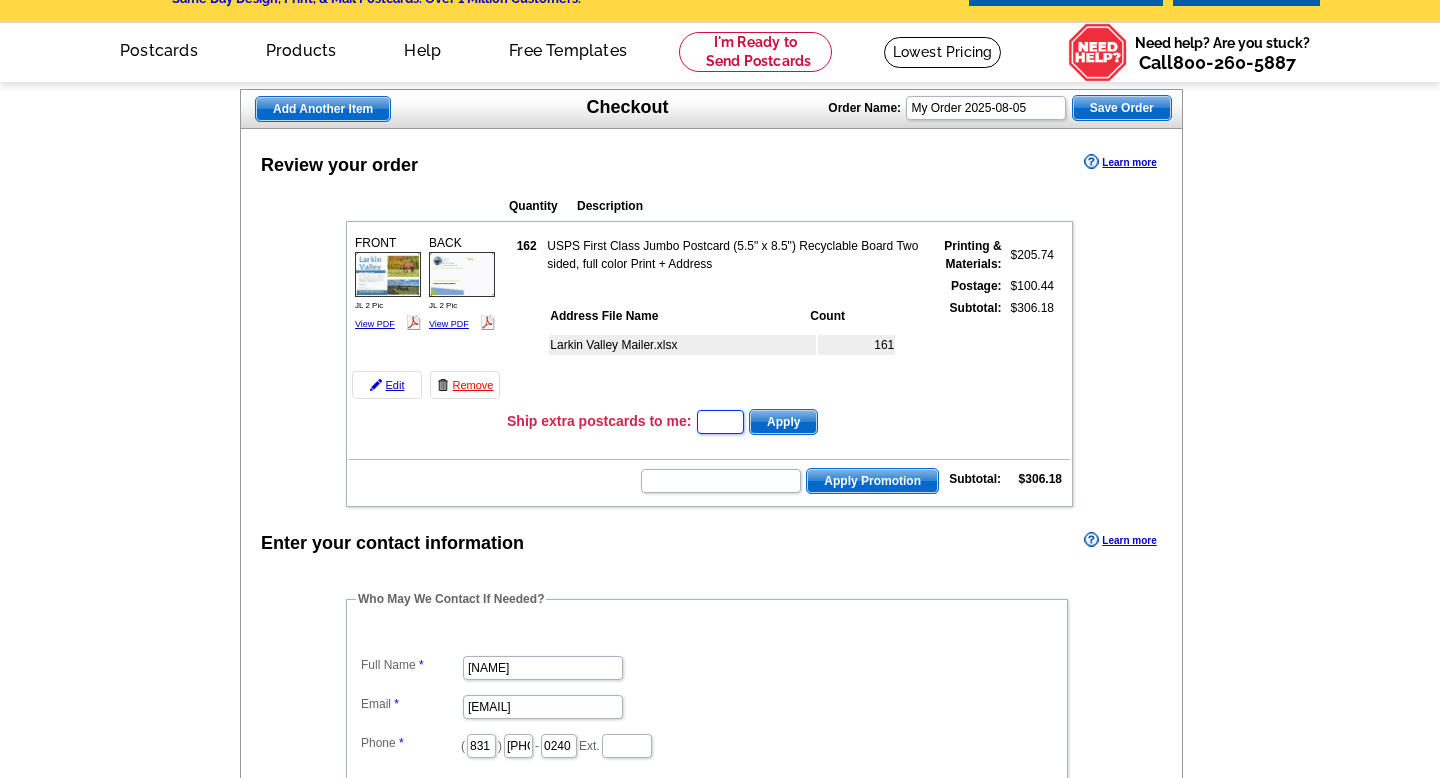 click at bounding box center (720, 422) 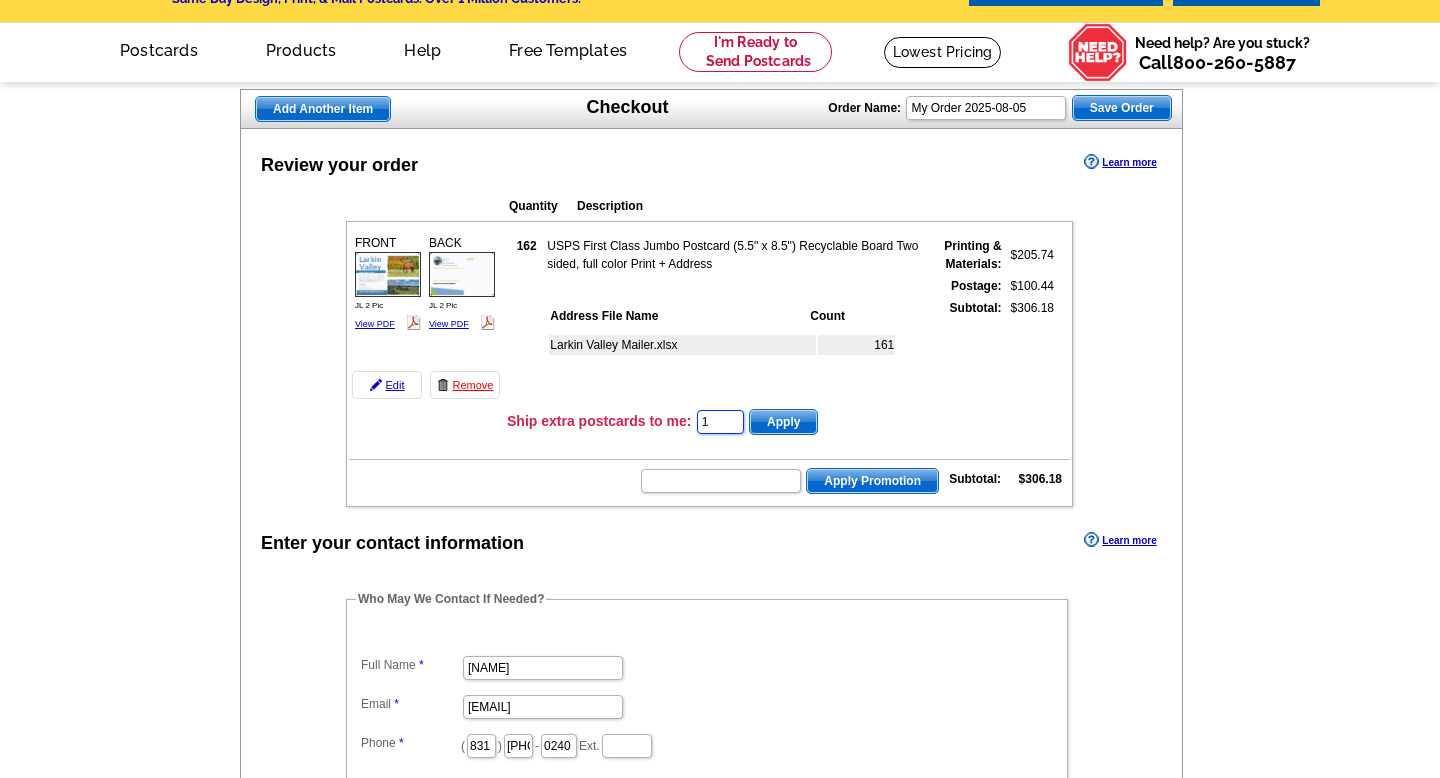 type on "1" 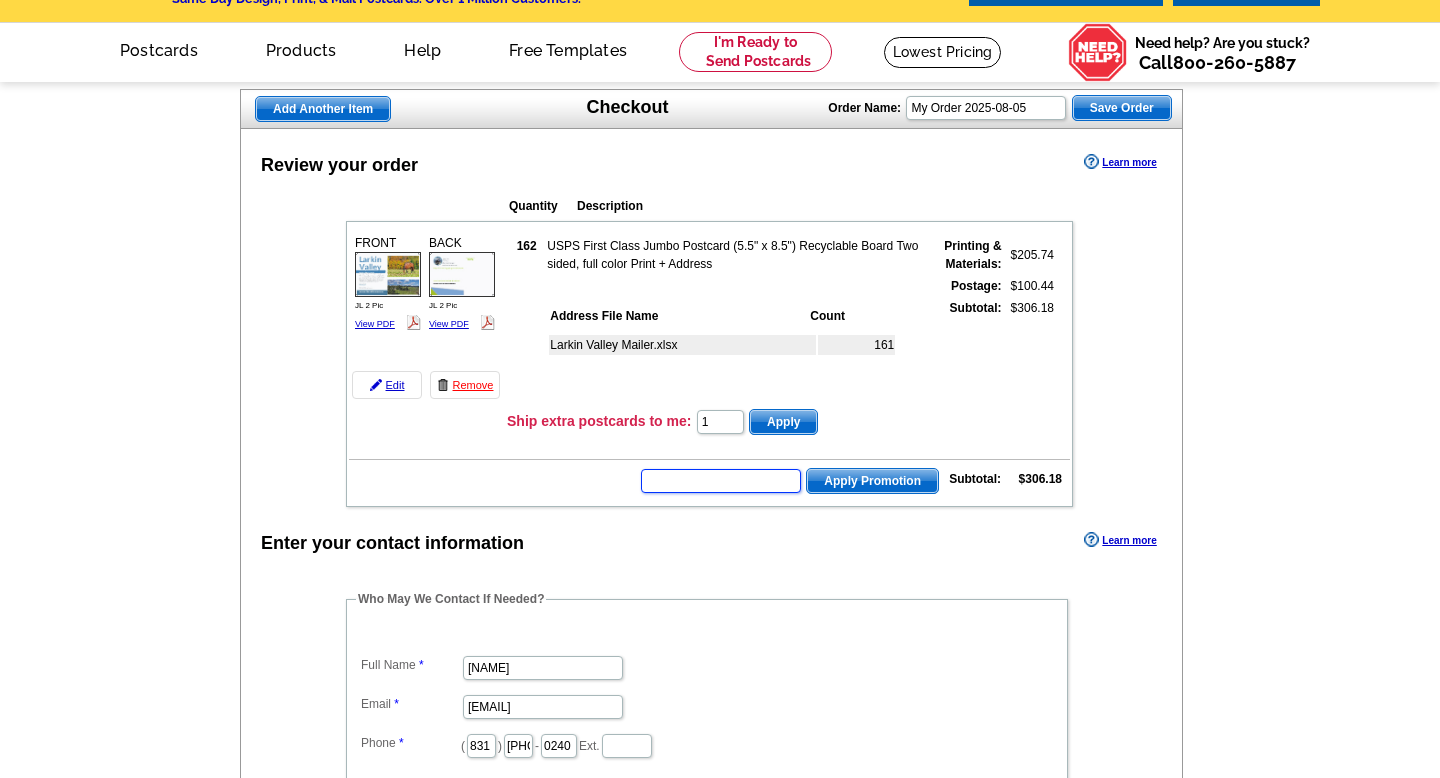 click at bounding box center (721, 481) 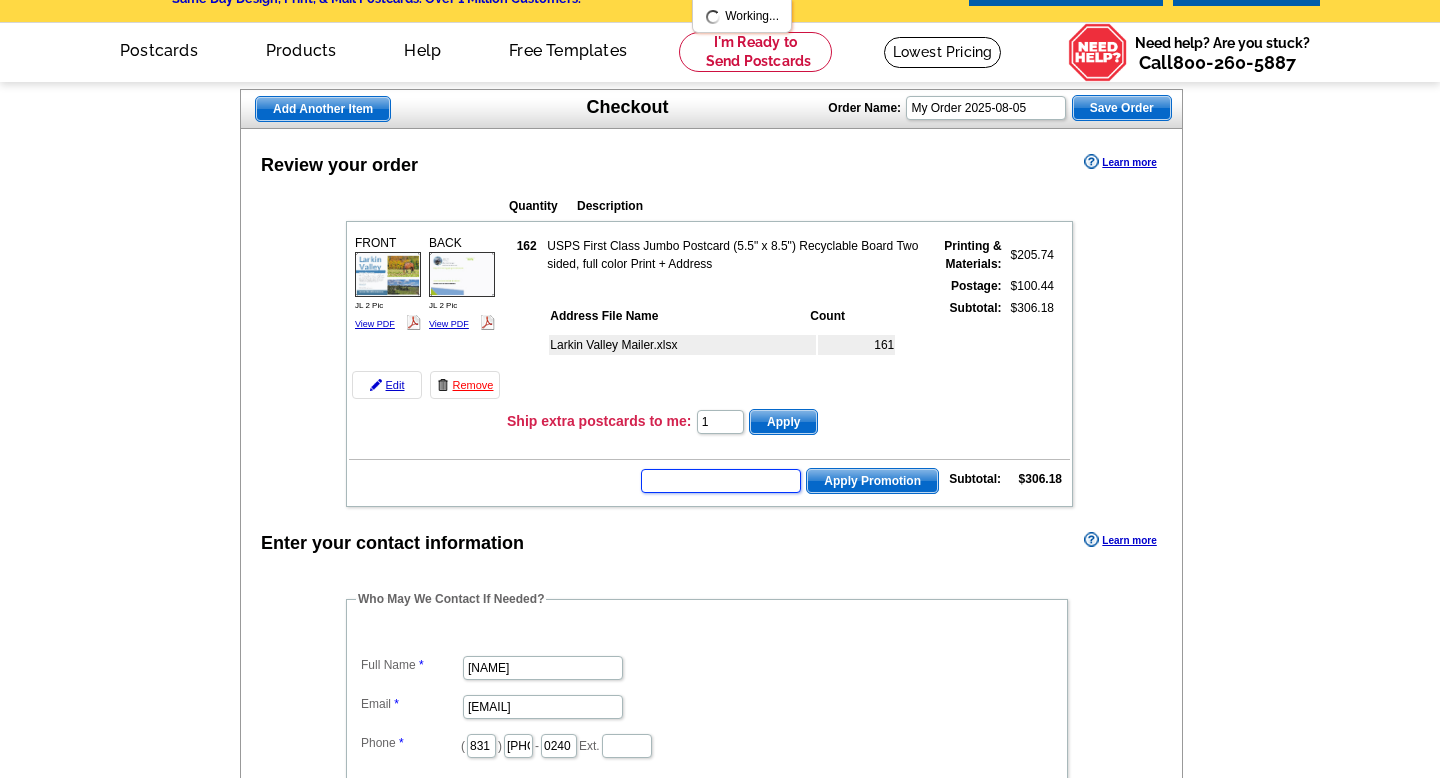 scroll, scrollTop: 0, scrollLeft: 0, axis: both 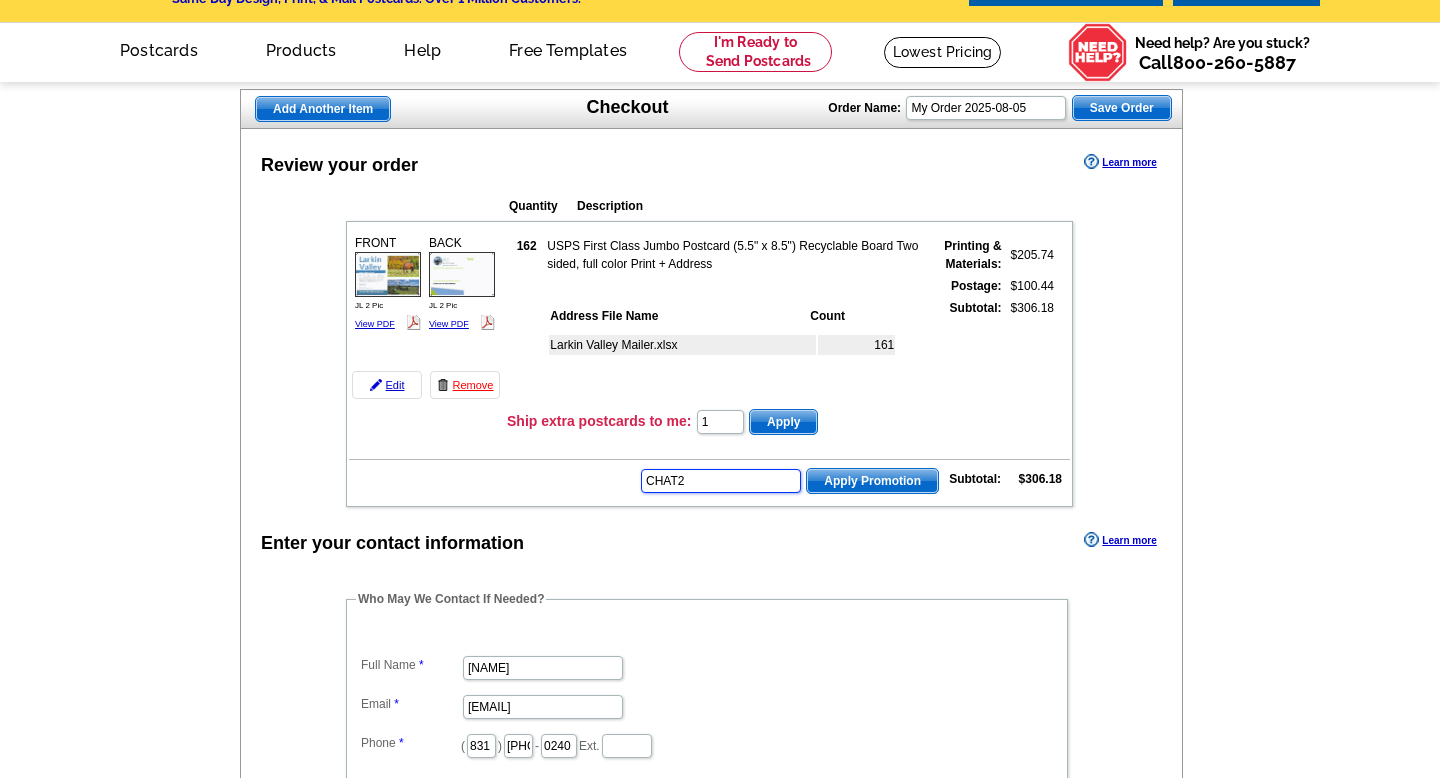 type on "CHAT20" 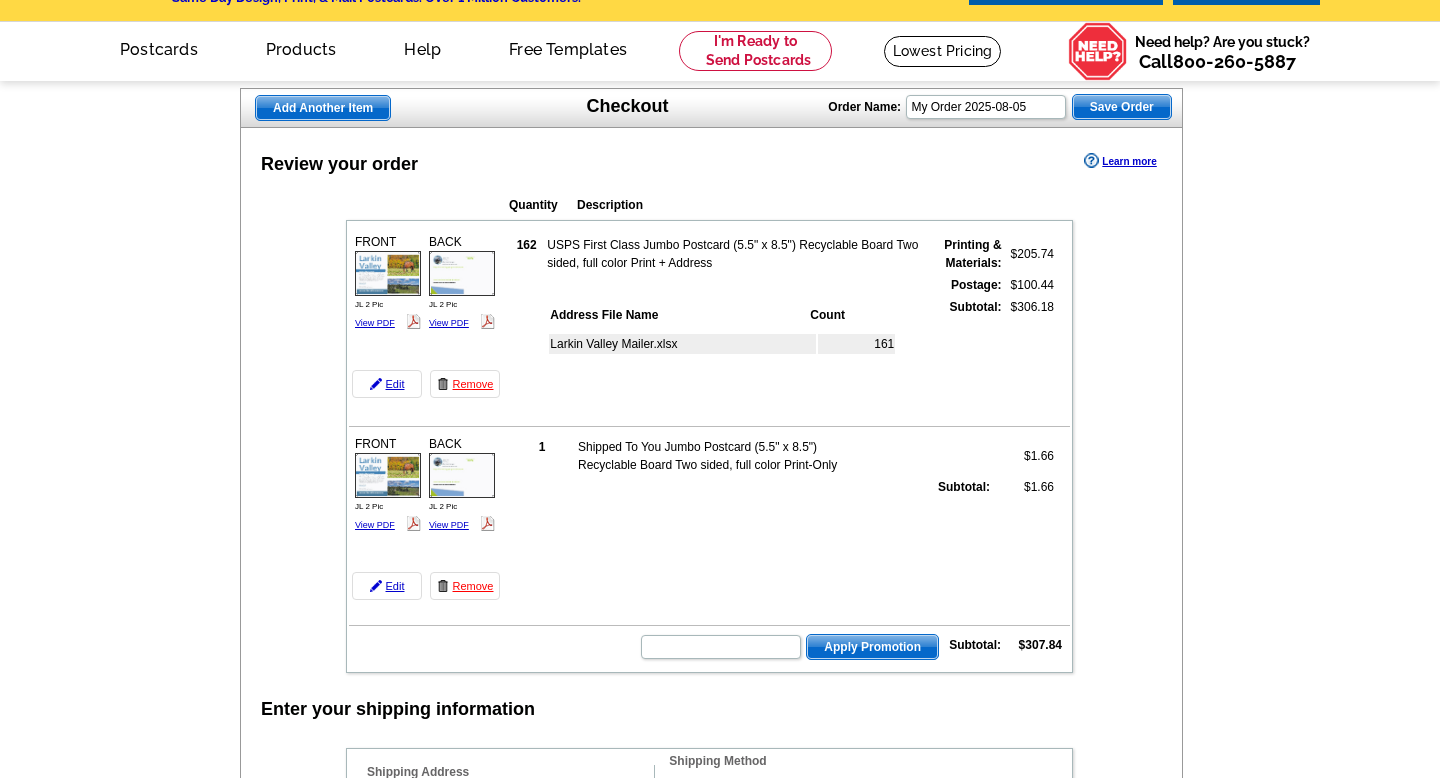 scroll, scrollTop: 162, scrollLeft: 0, axis: vertical 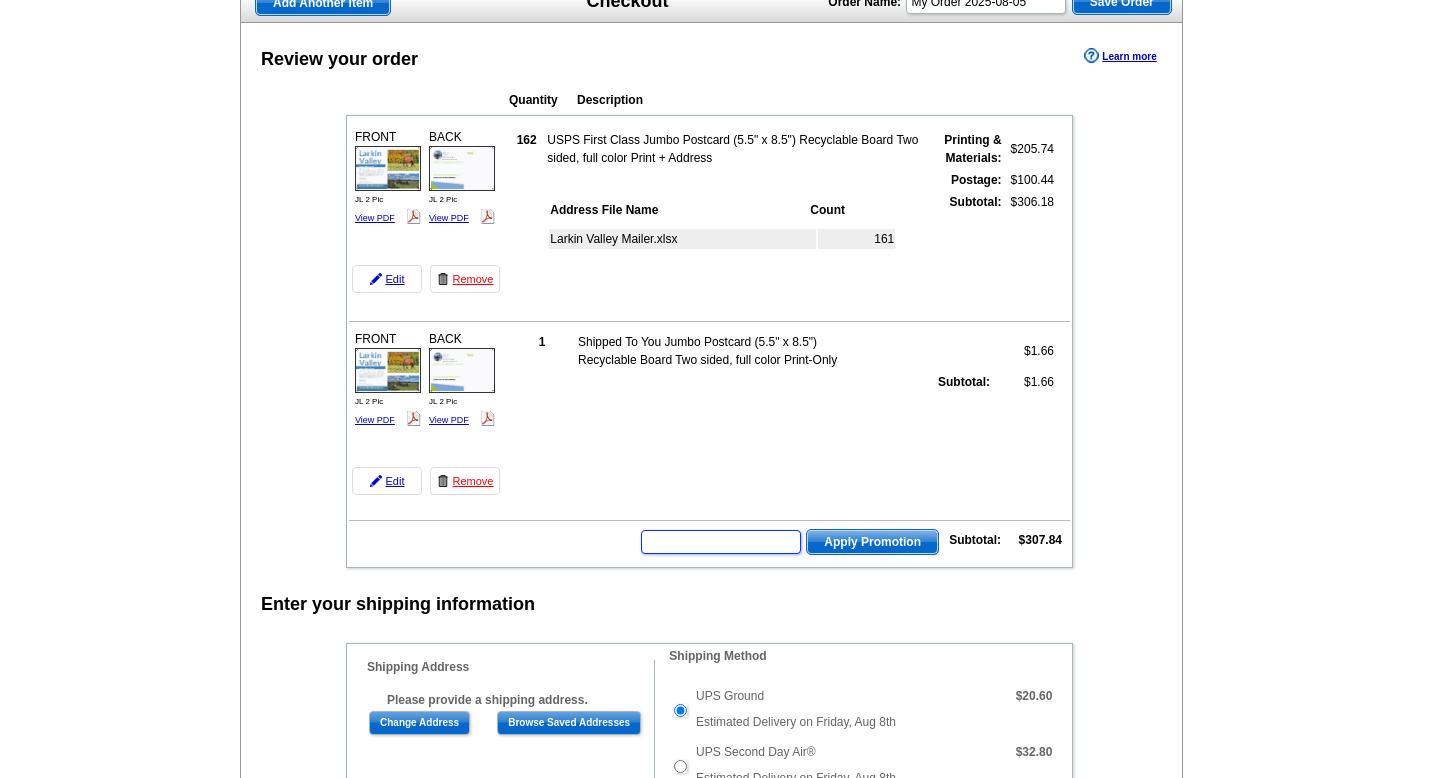 click at bounding box center [721, 542] 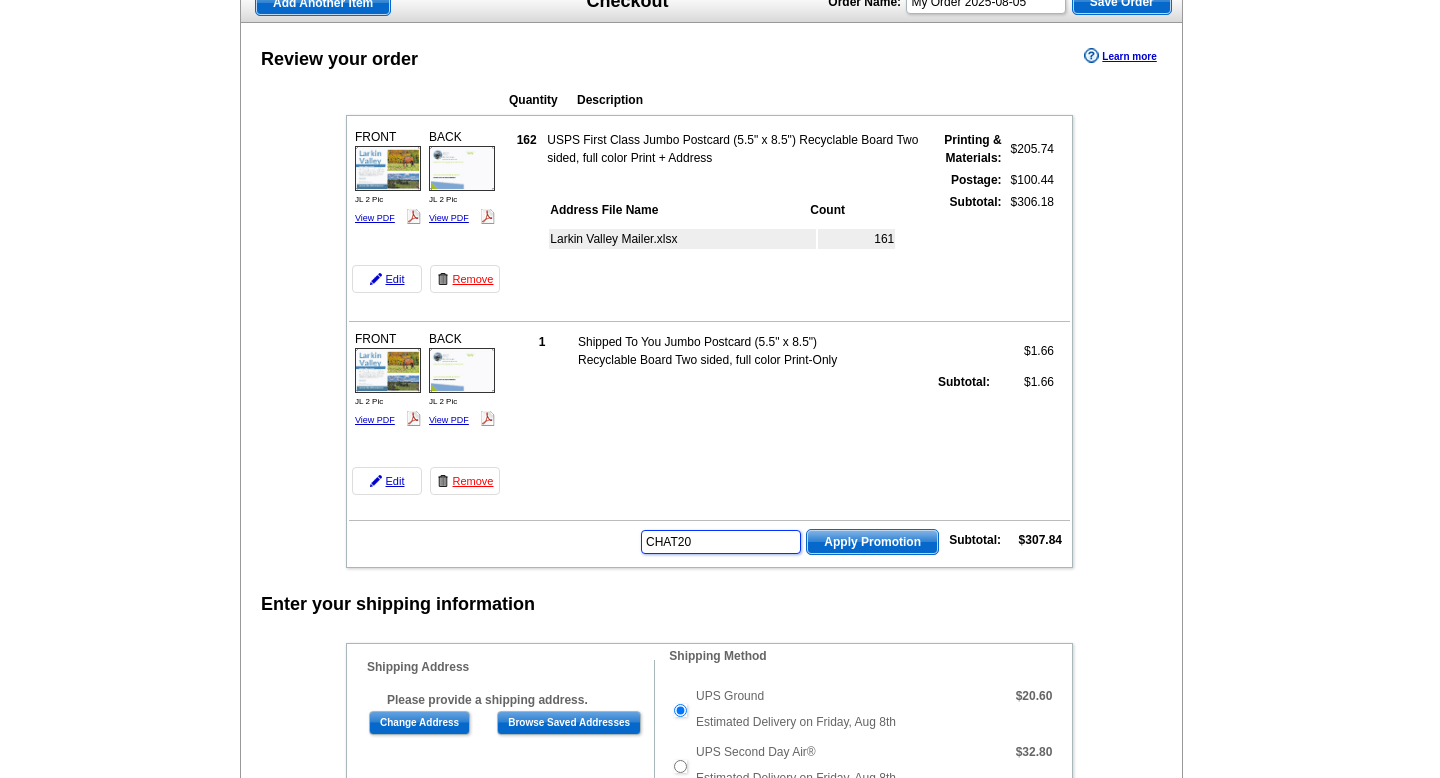 type on "CHAT20" 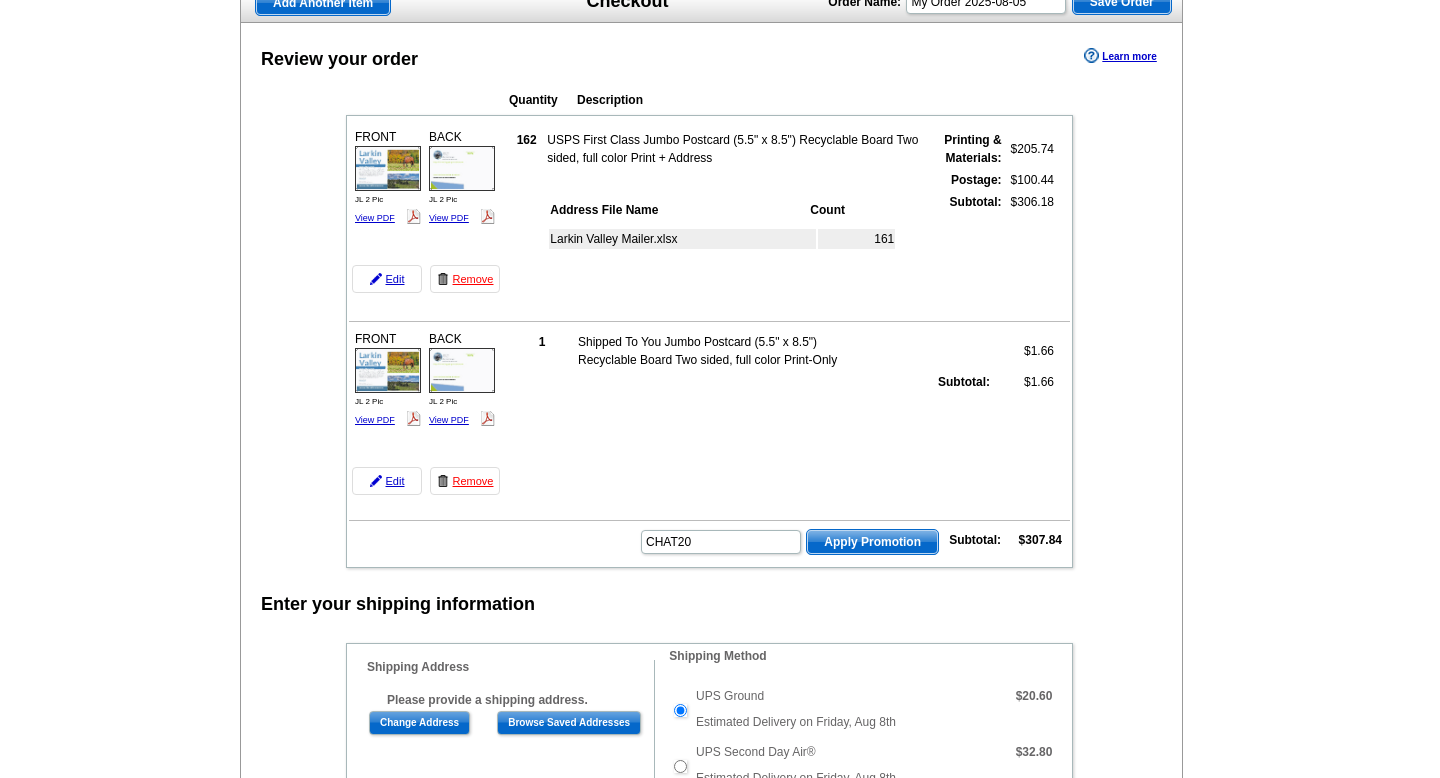 click on "Apply Promotion" at bounding box center [872, 542] 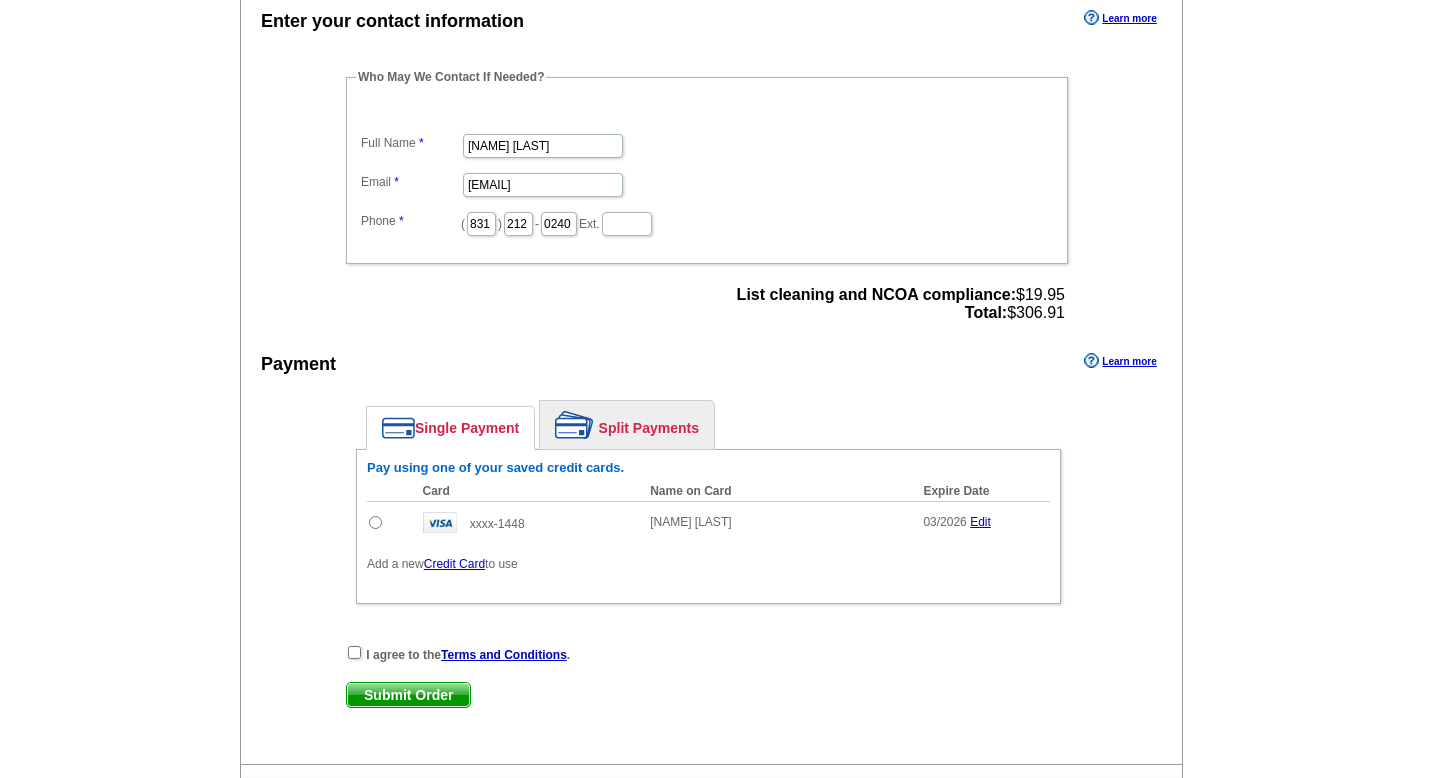 scroll, scrollTop: 1235, scrollLeft: 0, axis: vertical 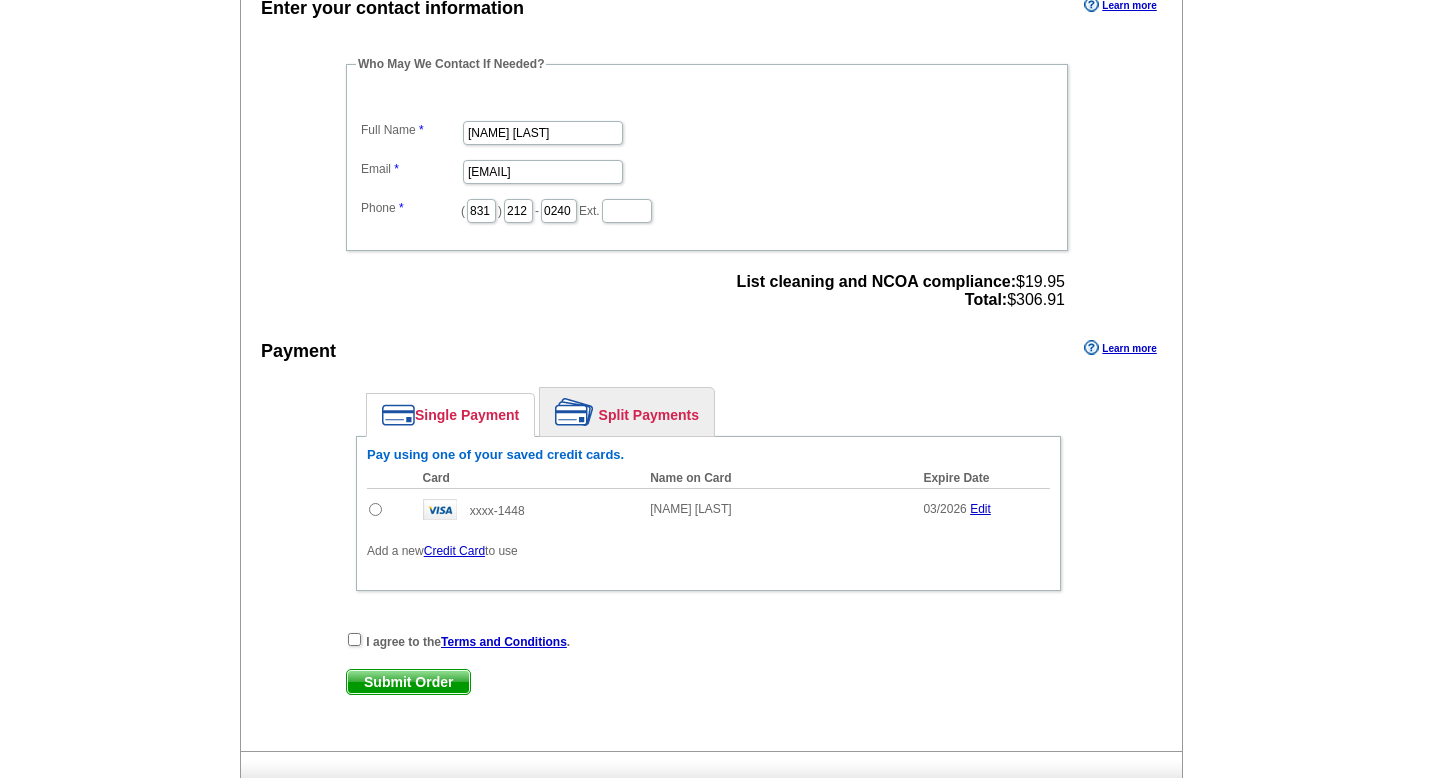 drag, startPoint x: 726, startPoint y: 284, endPoint x: 1064, endPoint y: 278, distance: 338.05325 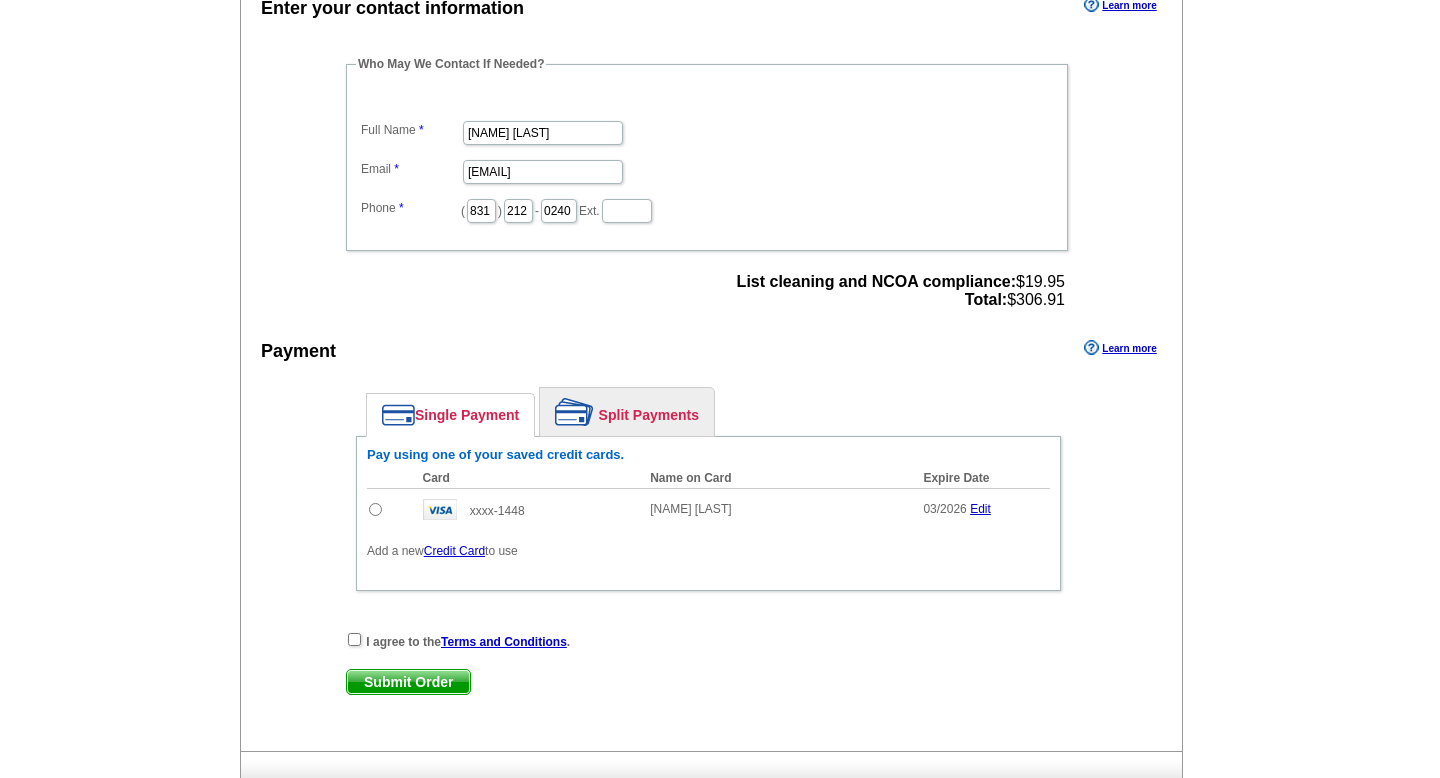 click on "List cleaning and NCOA compliance:
$19.95
Total:  $306.91" at bounding box center [901, 291] 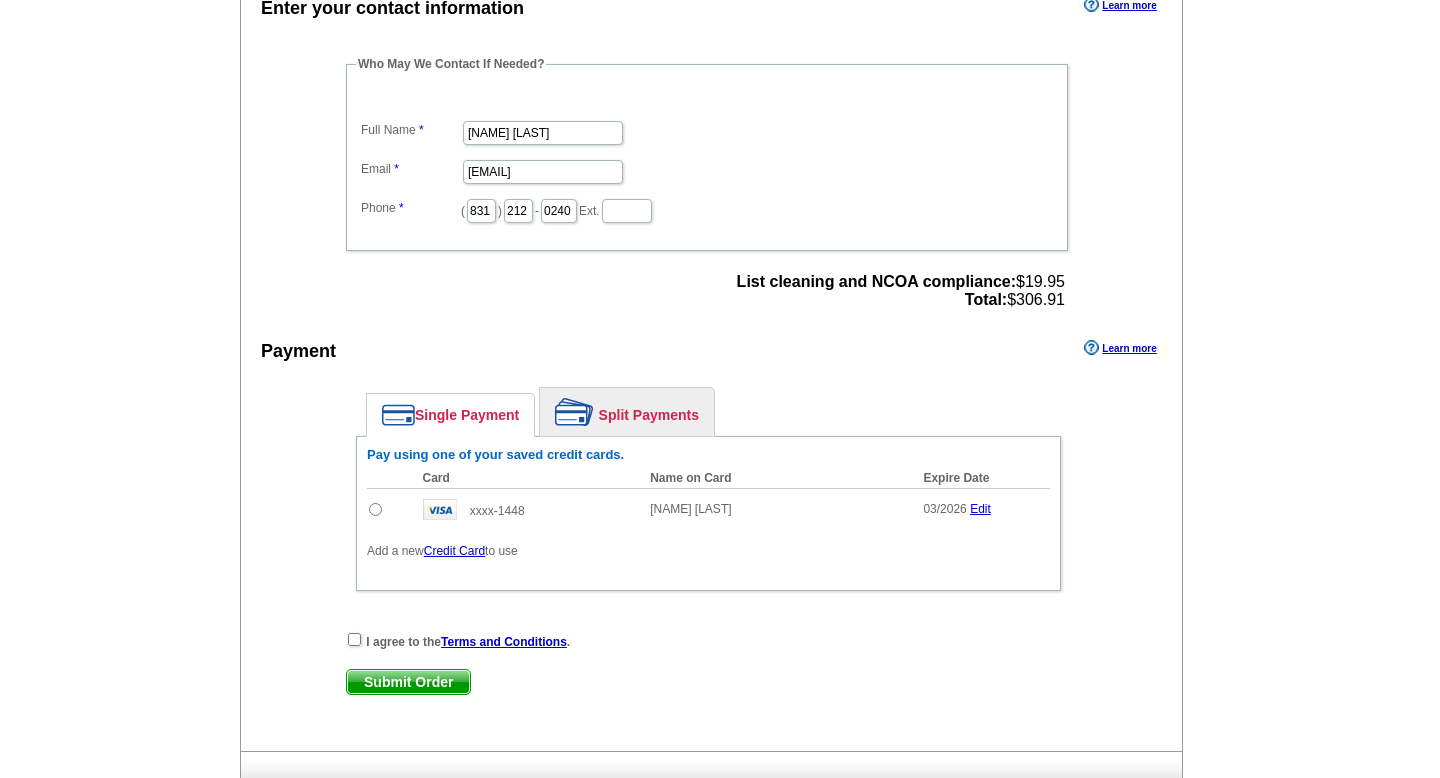 copy on "List cleaning and NCOA compliance:
$19.95" 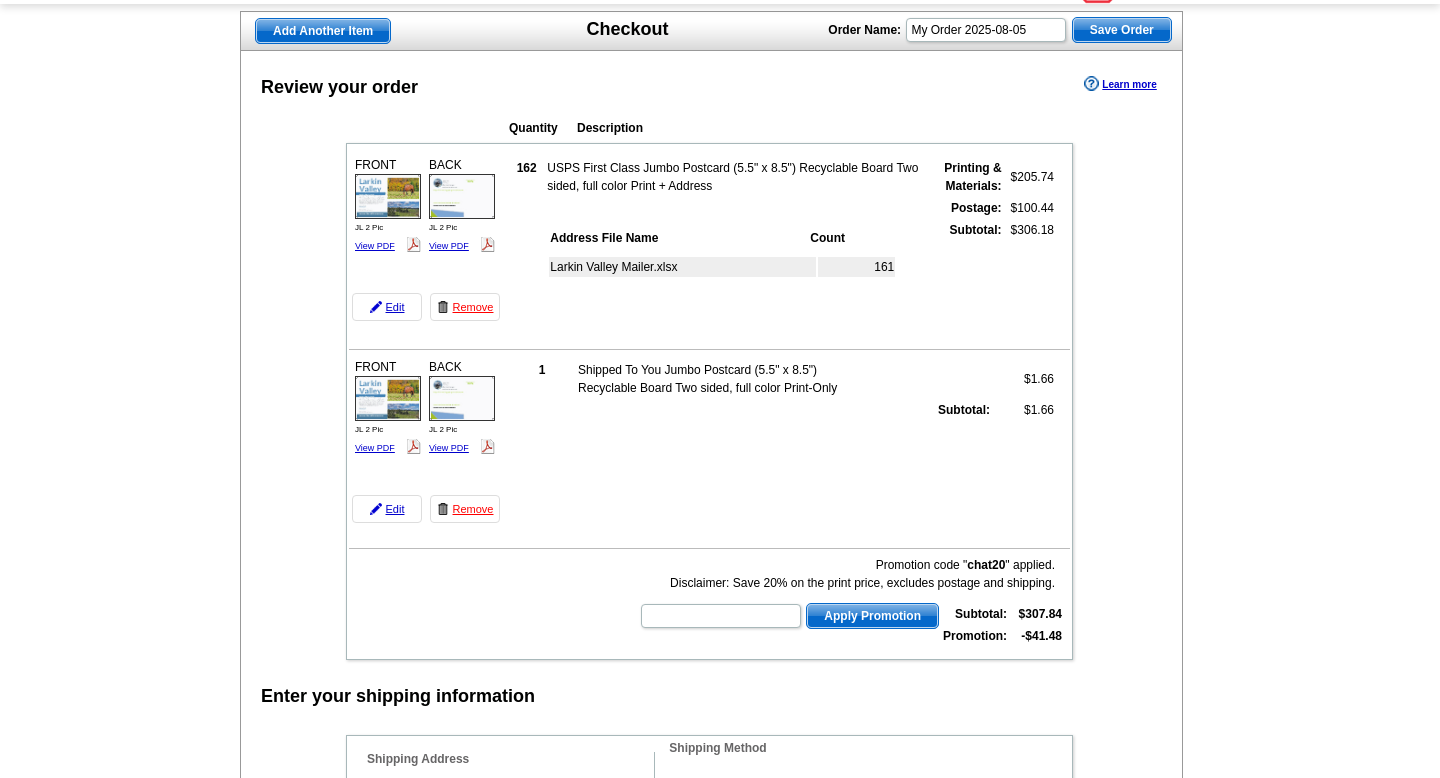 scroll, scrollTop: 128, scrollLeft: 0, axis: vertical 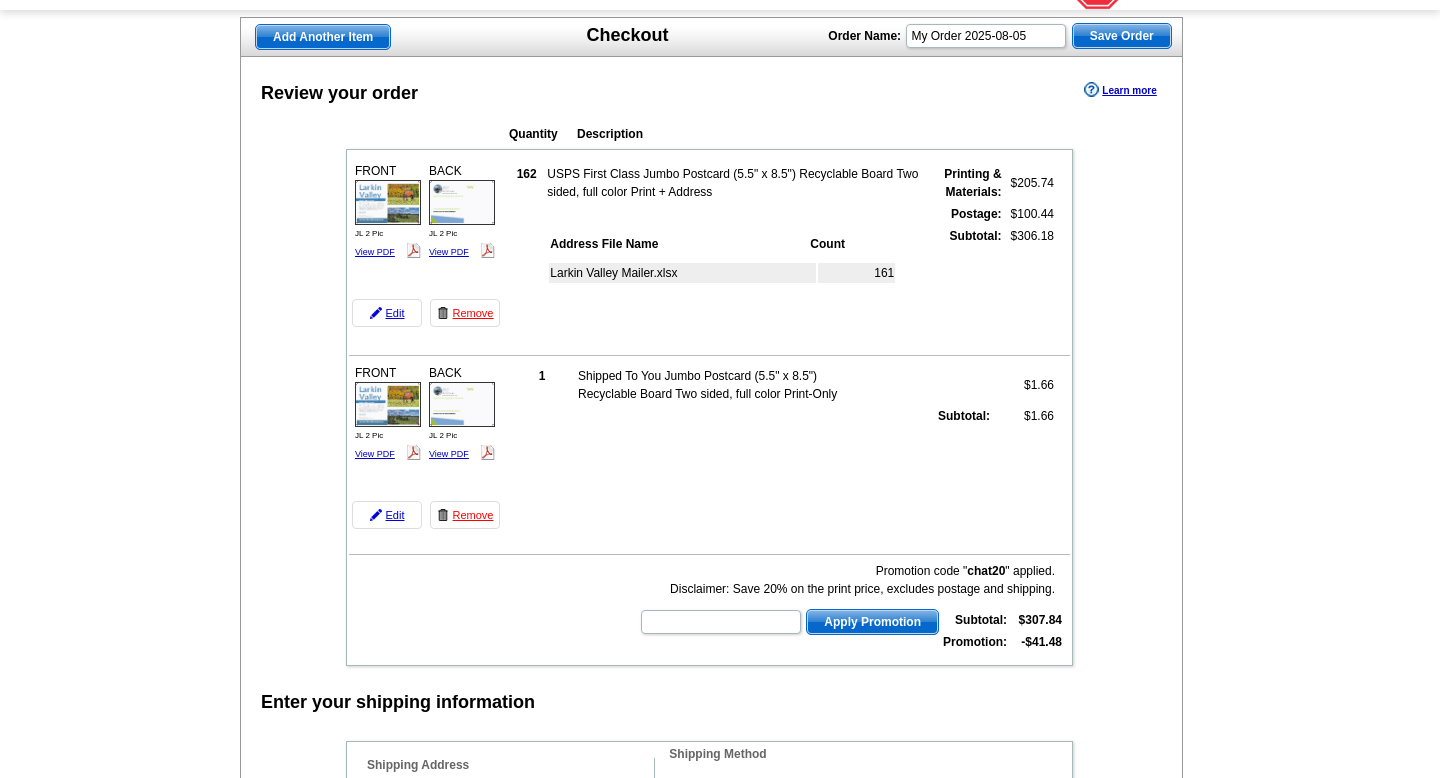 click on "Larkin Valley Mailer.xlsx" at bounding box center [682, 273] 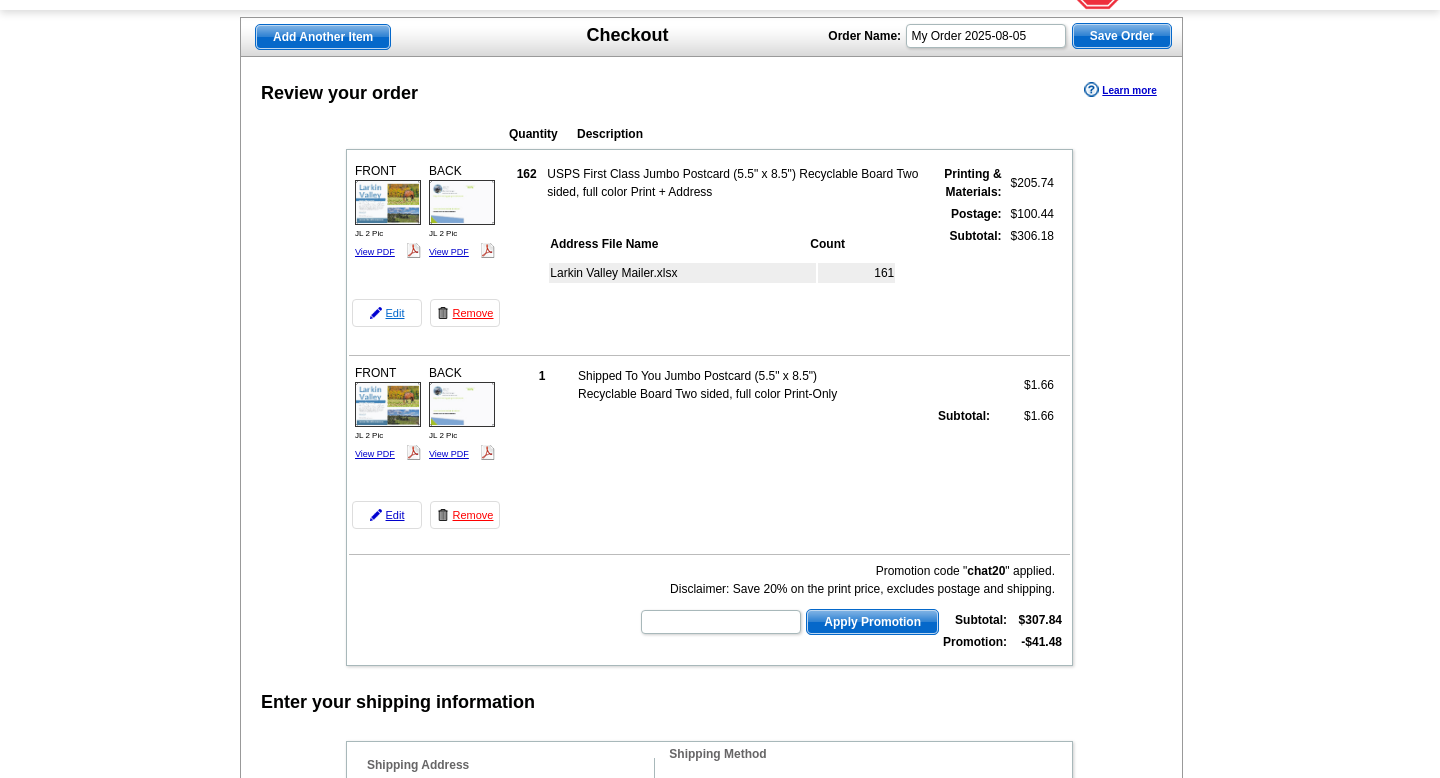 click on "Edit" at bounding box center (387, 313) 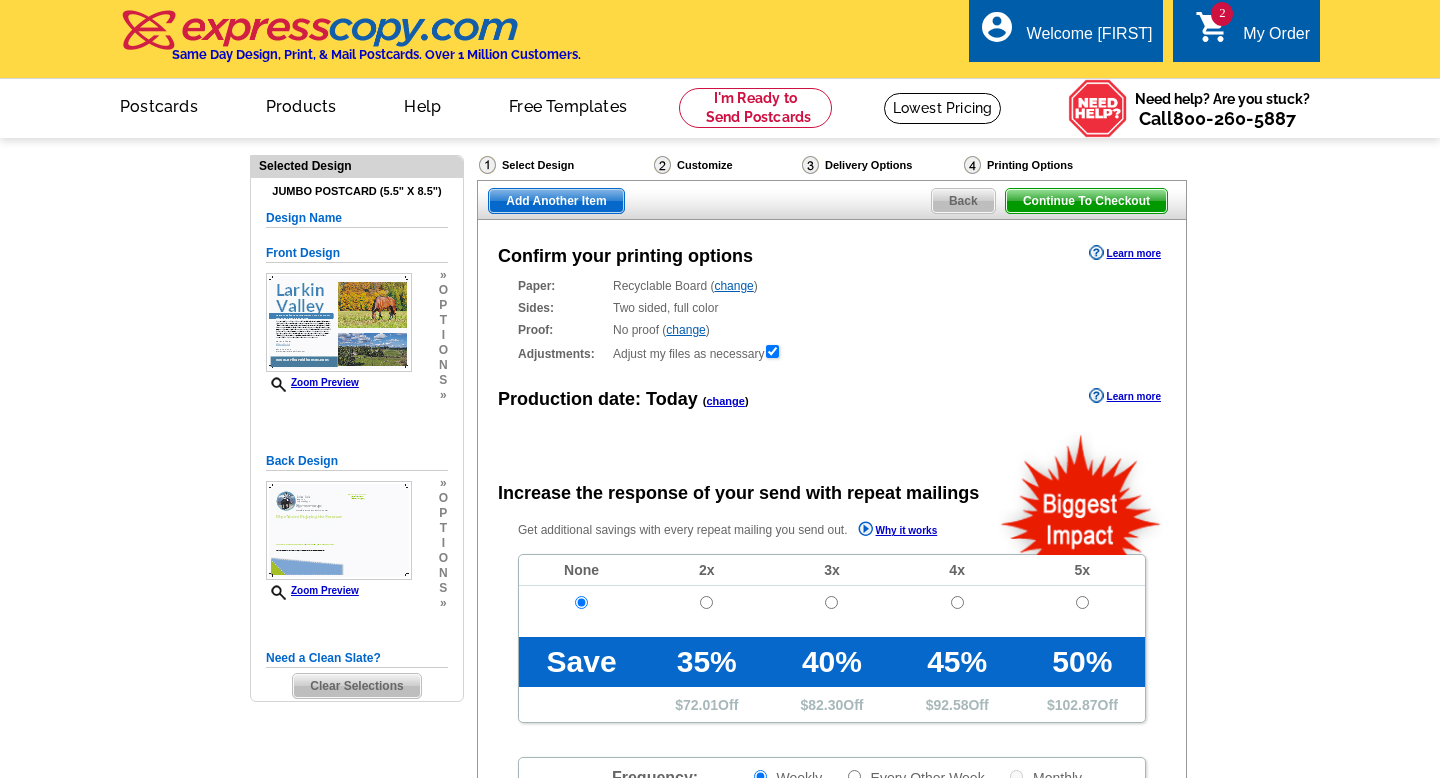 scroll, scrollTop: 0, scrollLeft: 0, axis: both 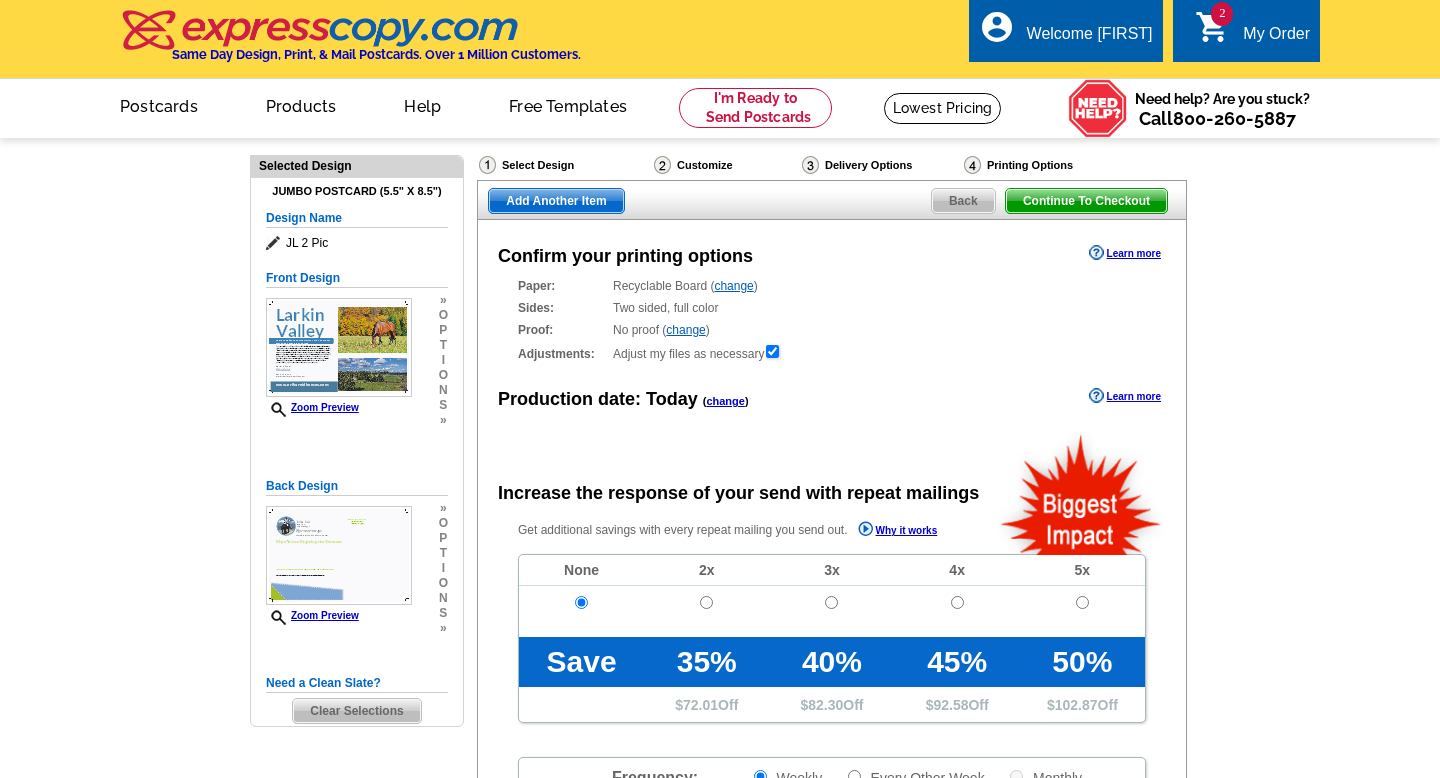radio on "false" 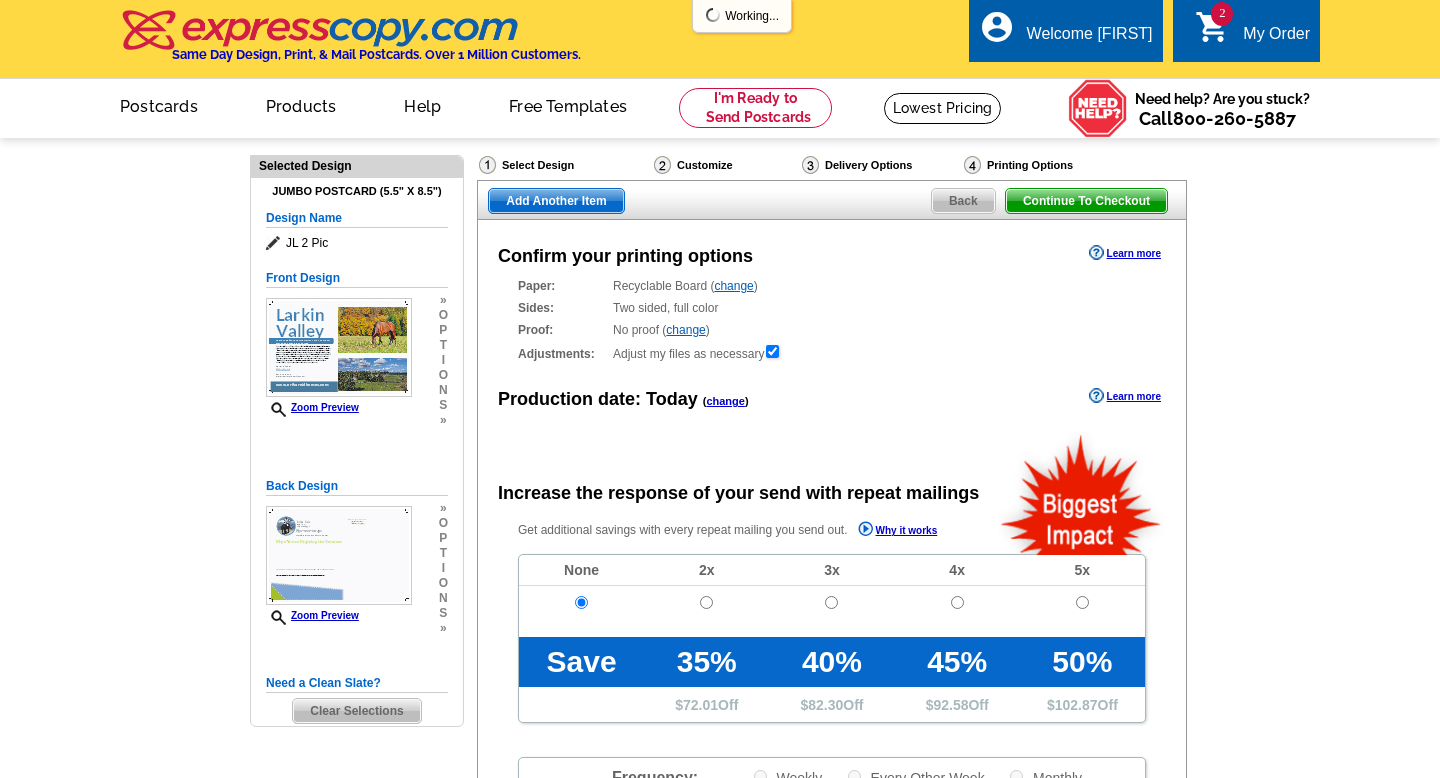 scroll, scrollTop: 0, scrollLeft: 0, axis: both 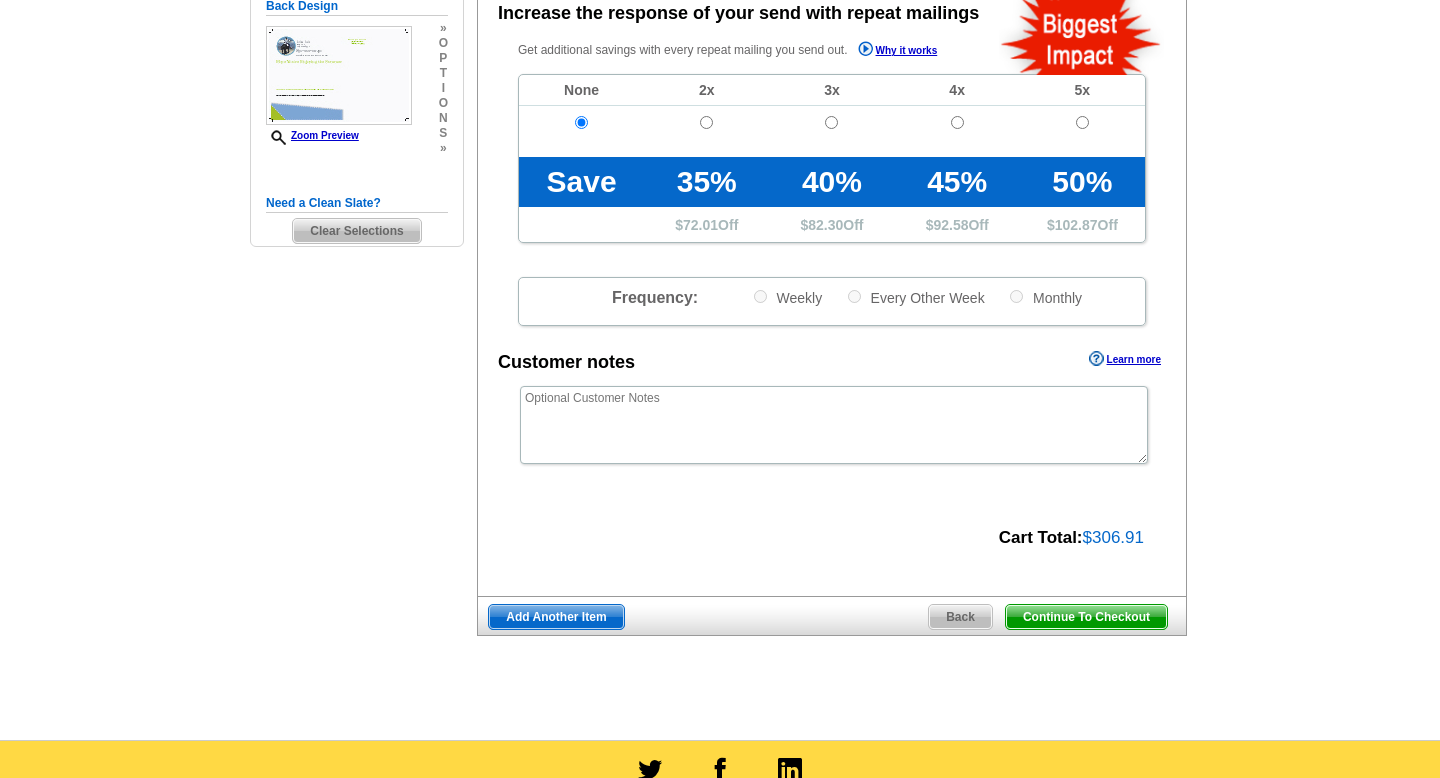 click on "Continue To Checkout" at bounding box center (1086, 617) 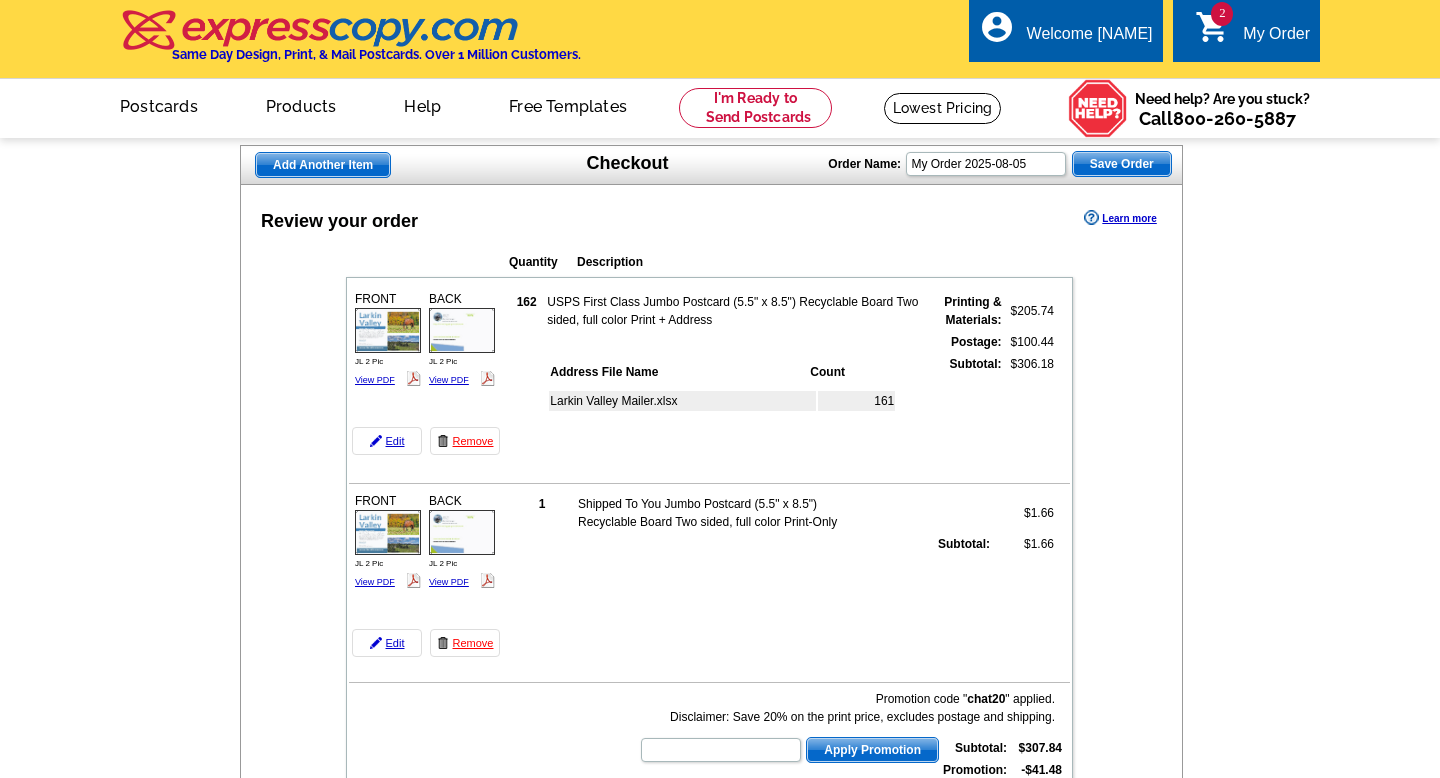 scroll, scrollTop: 0, scrollLeft: 0, axis: both 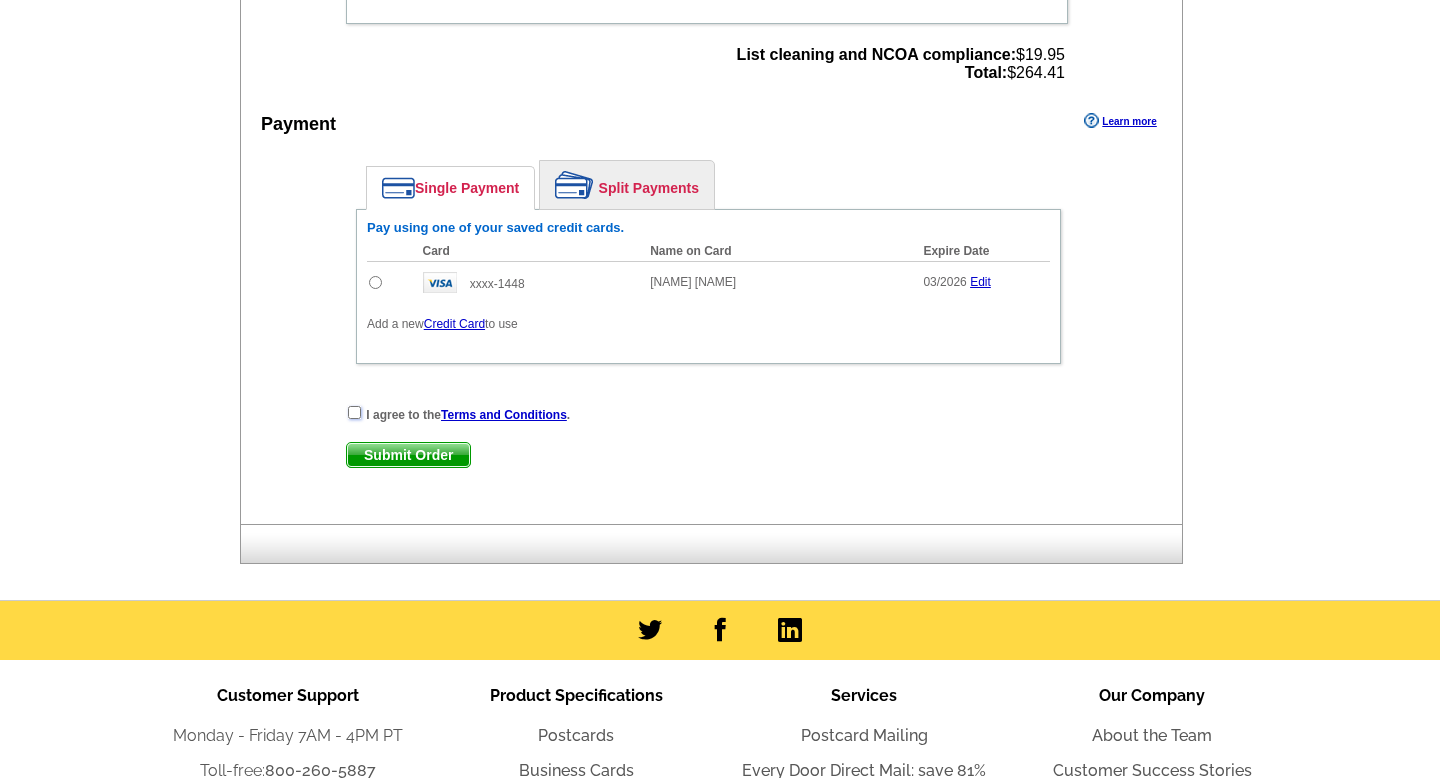click at bounding box center [354, 412] 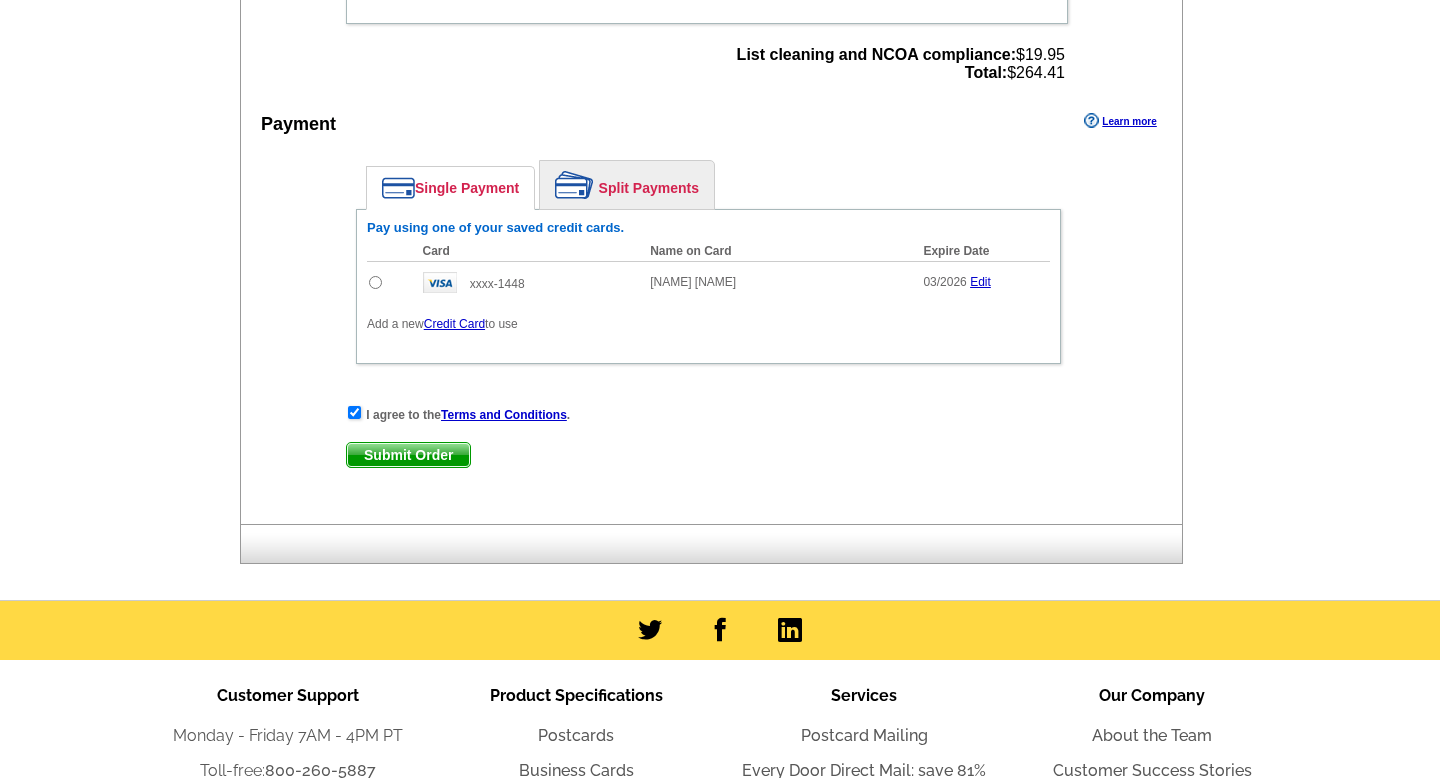 click on "Submit Order" at bounding box center [408, 455] 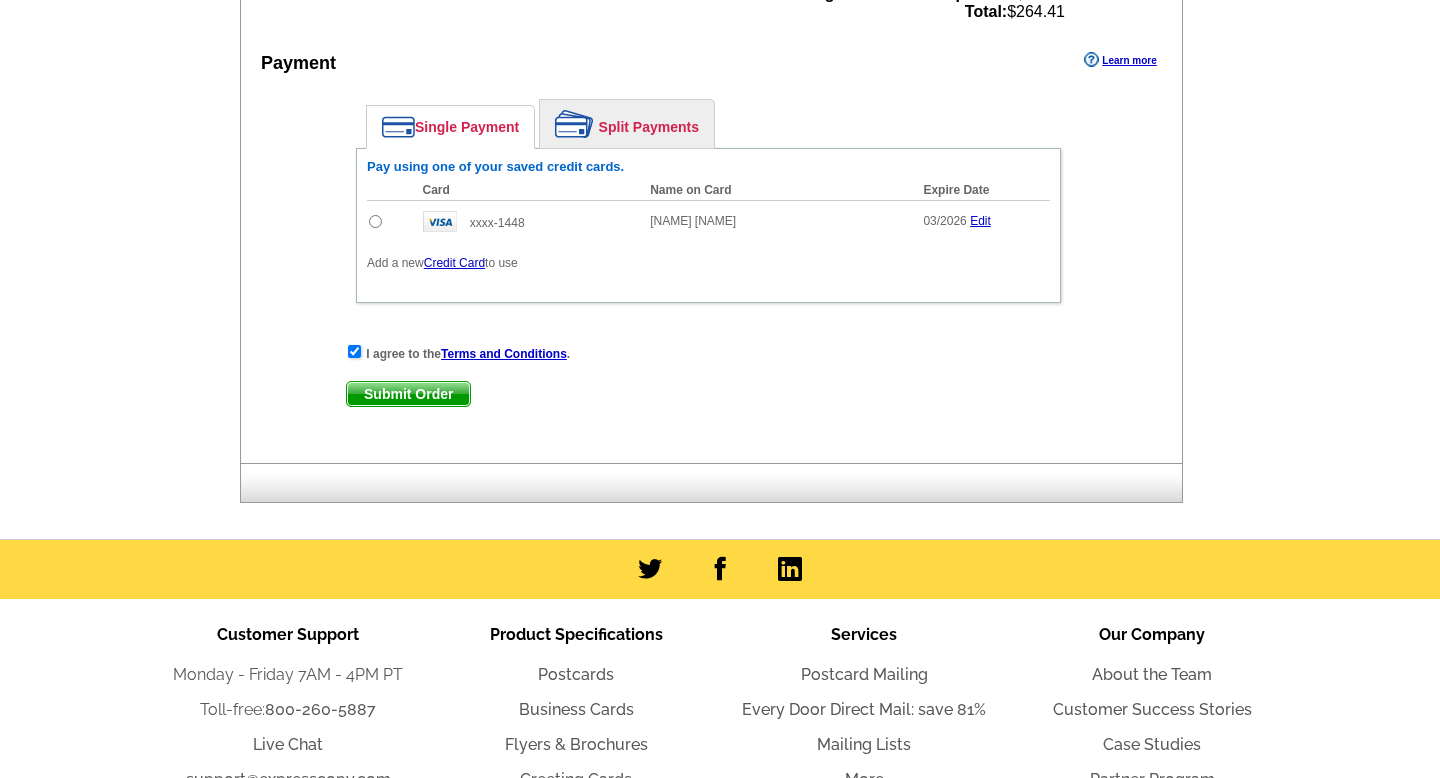 scroll, scrollTop: 941, scrollLeft: 0, axis: vertical 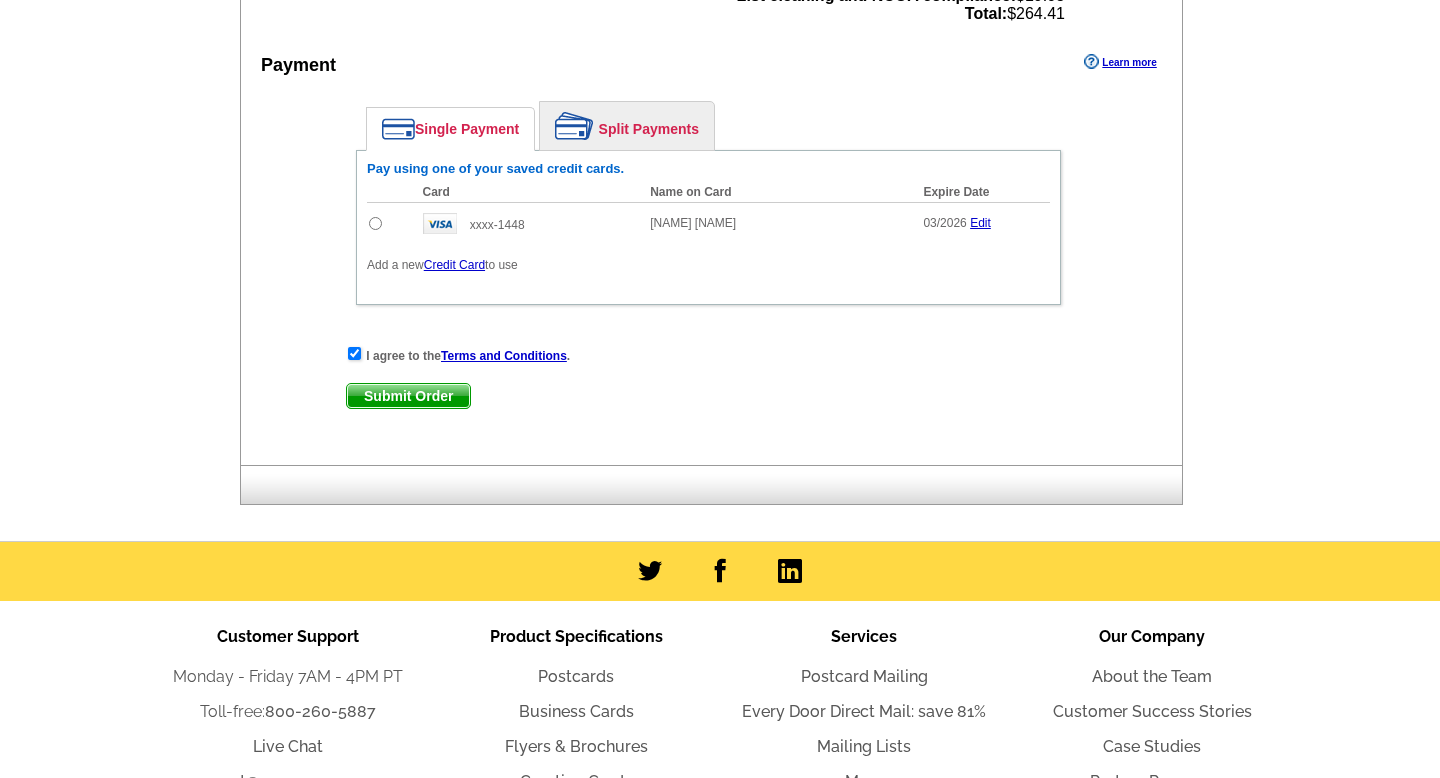 click at bounding box center [375, 223] 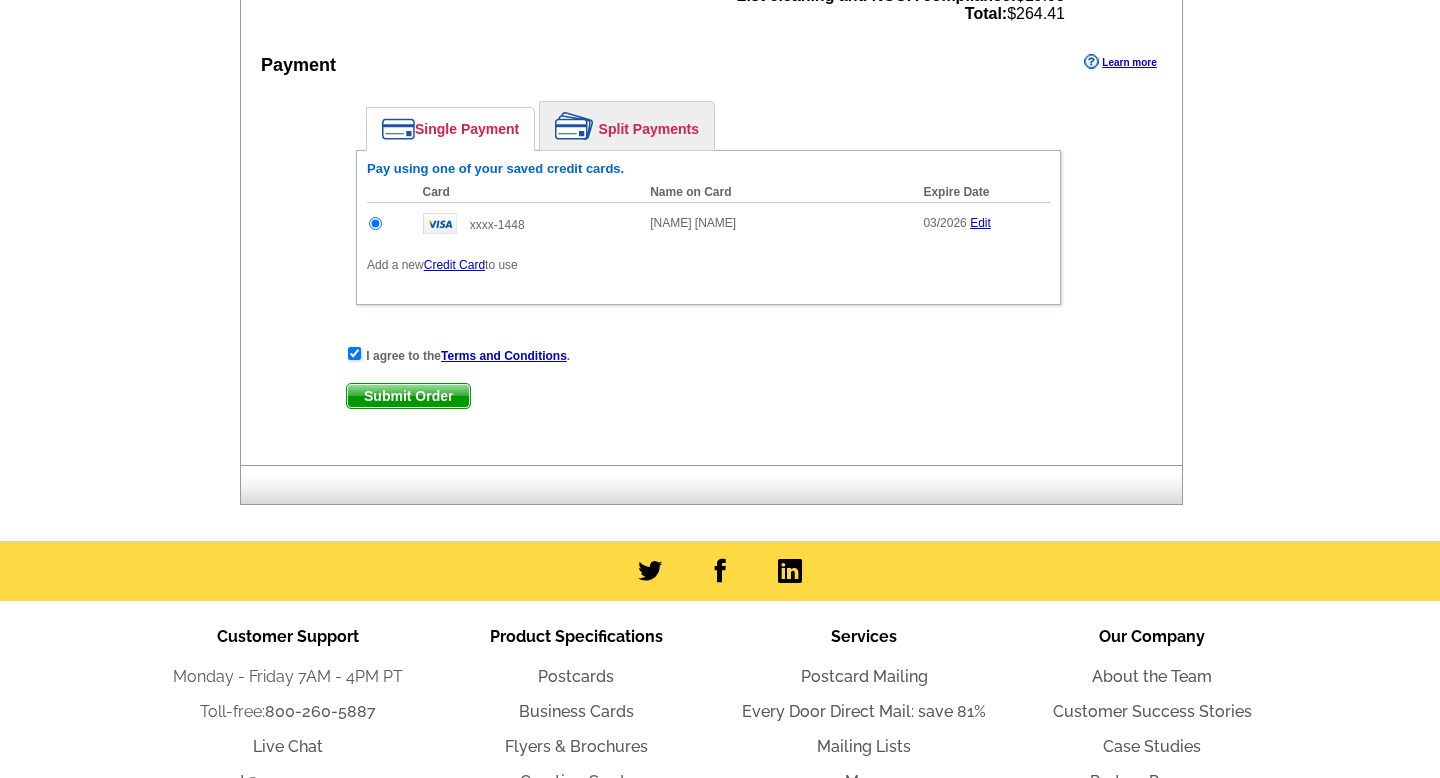 scroll, scrollTop: 0, scrollLeft: 0, axis: both 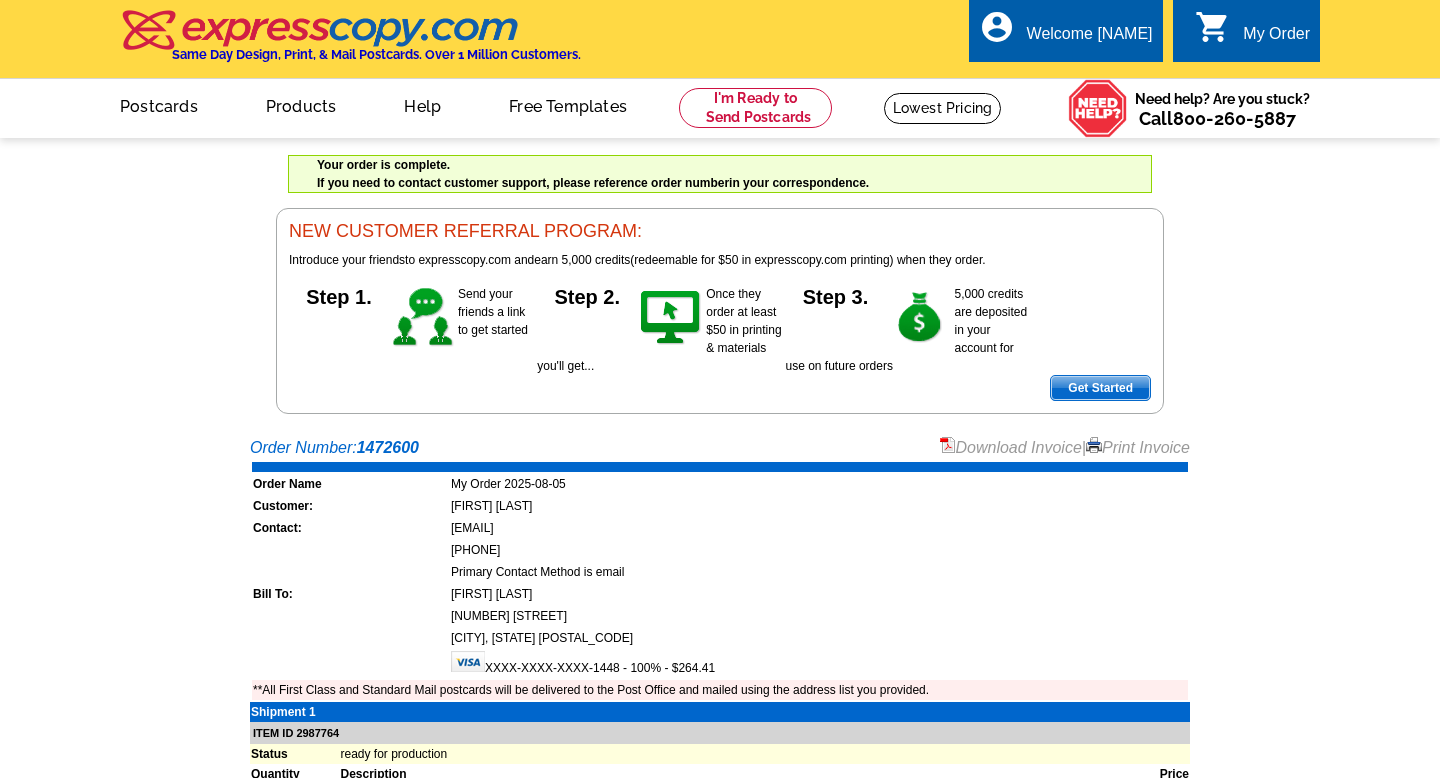 click on "My Order" at bounding box center (1276, 39) 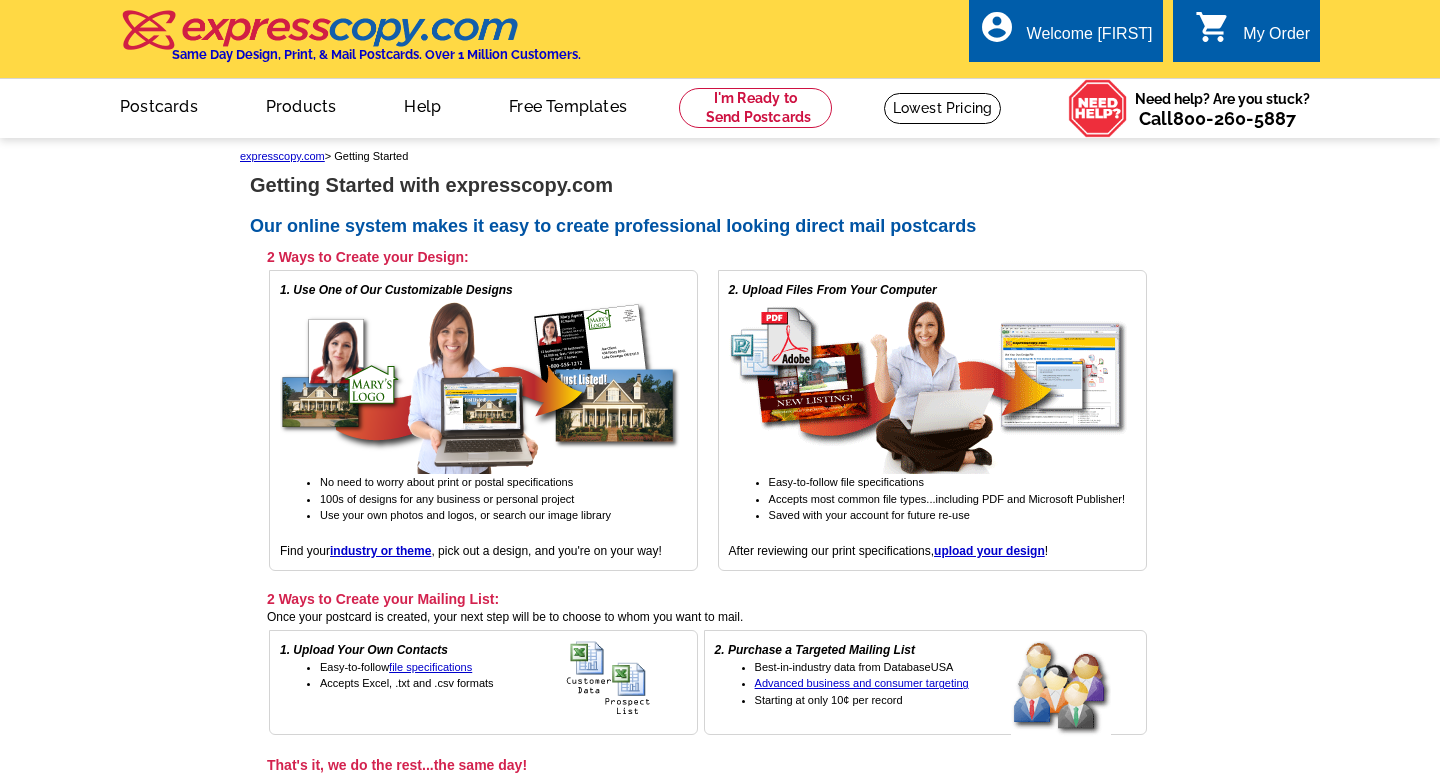scroll, scrollTop: 0, scrollLeft: 0, axis: both 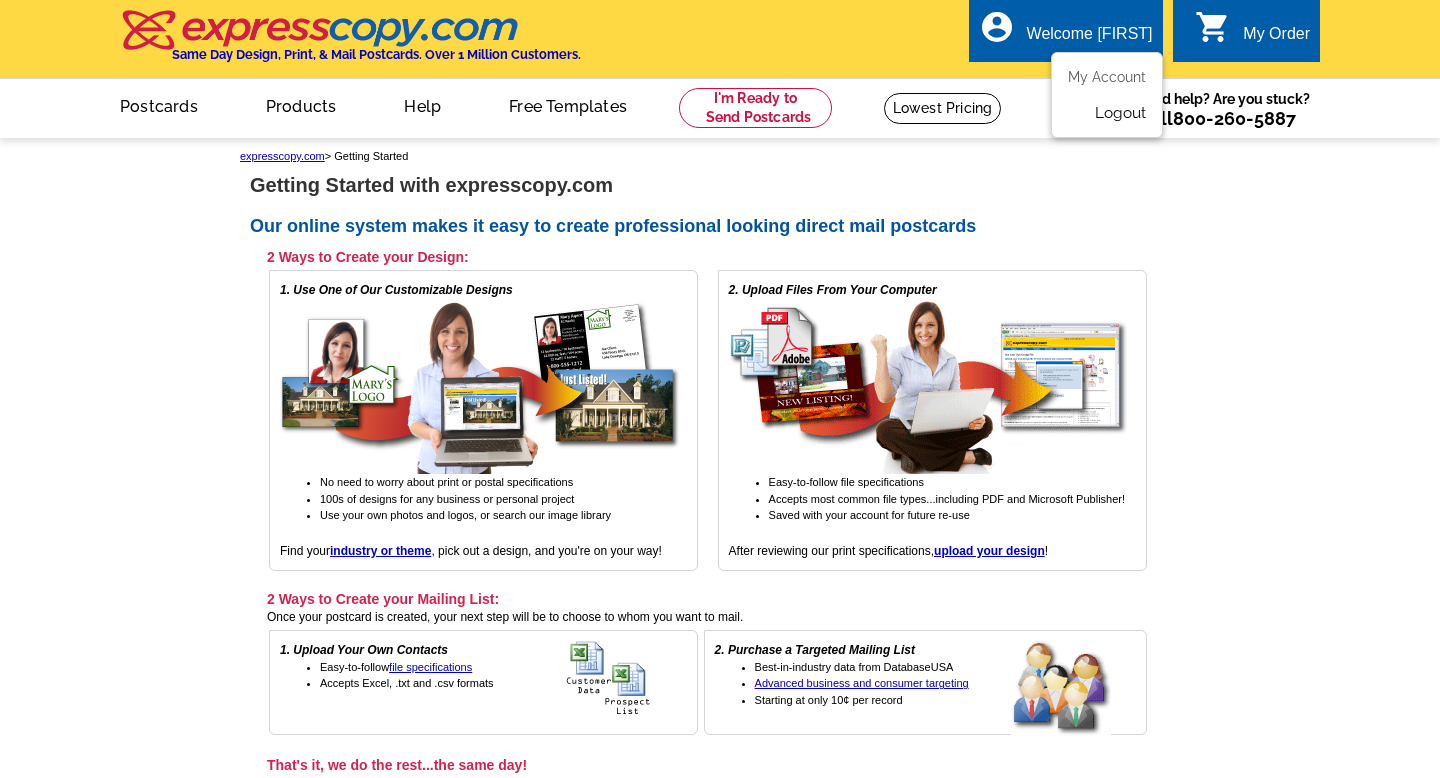 click on "Logout" at bounding box center (1120, 113) 